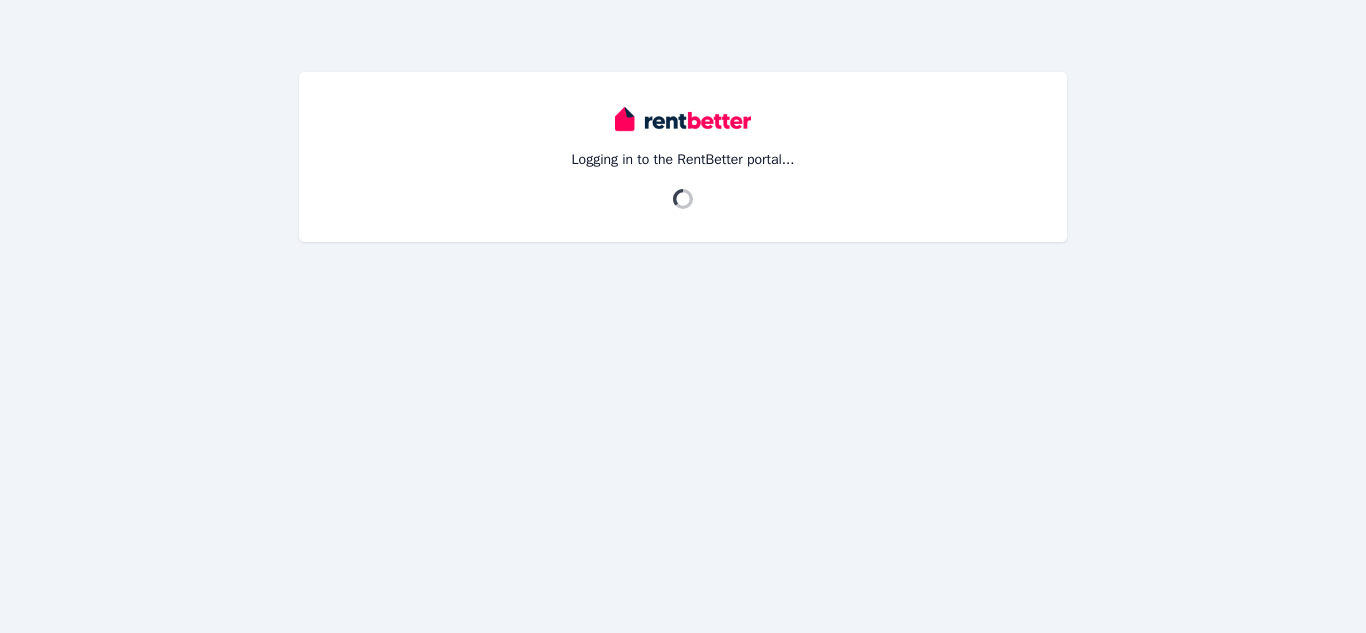 scroll, scrollTop: 0, scrollLeft: 0, axis: both 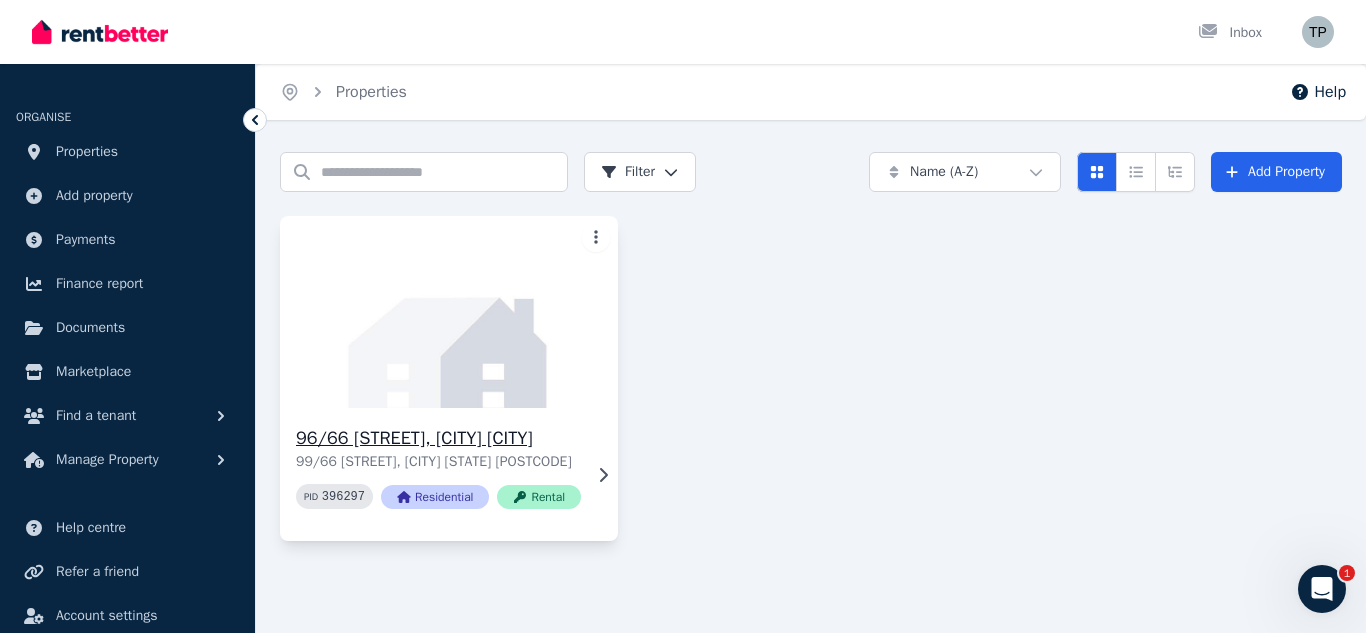 click 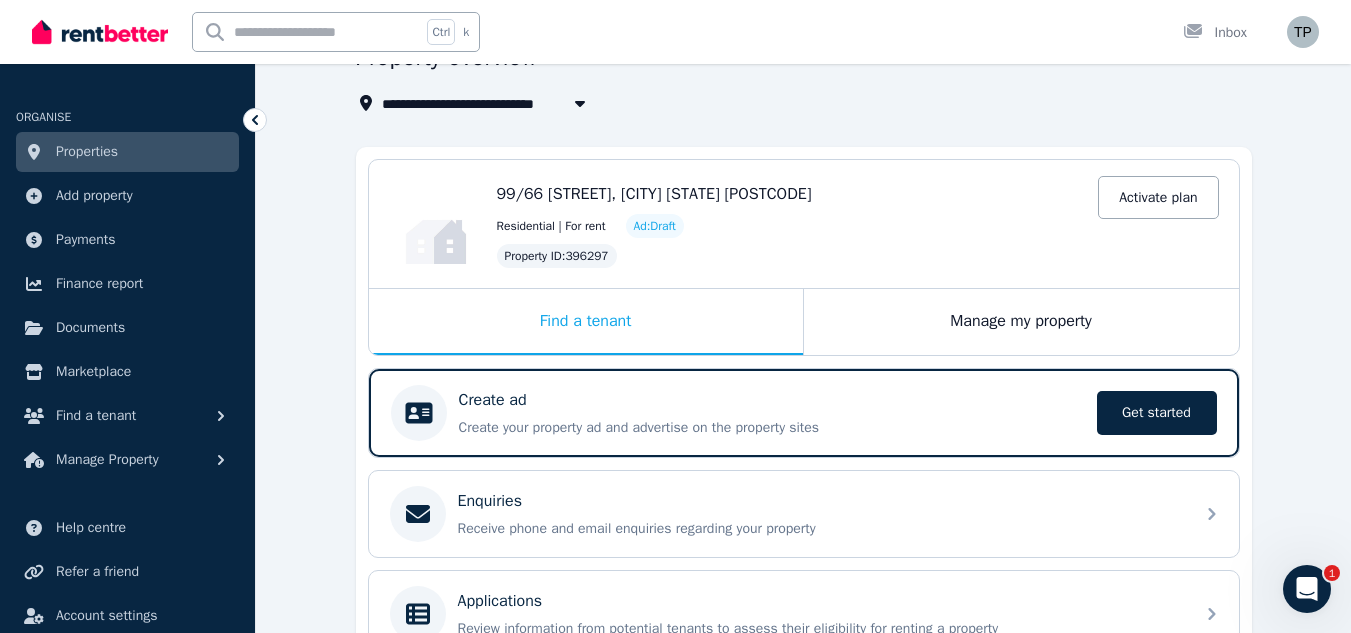 scroll, scrollTop: 200, scrollLeft: 0, axis: vertical 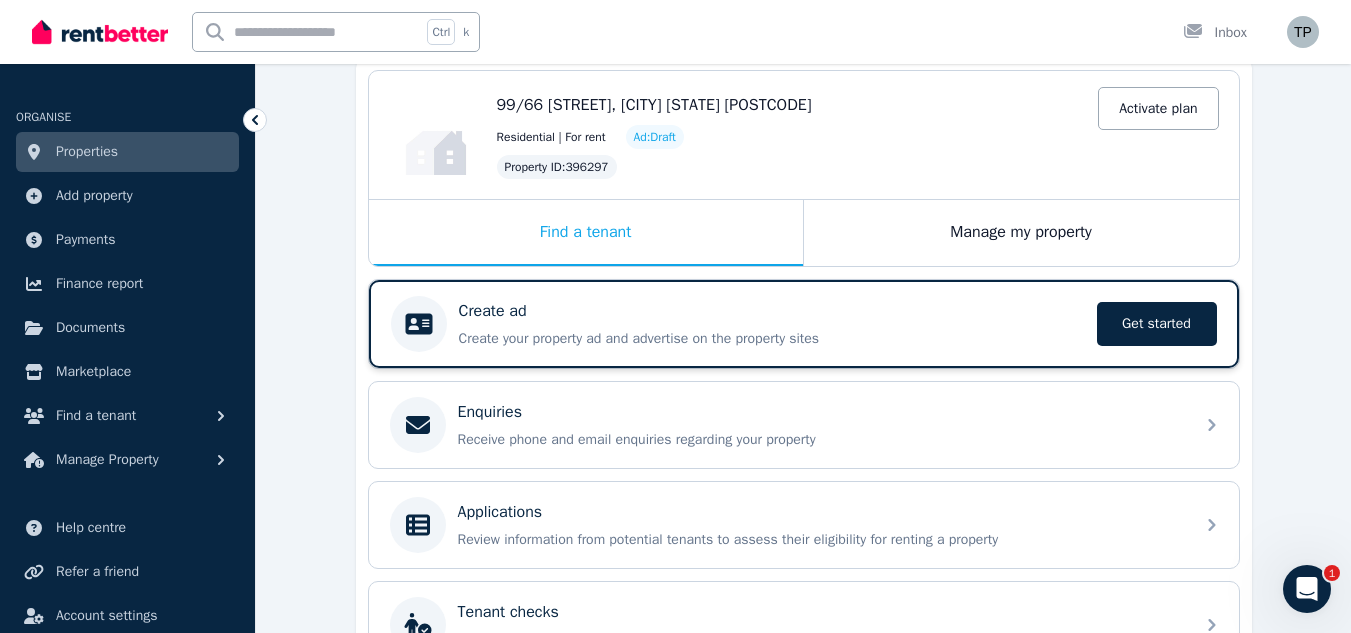 click on "Create ad" at bounding box center (493, 311) 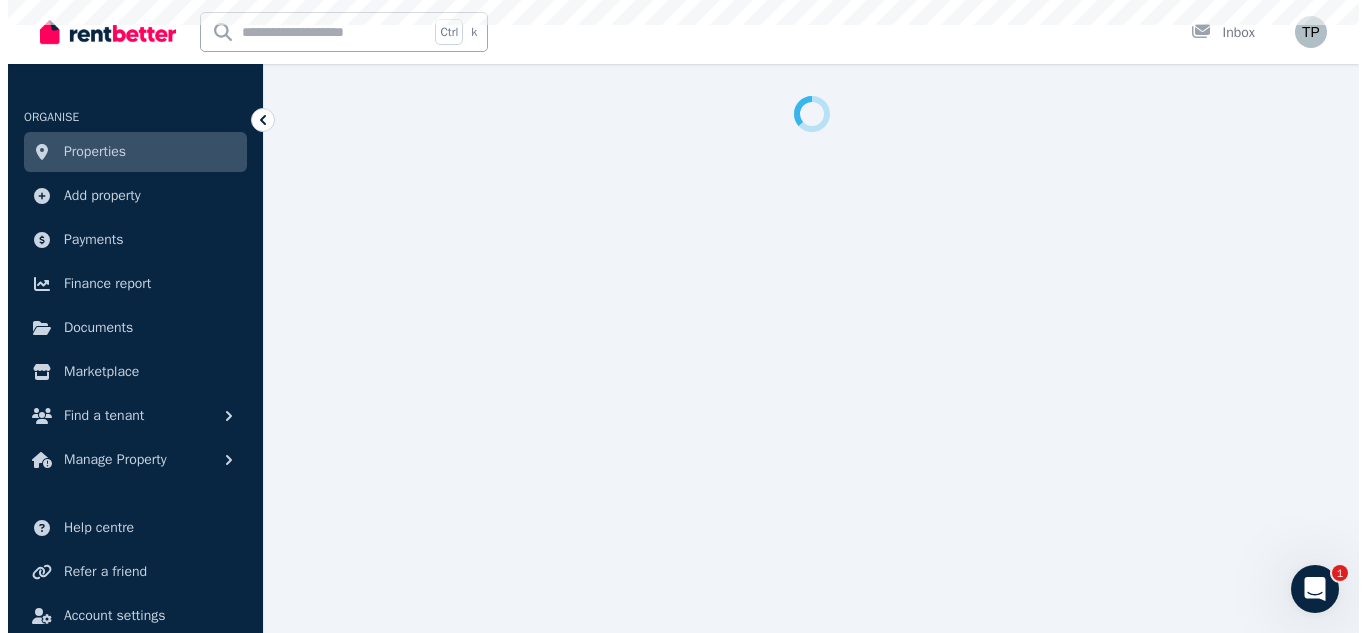scroll, scrollTop: 0, scrollLeft: 0, axis: both 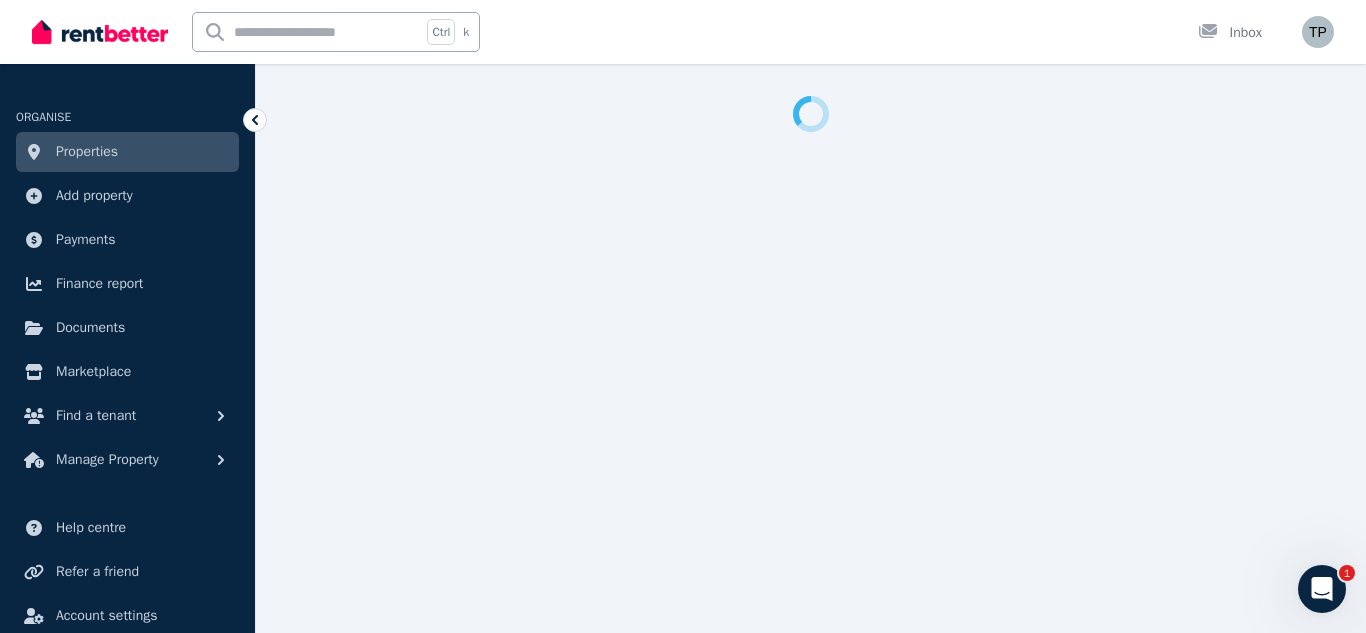 select on "***" 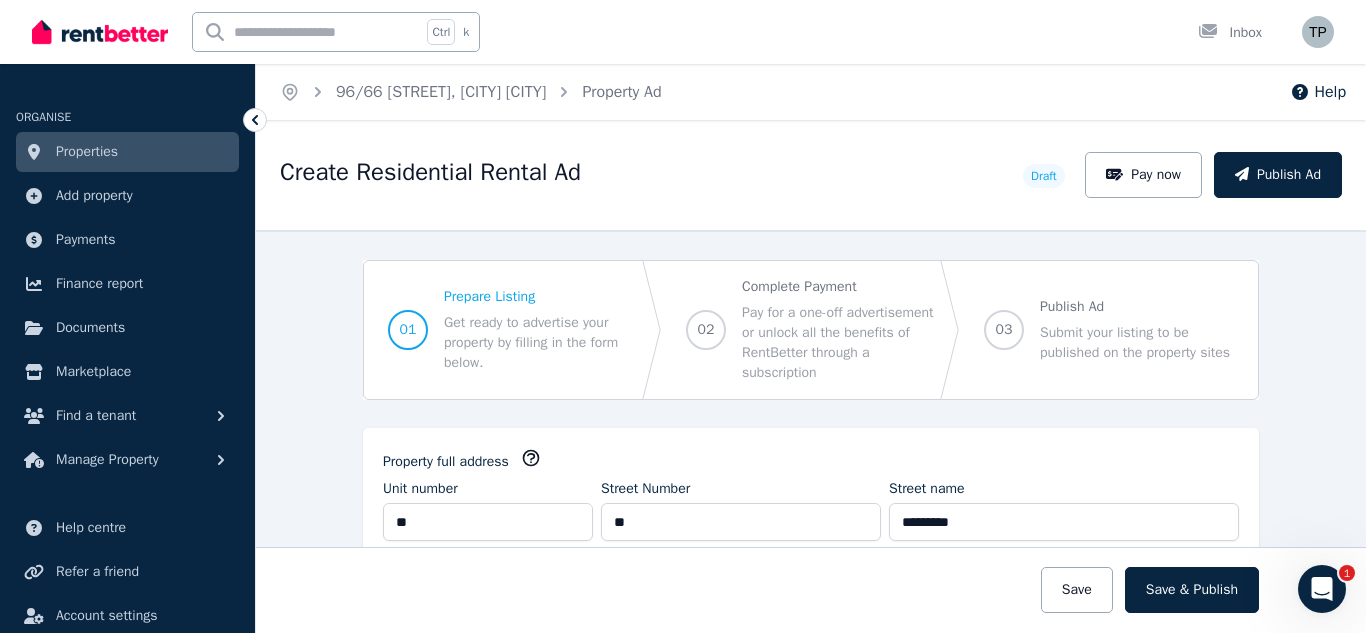 scroll, scrollTop: 100, scrollLeft: 0, axis: vertical 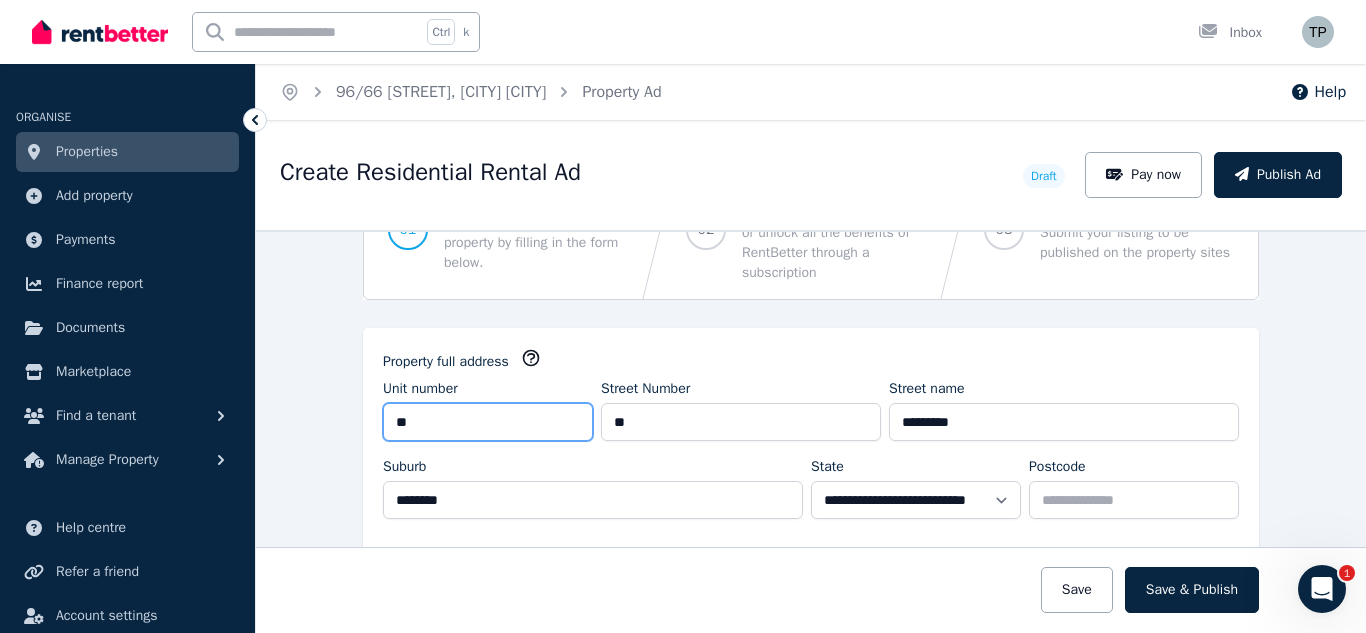 click on "**" at bounding box center [488, 422] 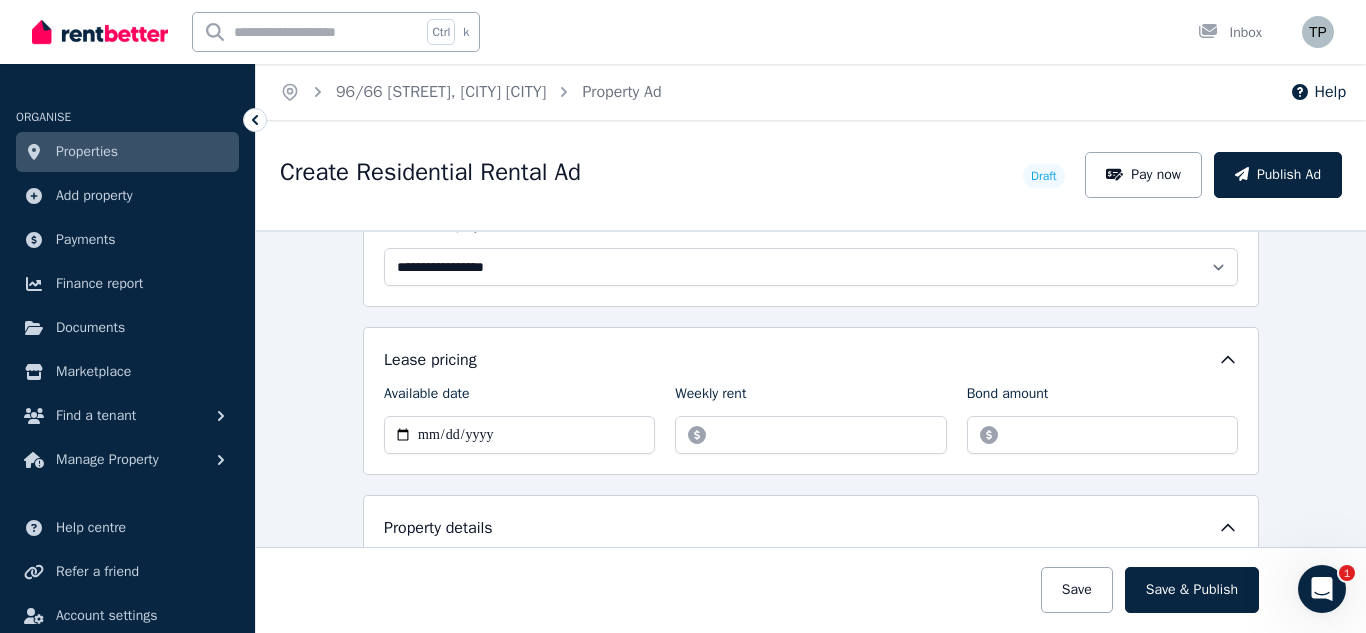 scroll, scrollTop: 600, scrollLeft: 0, axis: vertical 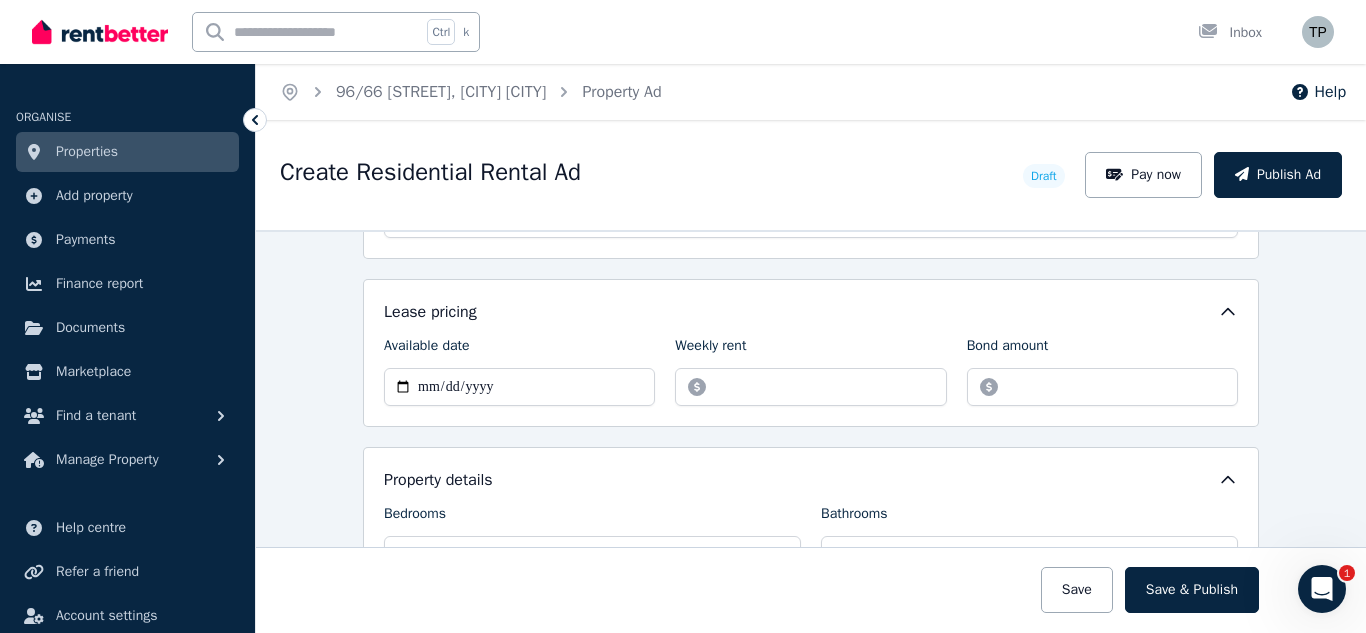 type on "**" 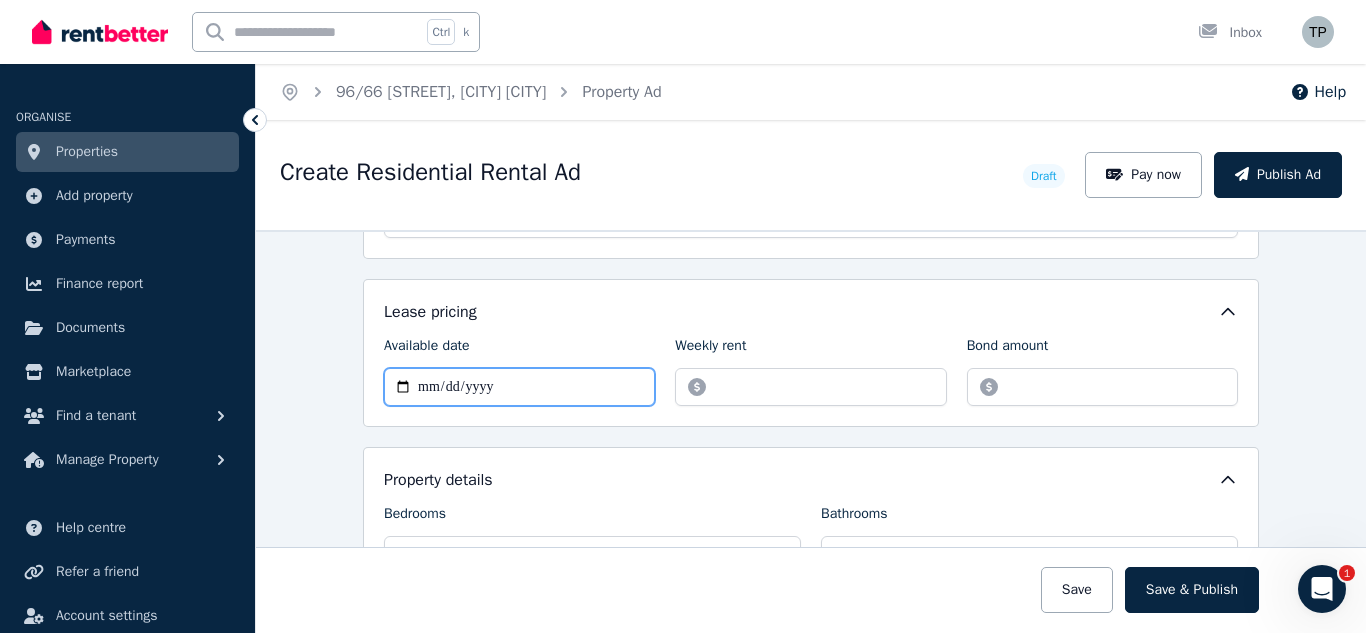 click on "Available date" at bounding box center (519, 387) 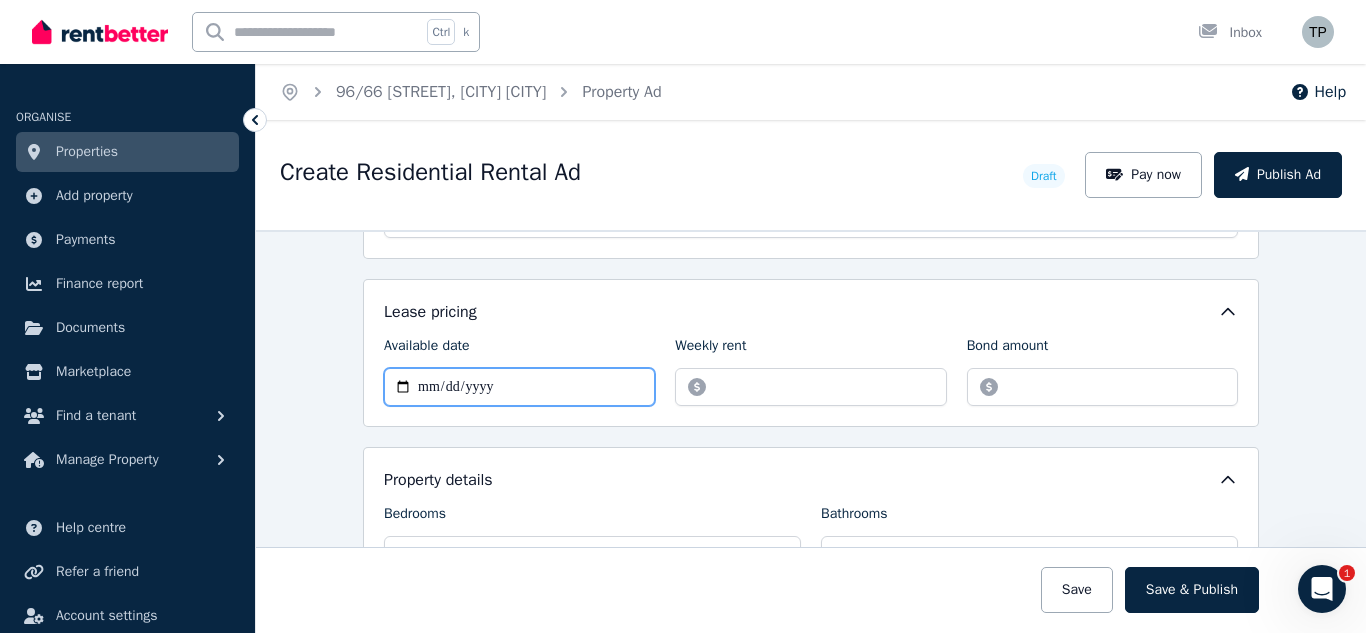 type on "**********" 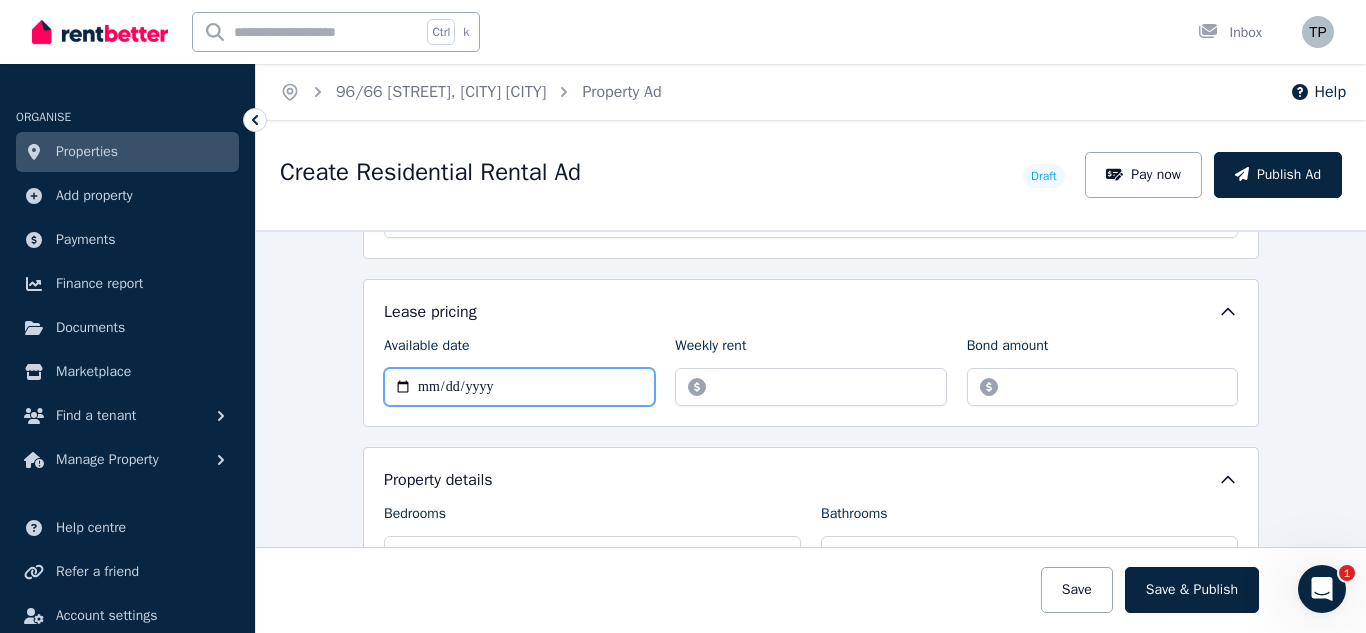 click on "**********" at bounding box center [519, 387] 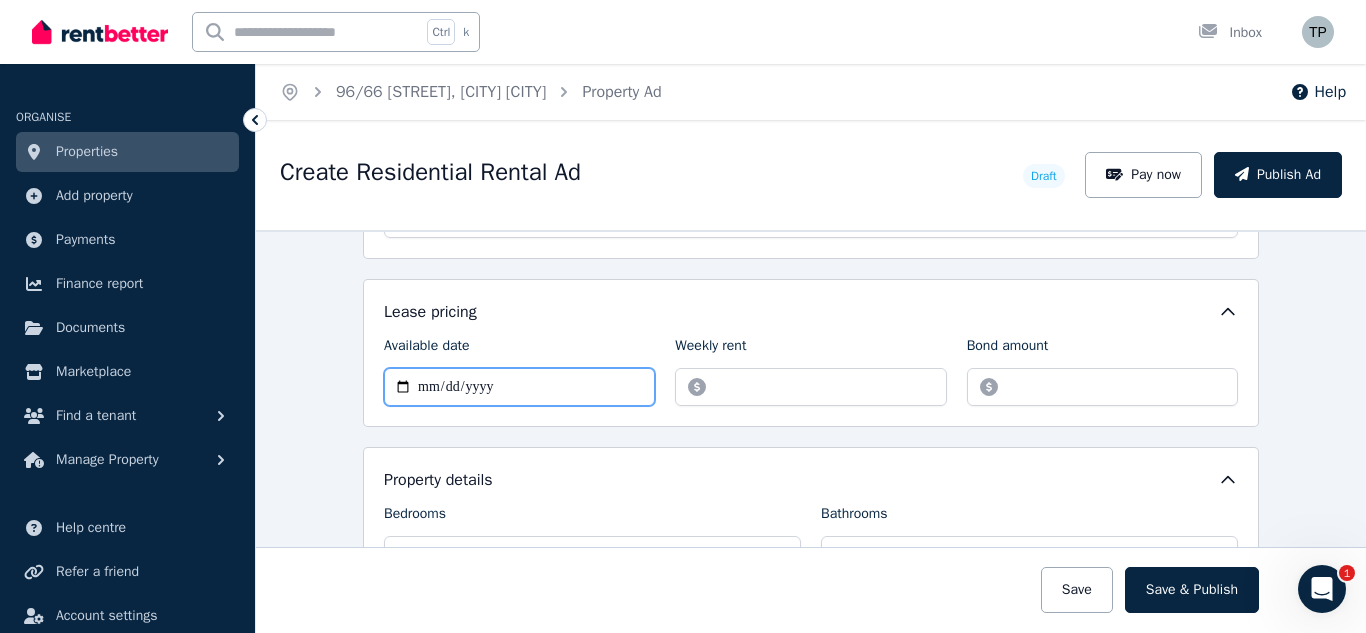type on "**********" 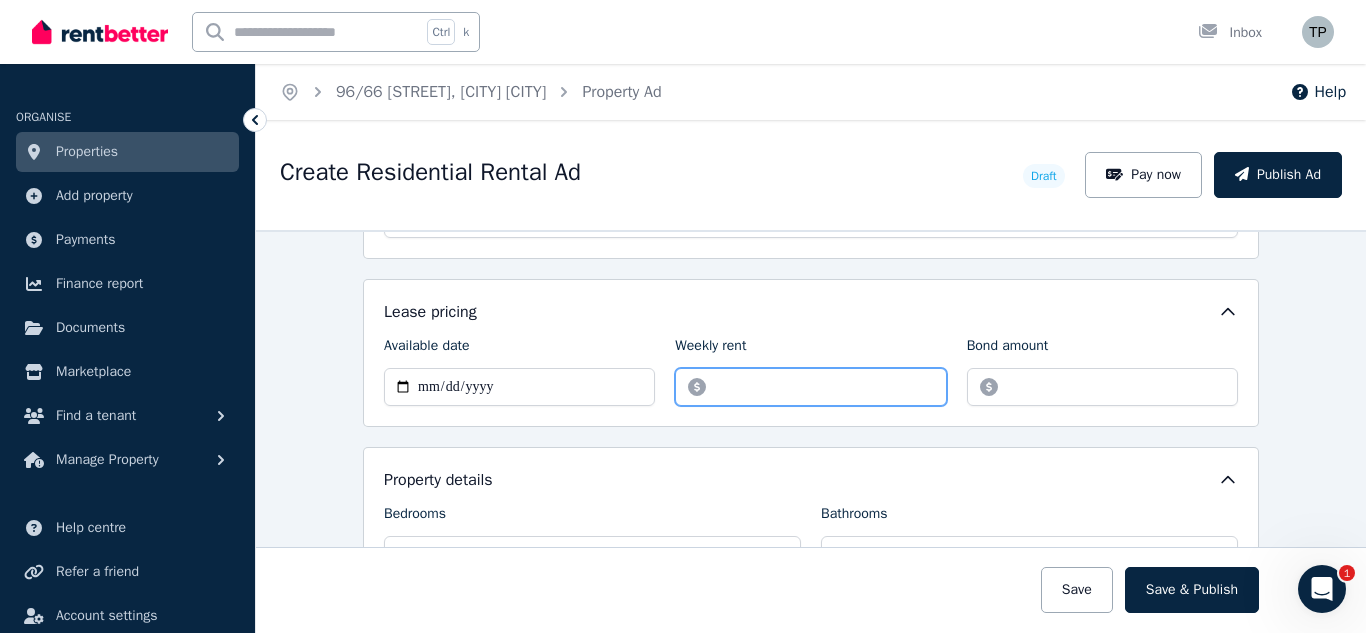 click on "Weekly rent" at bounding box center [810, 387] 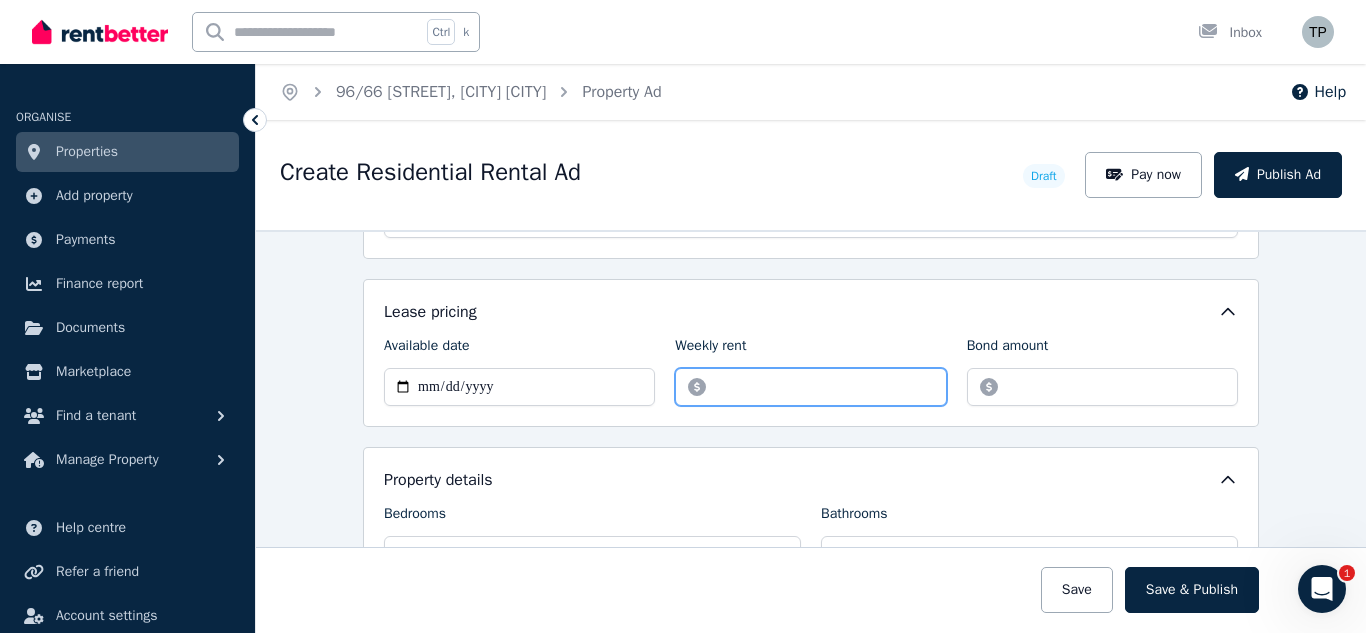 type on "*" 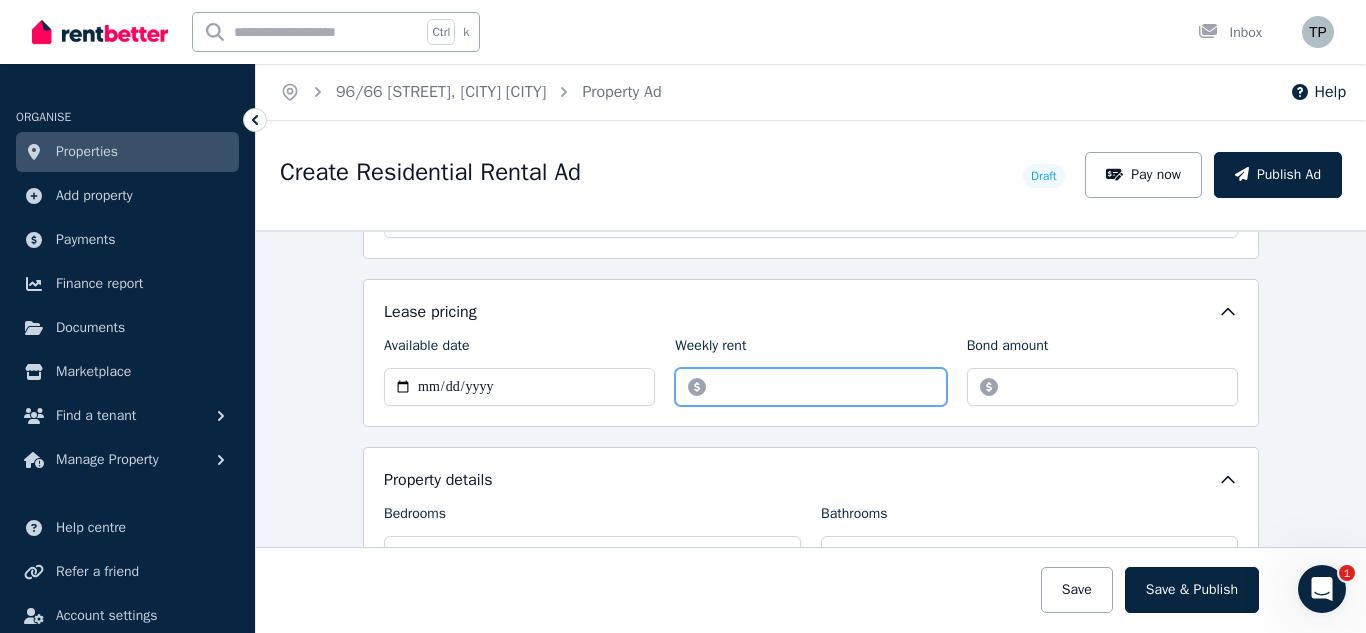 type on "****" 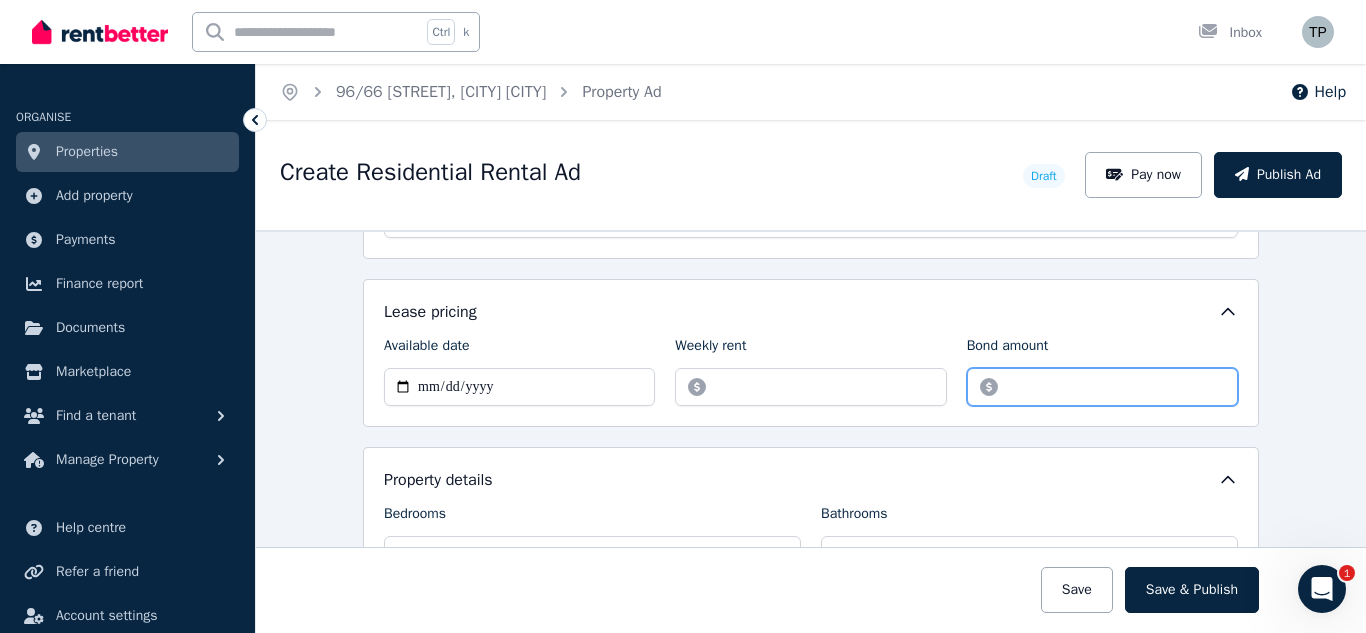 click on "Bond amount" at bounding box center [1102, 387] 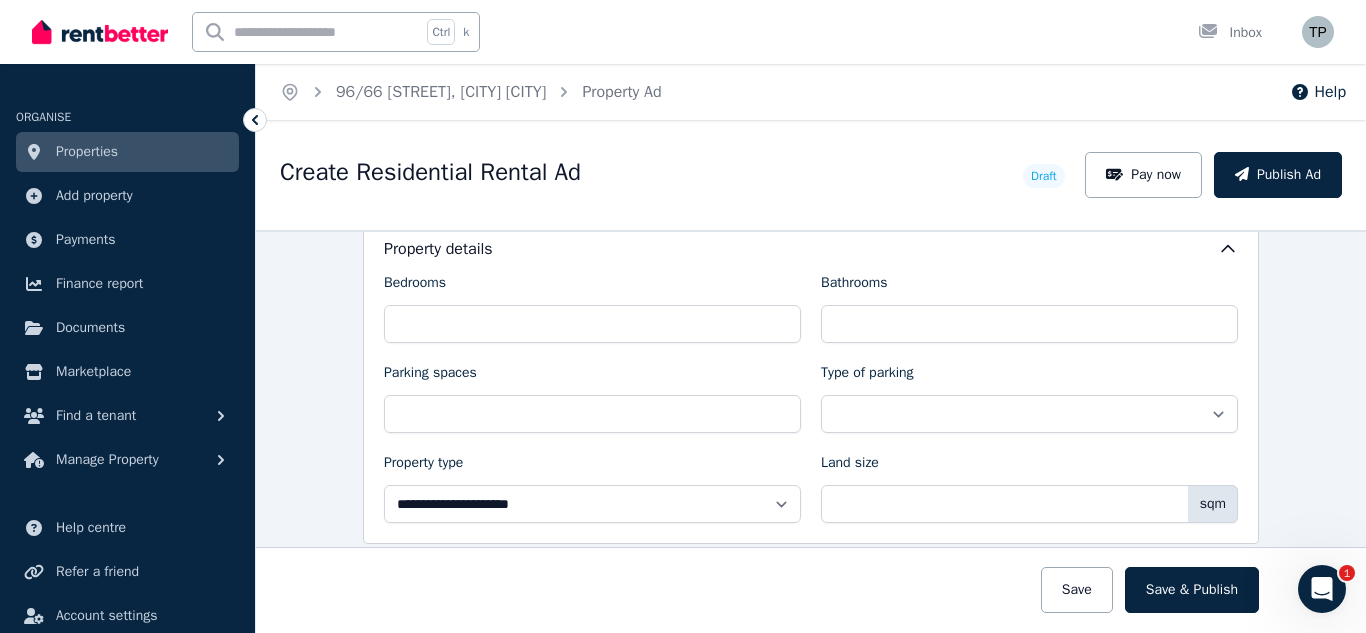 scroll, scrollTop: 800, scrollLeft: 0, axis: vertical 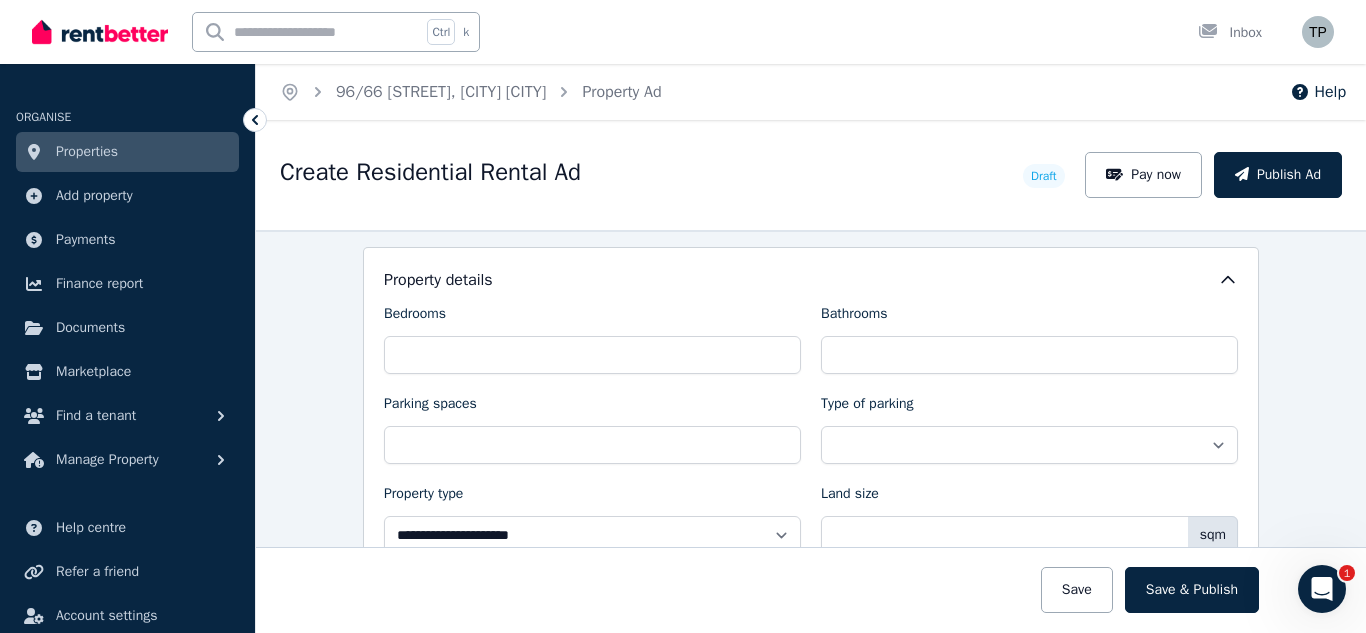 type on "****" 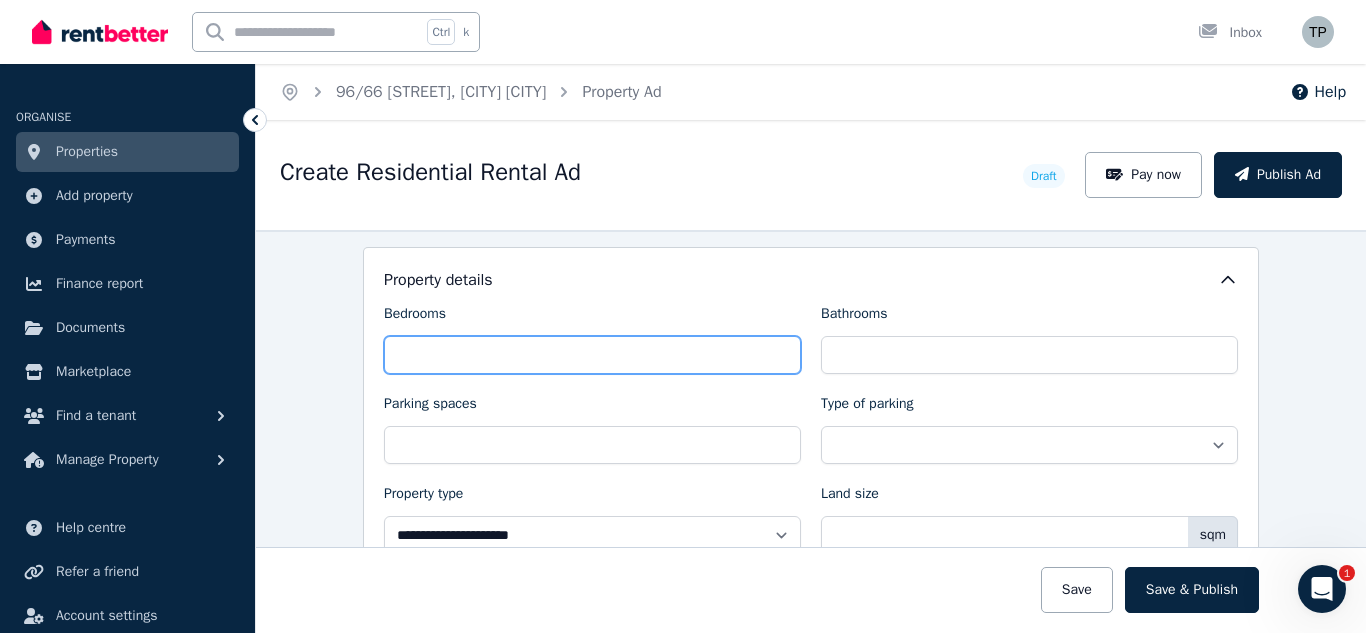 click on "Bedrooms" at bounding box center (592, 355) 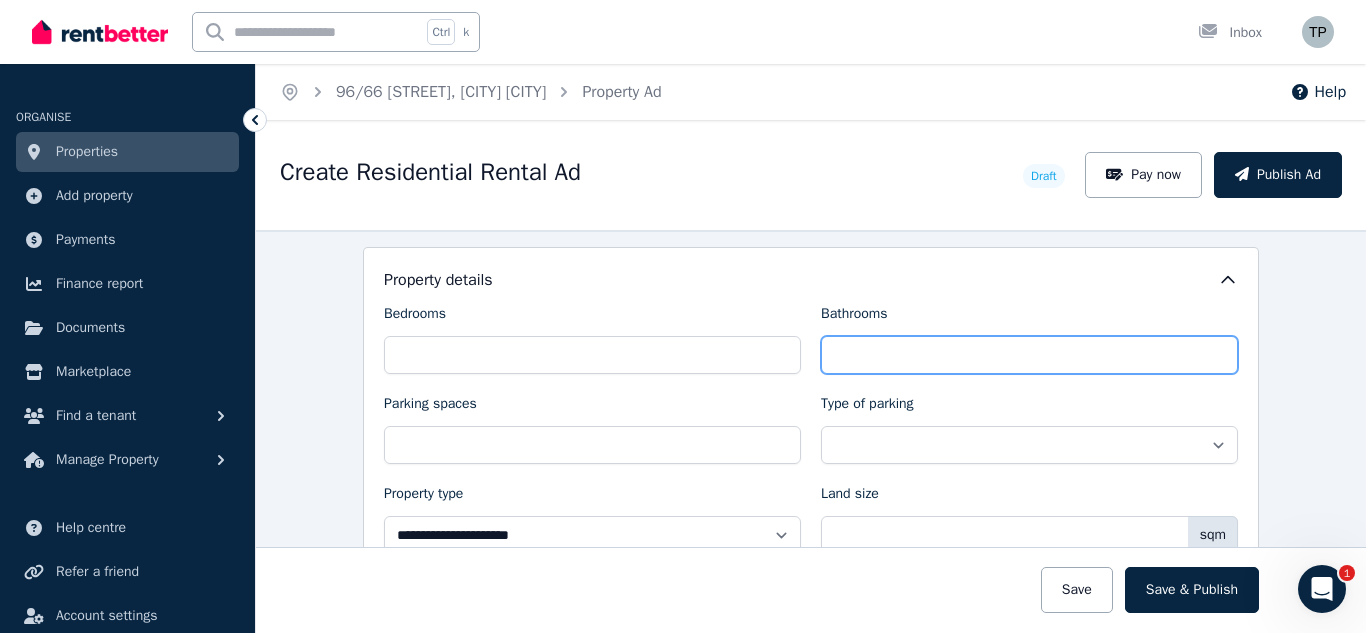 click on "Bathrooms" at bounding box center [1029, 355] 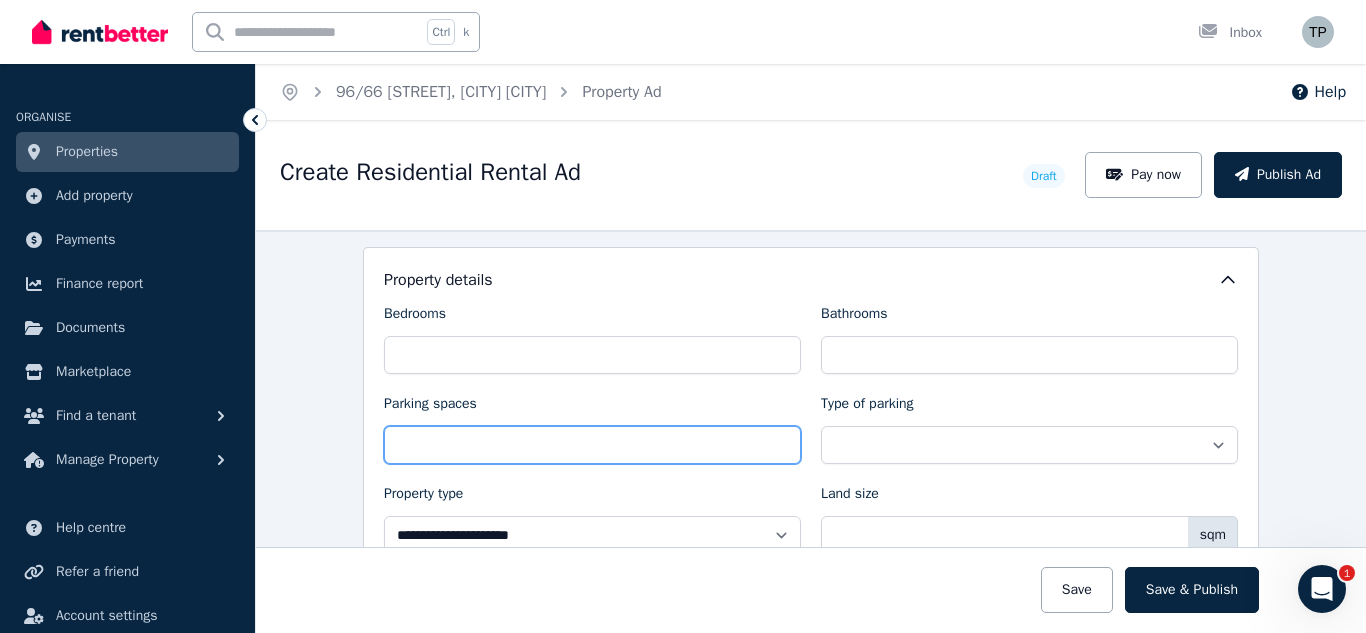 click on "Parking spaces" at bounding box center [592, 445] 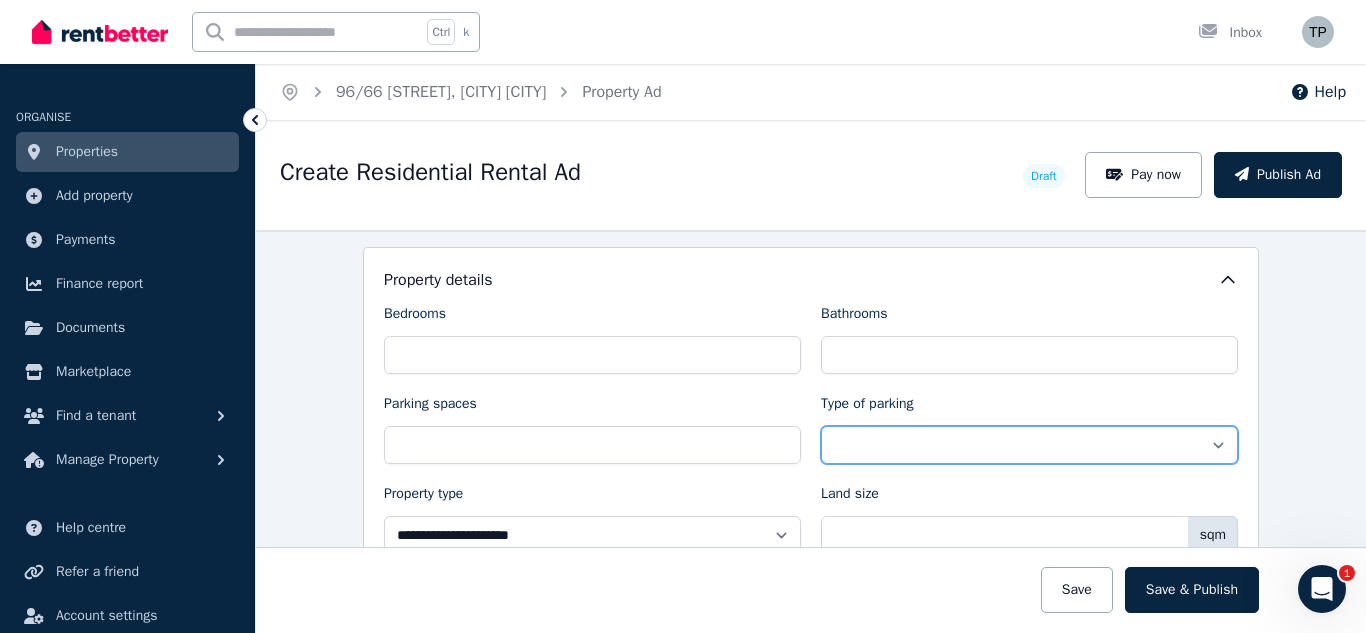 click on "**********" at bounding box center (1029, 445) 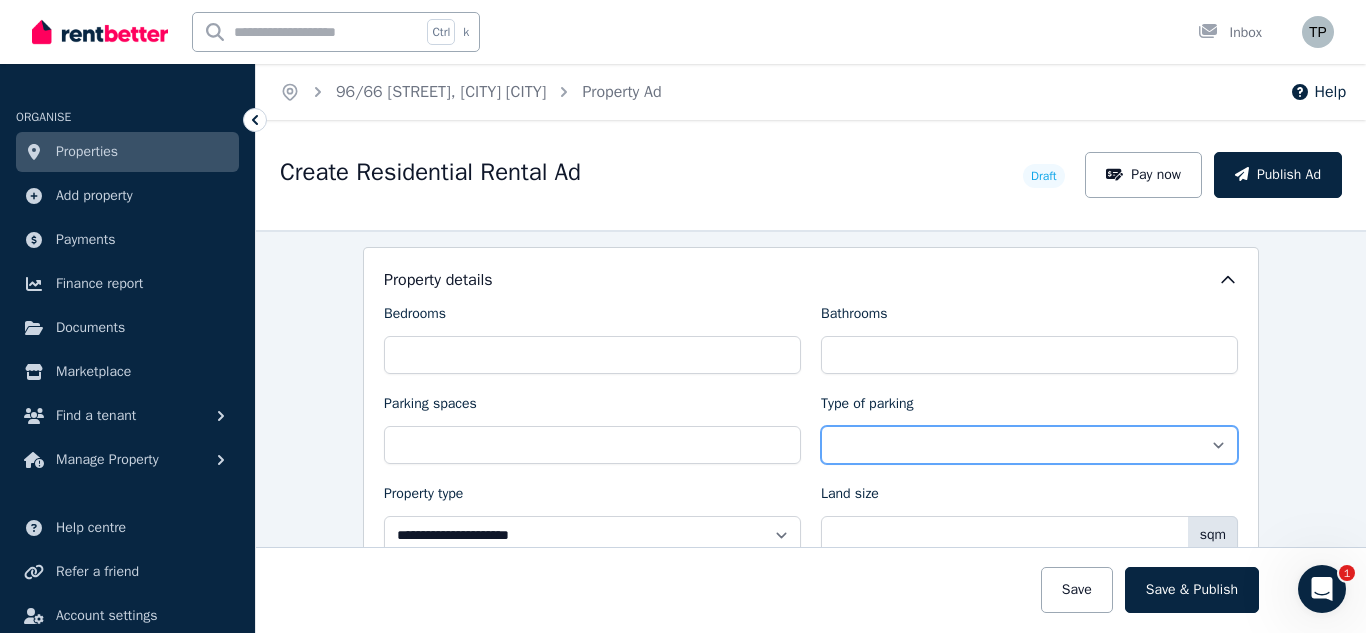 select on "**********" 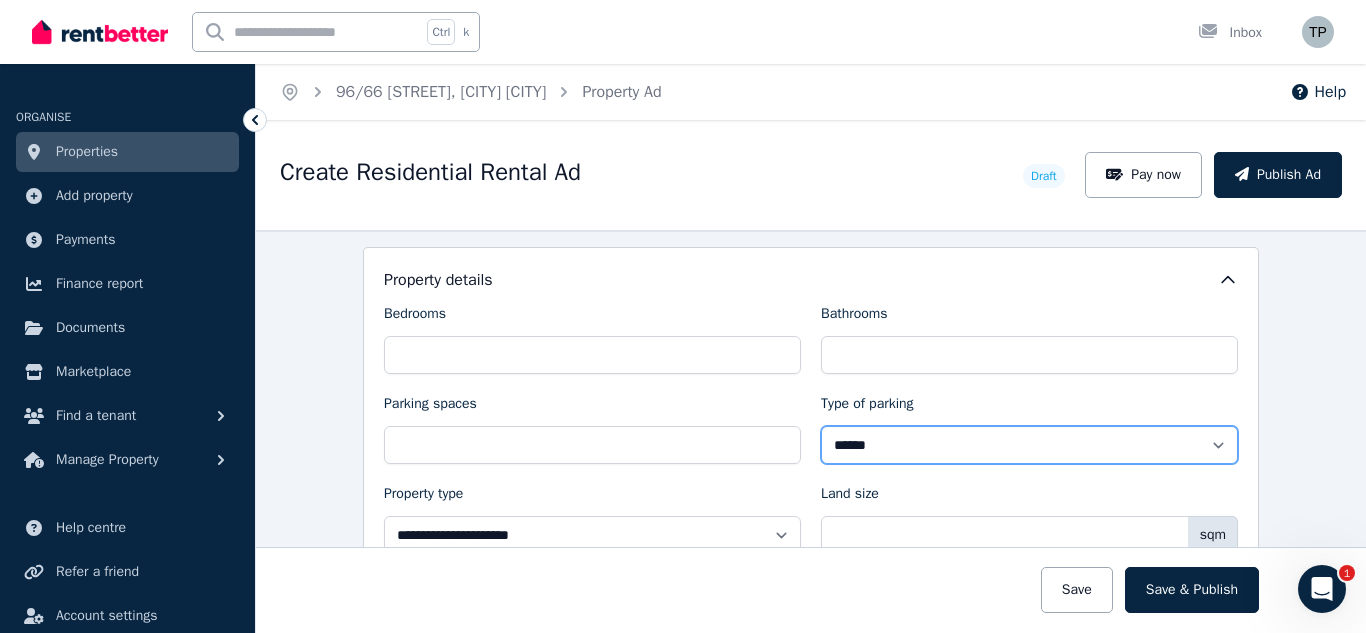 click on "**********" at bounding box center (1029, 445) 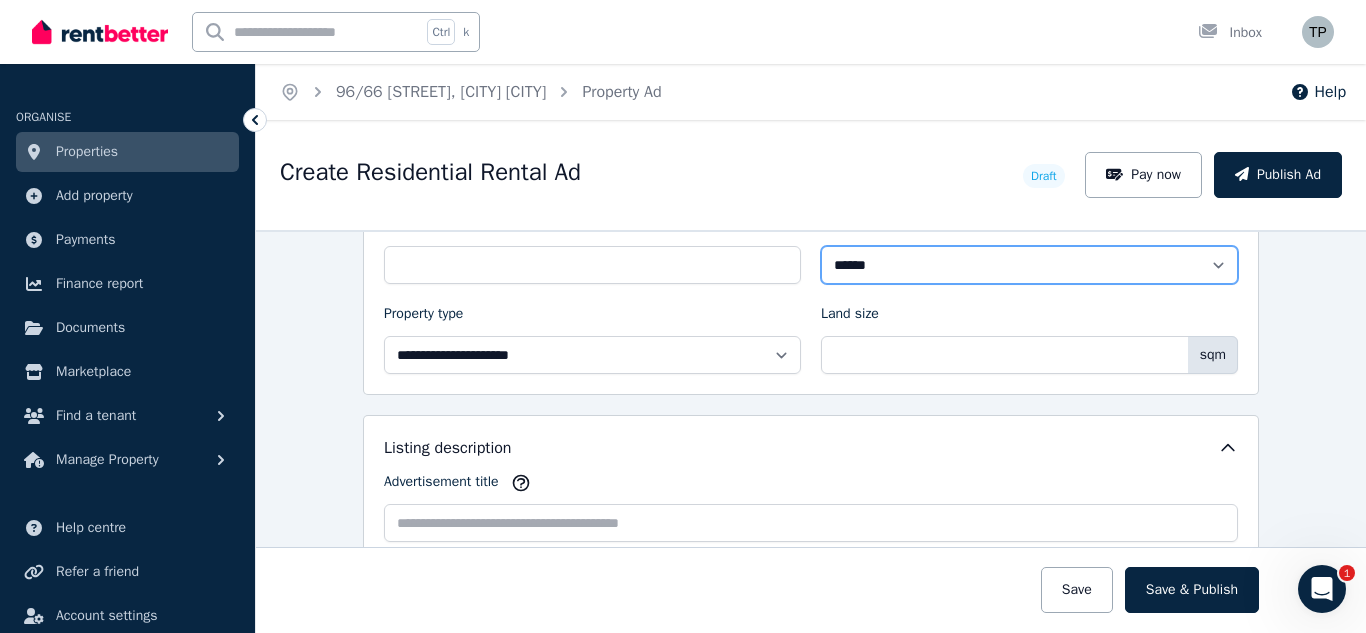 scroll, scrollTop: 1000, scrollLeft: 0, axis: vertical 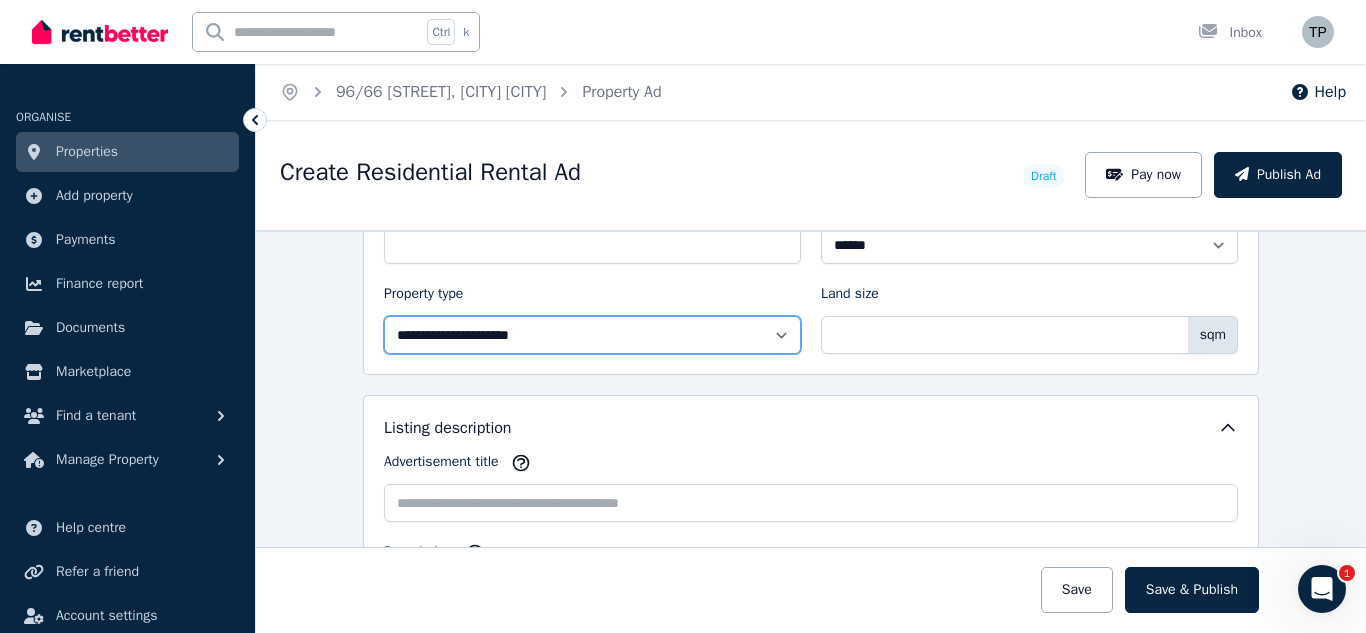 click on "**********" at bounding box center [592, 335] 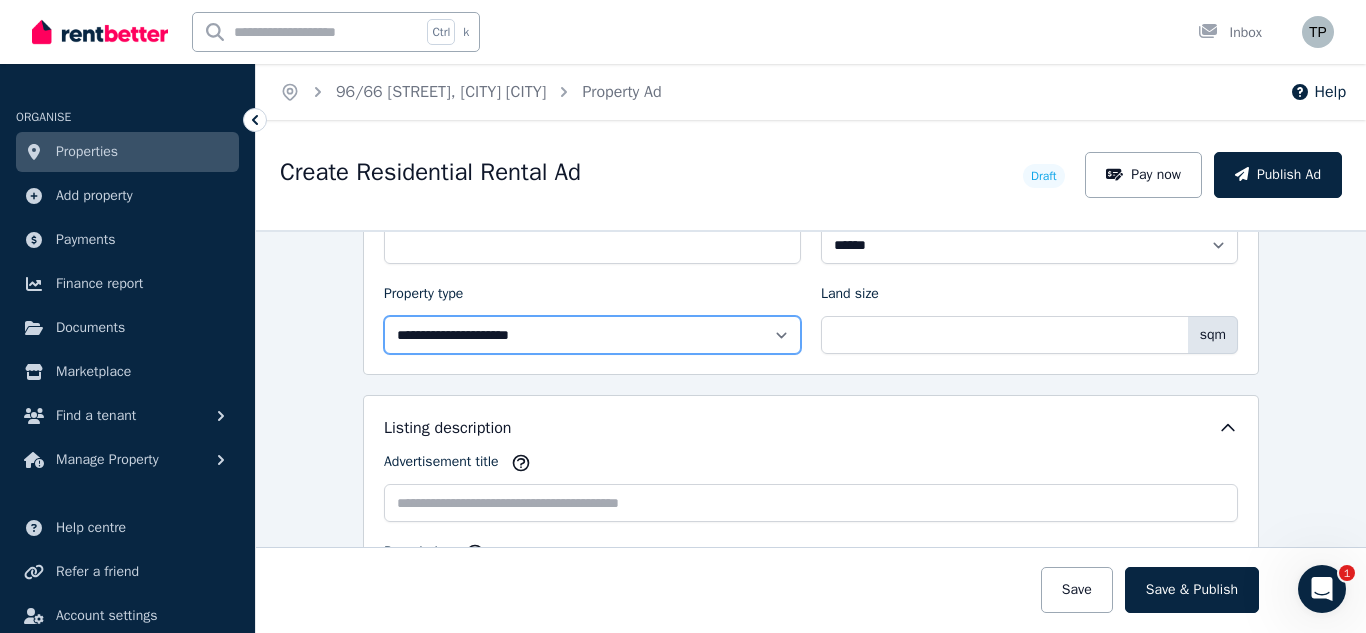 select on "**********" 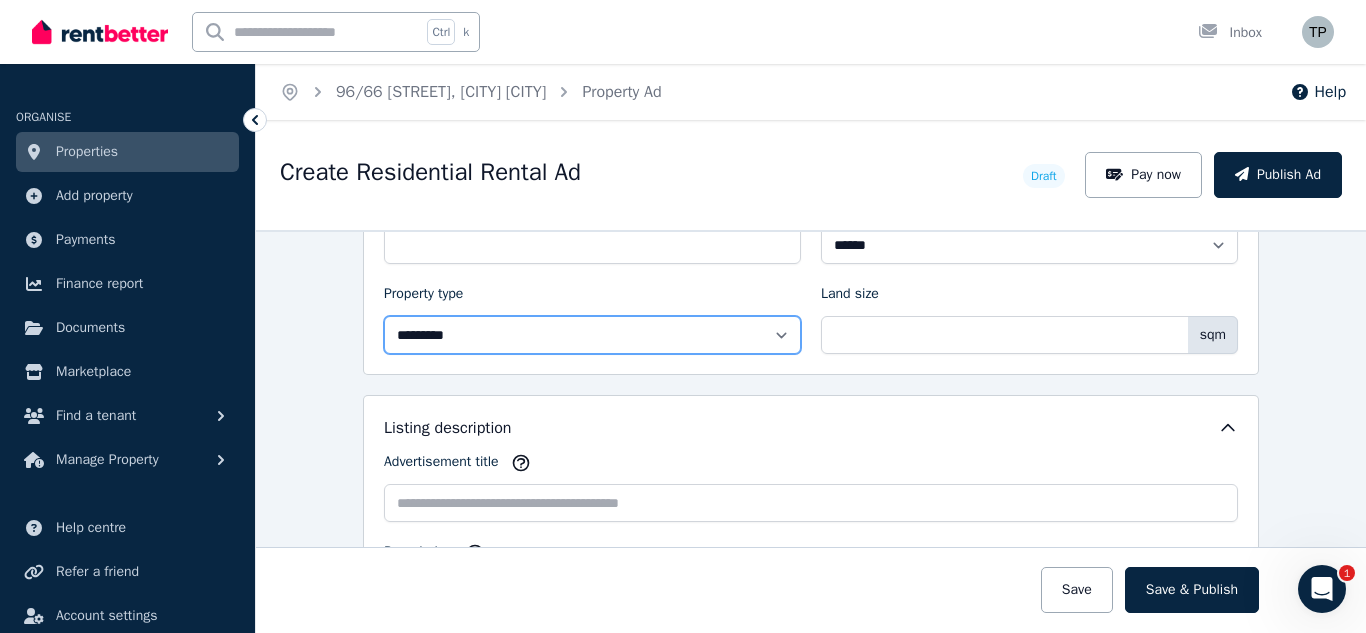 click on "**********" at bounding box center (592, 335) 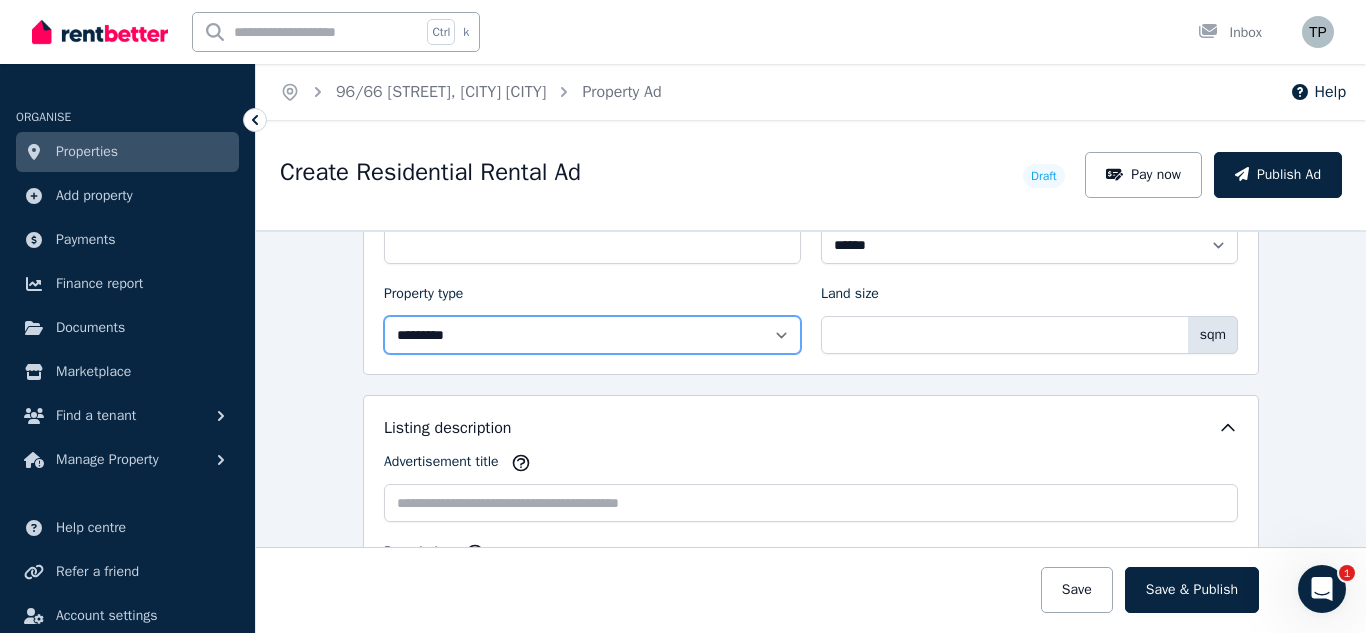 scroll, scrollTop: 1100, scrollLeft: 0, axis: vertical 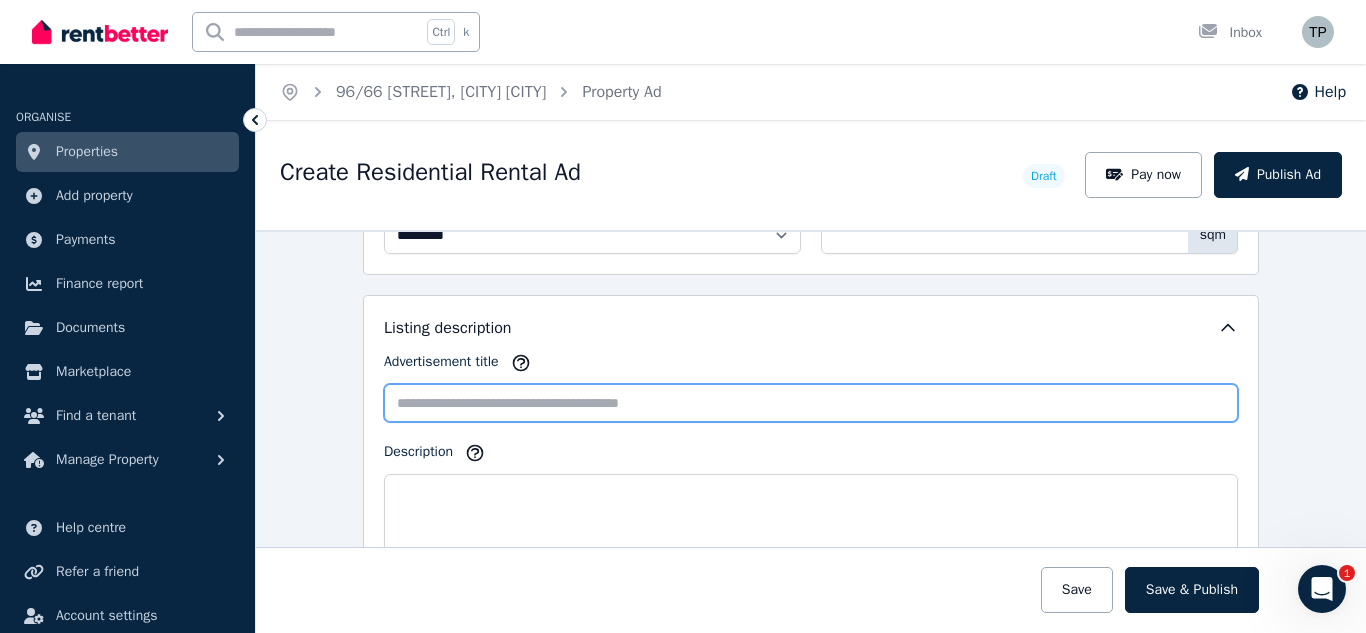 click on "Advertisement title" at bounding box center (811, 403) 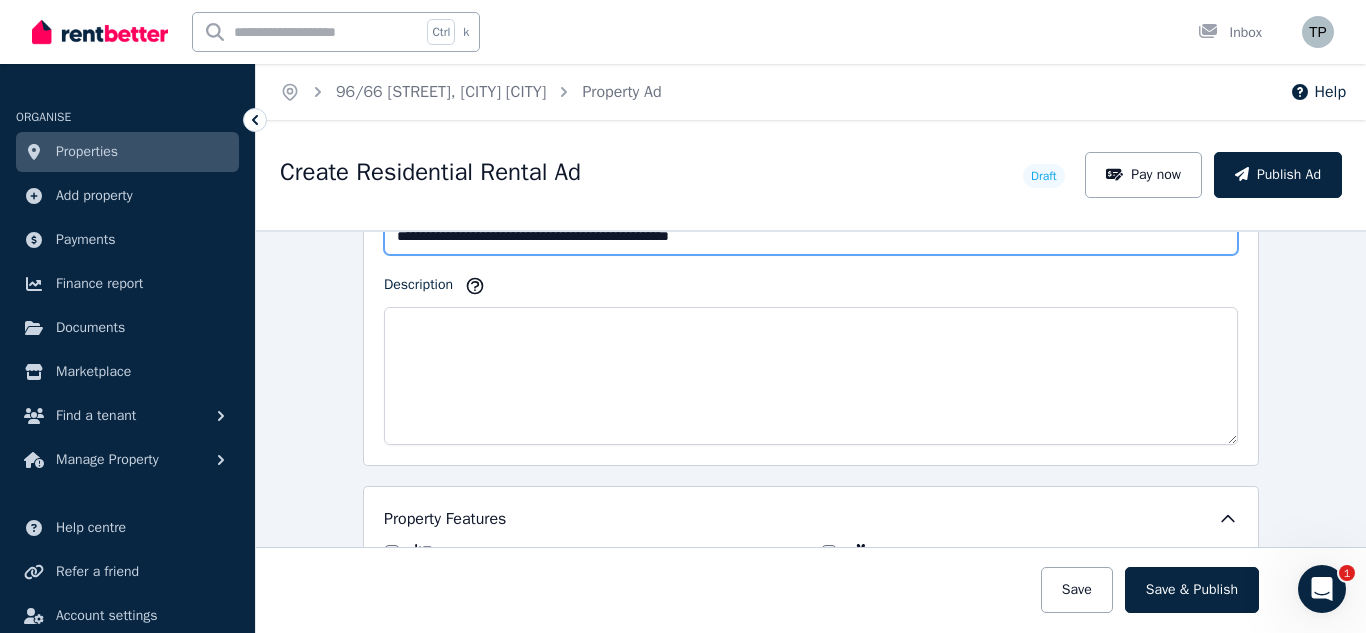 scroll, scrollTop: 1300, scrollLeft: 0, axis: vertical 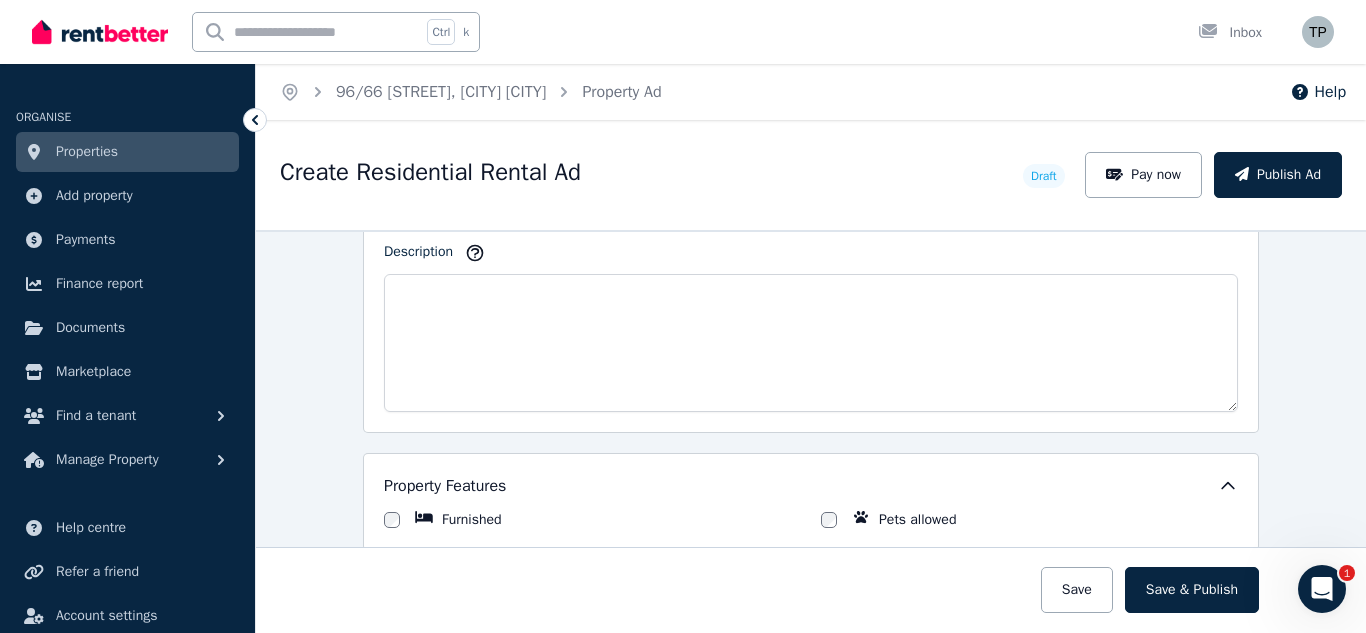 type on "**********" 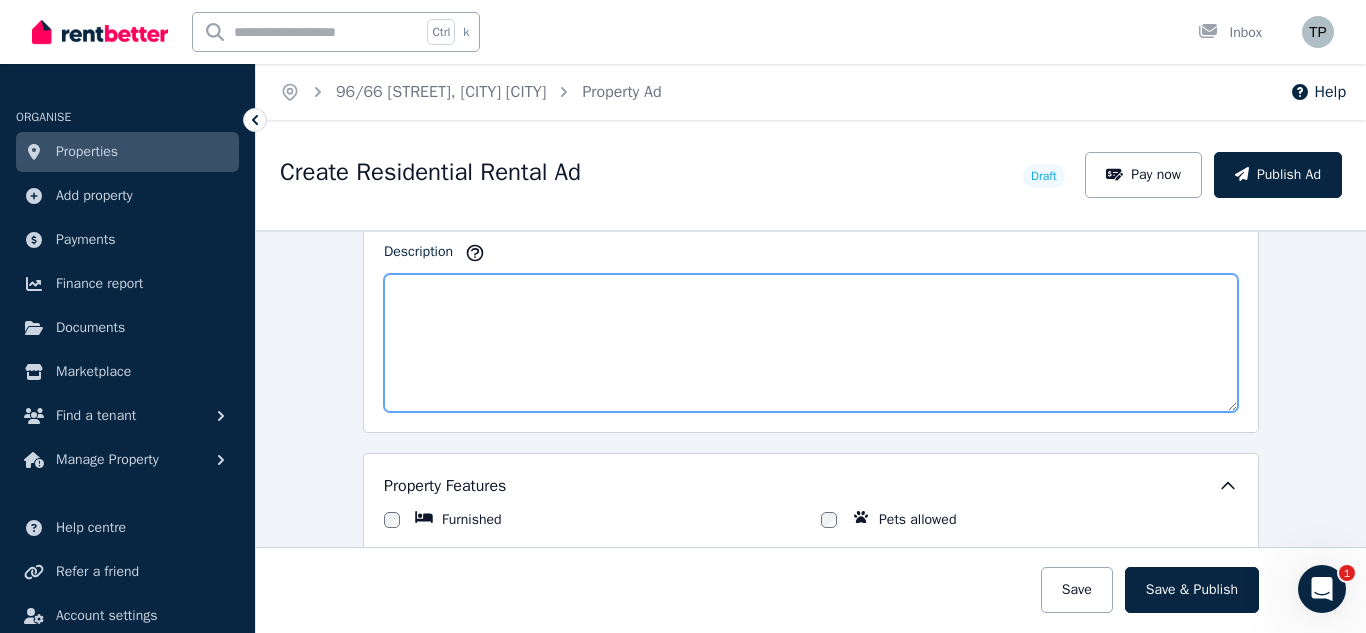 click on "Description" at bounding box center [811, 343] 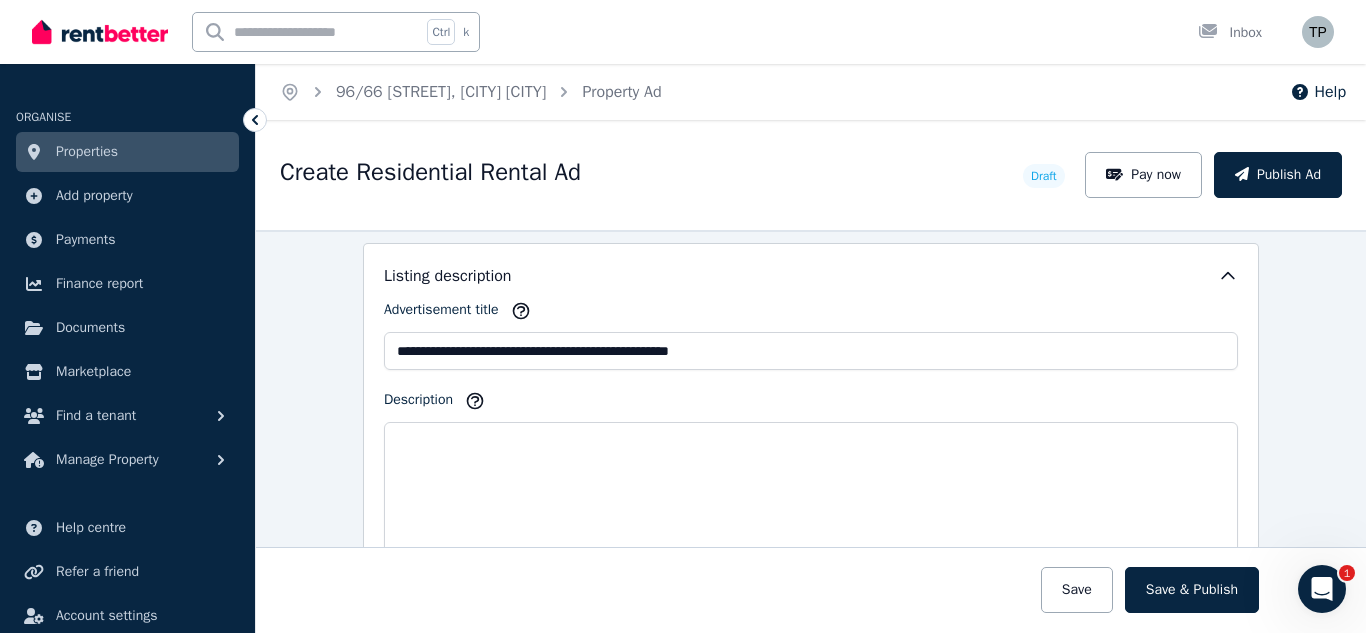scroll, scrollTop: 1100, scrollLeft: 0, axis: vertical 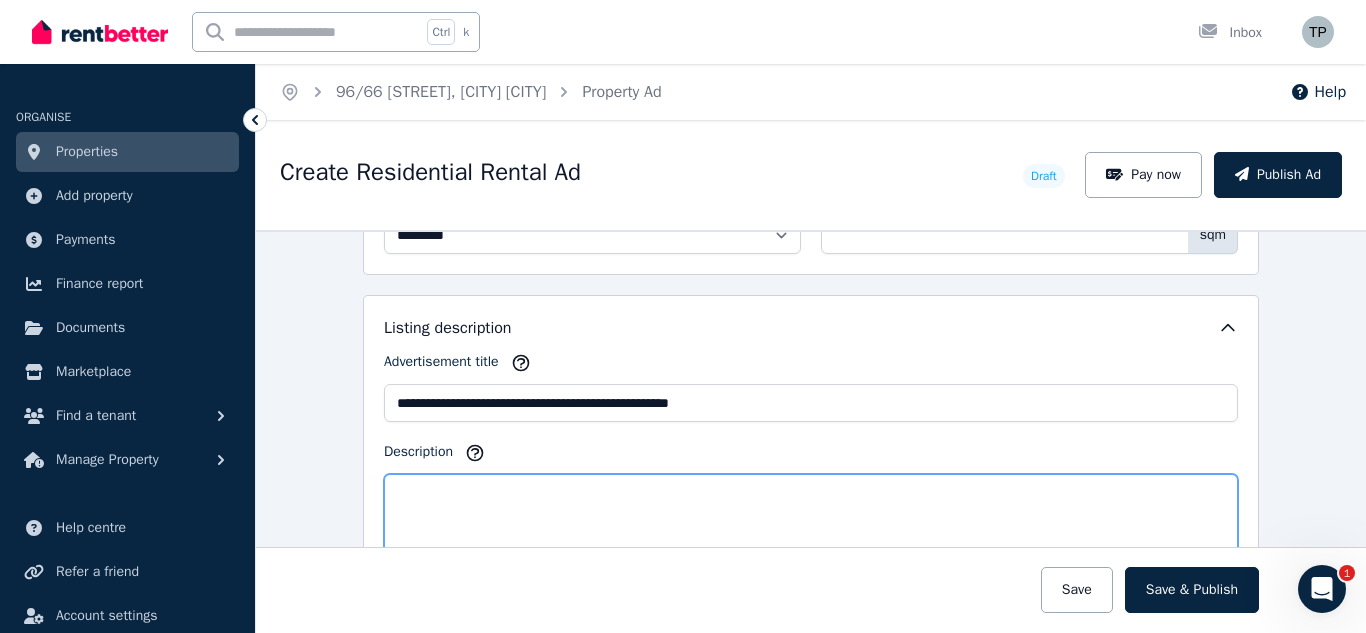 click on "Description" at bounding box center [811, 543] 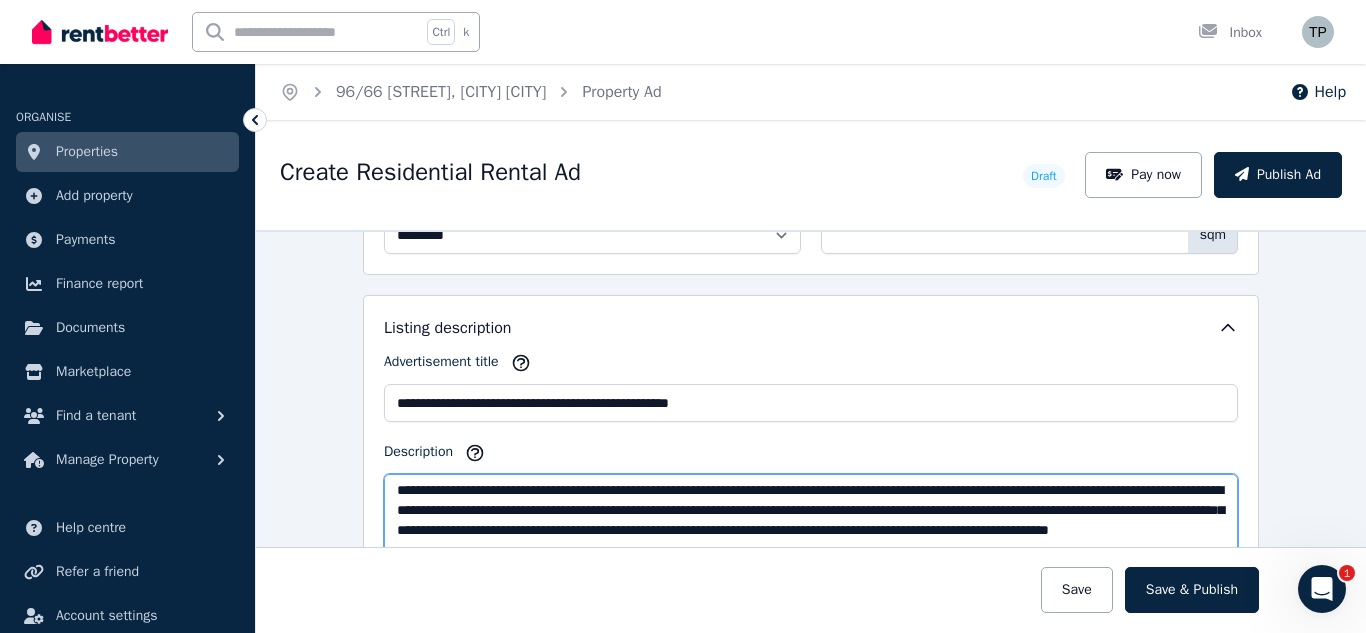 scroll, scrollTop: 0, scrollLeft: 0, axis: both 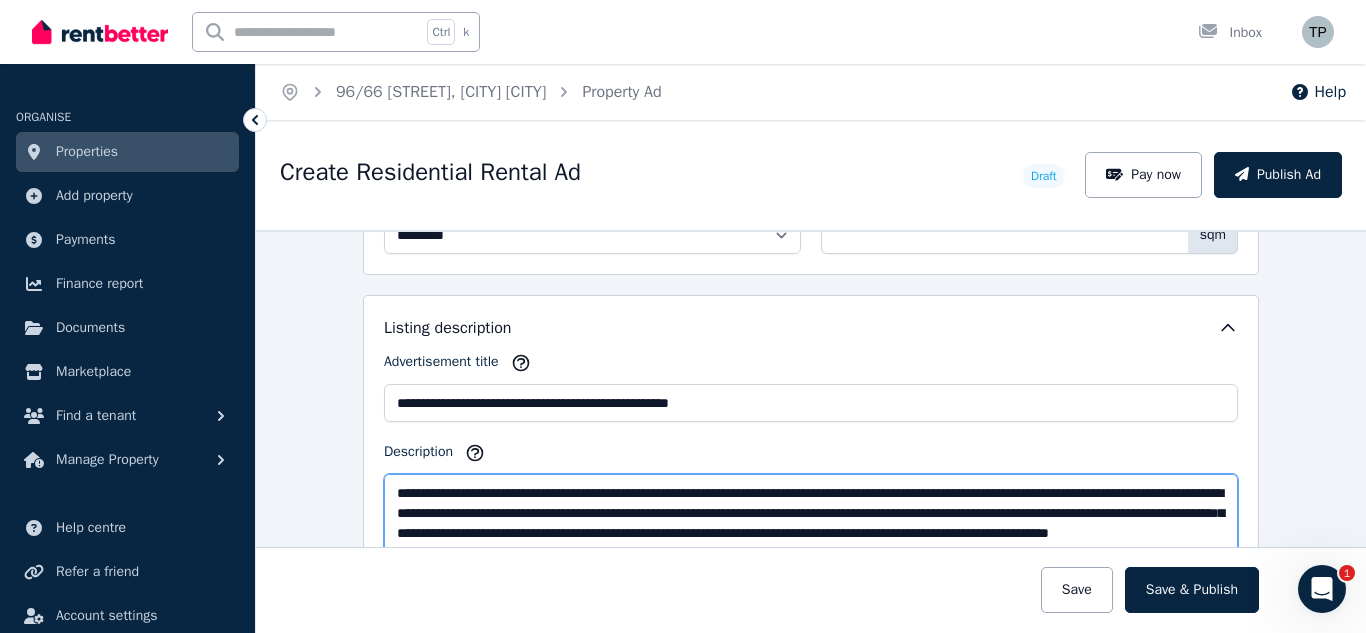 drag, startPoint x: 390, startPoint y: 492, endPoint x: 402, endPoint y: 494, distance: 12.165525 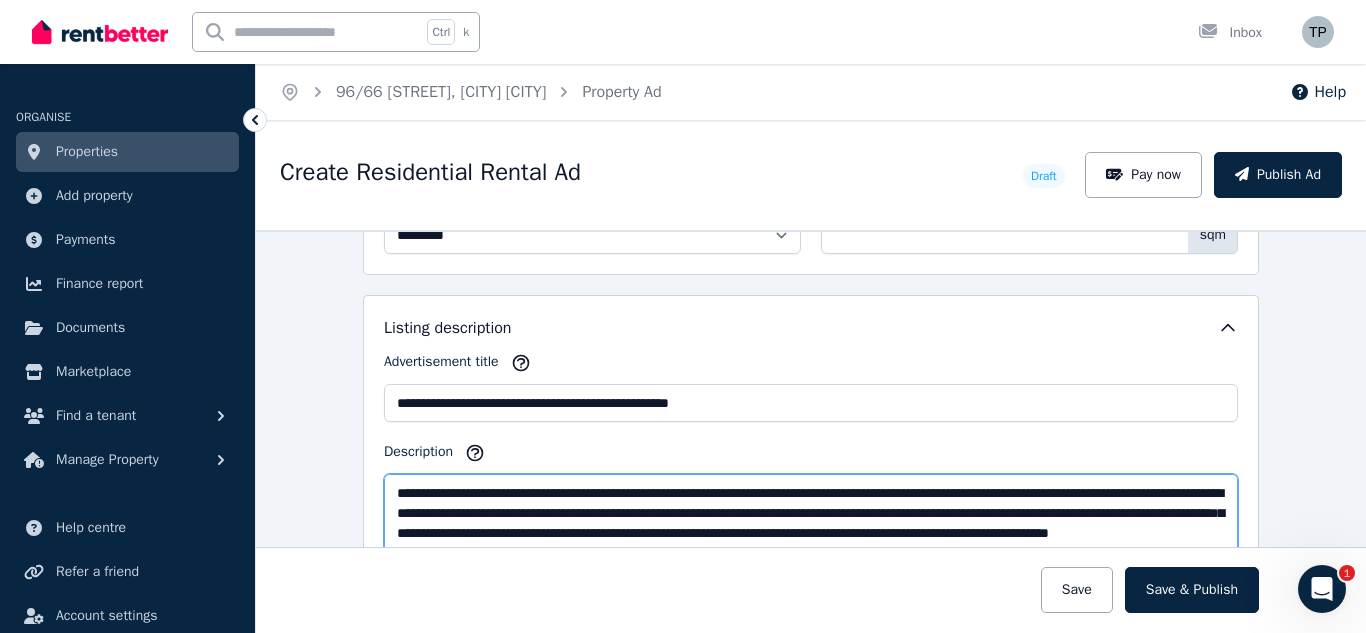 click on "Description" at bounding box center (811, 543) 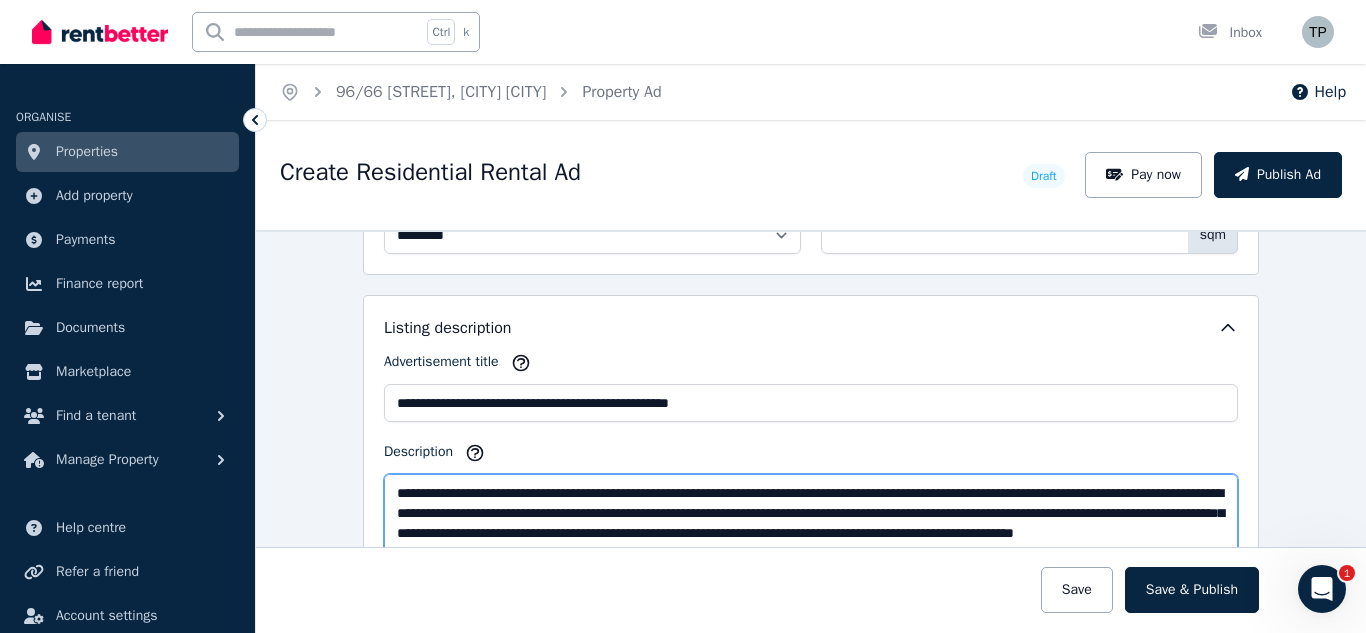 drag, startPoint x: 1041, startPoint y: 494, endPoint x: 1161, endPoint y: 498, distance: 120.06665 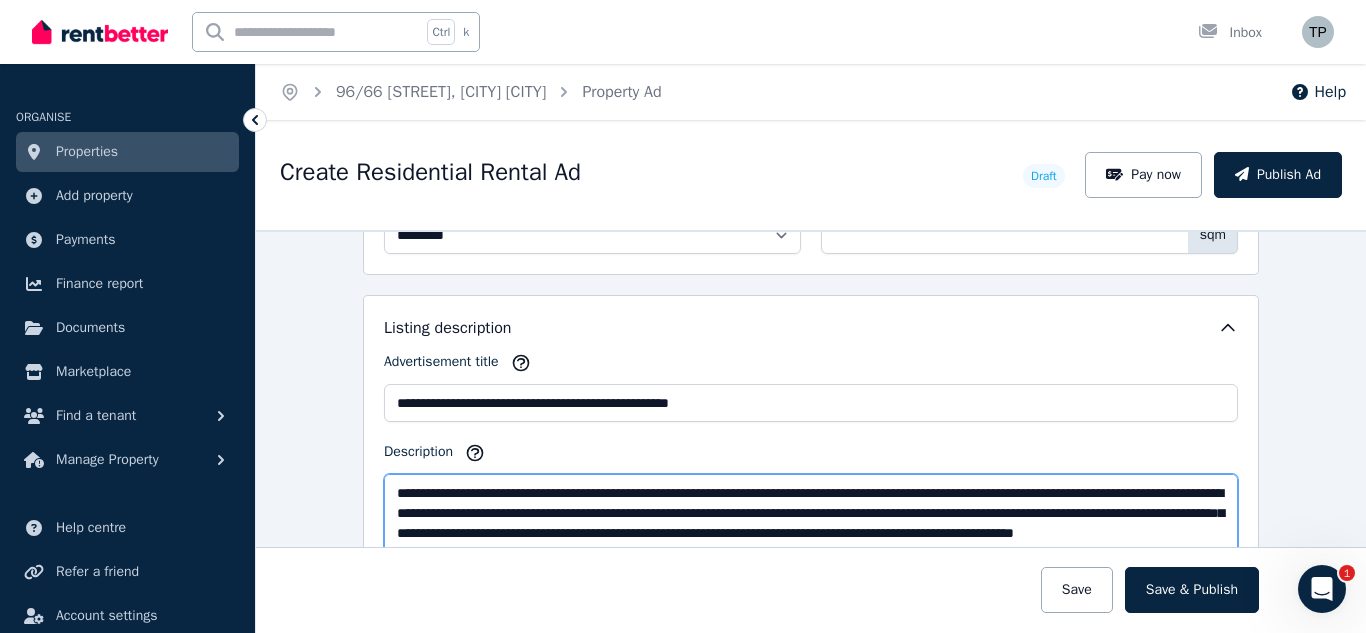 click on "Description" at bounding box center (811, 543) 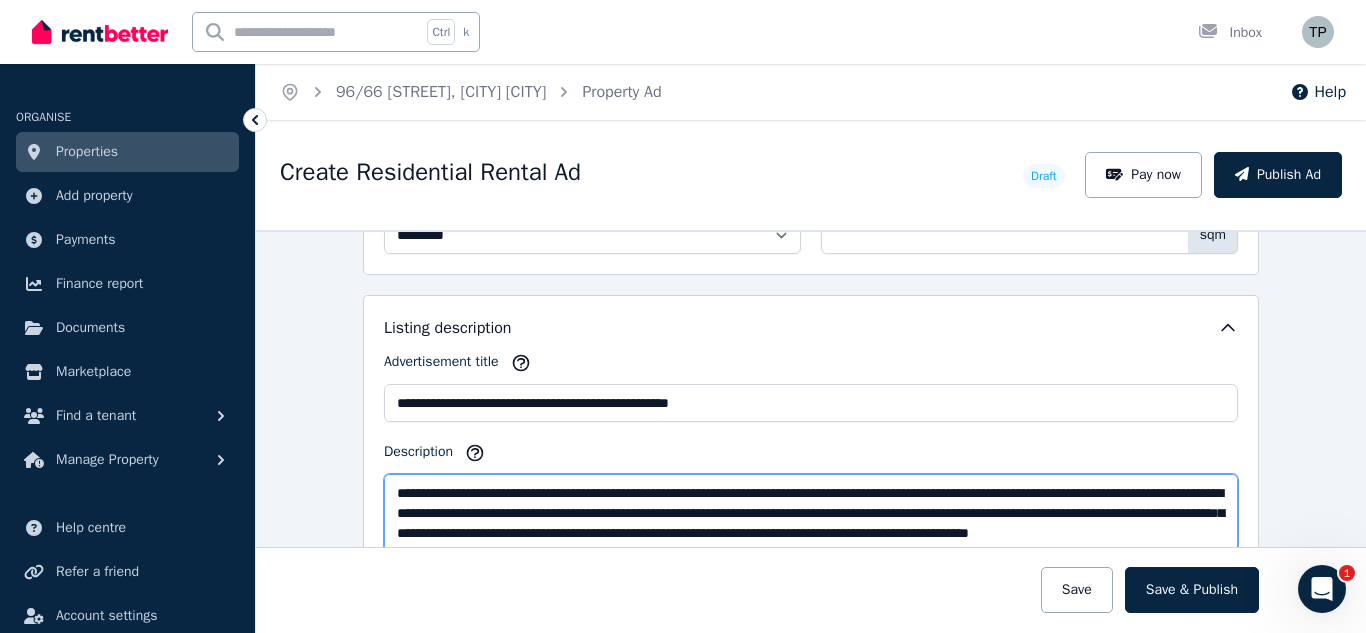 drag, startPoint x: 393, startPoint y: 514, endPoint x: 624, endPoint y: 515, distance: 231.00217 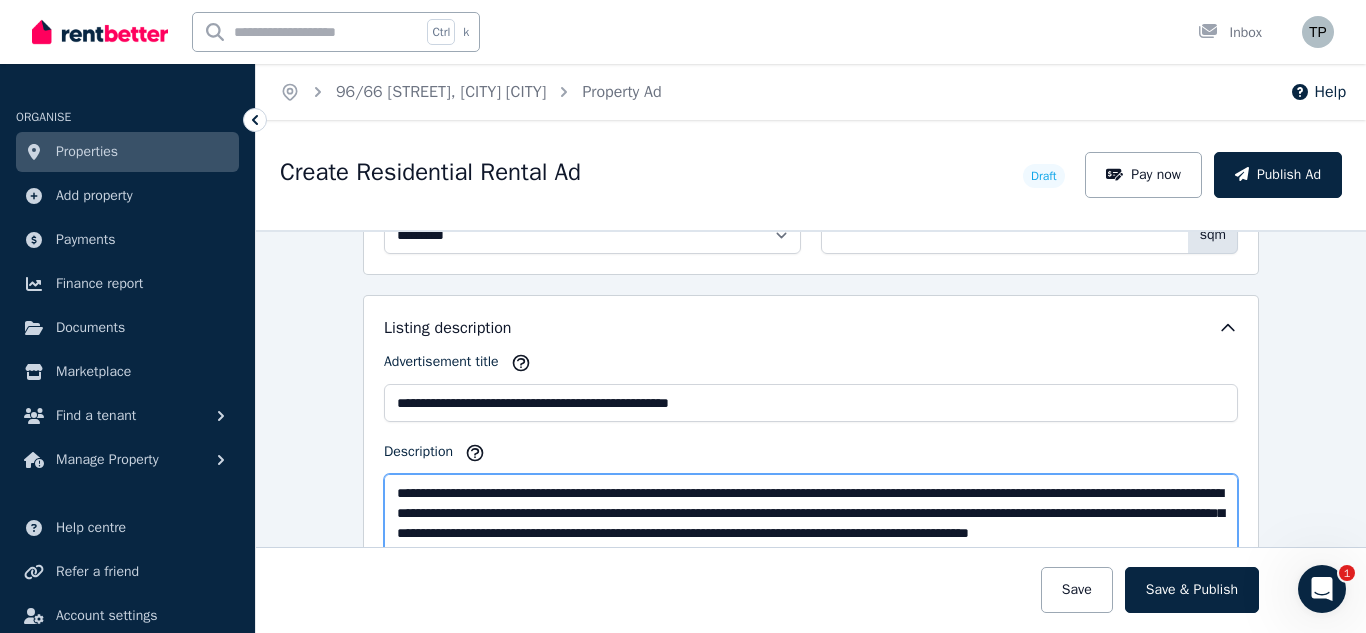 click on "Description" at bounding box center [811, 543] 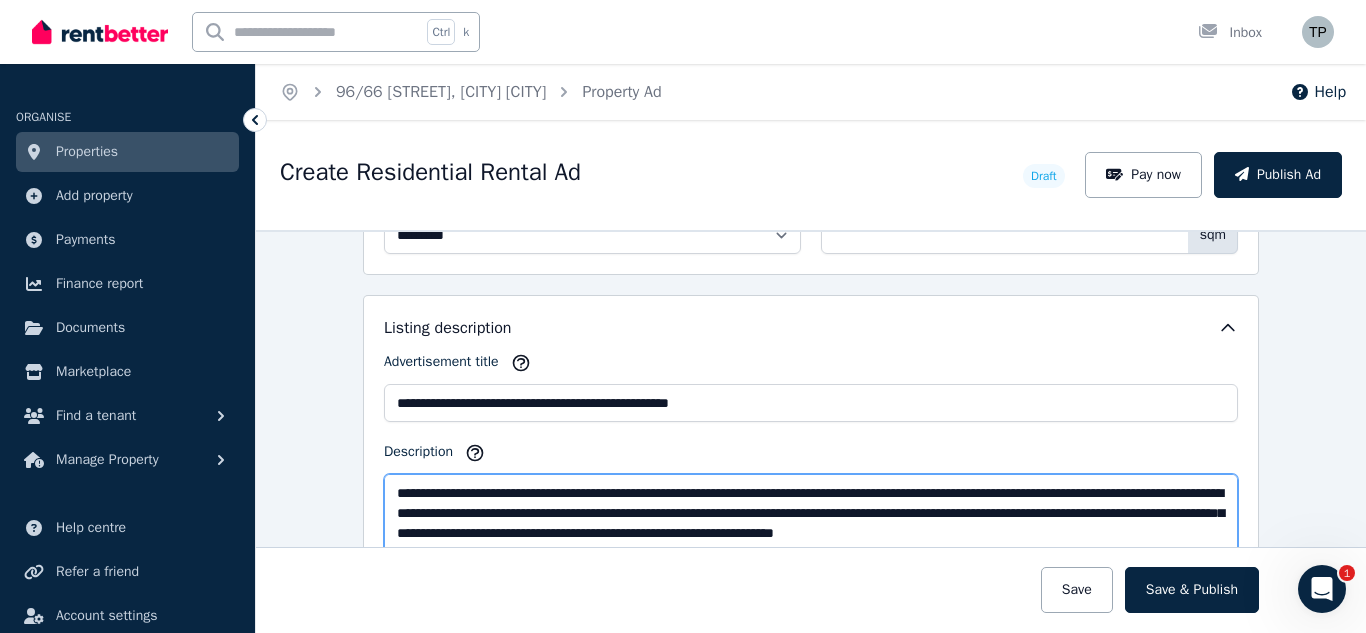drag, startPoint x: 595, startPoint y: 515, endPoint x: 665, endPoint y: 521, distance: 70.256676 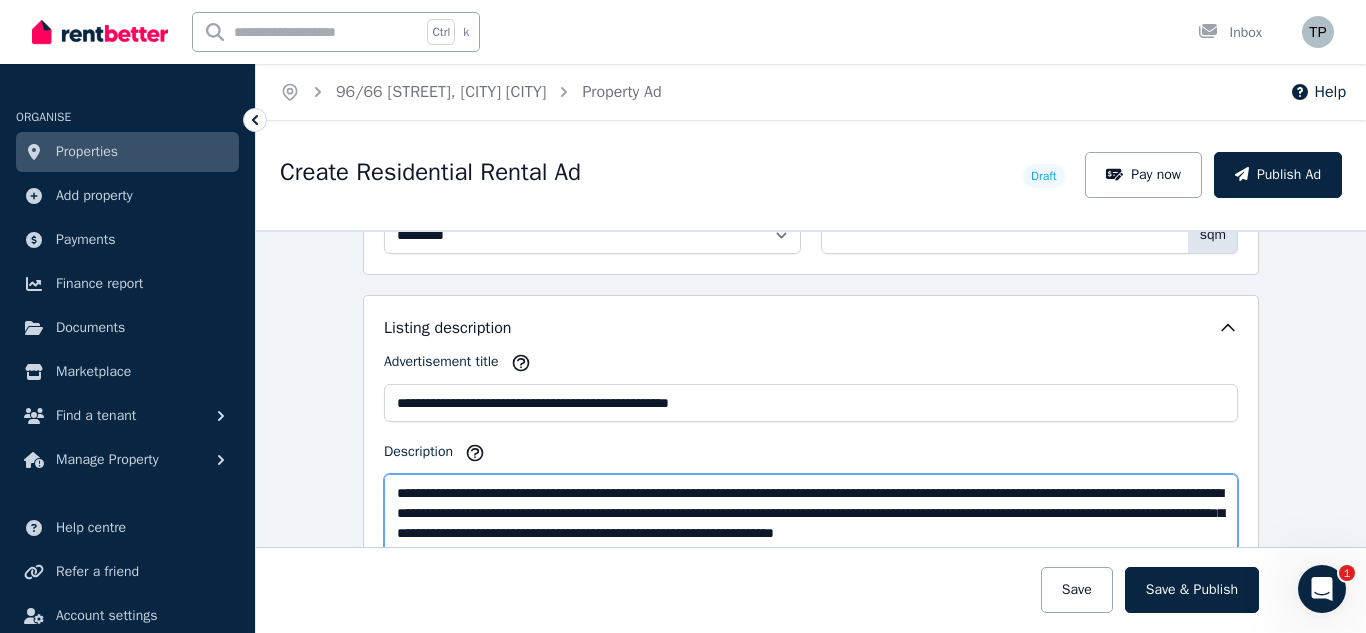 click on "Description" at bounding box center [811, 543] 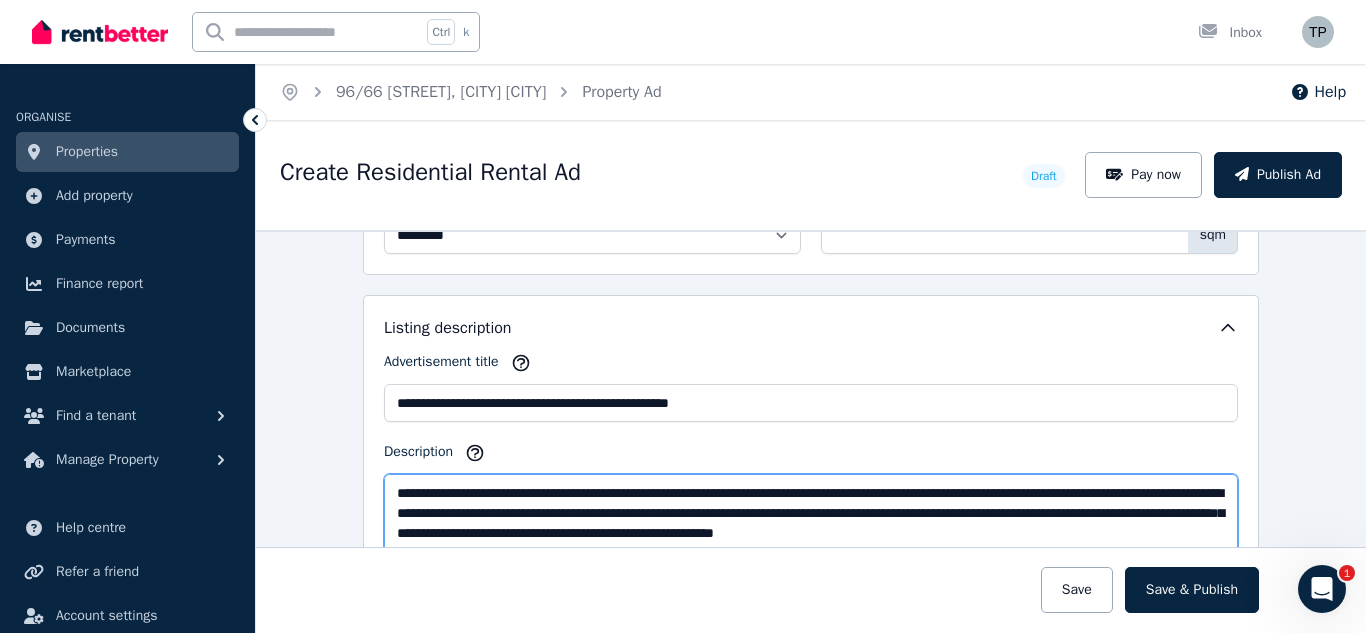 drag, startPoint x: 838, startPoint y: 514, endPoint x: 958, endPoint y: 515, distance: 120.004166 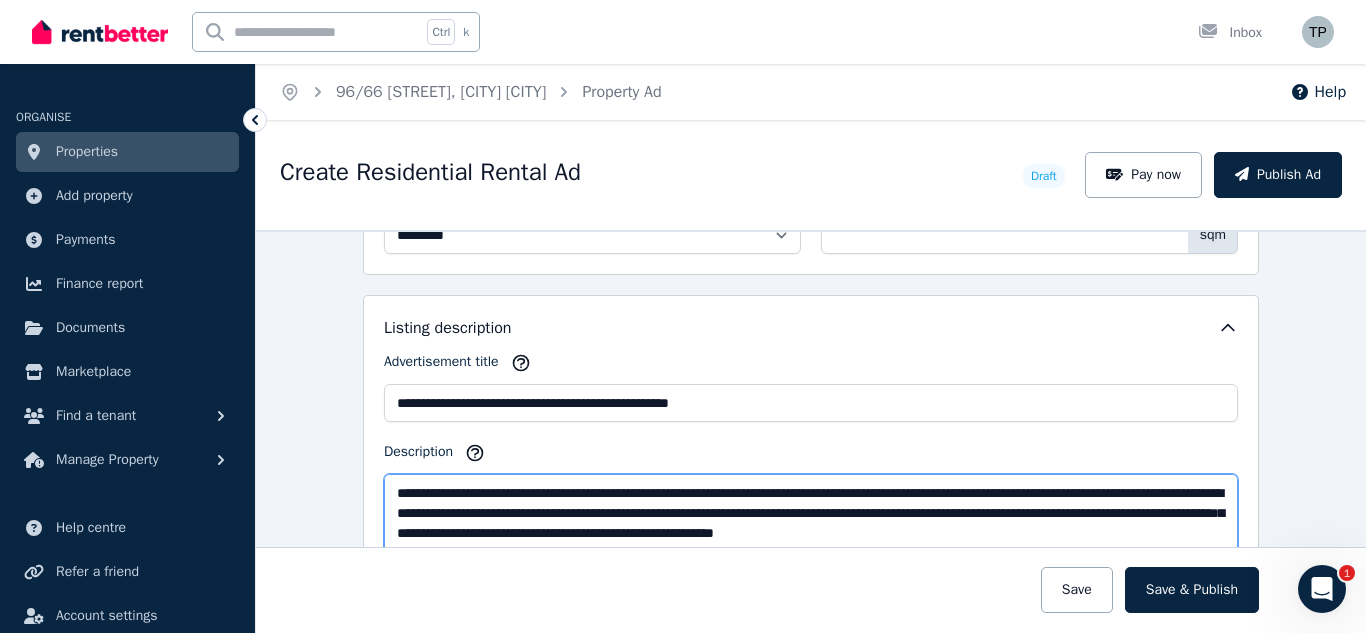 click on "Description" at bounding box center [811, 543] 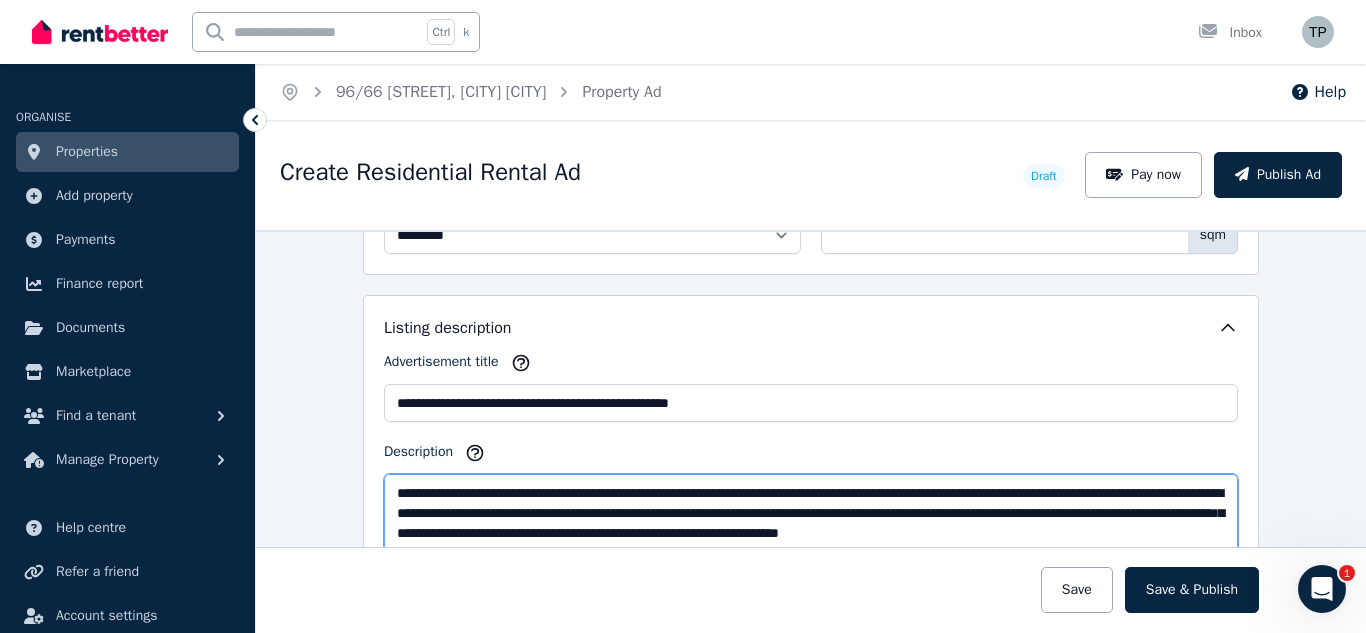 drag, startPoint x: 1105, startPoint y: 514, endPoint x: 457, endPoint y: 539, distance: 648.48206 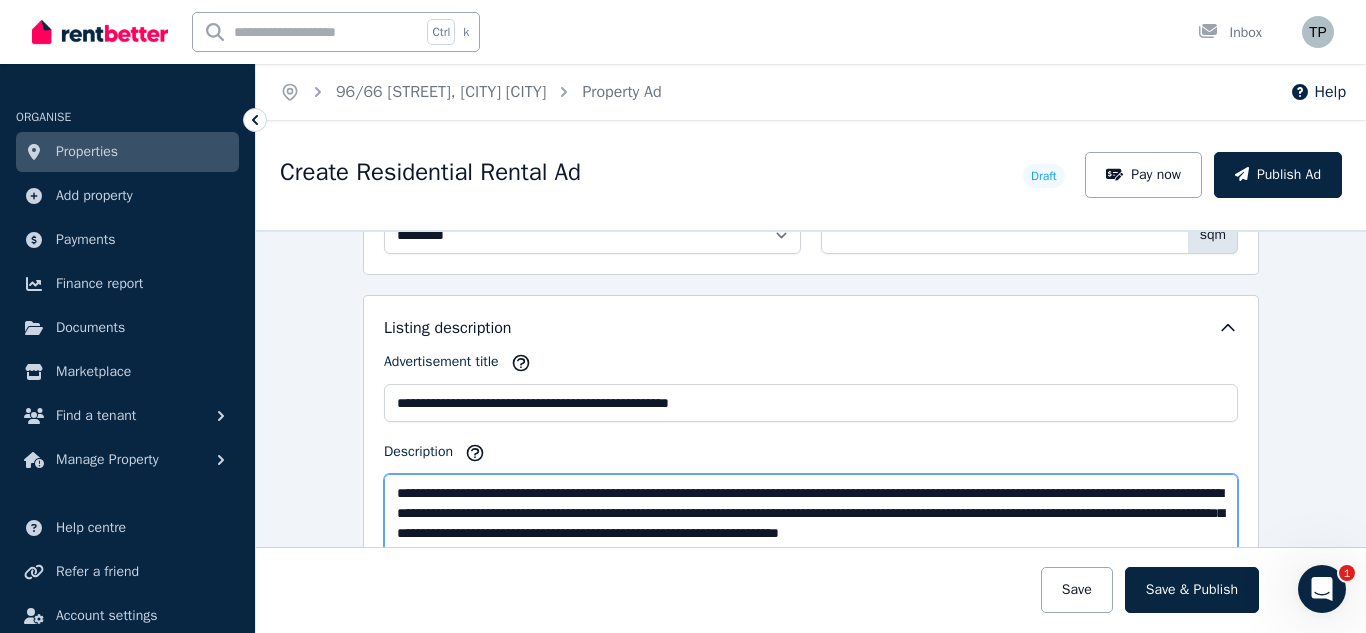 click on "Description" at bounding box center [811, 543] 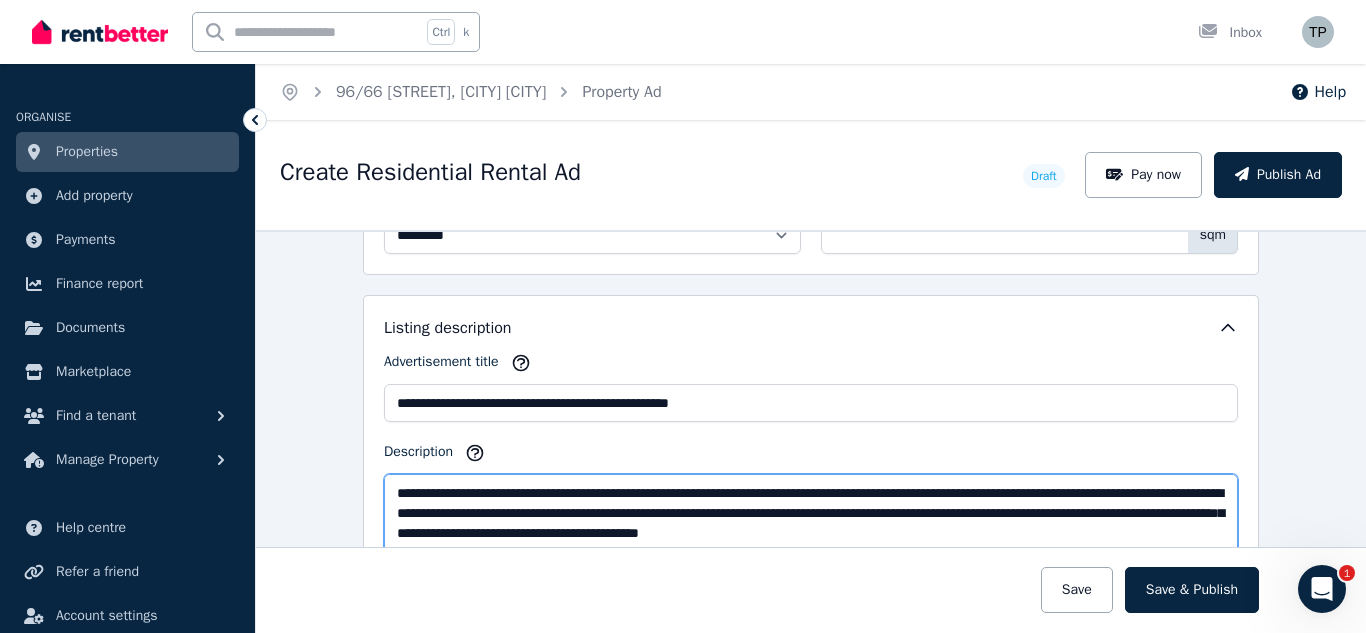 drag, startPoint x: 633, startPoint y: 534, endPoint x: 813, endPoint y: 538, distance: 180.04443 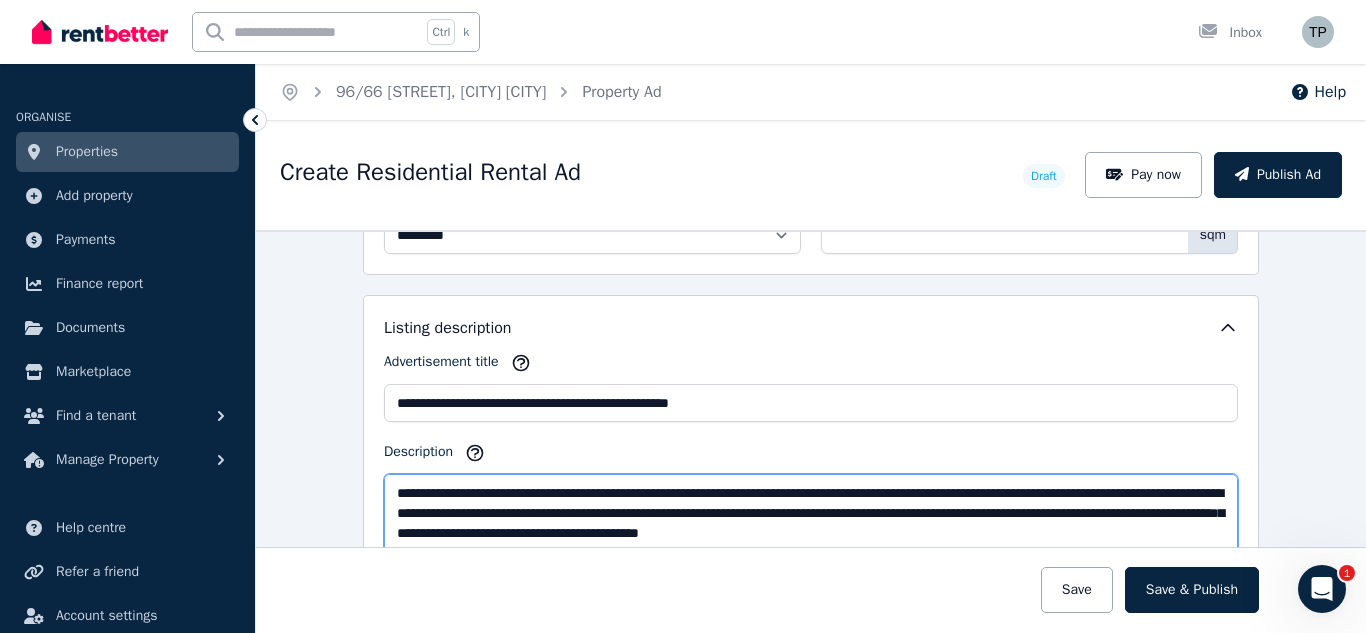 click on "Description" at bounding box center [811, 543] 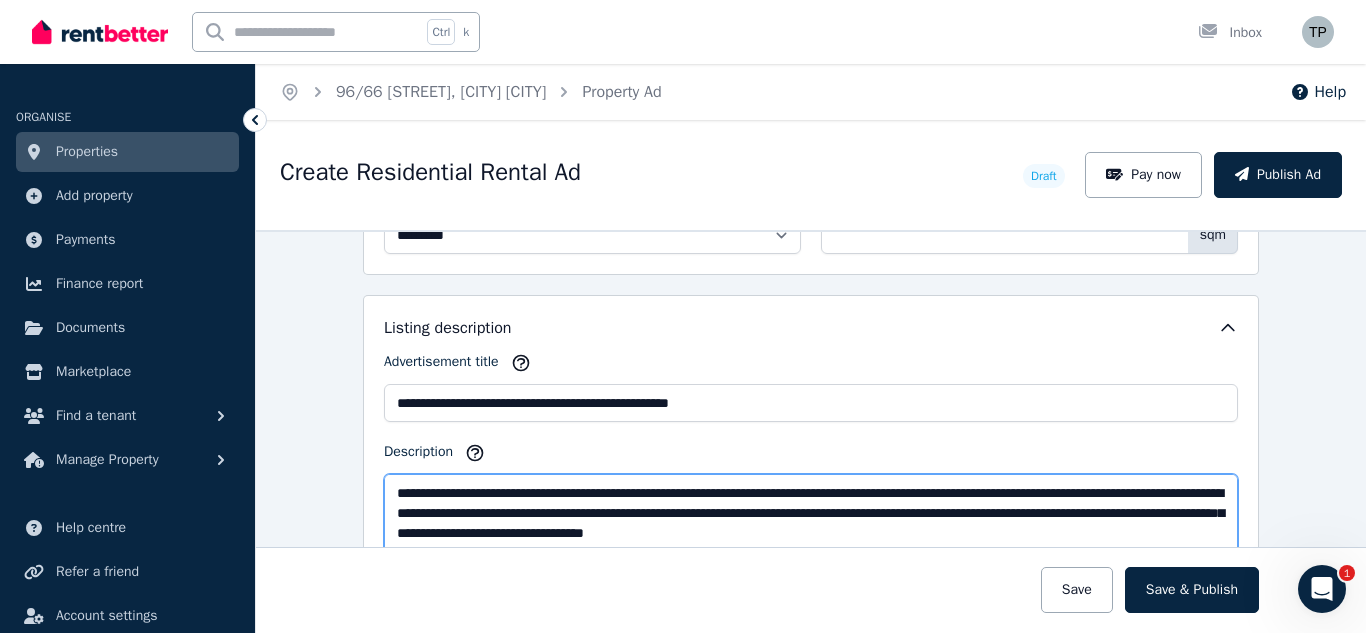 drag, startPoint x: 1062, startPoint y: 534, endPoint x: 770, endPoint y: 539, distance: 292.04282 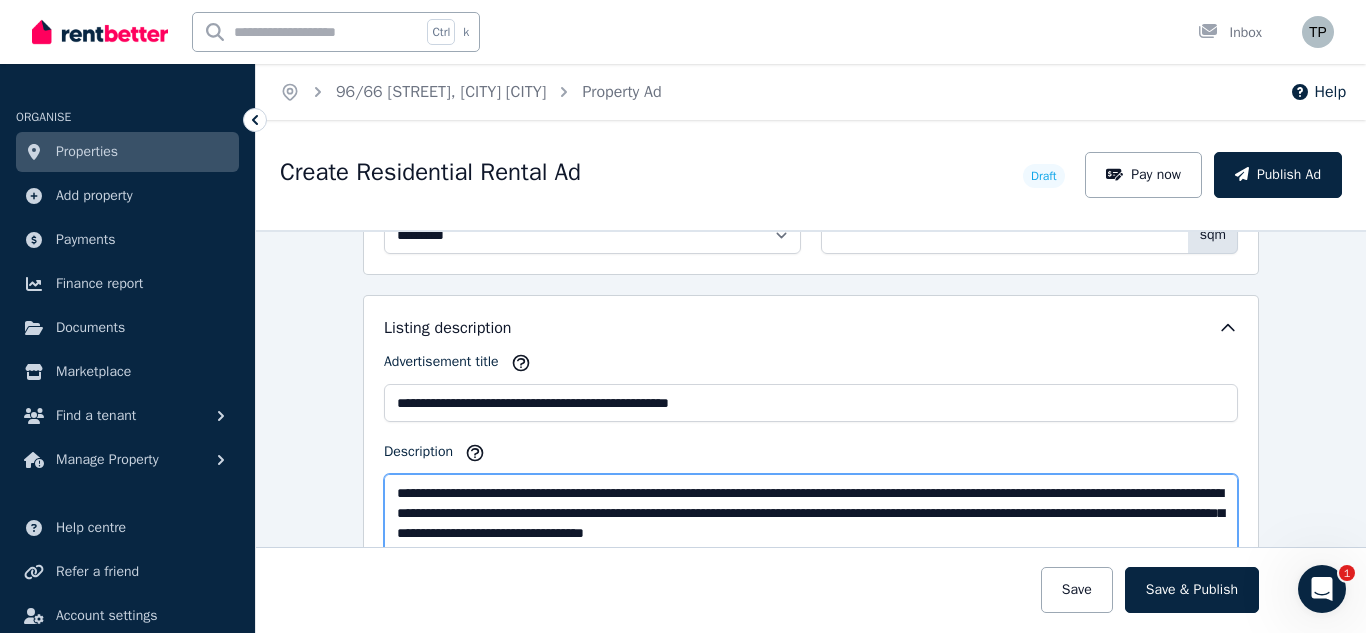click on "Description" at bounding box center (811, 543) 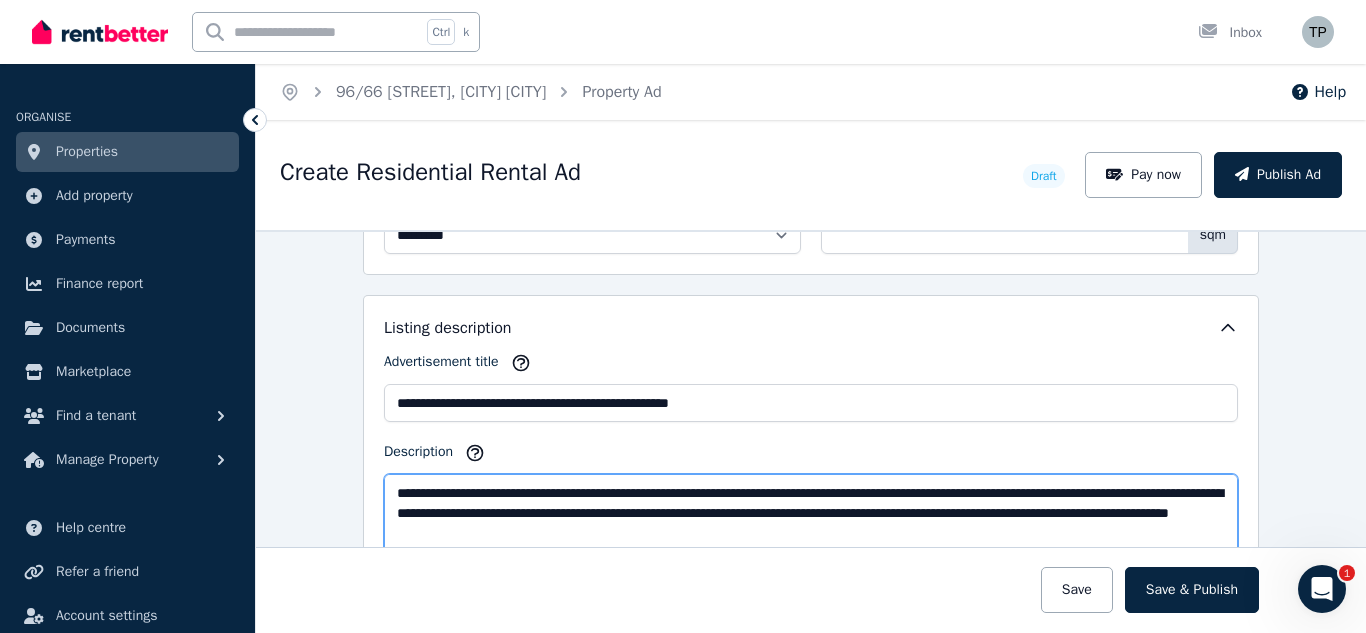 scroll, scrollTop: 100, scrollLeft: 0, axis: vertical 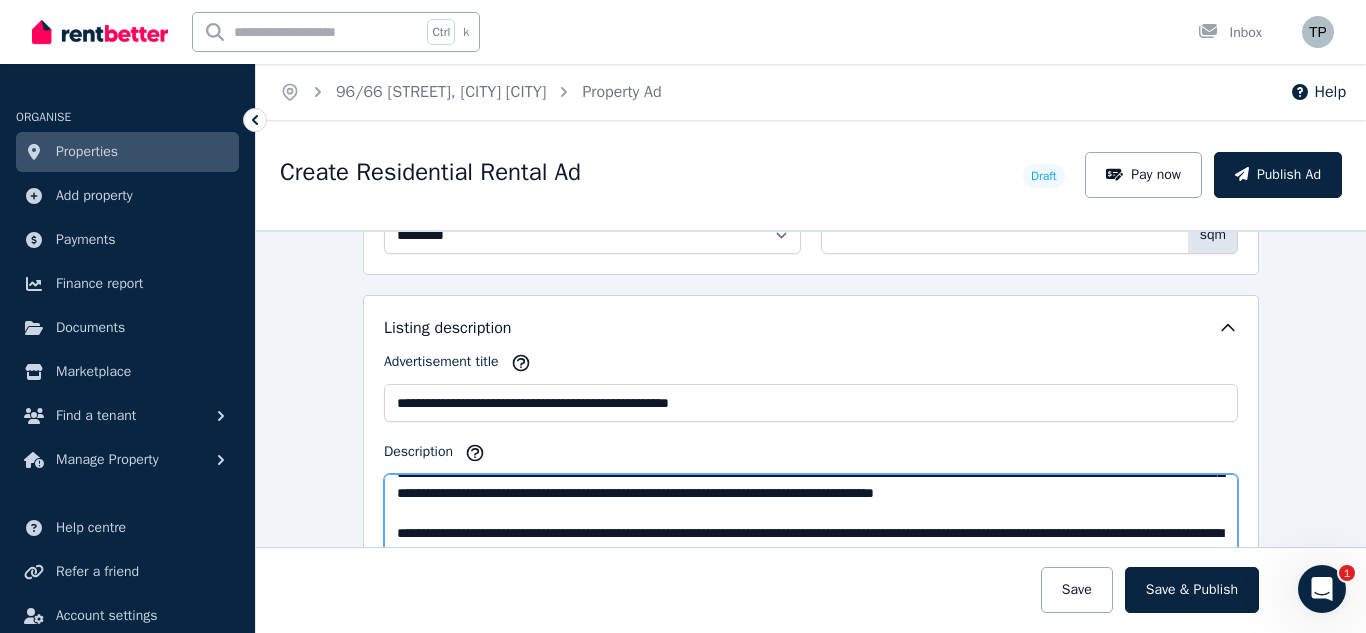 click on "Description" at bounding box center [811, 543] 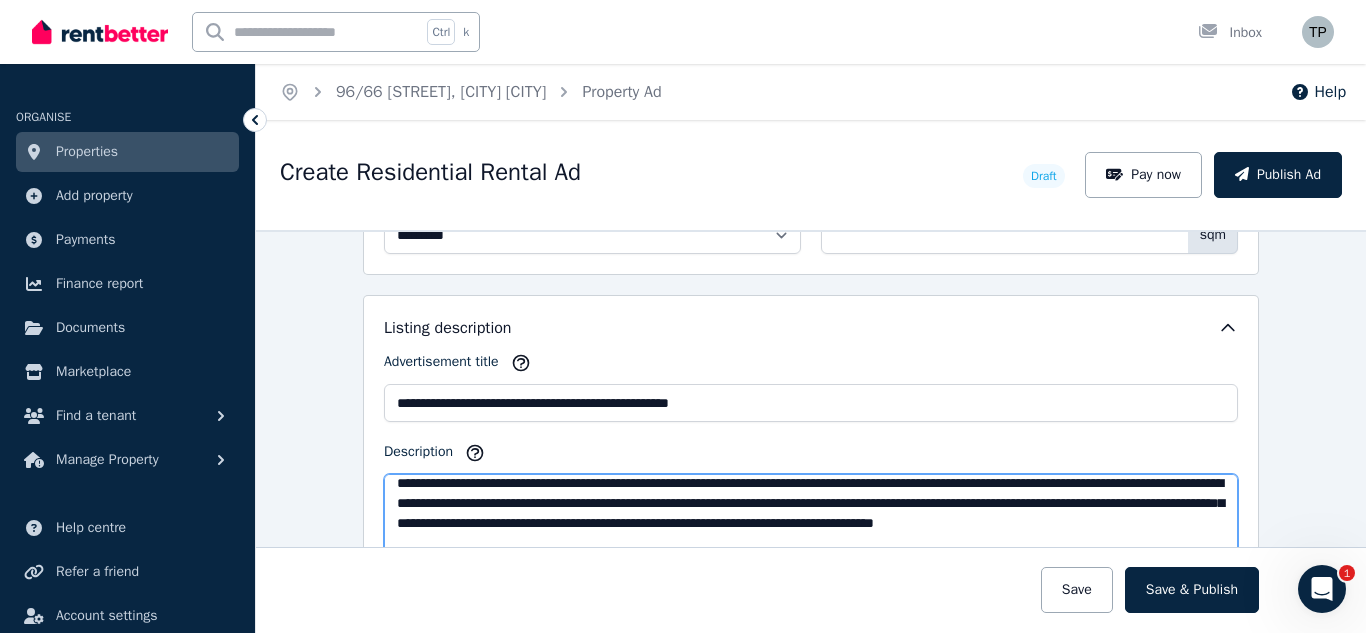 scroll, scrollTop: 100, scrollLeft: 0, axis: vertical 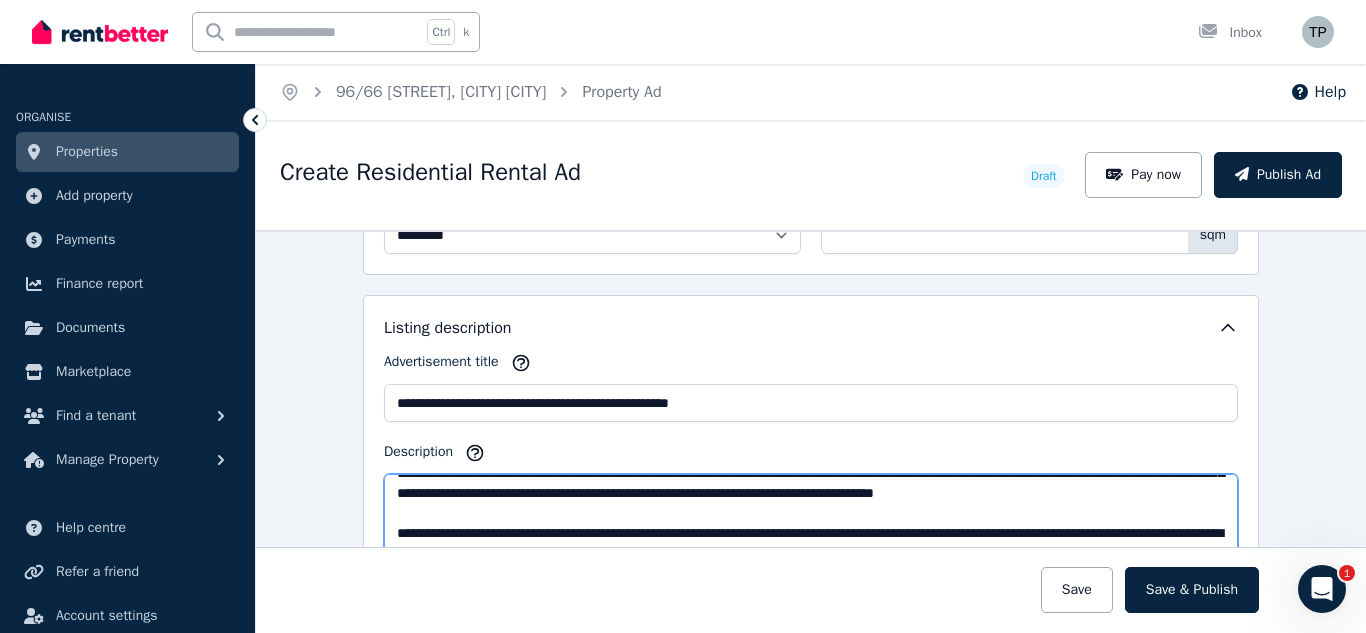 click on "Description" at bounding box center [811, 543] 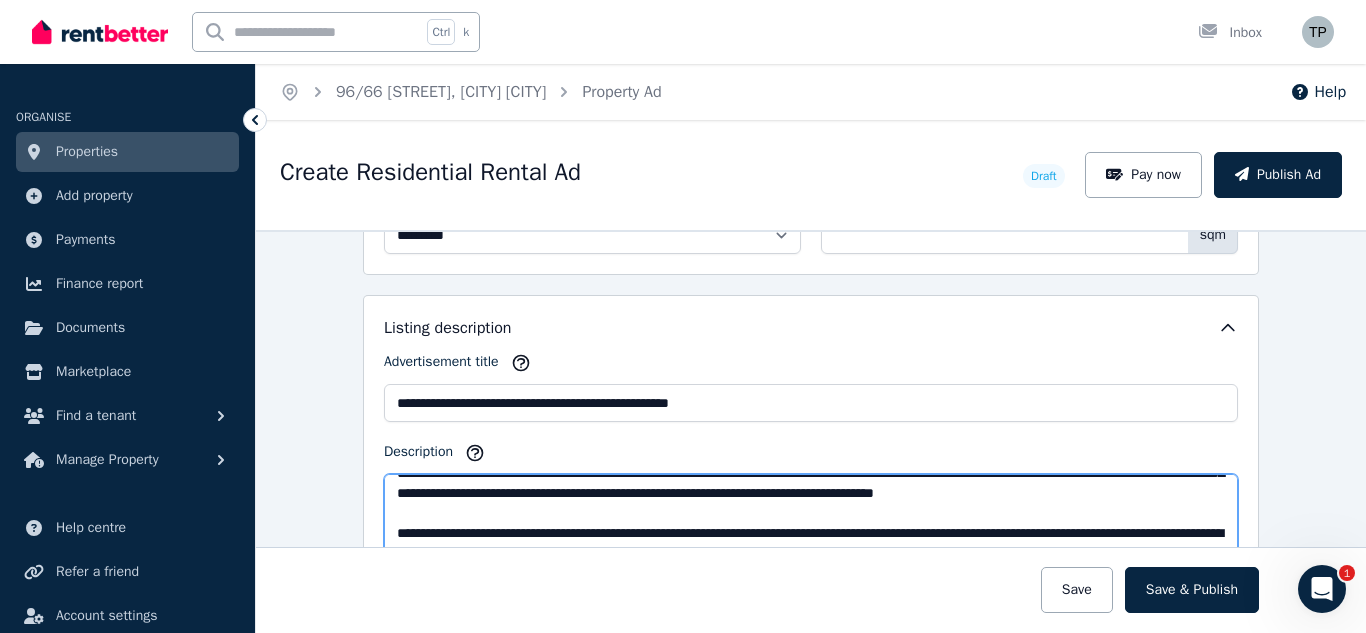 scroll, scrollTop: 88, scrollLeft: 0, axis: vertical 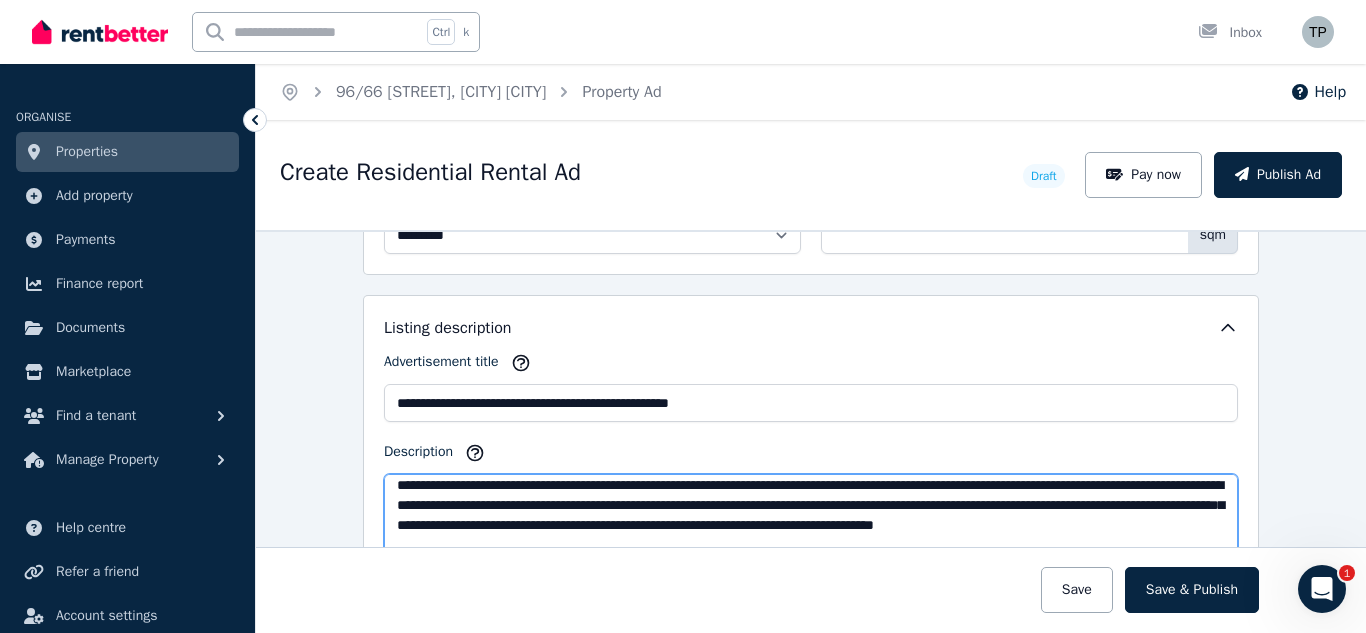 drag, startPoint x: 385, startPoint y: 492, endPoint x: 967, endPoint y: 503, distance: 582.10394 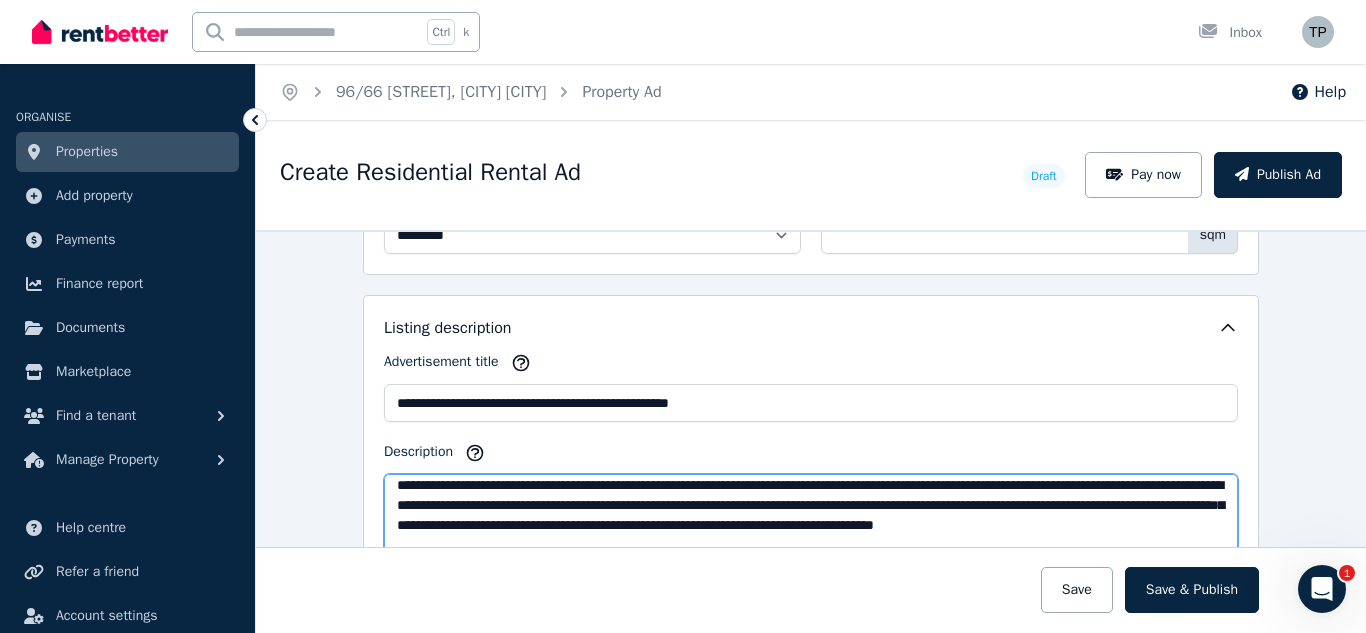 click on "Description" at bounding box center (811, 543) 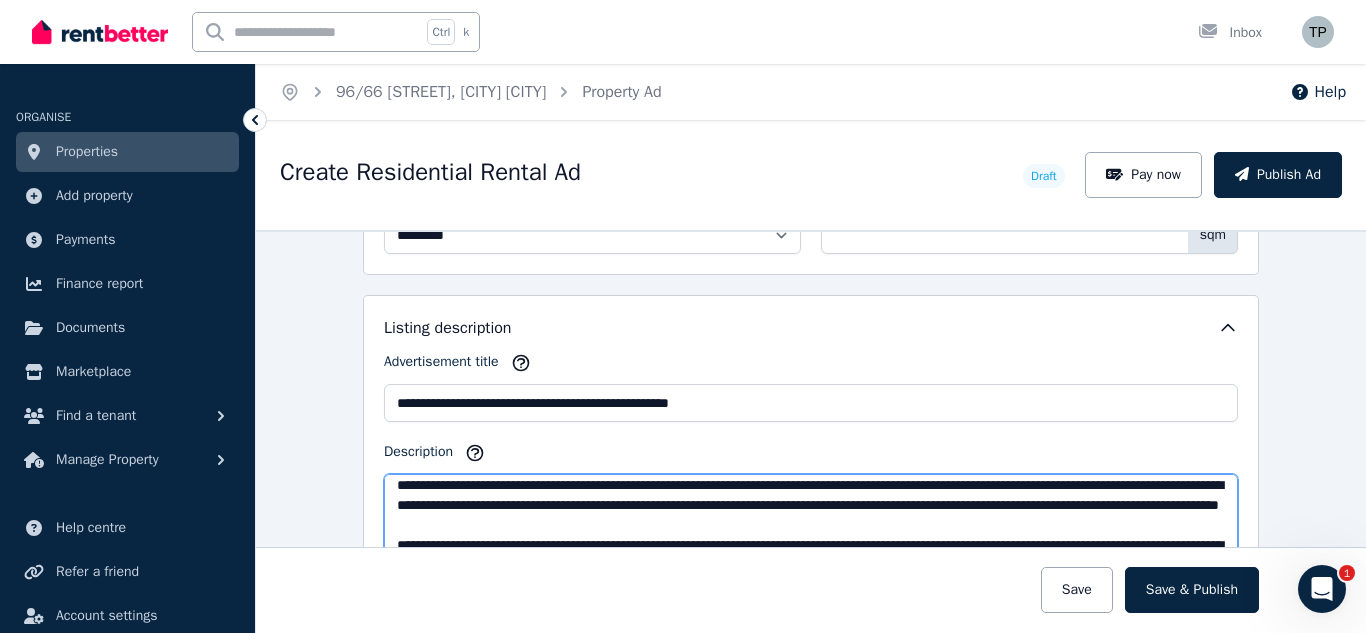 drag, startPoint x: 843, startPoint y: 505, endPoint x: 977, endPoint y: 507, distance: 134.01492 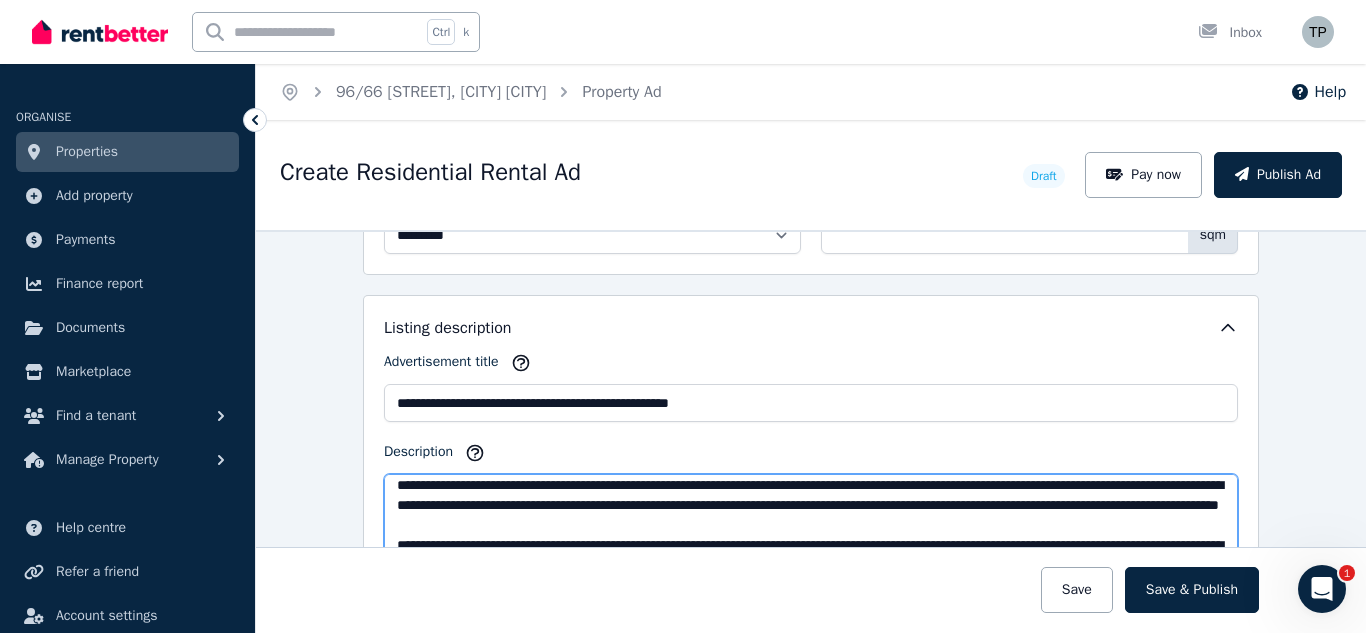 click on "Description" at bounding box center [811, 543] 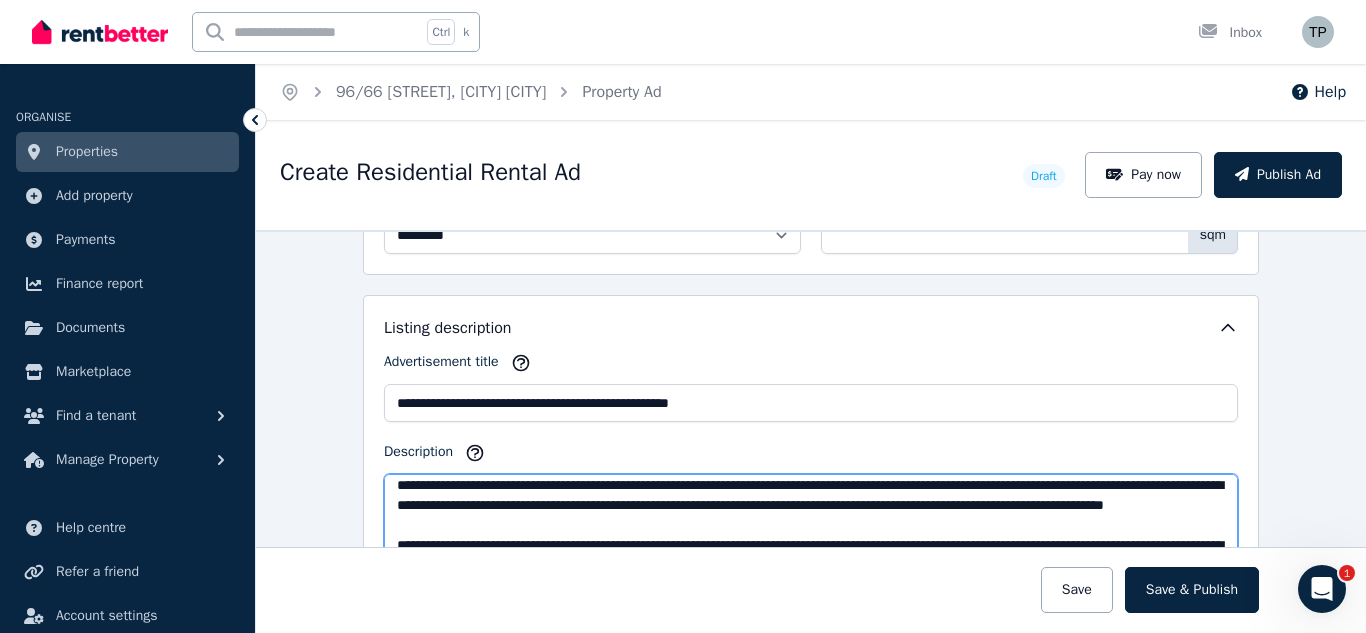 drag, startPoint x: 1132, startPoint y: 504, endPoint x: 467, endPoint y: 529, distance: 665.4698 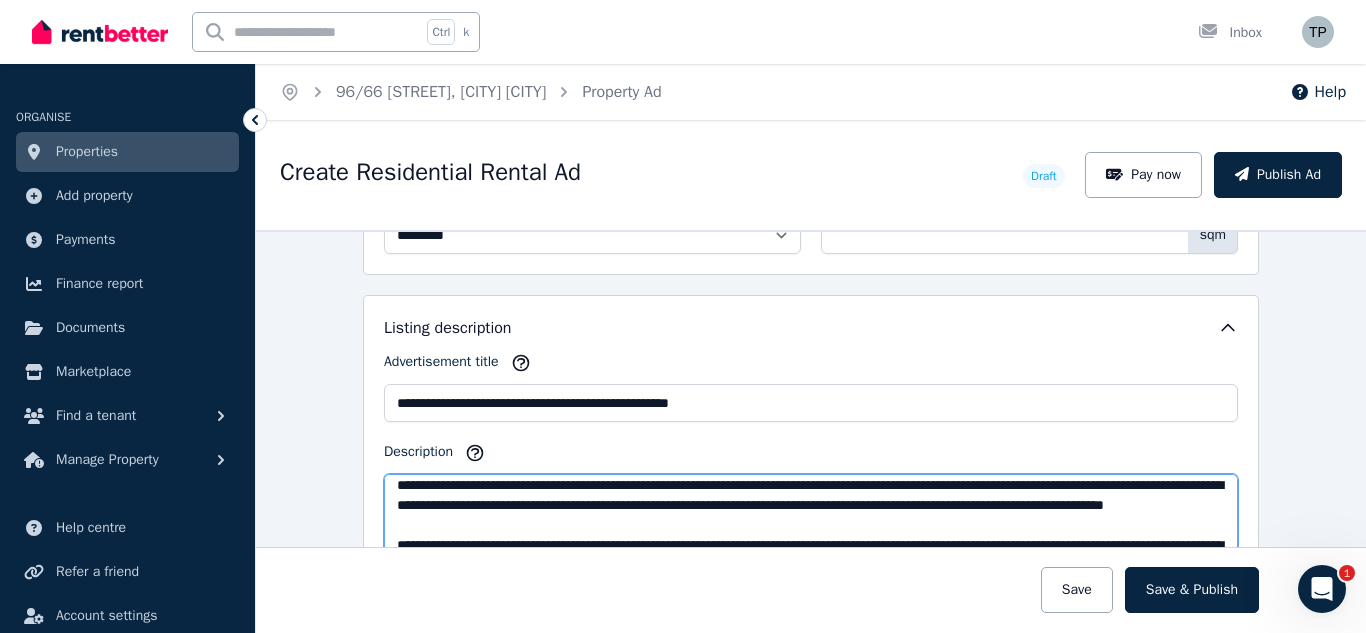 click on "Description" at bounding box center (811, 543) 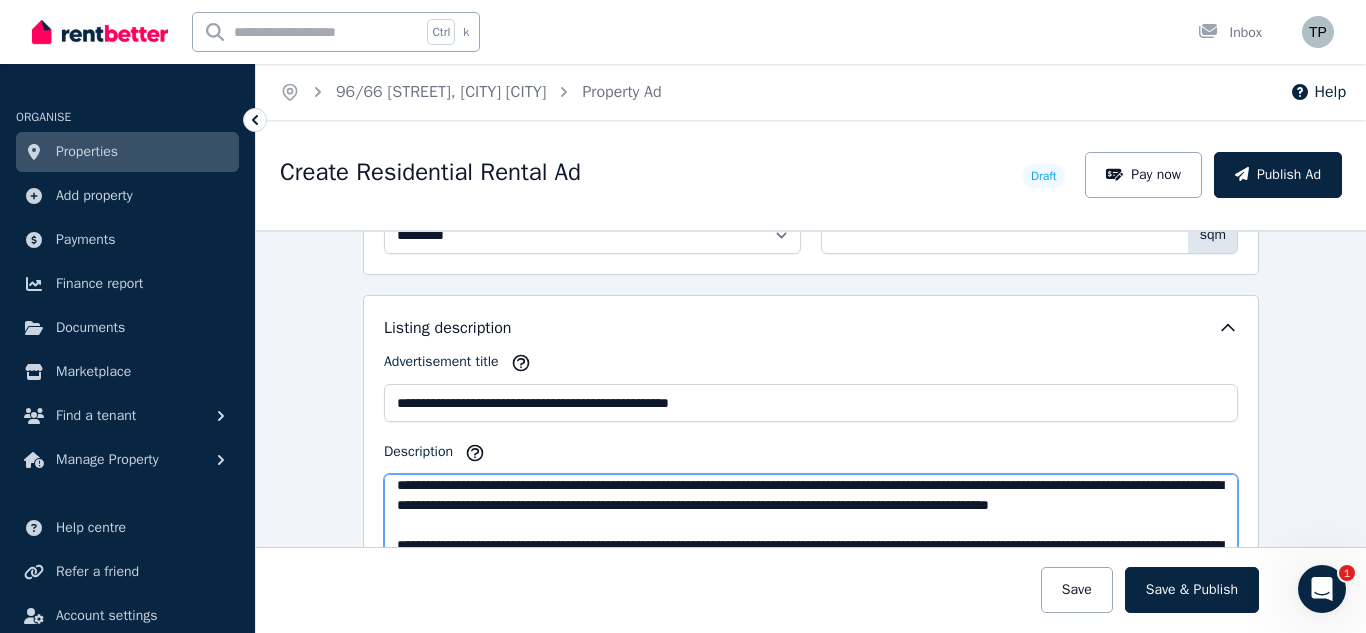 drag, startPoint x: 1137, startPoint y: 509, endPoint x: 776, endPoint y: 523, distance: 361.27136 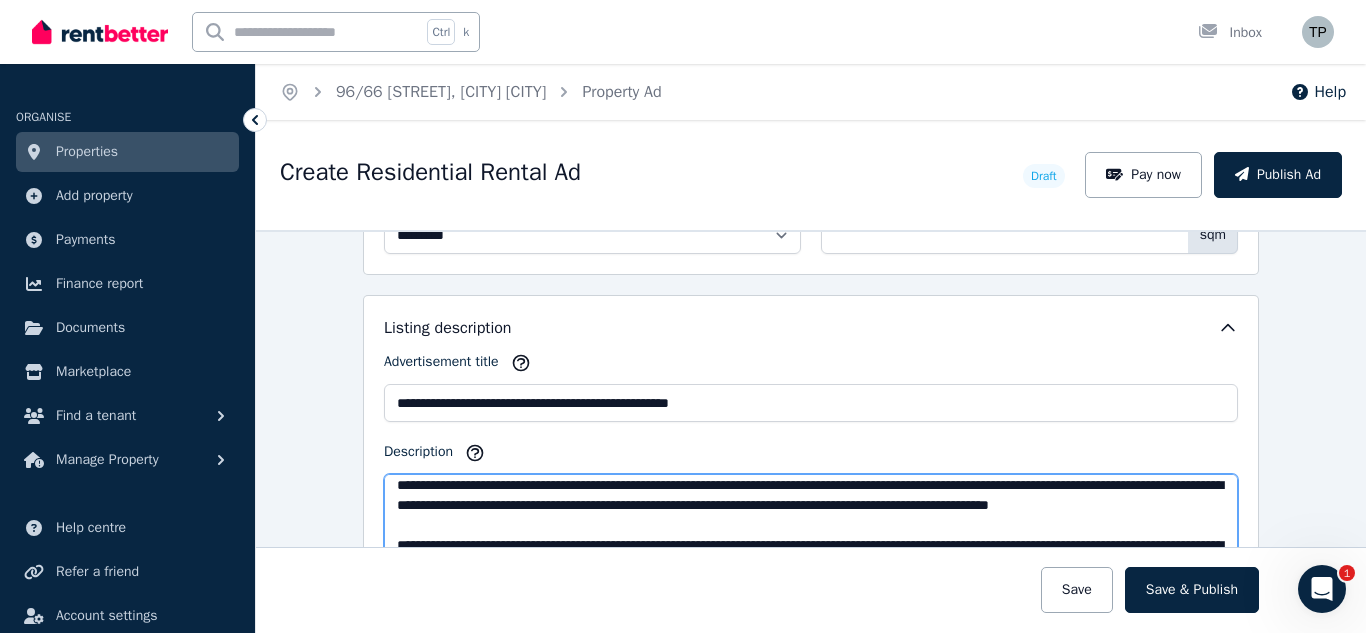 click on "Description" at bounding box center [811, 543] 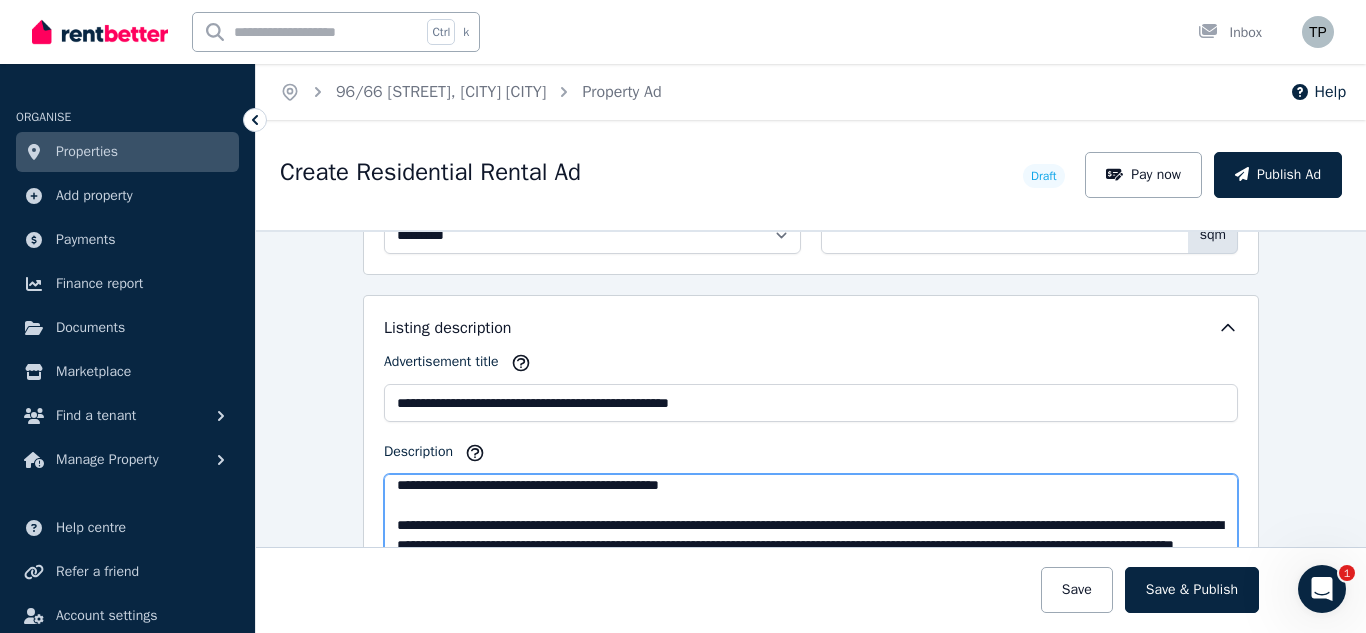 scroll, scrollTop: 68, scrollLeft: 0, axis: vertical 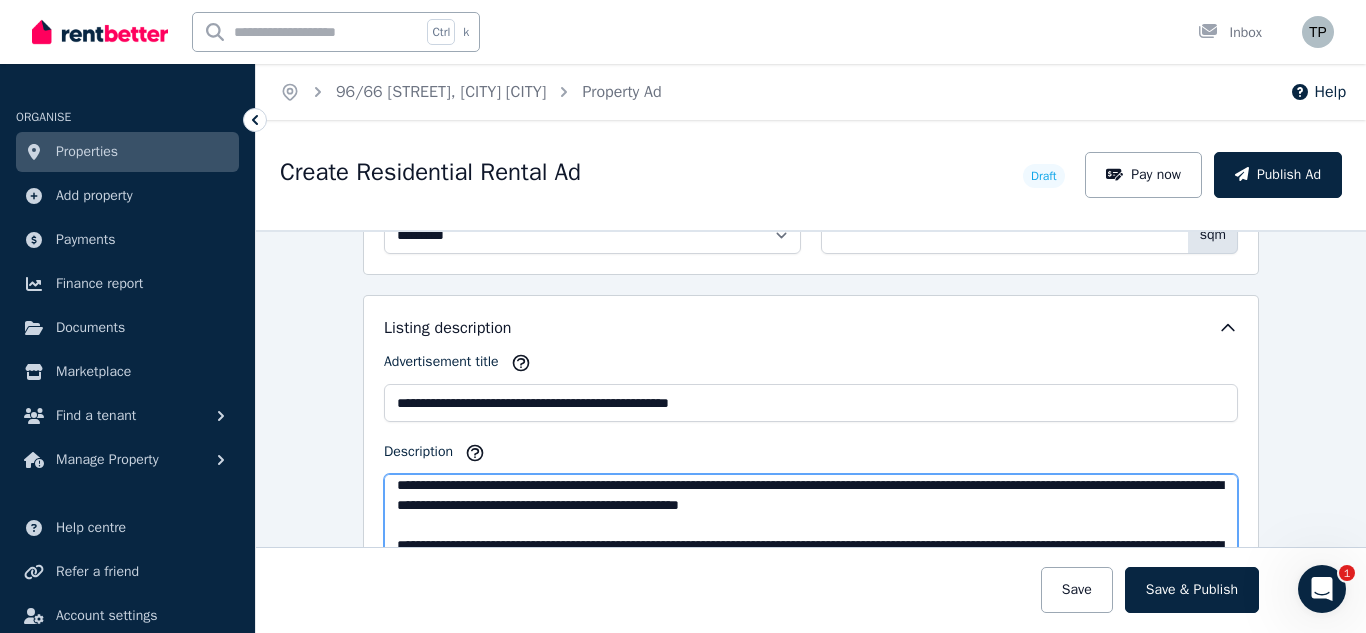 drag, startPoint x: 688, startPoint y: 523, endPoint x: 973, endPoint y: 528, distance: 285.04385 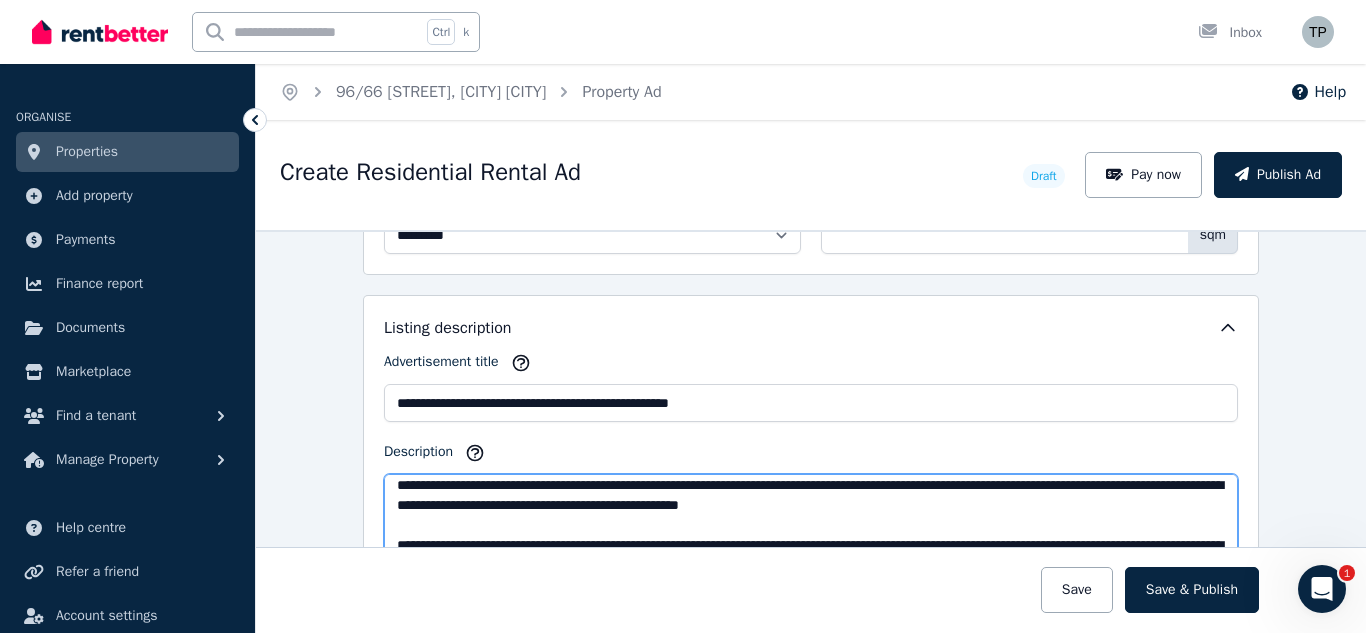 click on "Description" at bounding box center (811, 543) 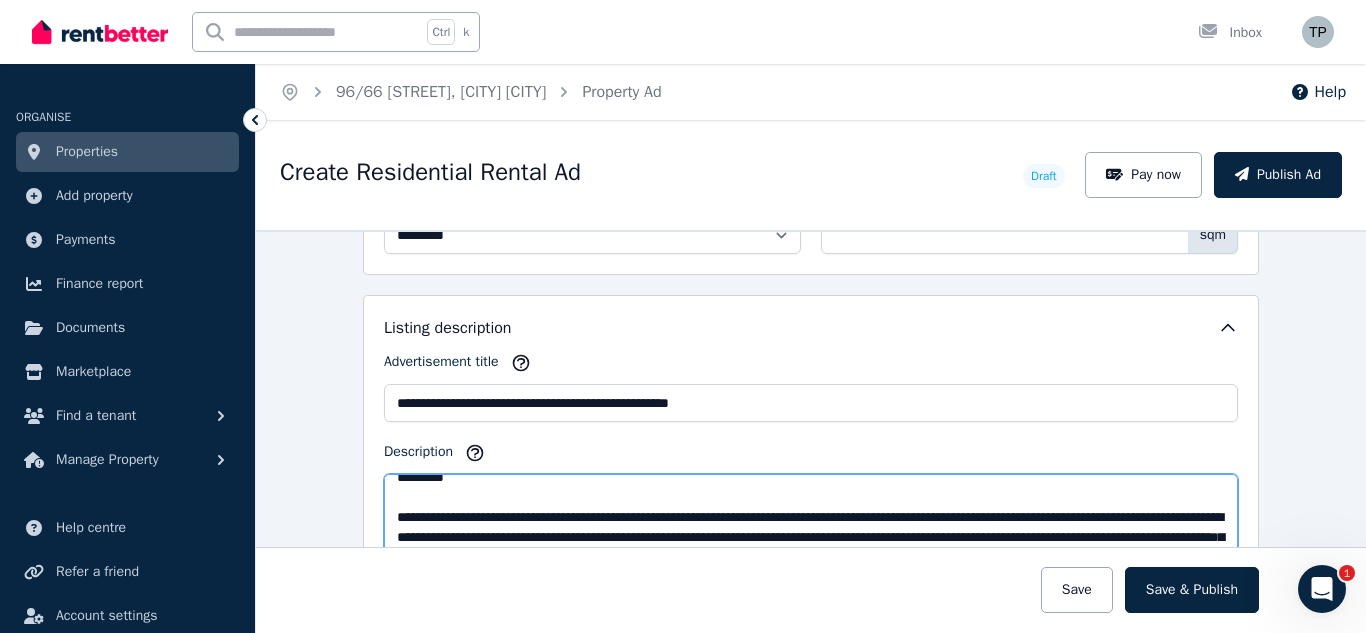 scroll, scrollTop: 168, scrollLeft: 0, axis: vertical 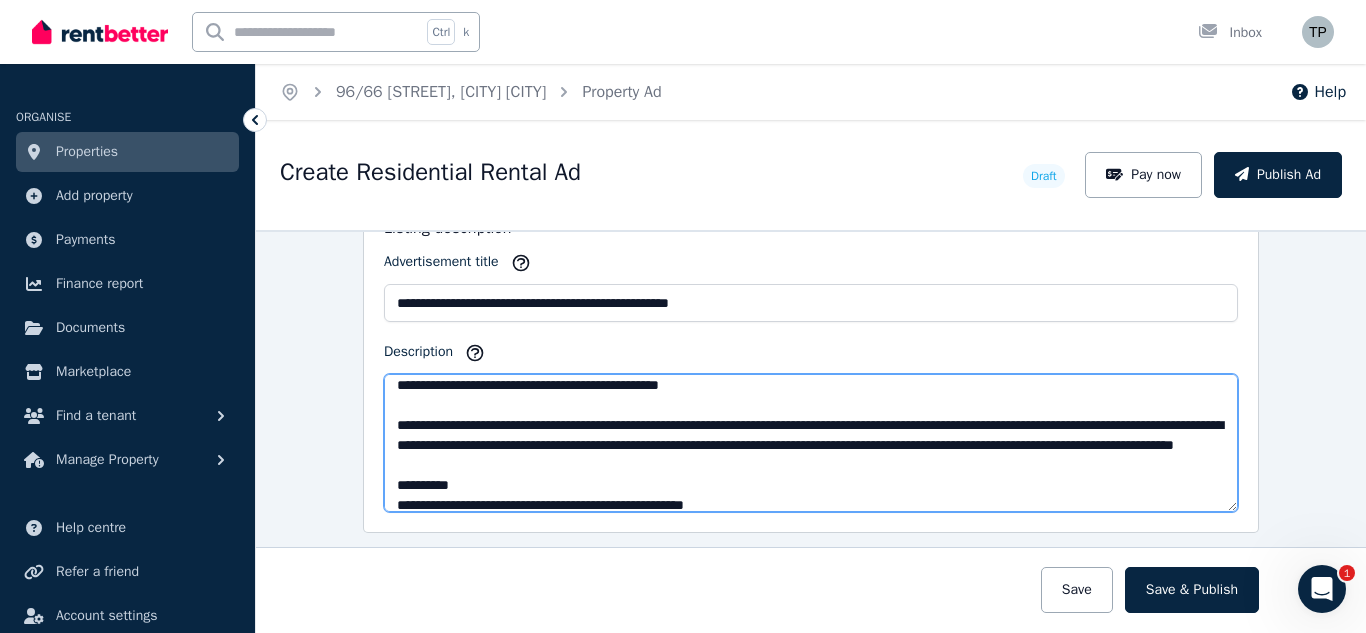 click on "Description" at bounding box center (811, 443) 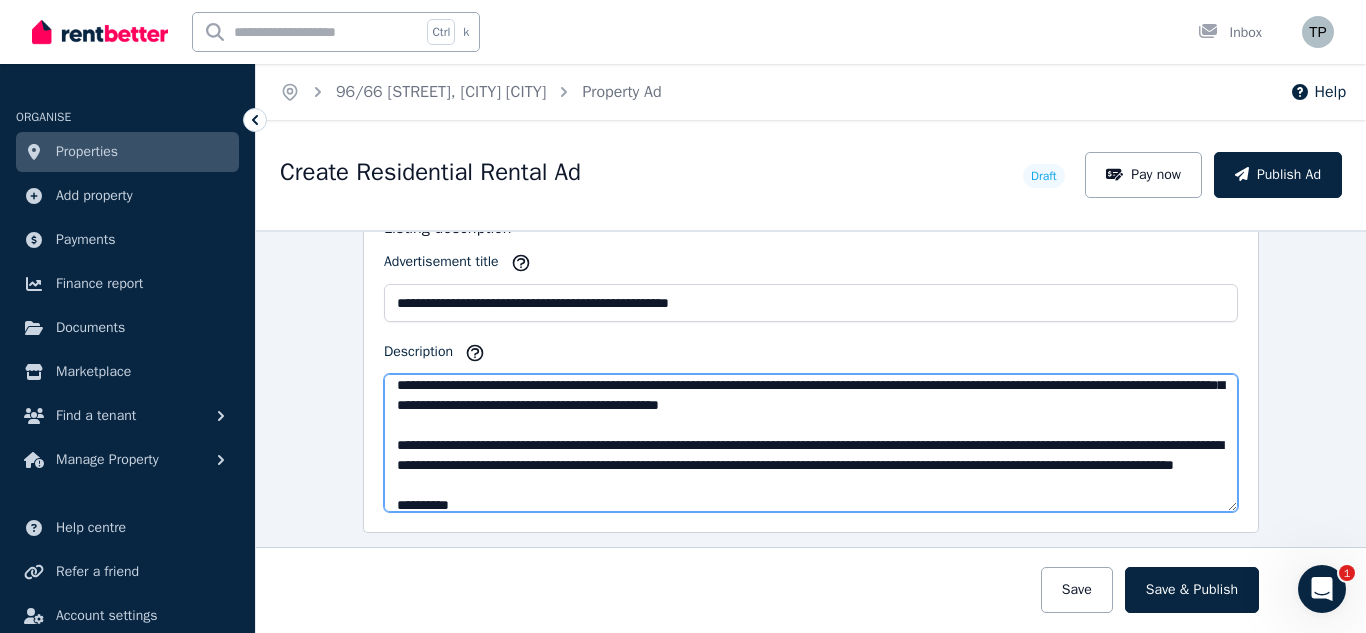 scroll, scrollTop: 128, scrollLeft: 0, axis: vertical 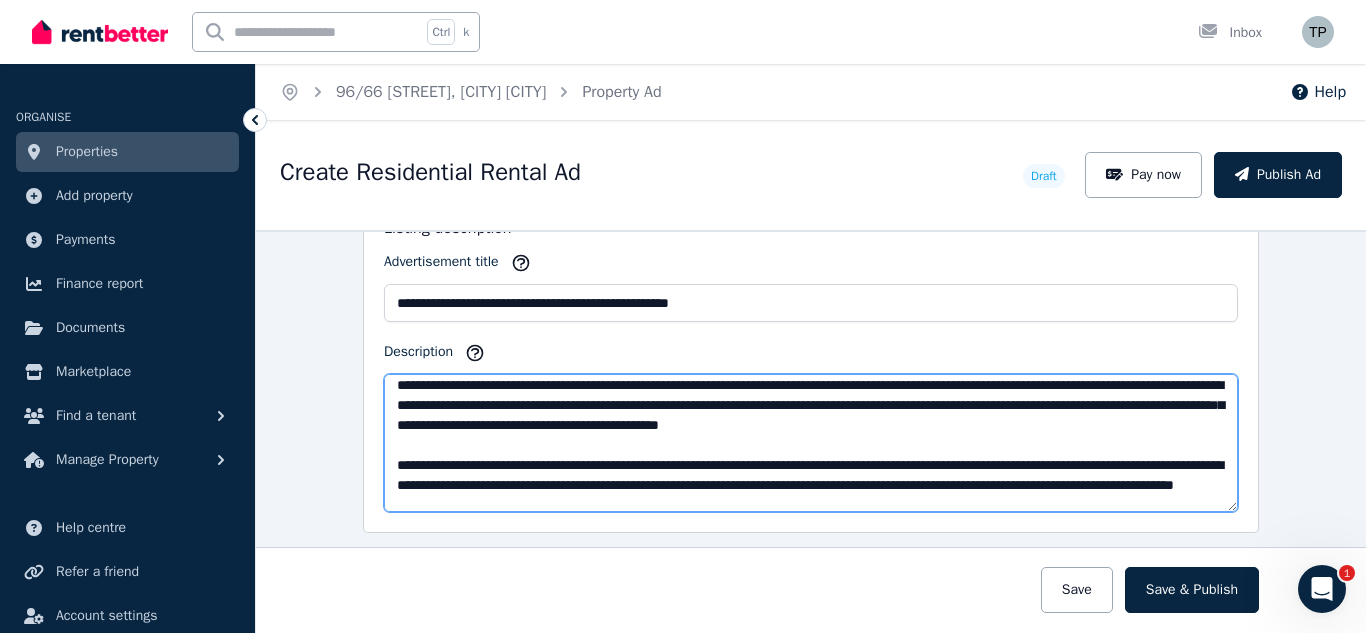 drag, startPoint x: 388, startPoint y: 407, endPoint x: 707, endPoint y: 407, distance: 319 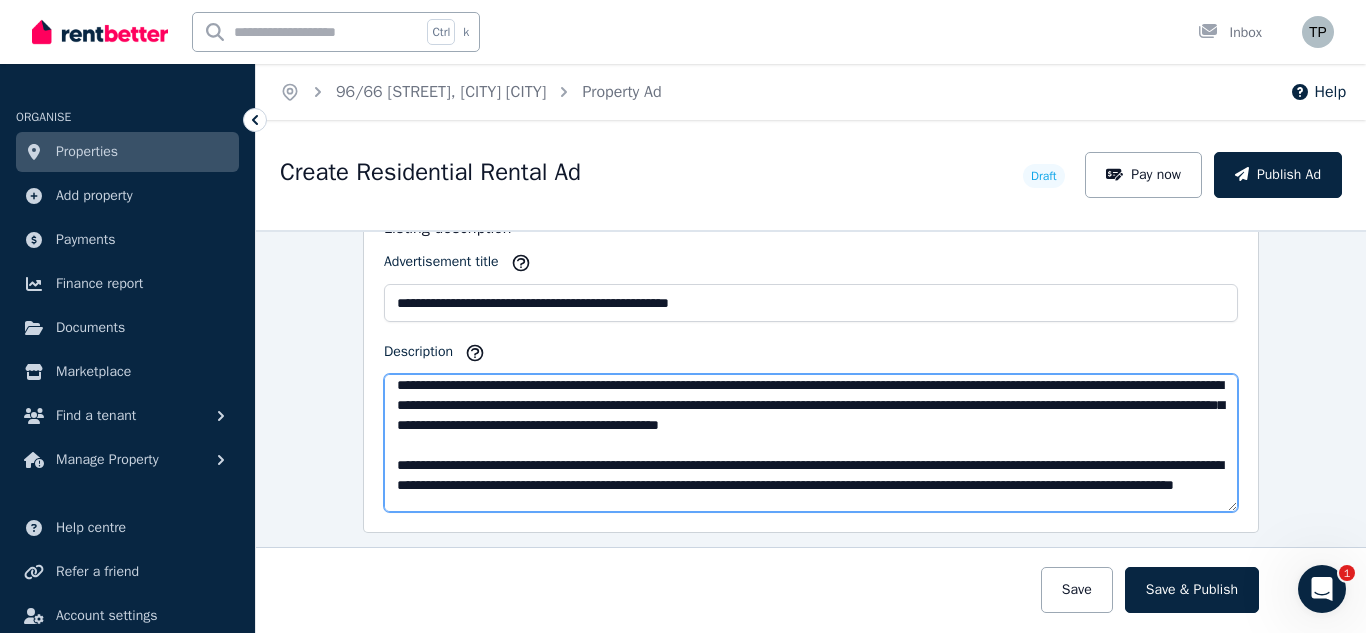 click on "Description" at bounding box center (811, 443) 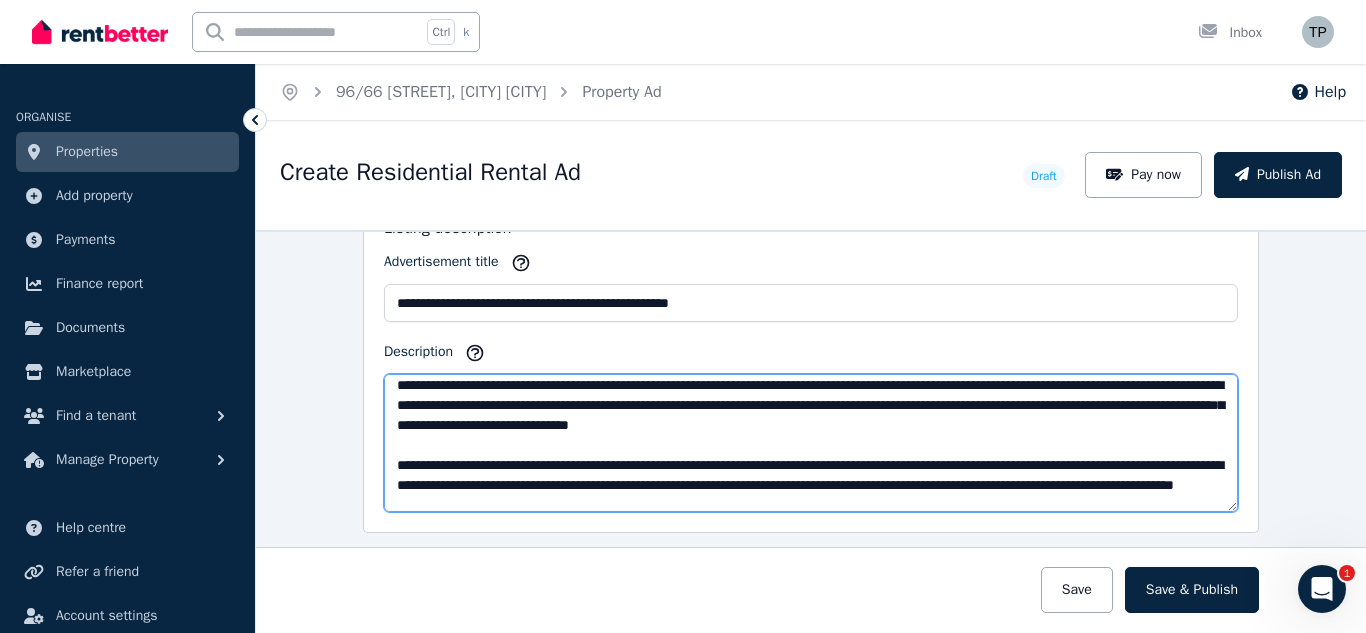 drag, startPoint x: 607, startPoint y: 405, endPoint x: 904, endPoint y: 409, distance: 297.02695 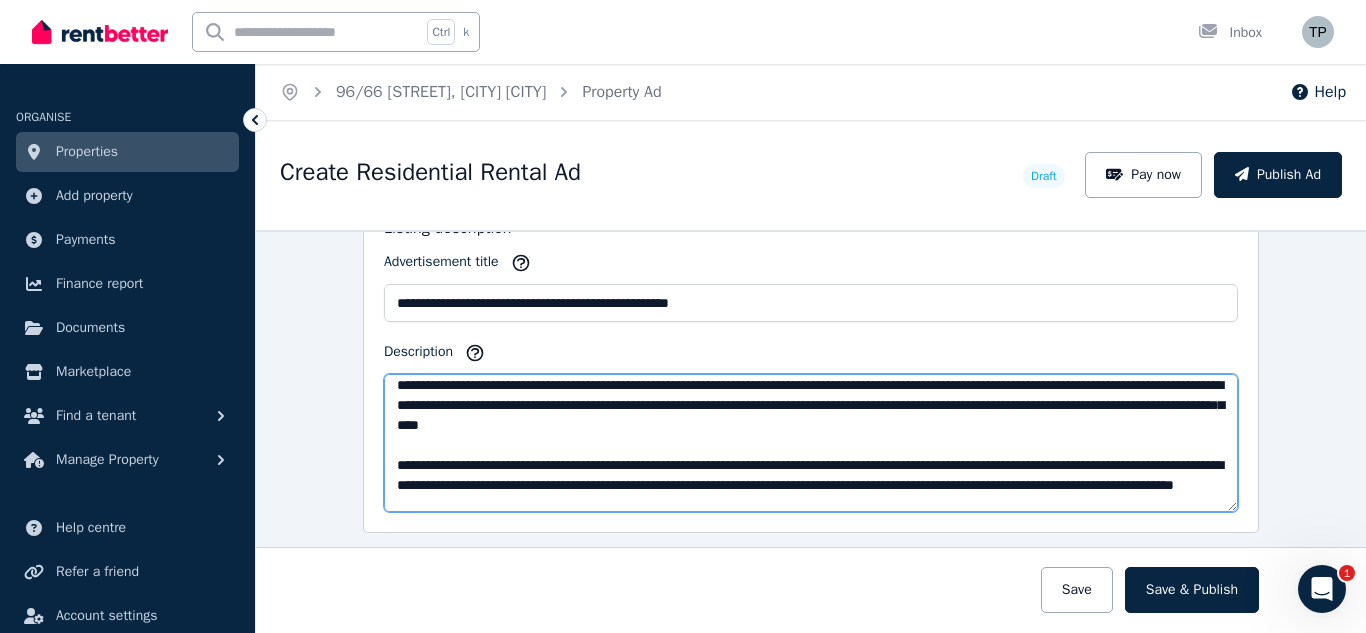 drag, startPoint x: 743, startPoint y: 406, endPoint x: 1041, endPoint y: 426, distance: 298.67038 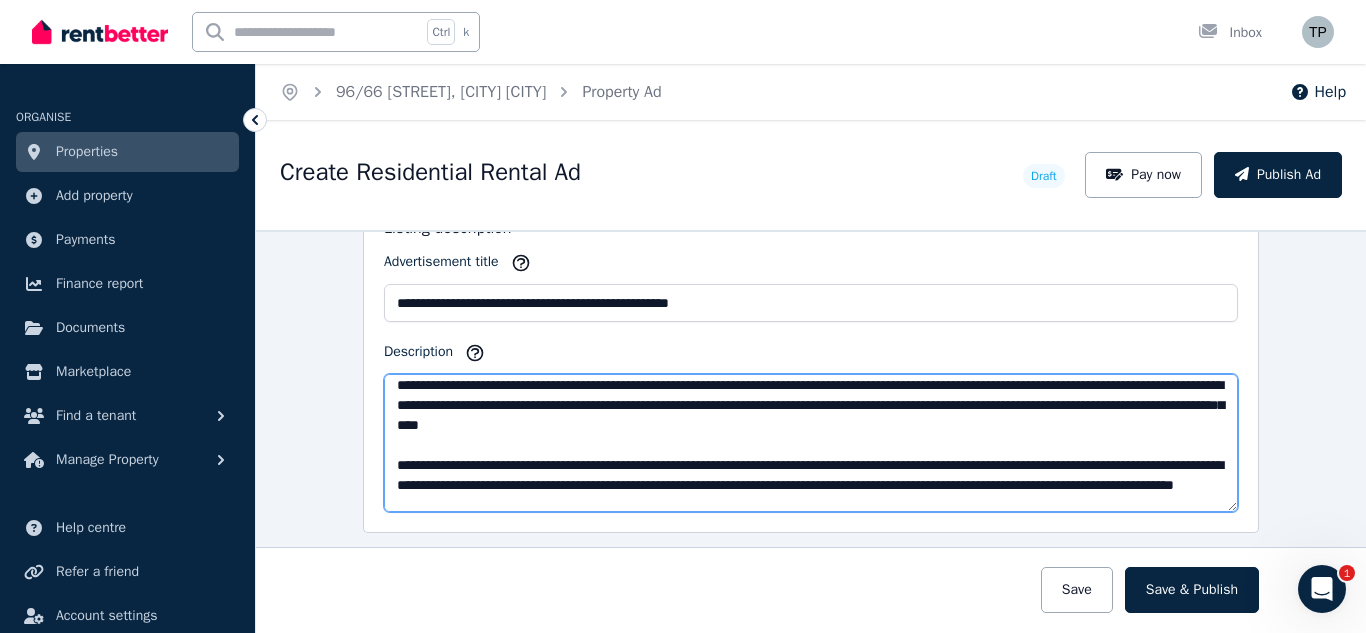click on "Description" at bounding box center [811, 443] 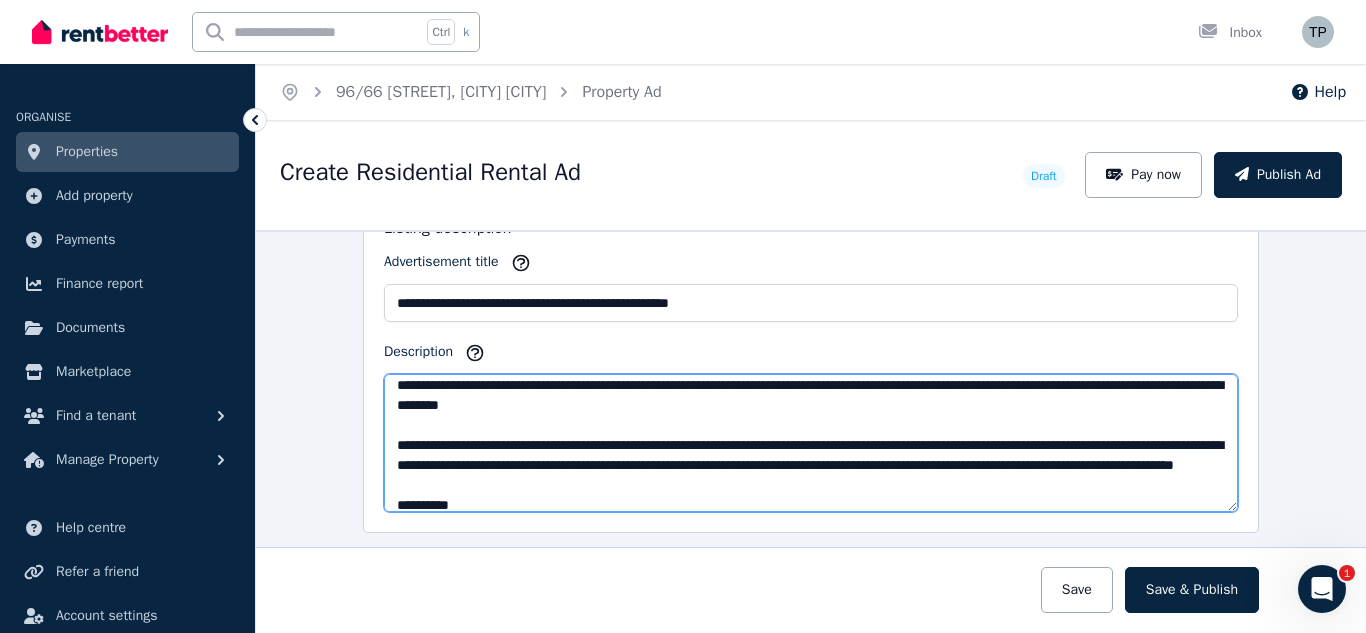 drag, startPoint x: 1021, startPoint y: 408, endPoint x: 1187, endPoint y: 395, distance: 166.50826 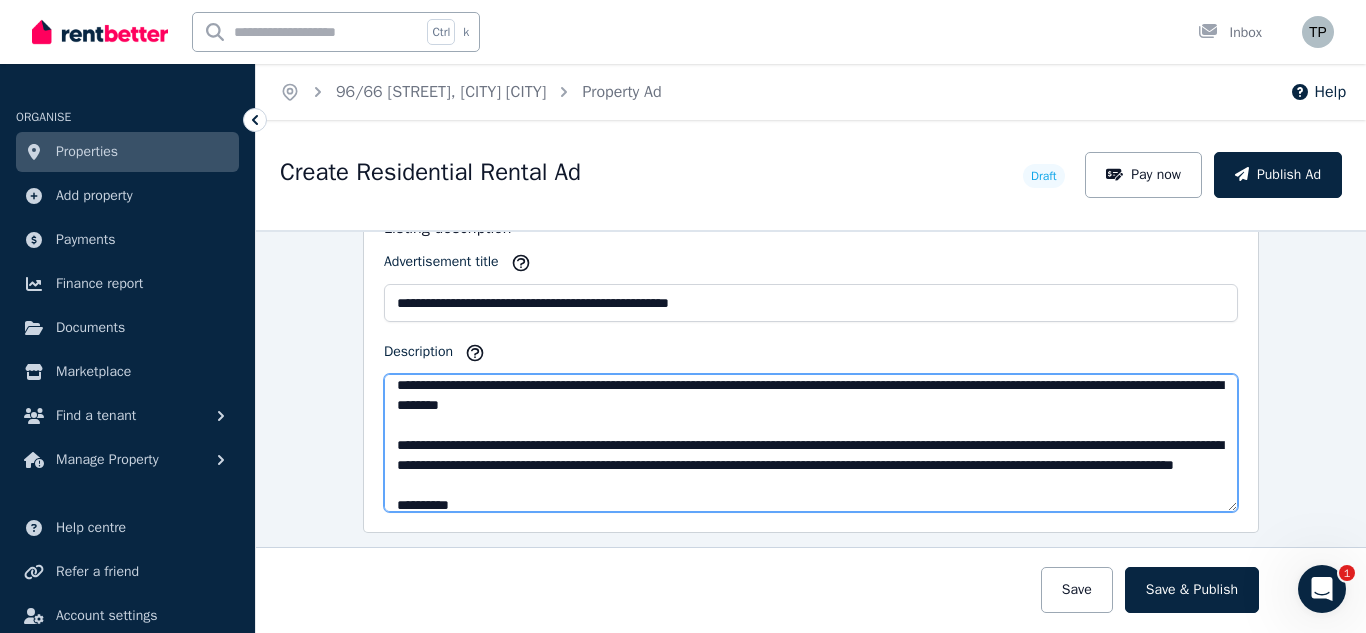 click on "Description" at bounding box center (811, 443) 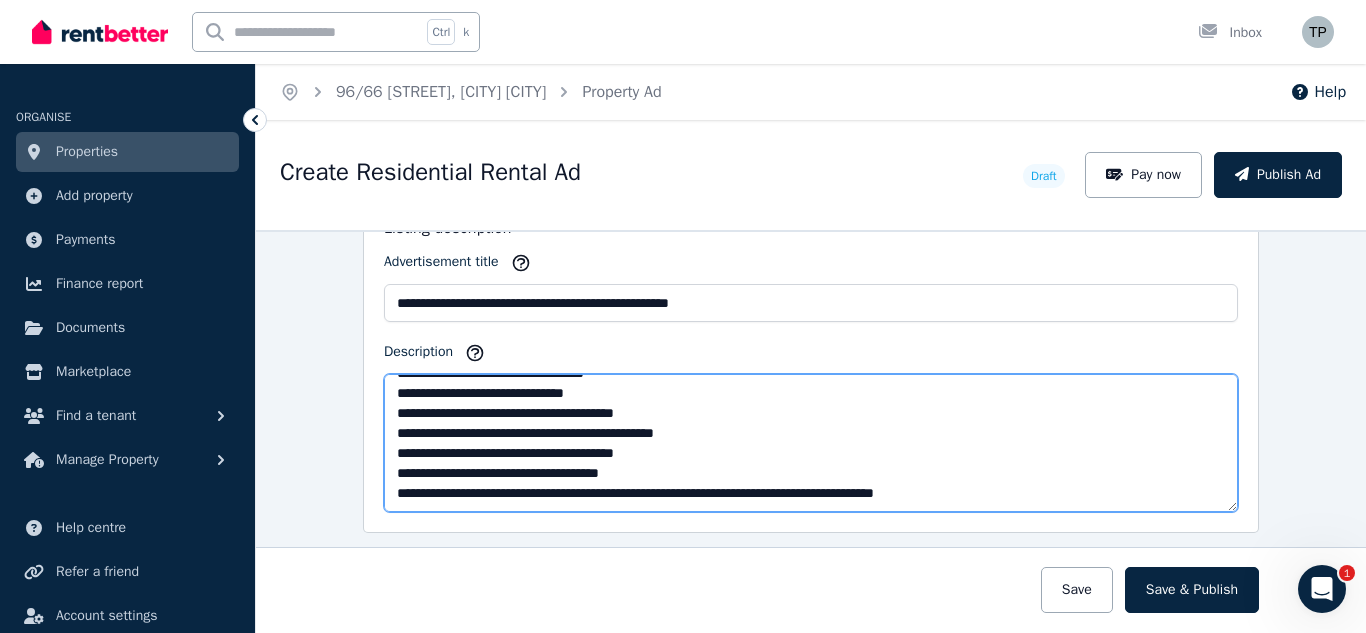 drag, startPoint x: 393, startPoint y: 467, endPoint x: 857, endPoint y: 409, distance: 467.61096 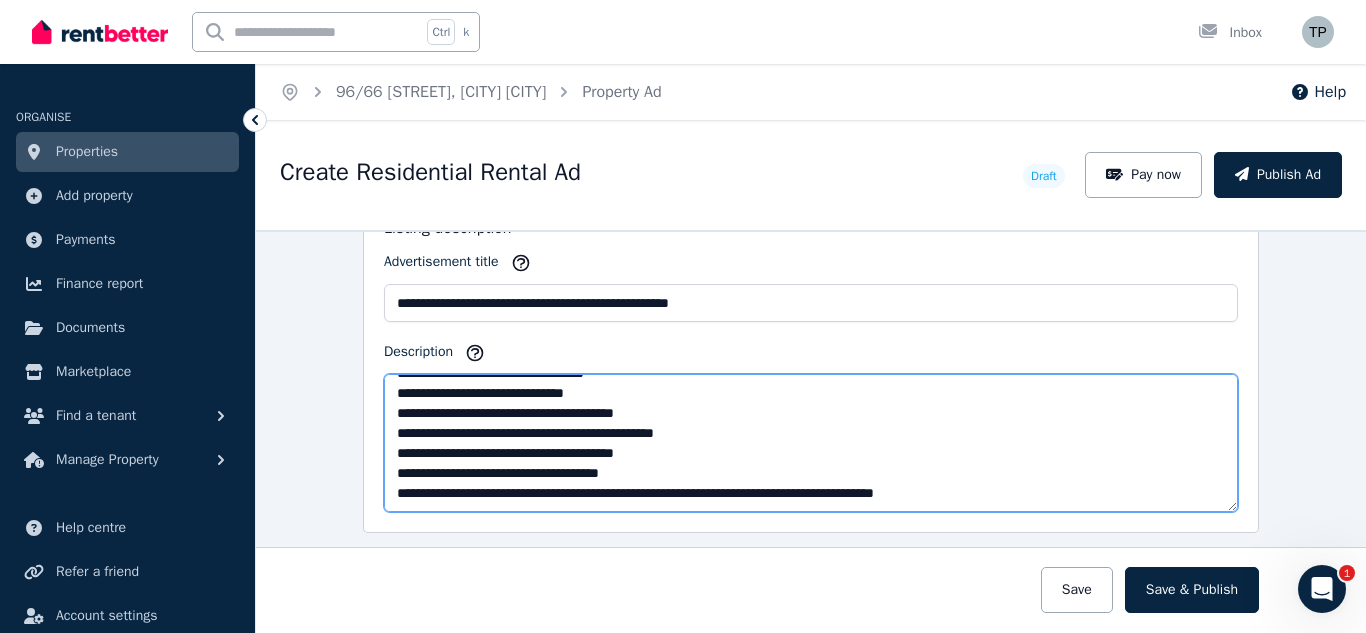 click on "Description" at bounding box center (811, 443) 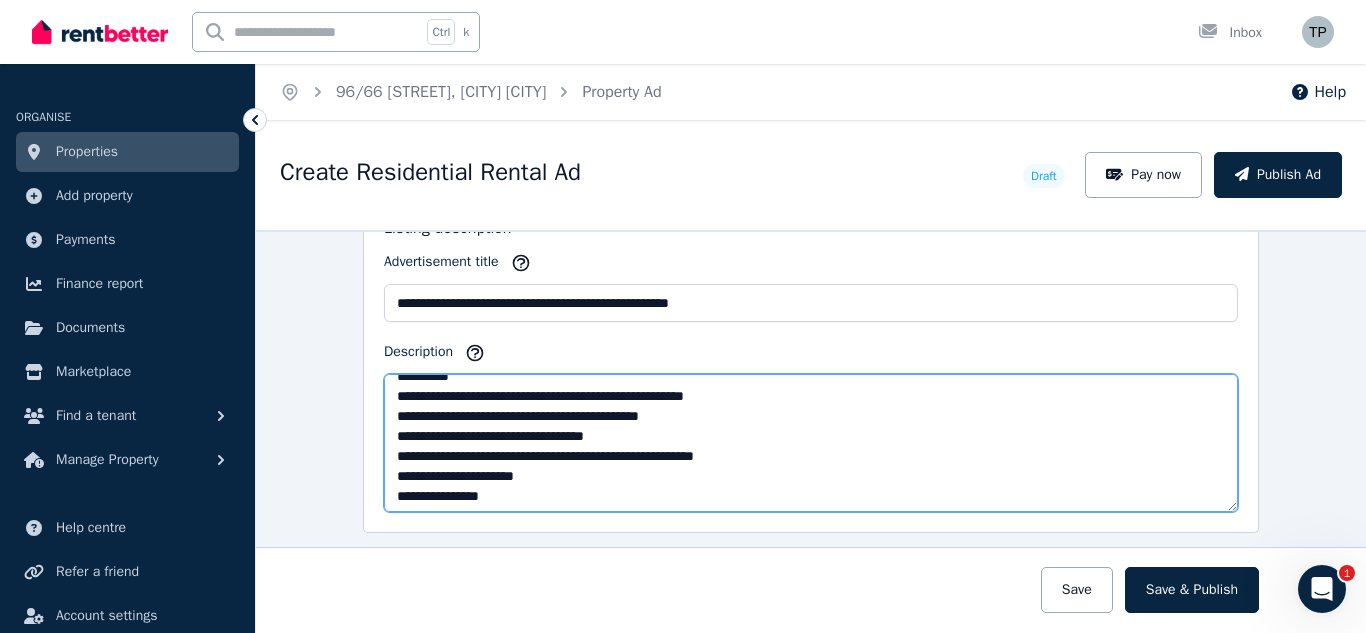 scroll, scrollTop: 137, scrollLeft: 0, axis: vertical 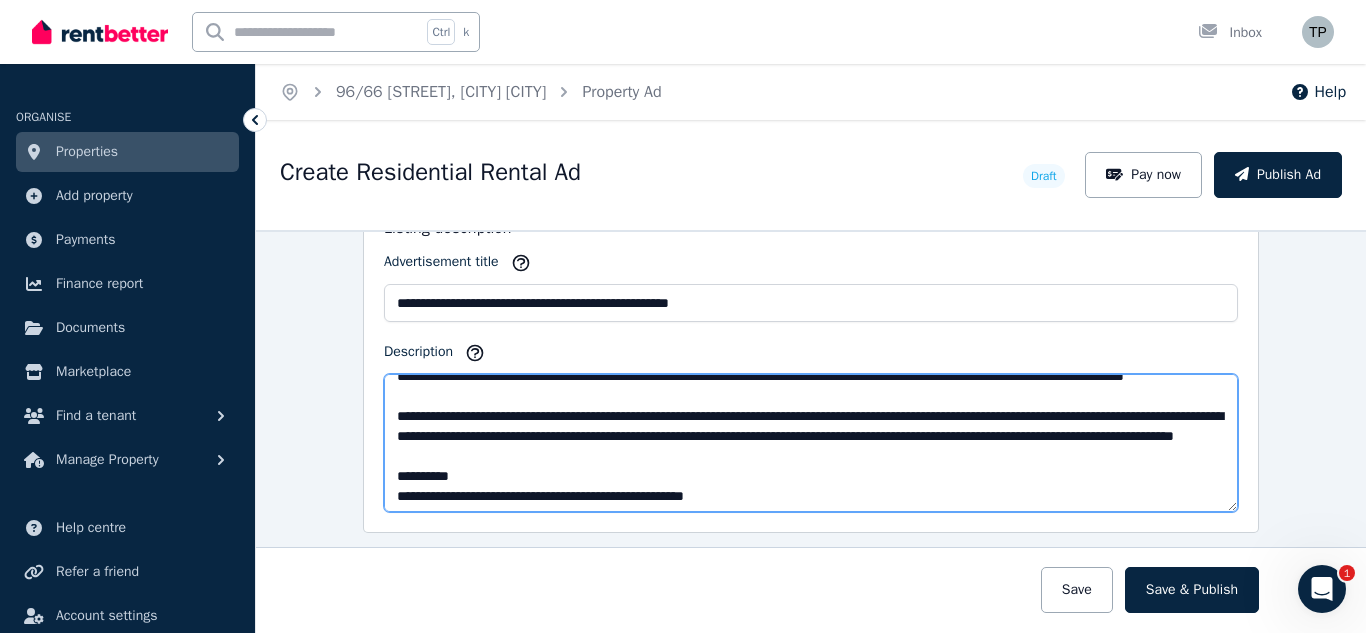 click on "Description" at bounding box center (811, 443) 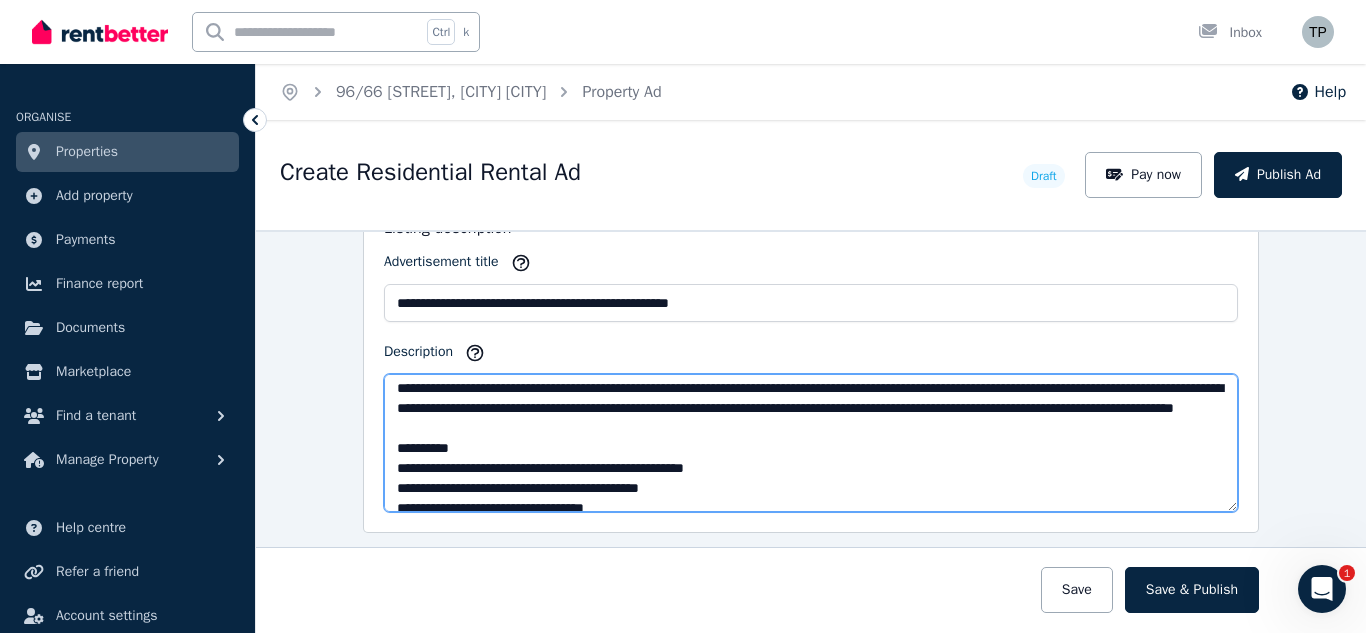 drag, startPoint x: 823, startPoint y: 501, endPoint x: 399, endPoint y: 423, distance: 431.11484 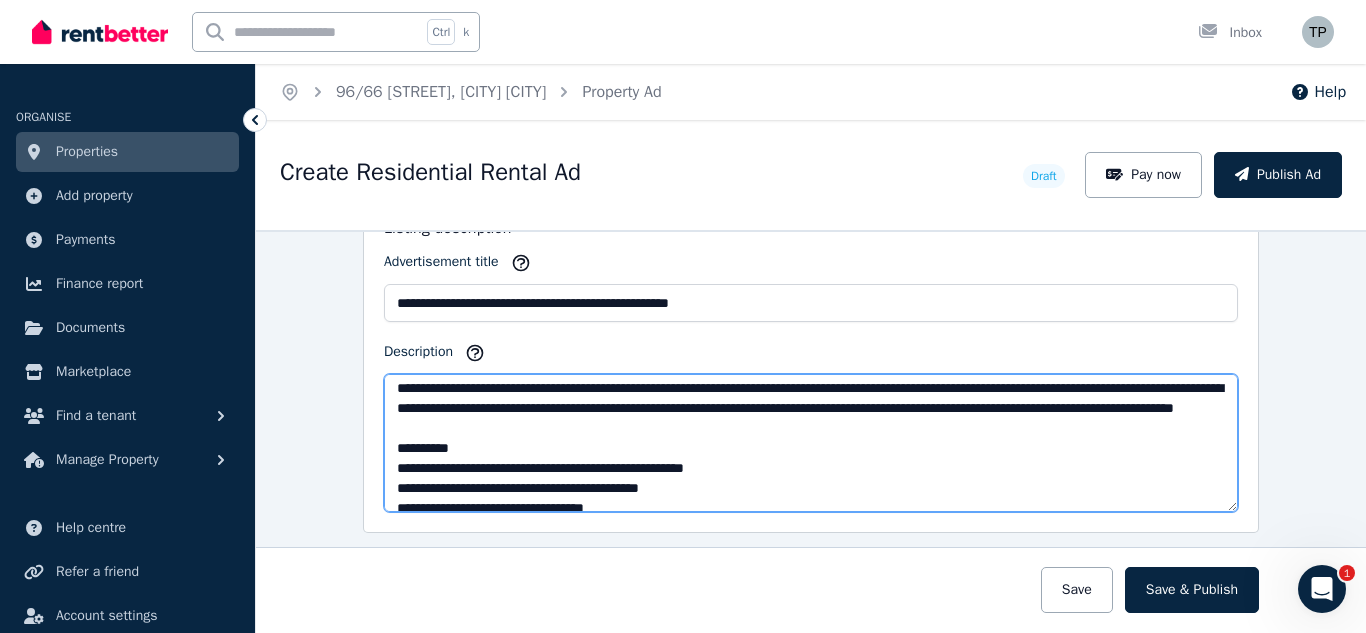 click on "Description" at bounding box center (811, 443) 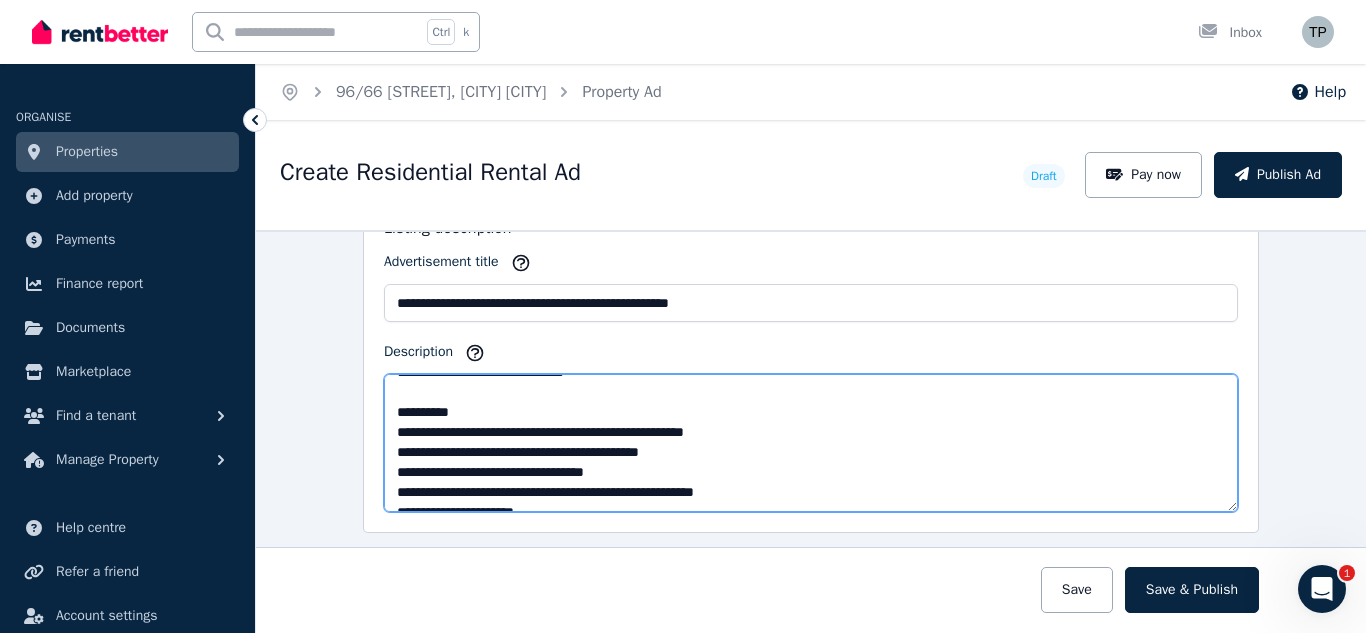 scroll, scrollTop: 265, scrollLeft: 0, axis: vertical 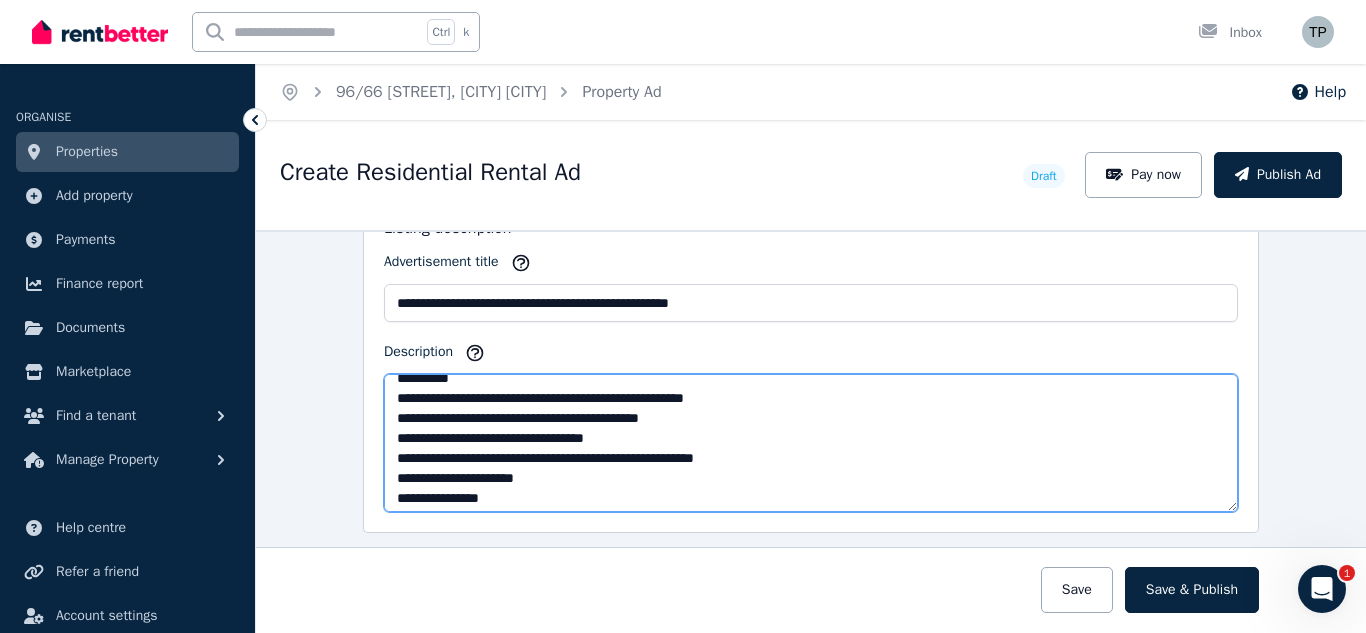 drag, startPoint x: 456, startPoint y: 387, endPoint x: 391, endPoint y: 415, distance: 70.77429 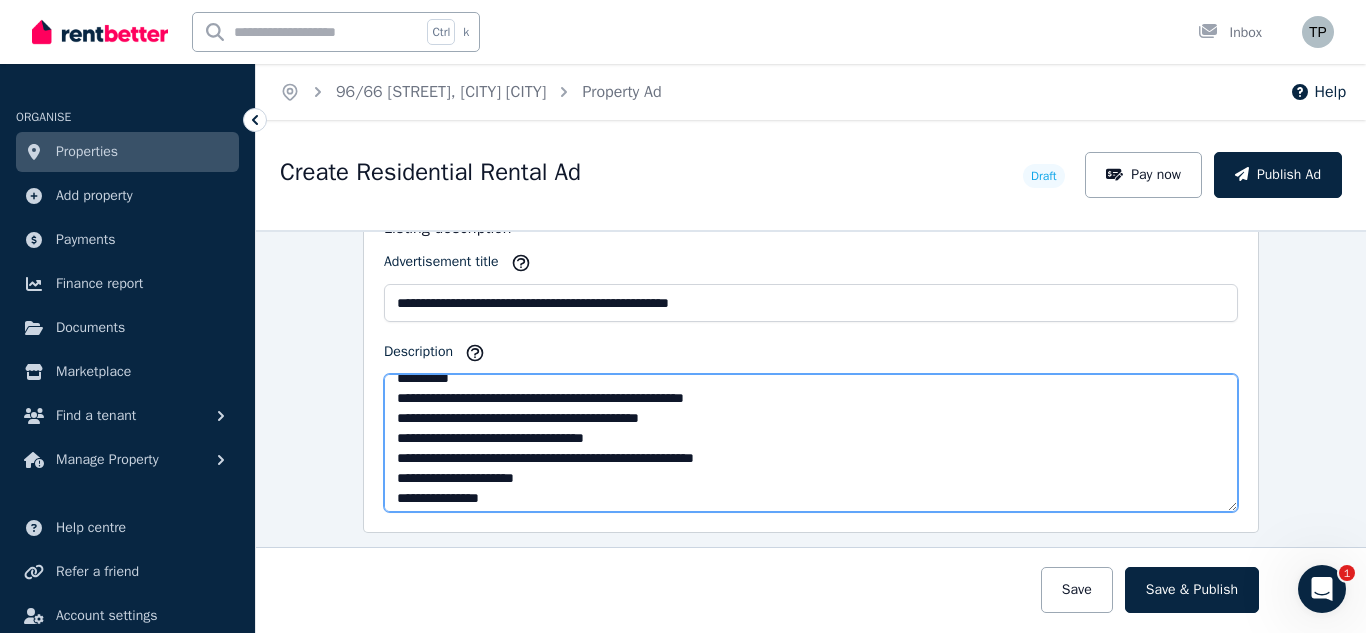 click on "Description" at bounding box center [811, 443] 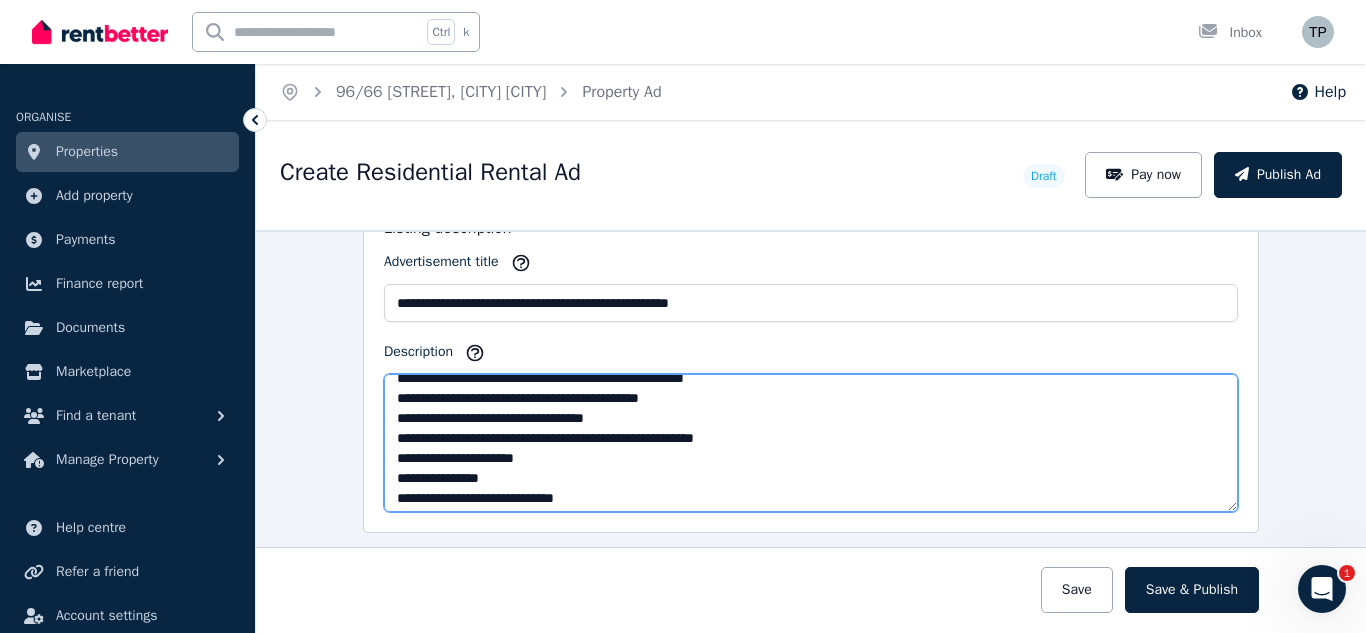 drag, startPoint x: 399, startPoint y: 420, endPoint x: 412, endPoint y: 421, distance: 13.038404 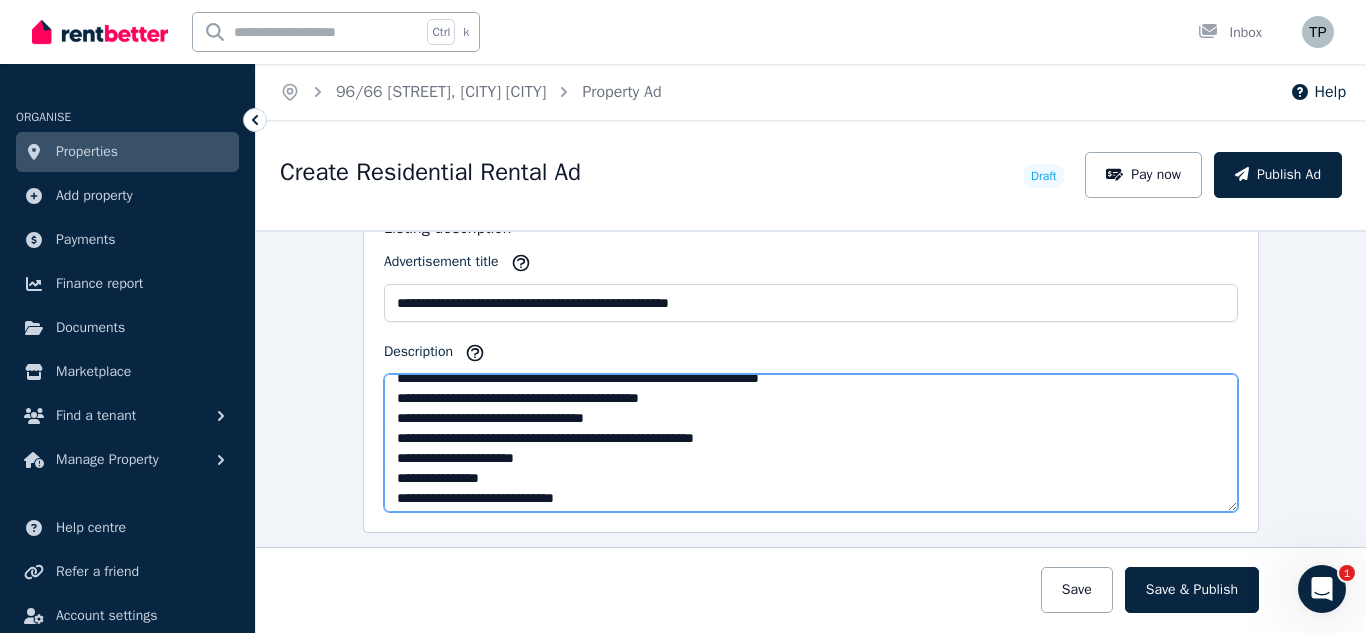 drag, startPoint x: 398, startPoint y: 439, endPoint x: 692, endPoint y: 440, distance: 294.0017 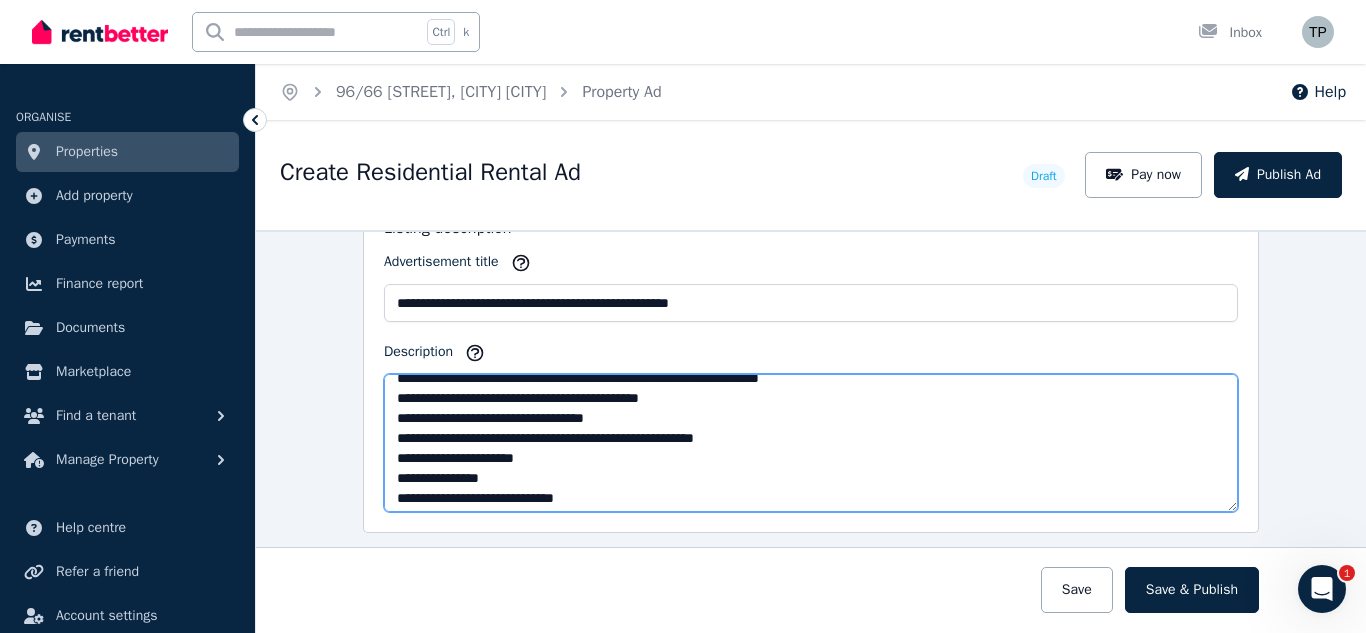 click on "Description" at bounding box center (811, 443) 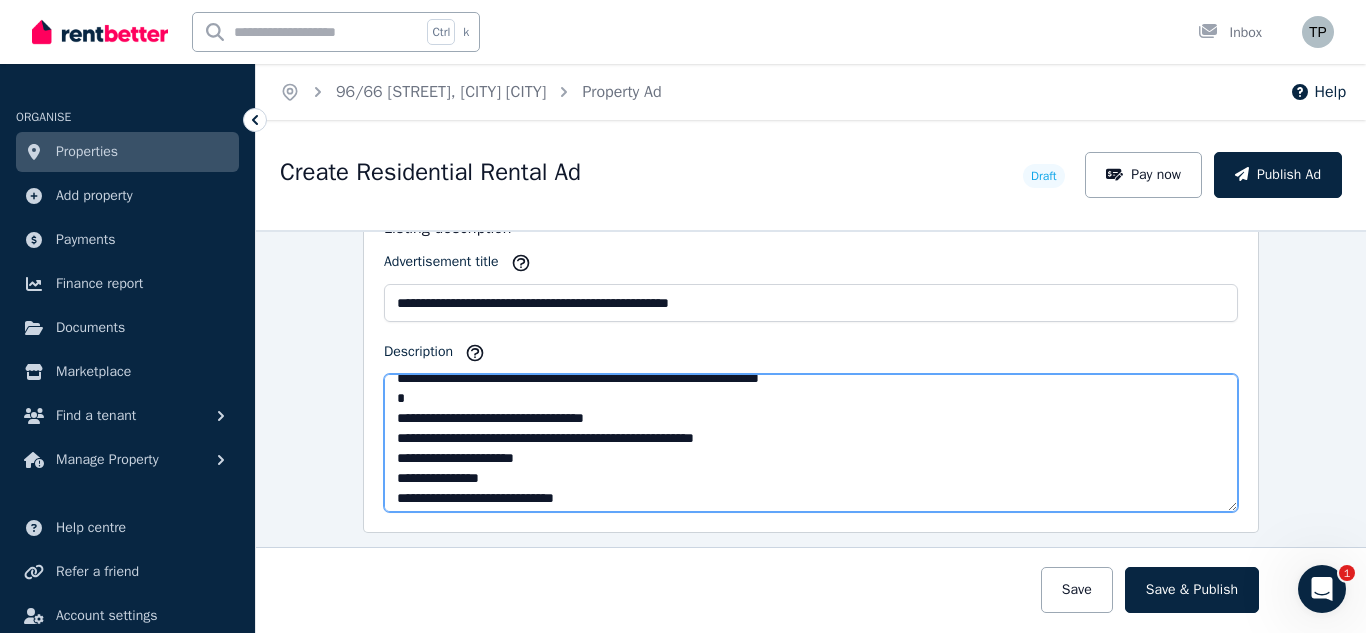 click on "Description" at bounding box center (811, 443) 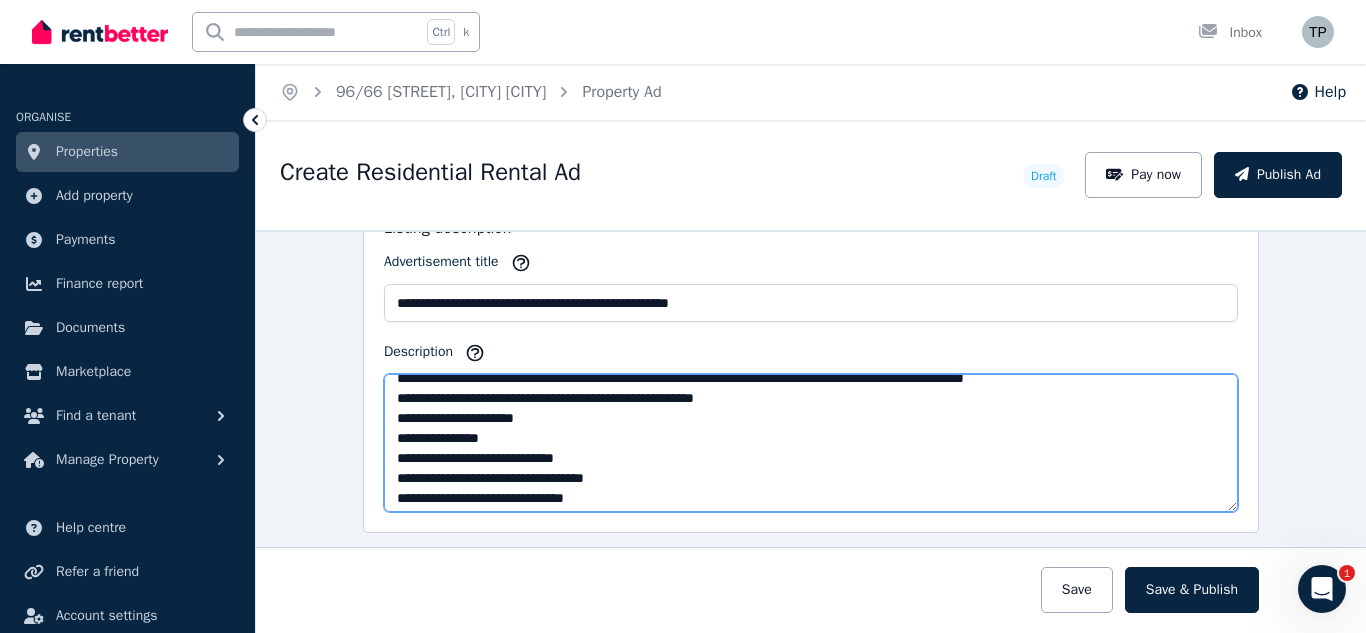 click on "Description" at bounding box center (811, 443) 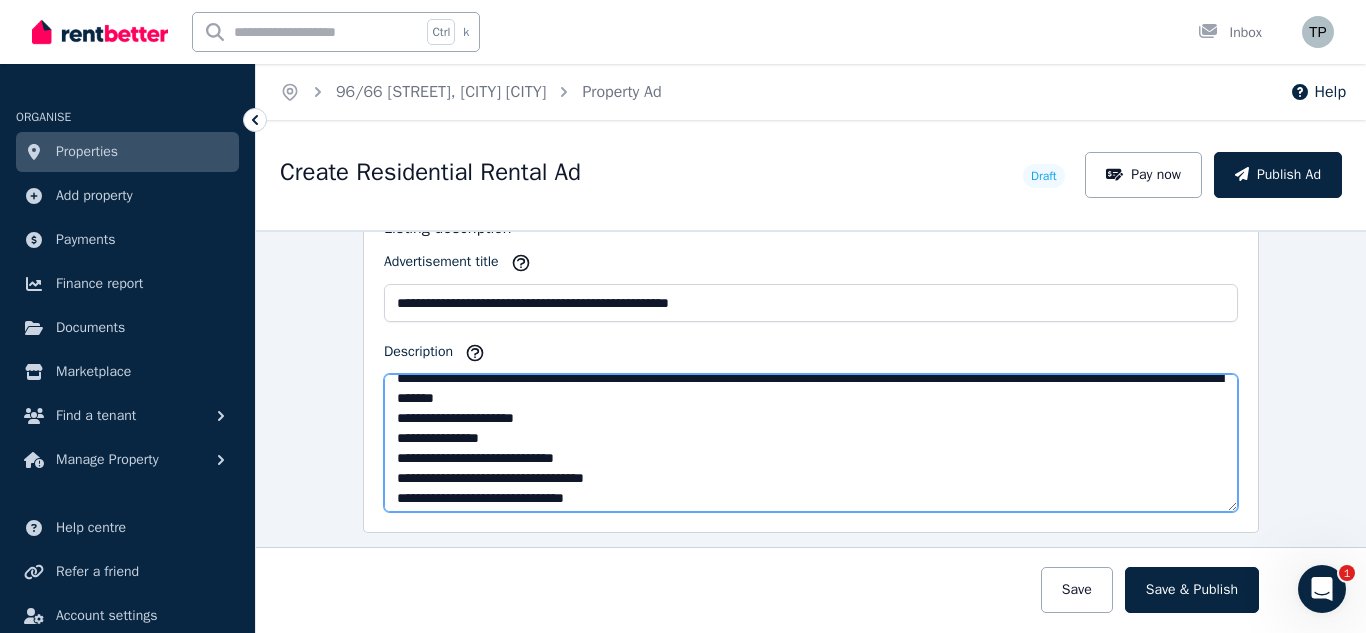 click on "Description" at bounding box center (811, 443) 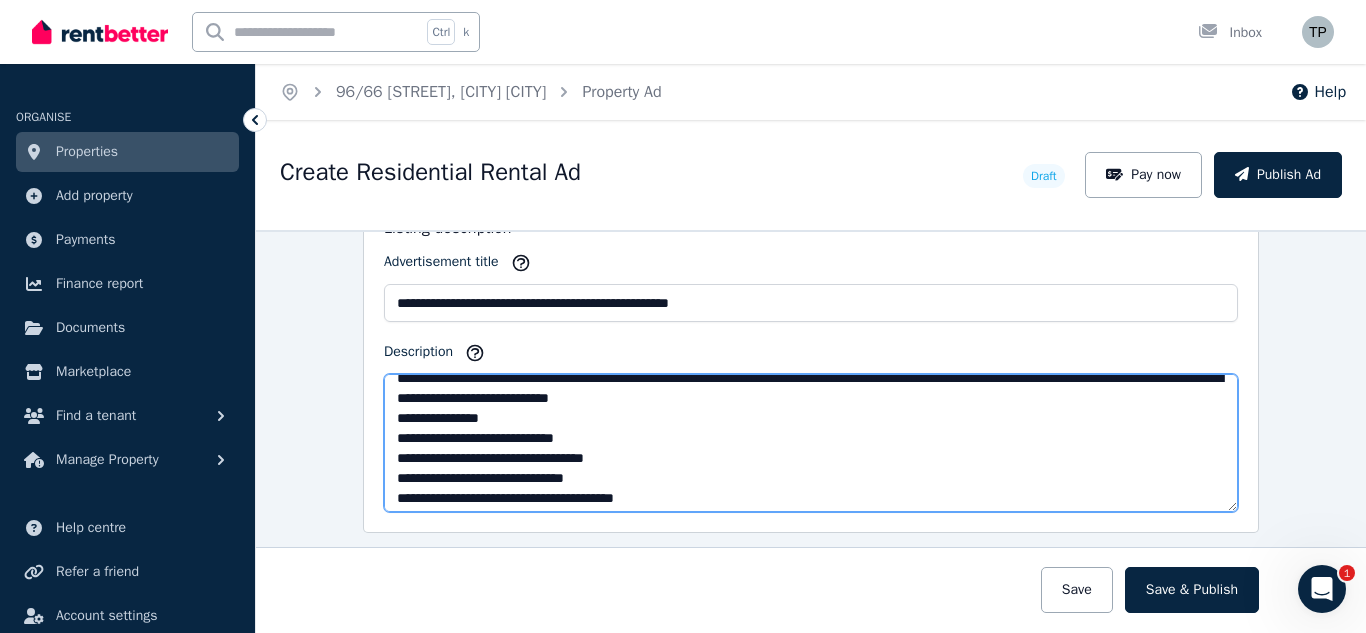 click on "Description" at bounding box center (811, 443) 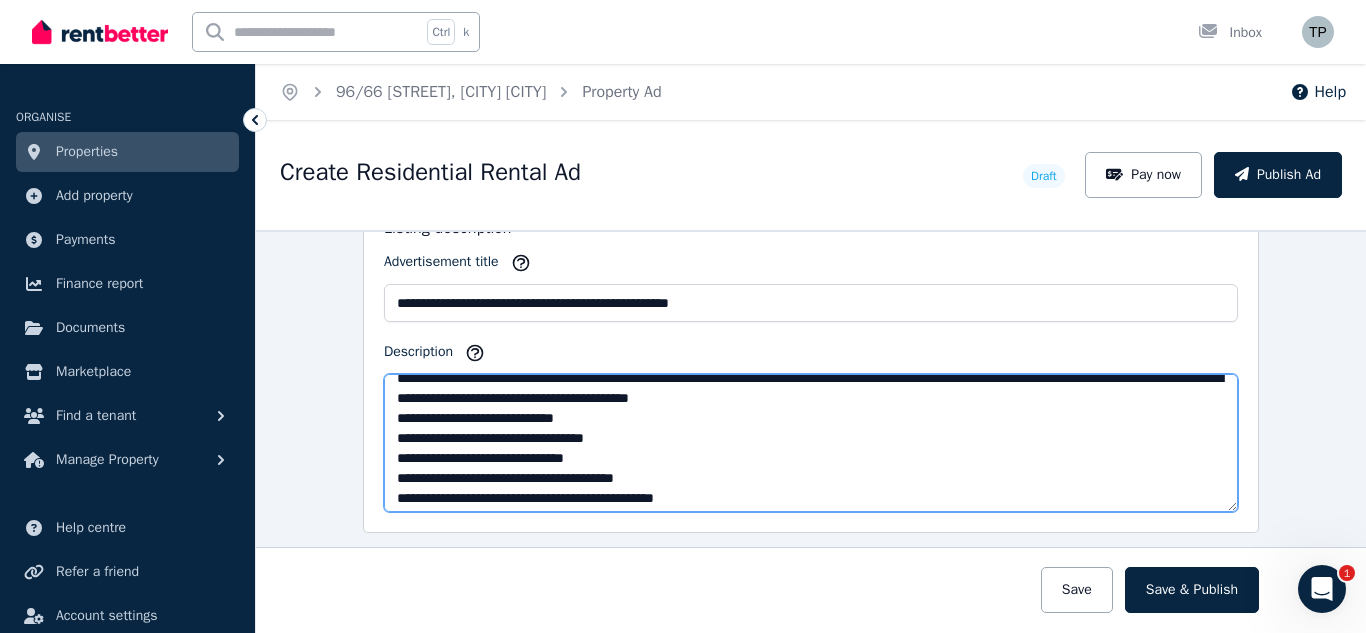 click on "Description" at bounding box center (811, 443) 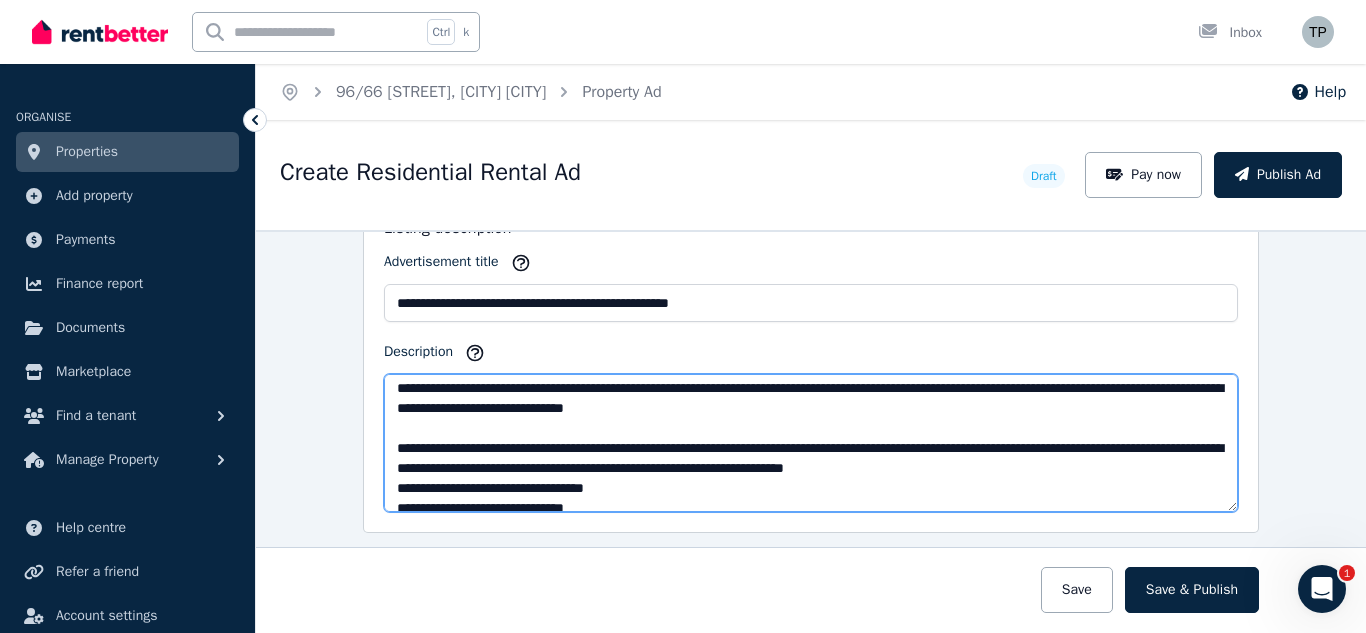 scroll, scrollTop: 135, scrollLeft: 0, axis: vertical 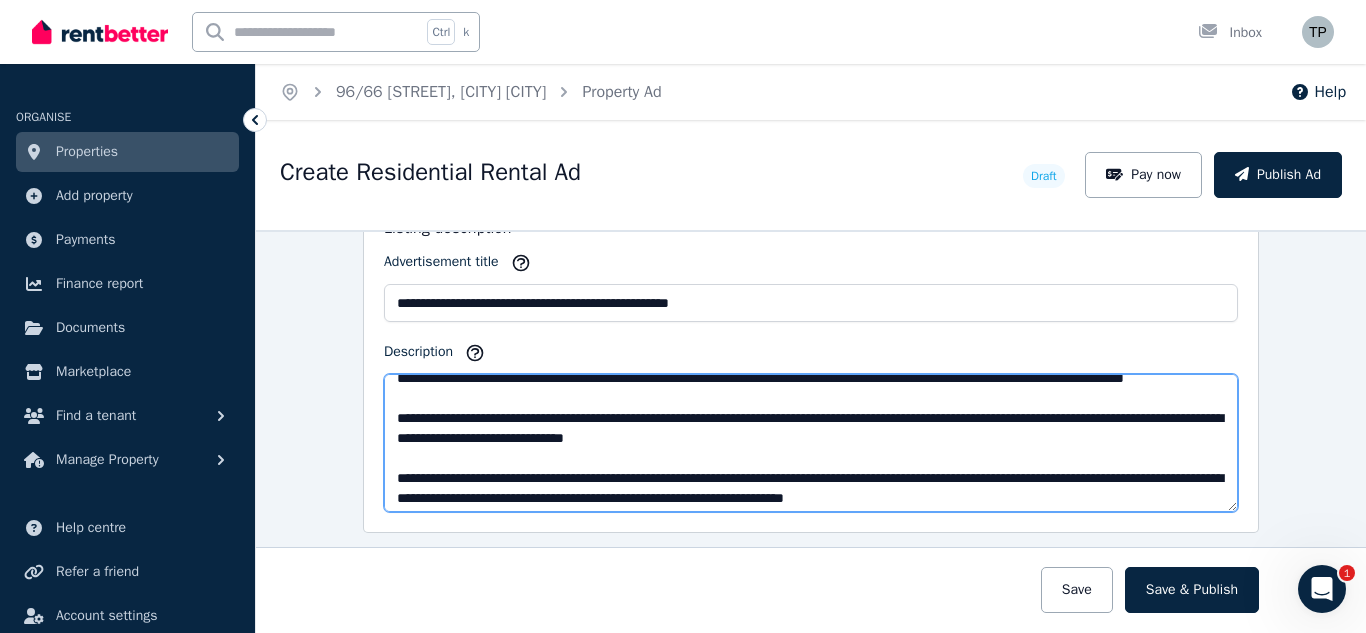 click on "Description" at bounding box center [811, 443] 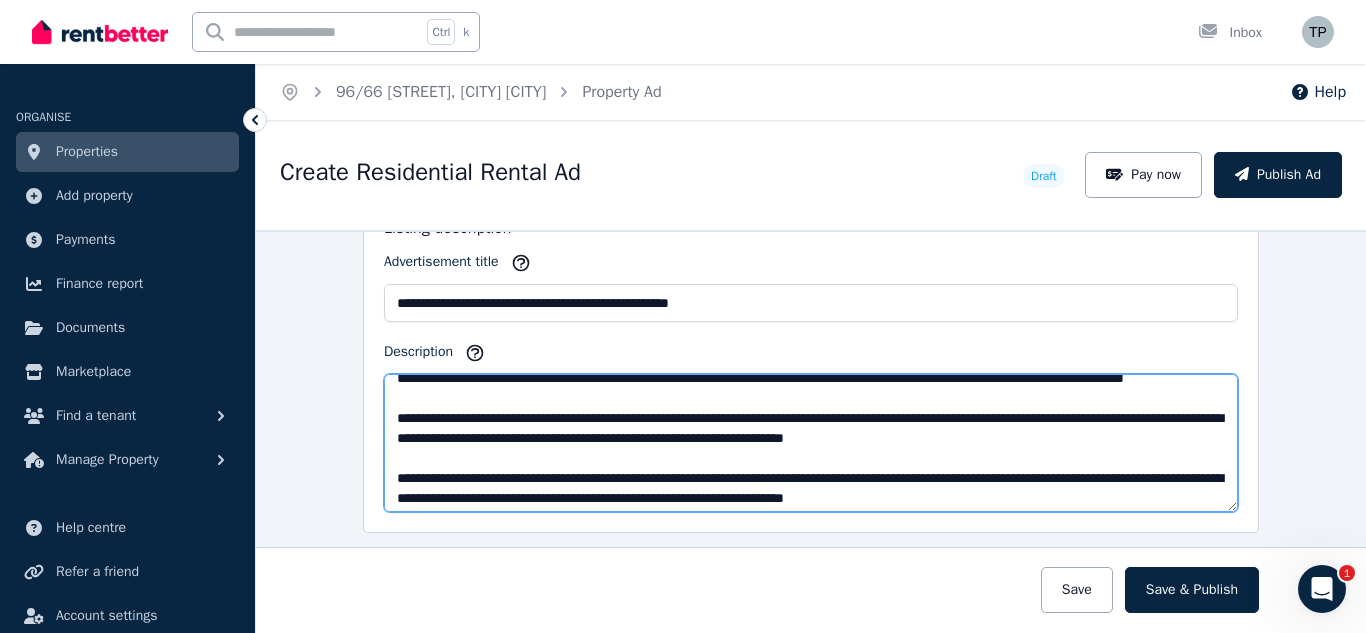 drag, startPoint x: 1125, startPoint y: 460, endPoint x: 1158, endPoint y: 487, distance: 42.638012 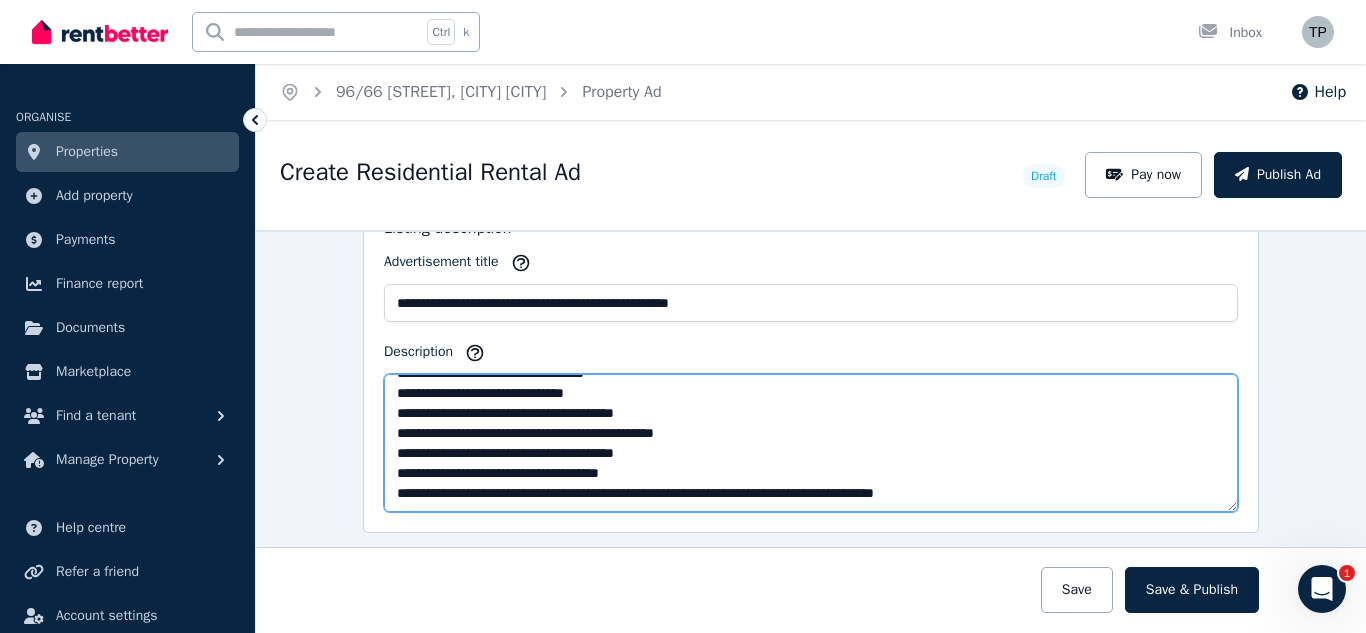 scroll, scrollTop: 335, scrollLeft: 0, axis: vertical 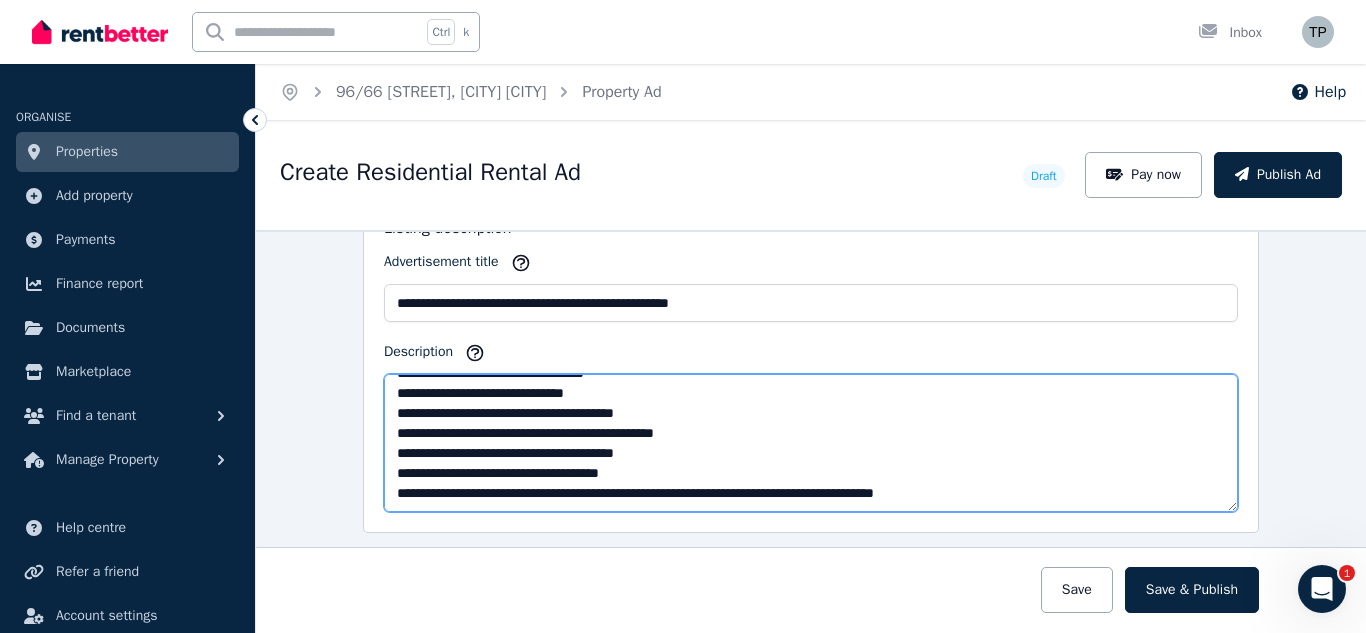 click on "Description" at bounding box center (811, 443) 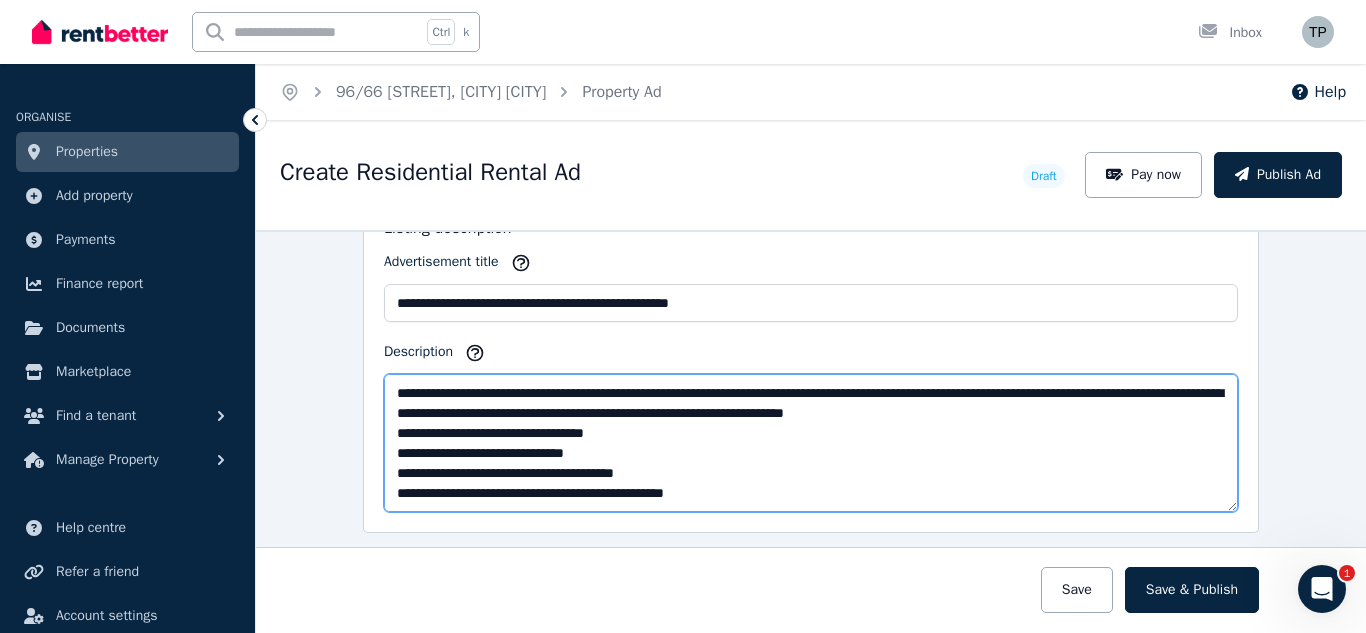 scroll, scrollTop: 200, scrollLeft: 0, axis: vertical 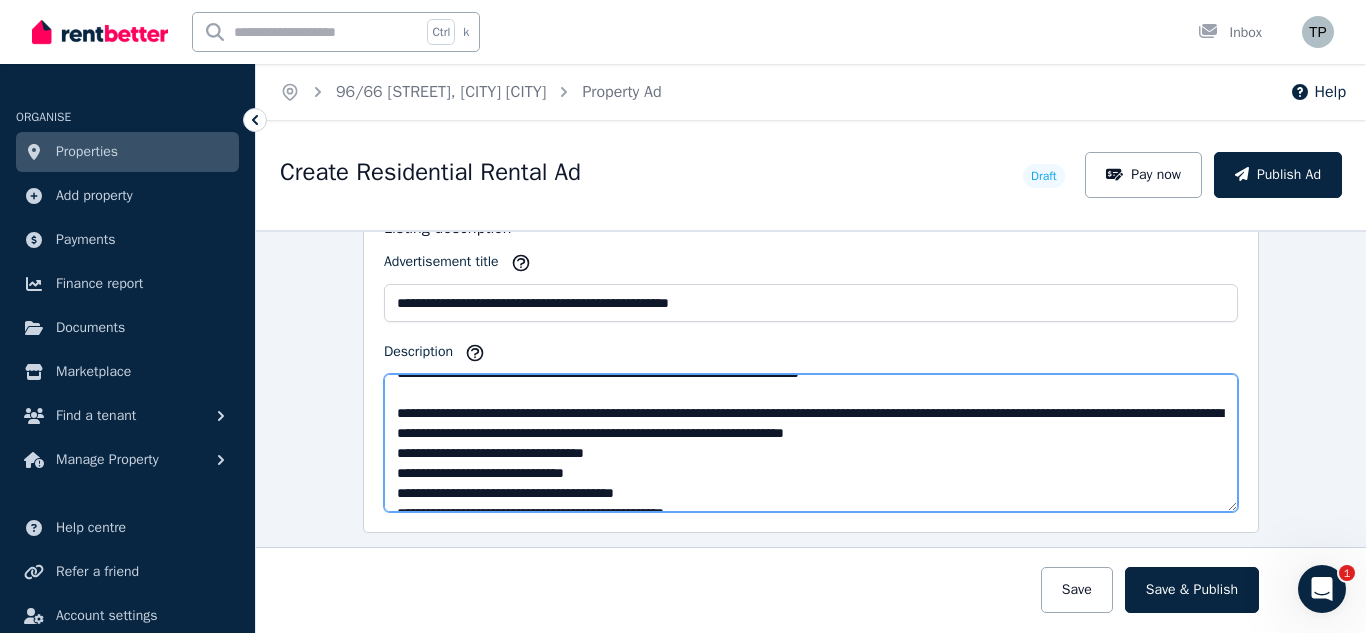 click on "Description" at bounding box center [811, 443] 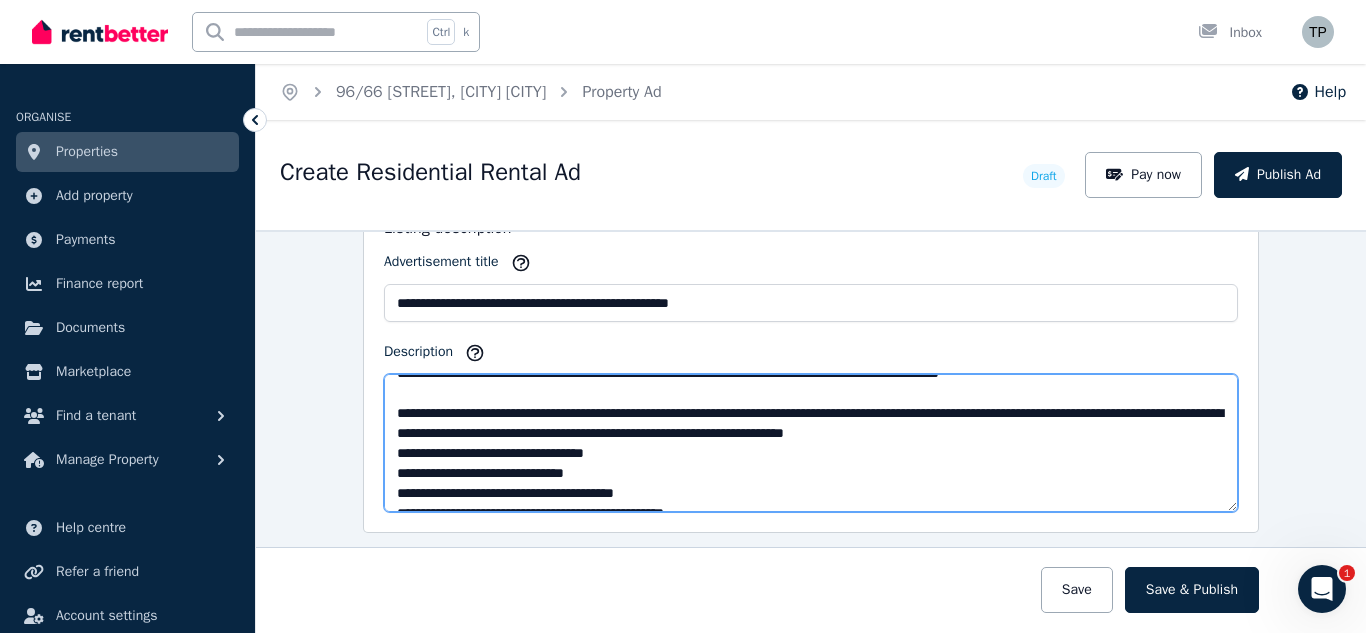 scroll, scrollTop: 300, scrollLeft: 0, axis: vertical 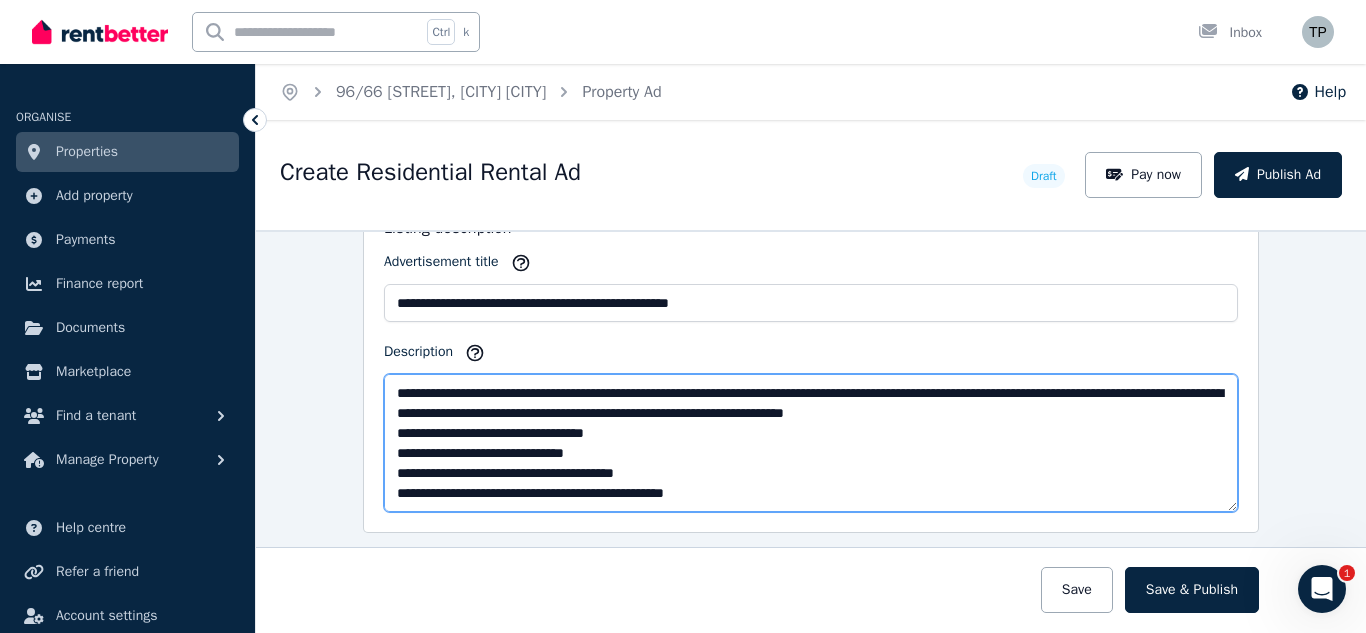 drag, startPoint x: 731, startPoint y: 480, endPoint x: 384, endPoint y: 417, distance: 352.67264 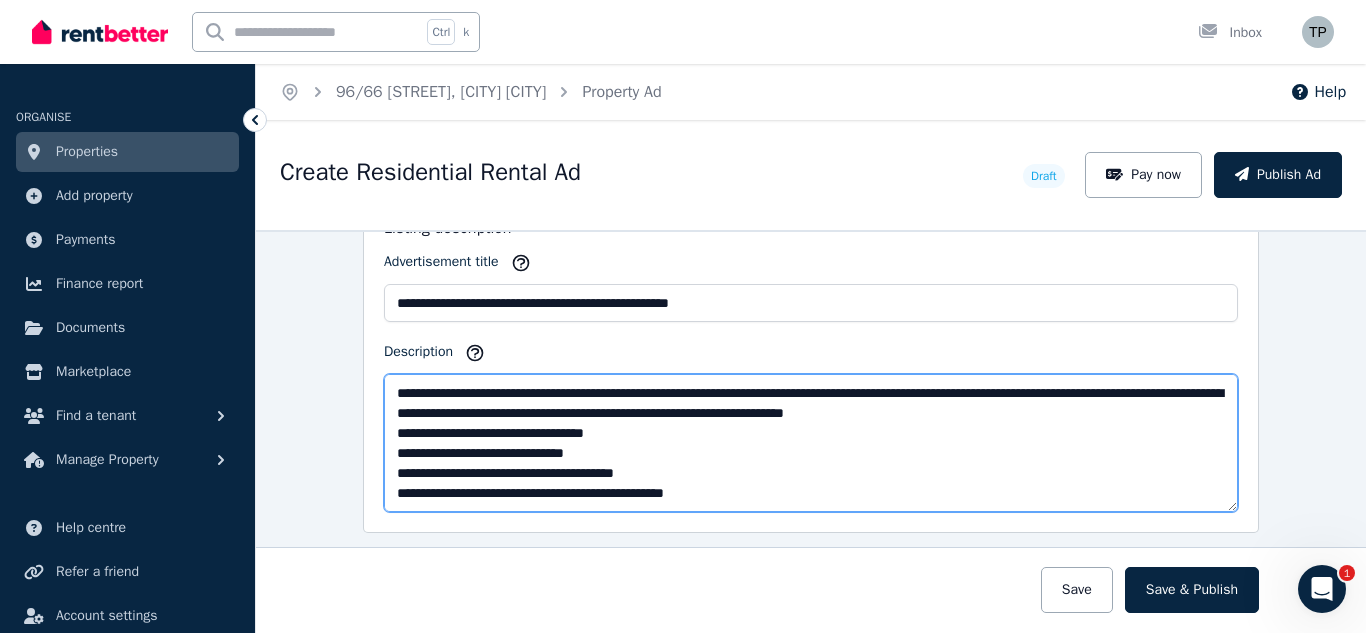 click on "Description" at bounding box center (811, 443) 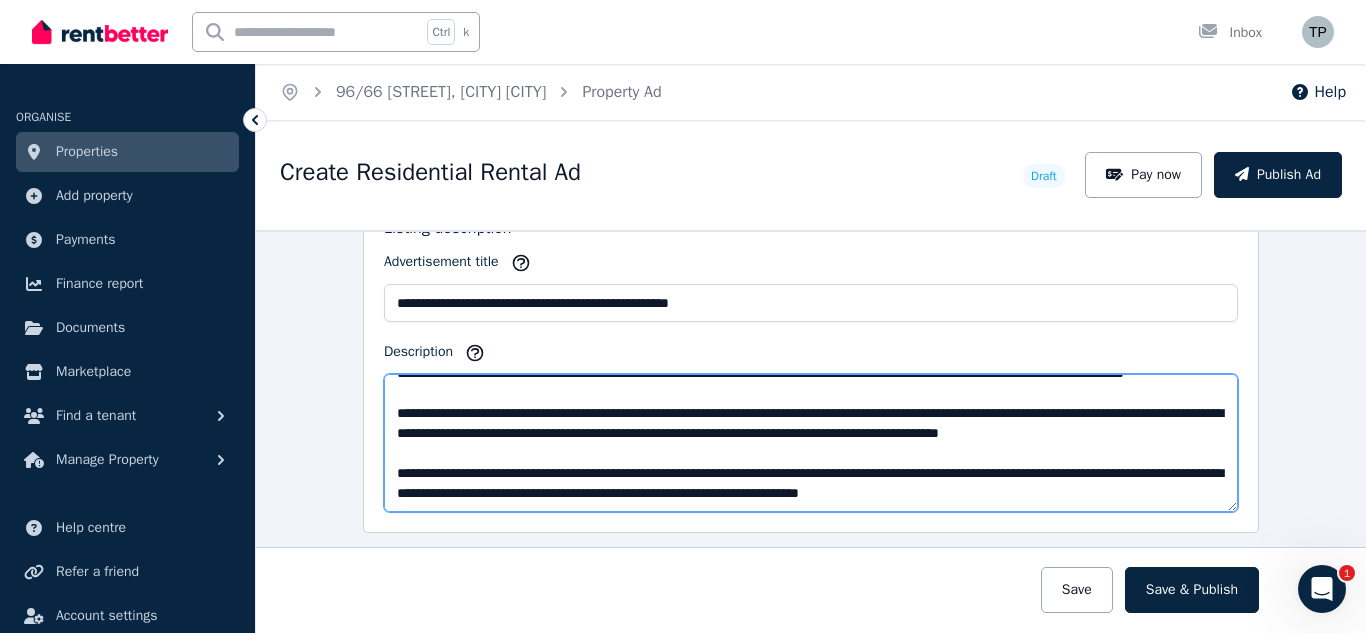 scroll, scrollTop: 160, scrollLeft: 0, axis: vertical 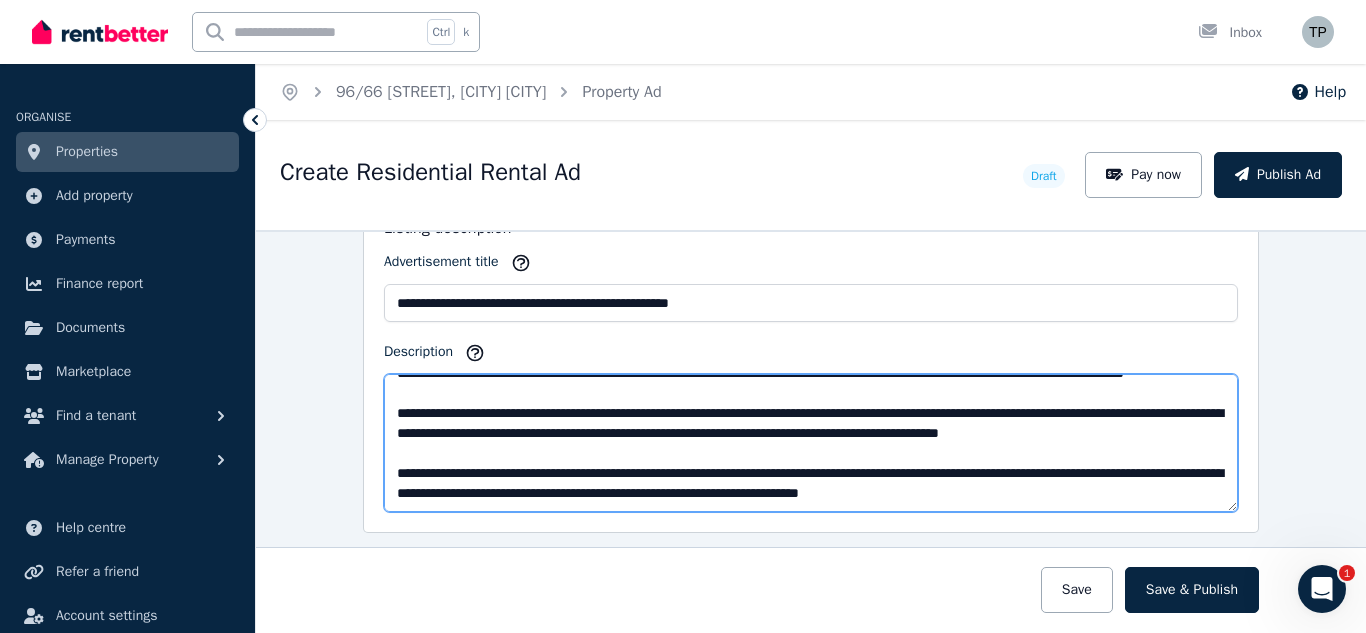 click on "Description" at bounding box center [811, 443] 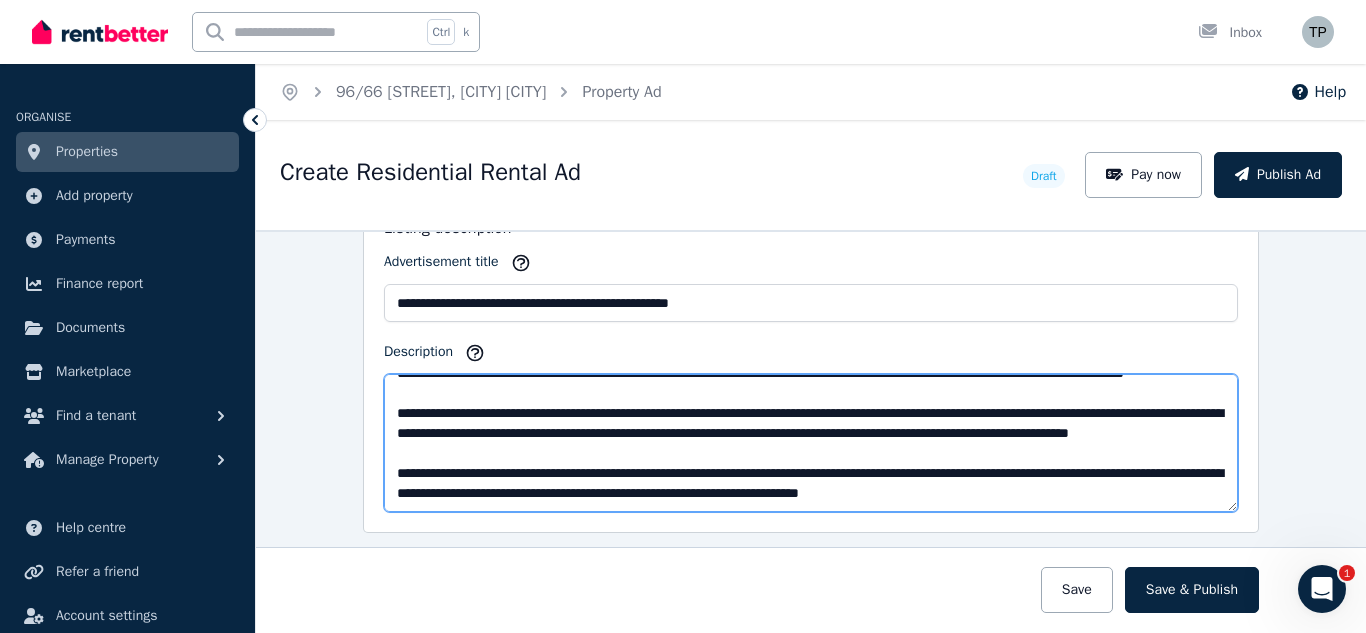 scroll, scrollTop: 260, scrollLeft: 0, axis: vertical 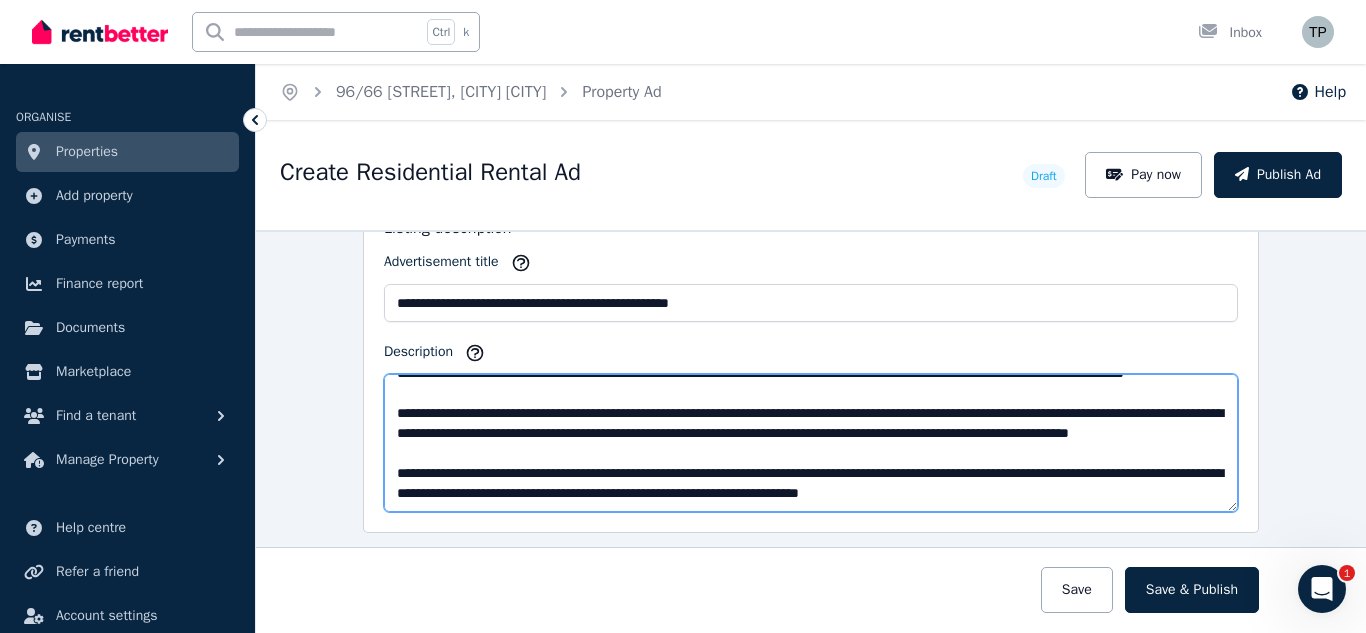 click on "Description" at bounding box center [811, 443] 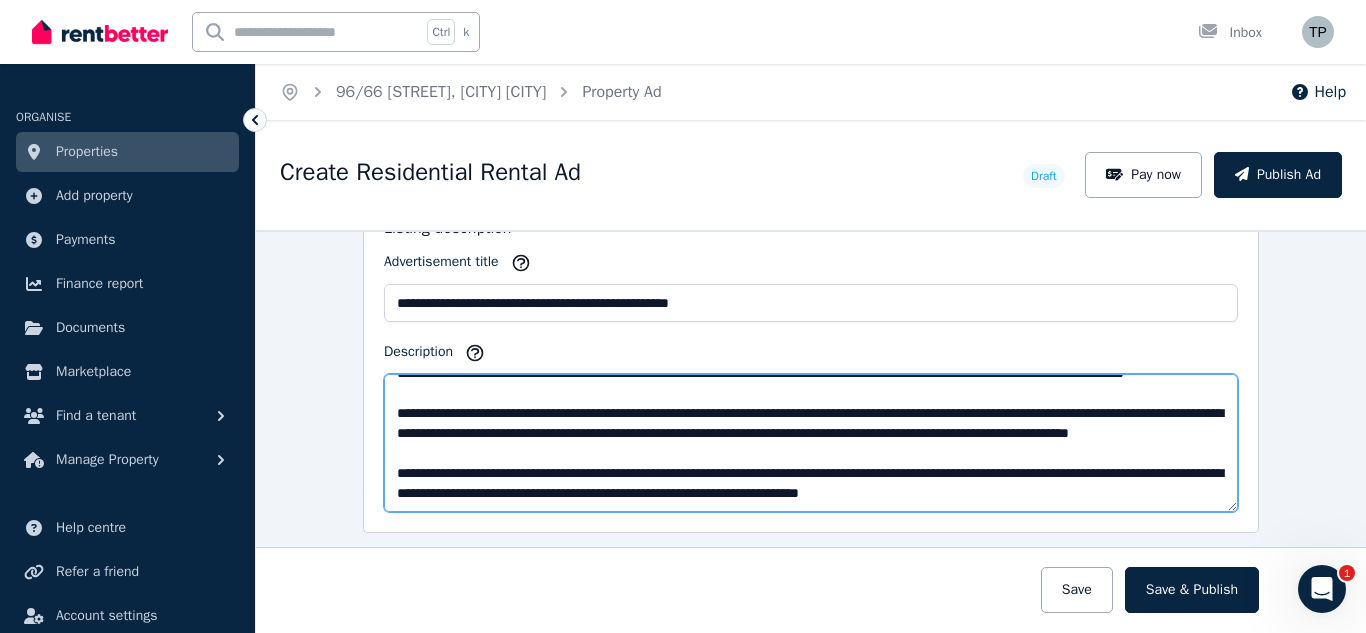 scroll, scrollTop: 260, scrollLeft: 0, axis: vertical 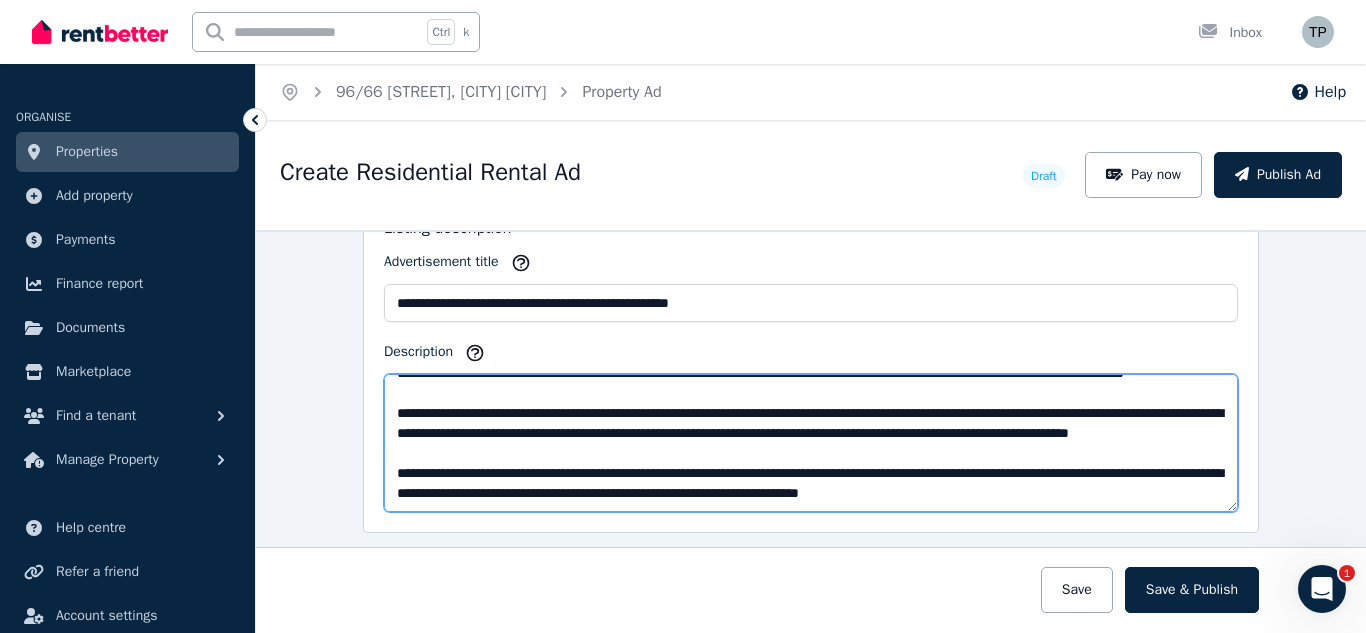 click on "Description" at bounding box center [811, 443] 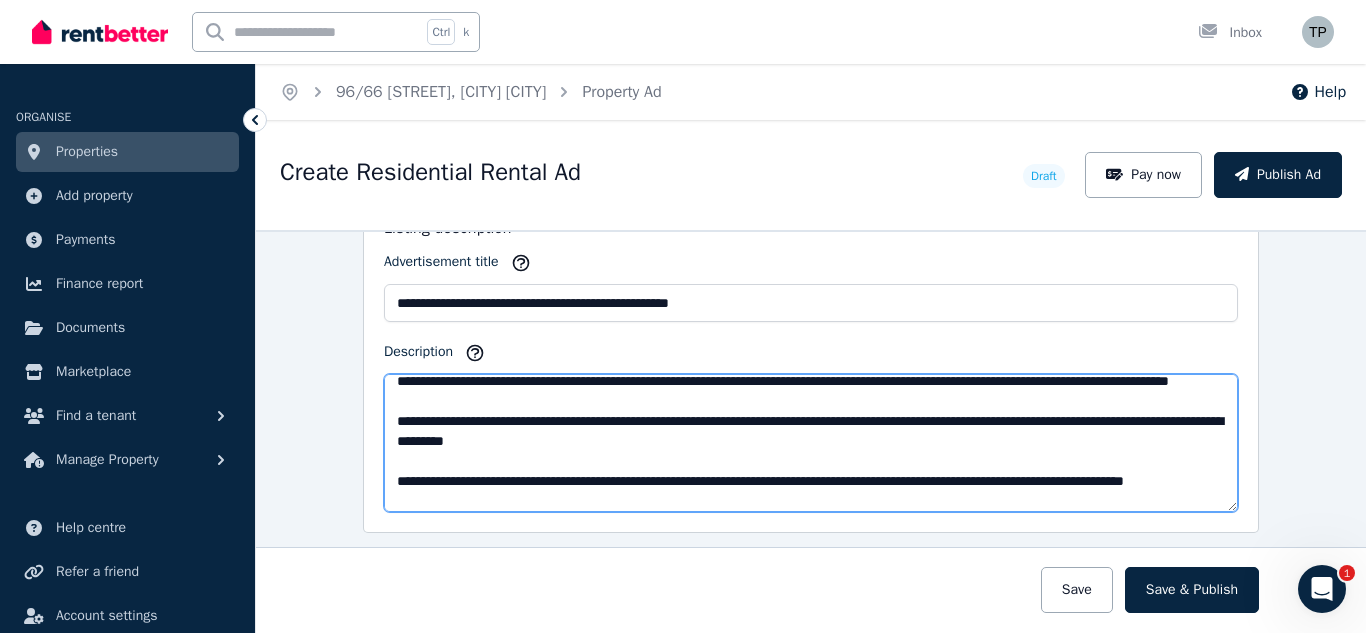 scroll, scrollTop: 0, scrollLeft: 0, axis: both 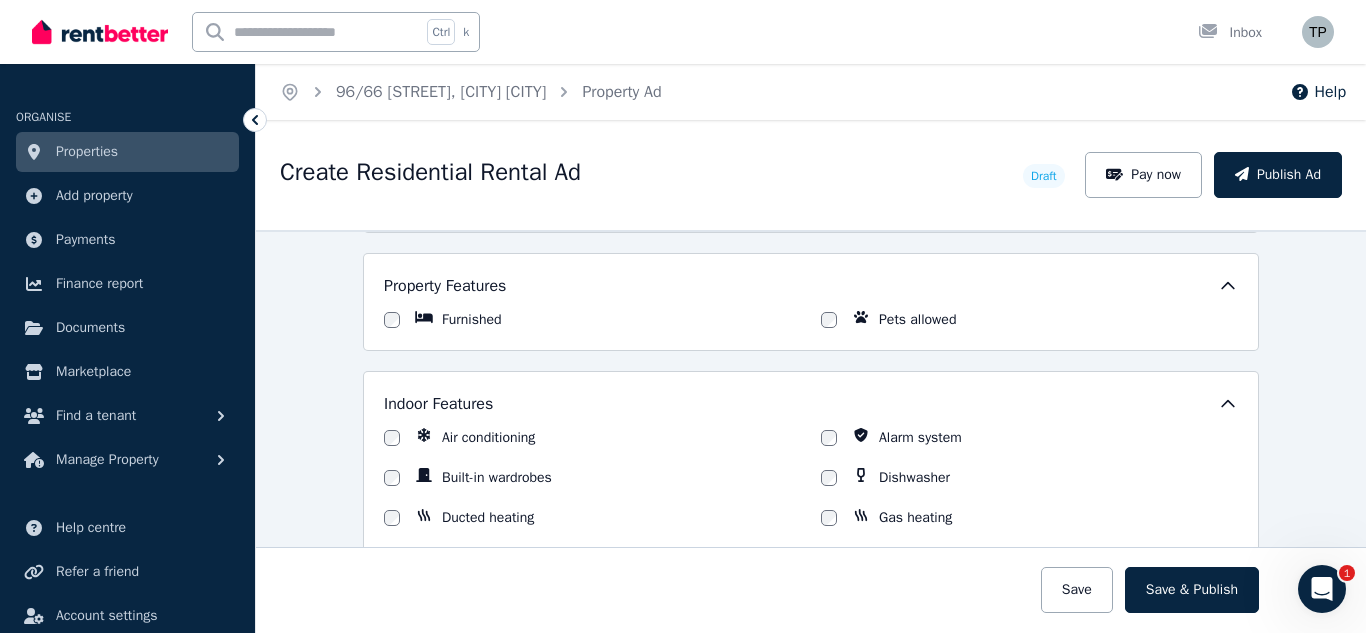 type on "**********" 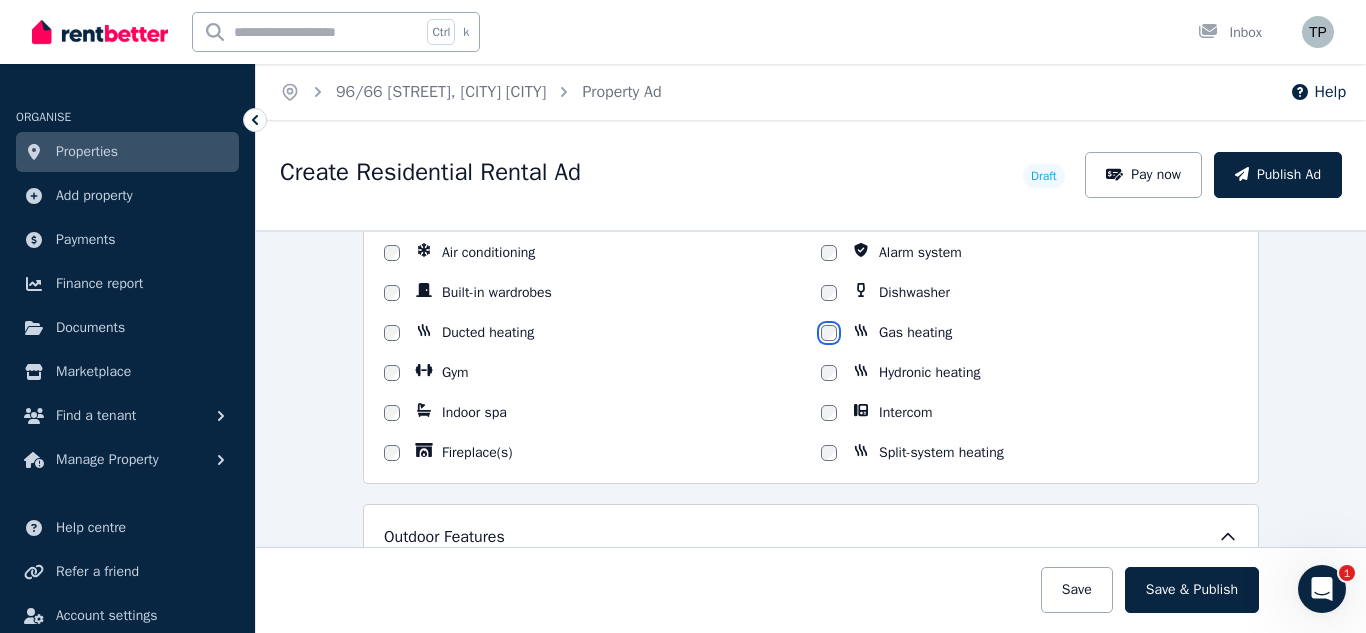 scroll, scrollTop: 1700, scrollLeft: 0, axis: vertical 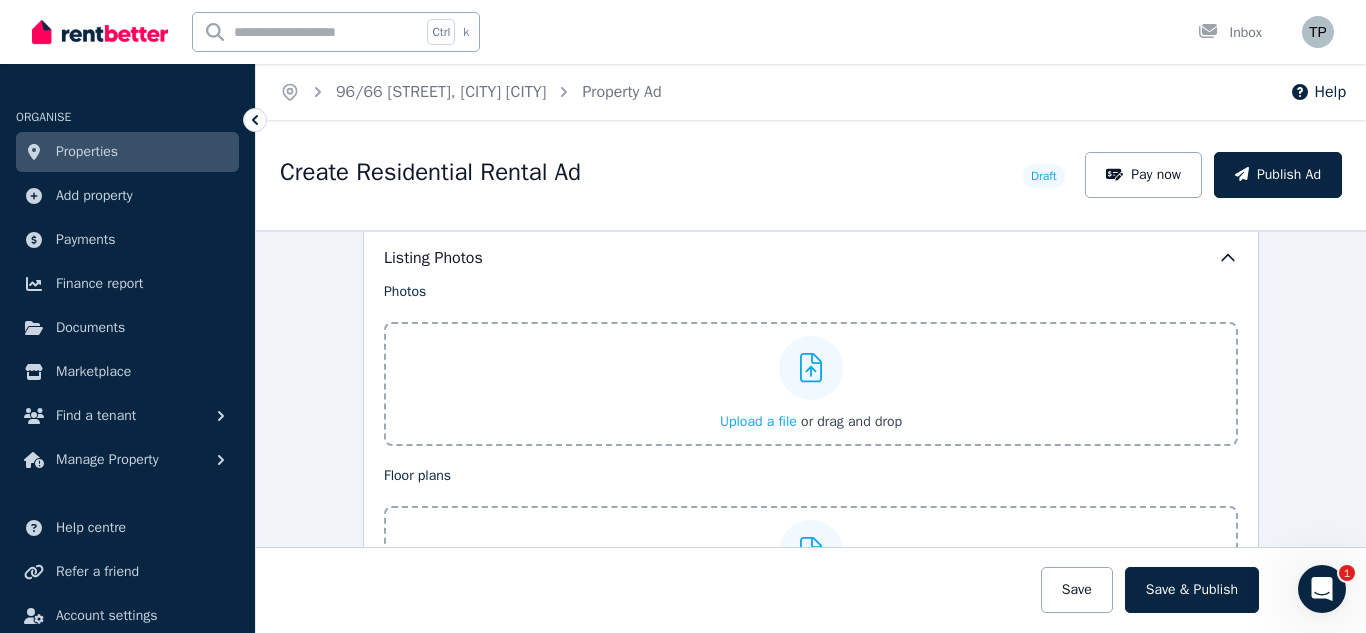 click on "Upload a file" at bounding box center [758, 421] 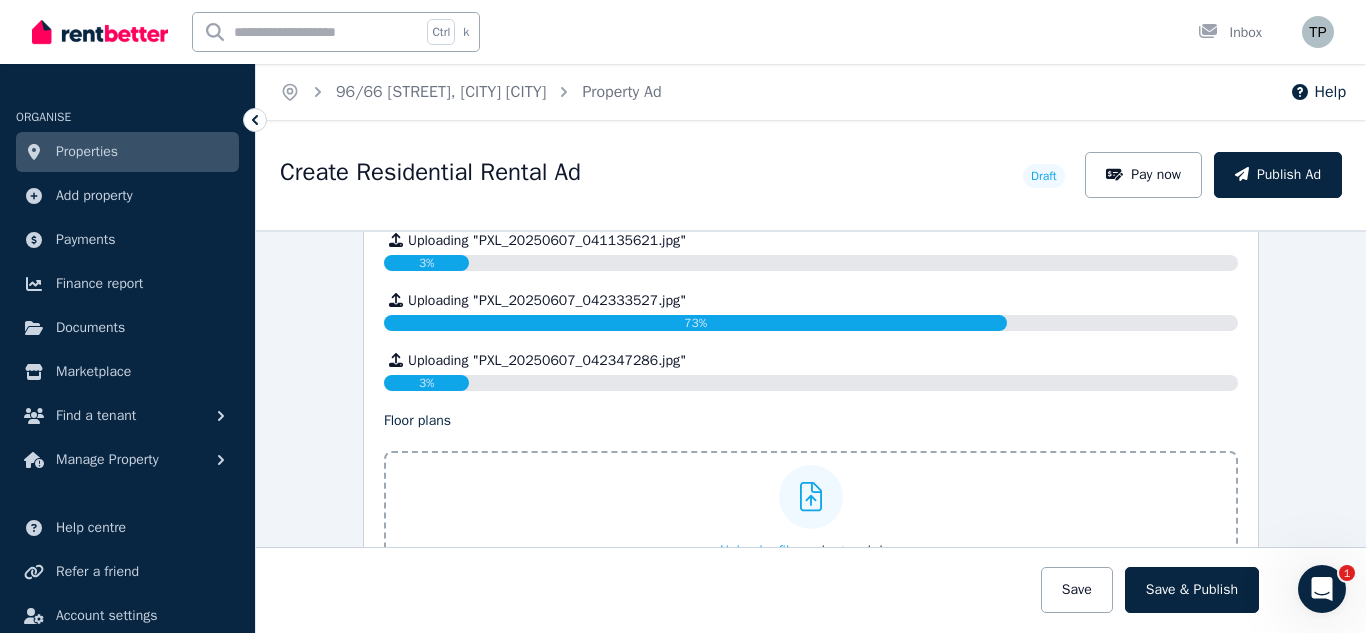 scroll, scrollTop: 3100, scrollLeft: 0, axis: vertical 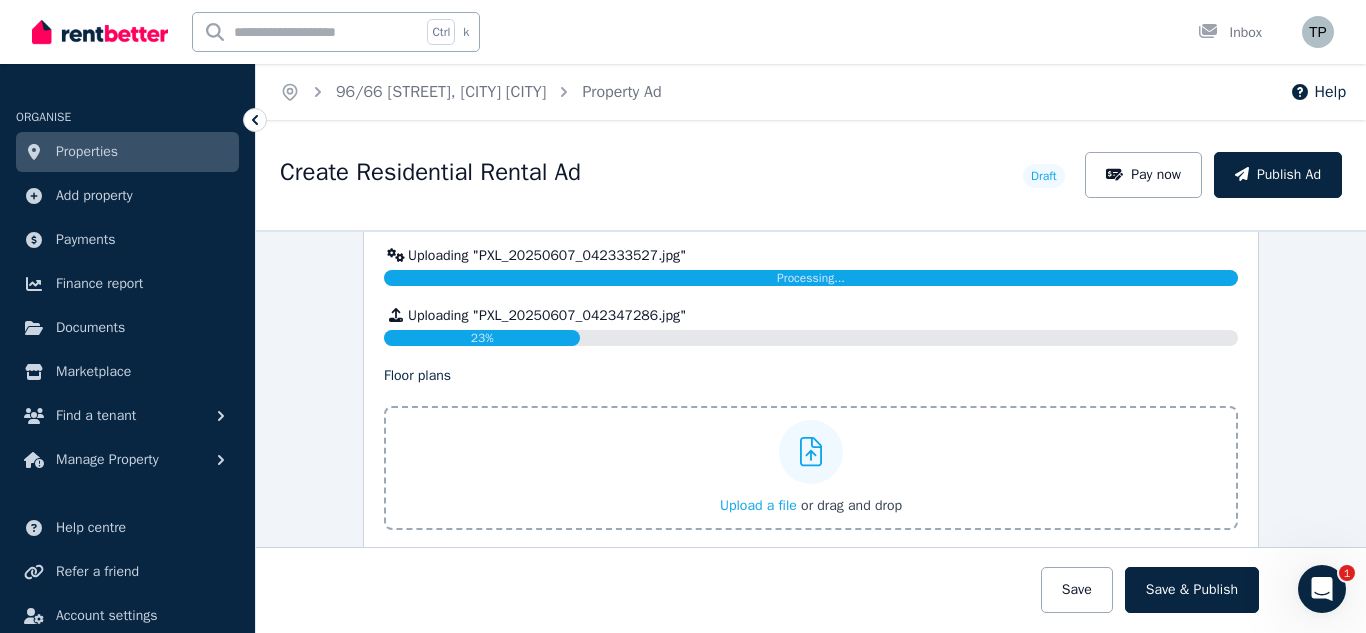 click on "Upload a file" at bounding box center (758, 505) 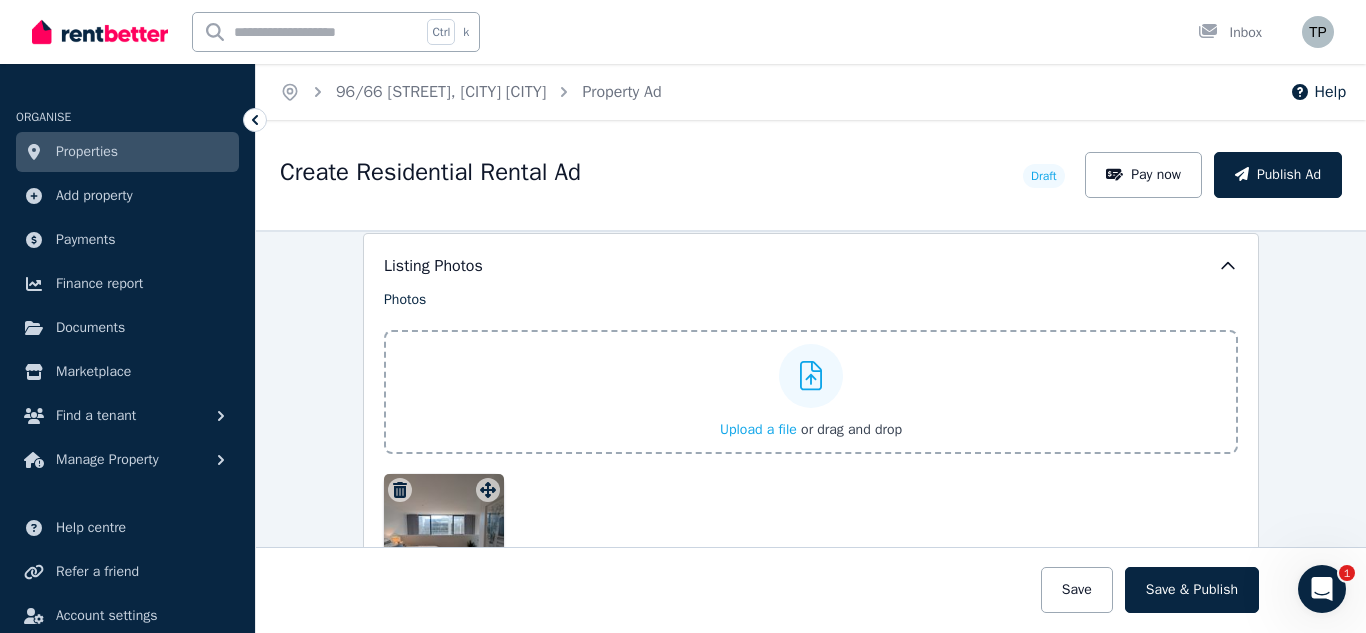 scroll, scrollTop: 2640, scrollLeft: 0, axis: vertical 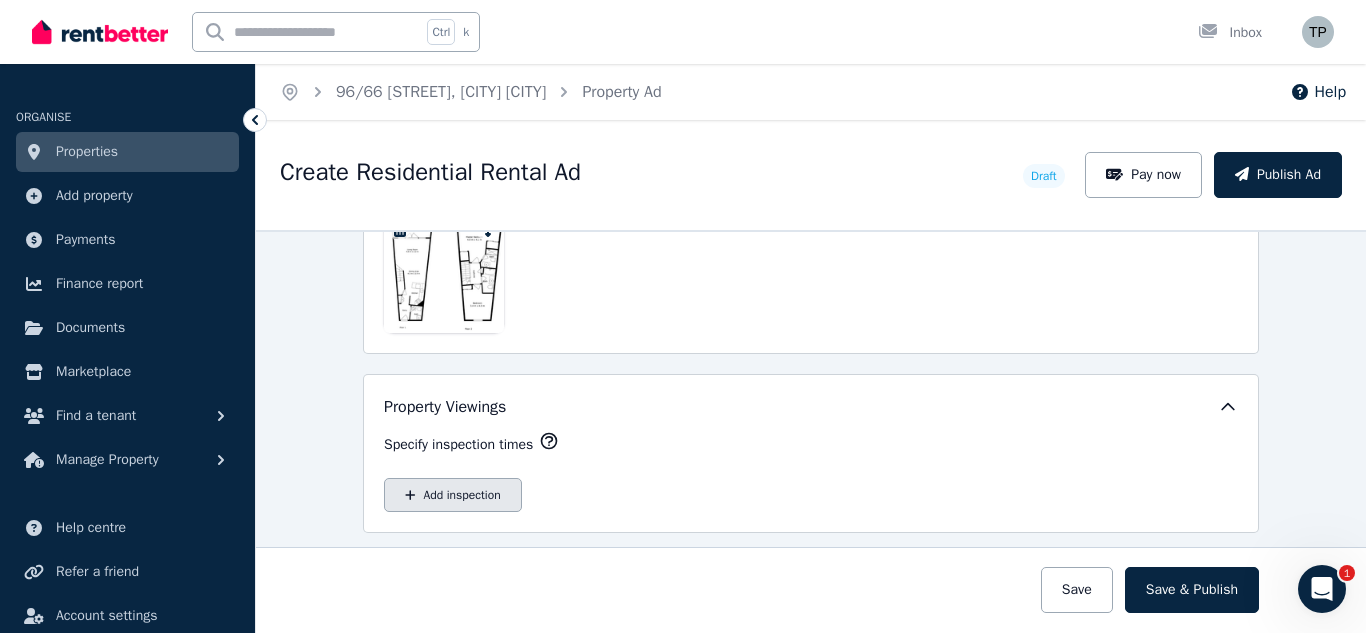 click on "Add inspection" at bounding box center [453, 495] 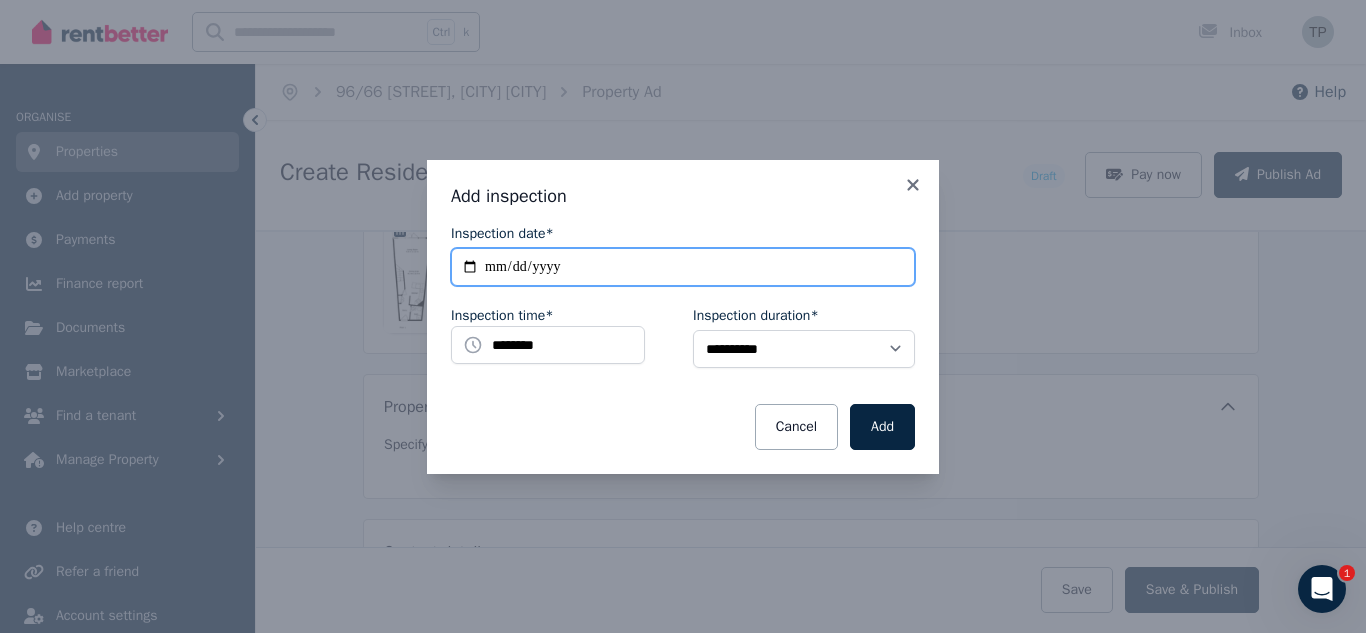click on "**********" at bounding box center [683, 267] 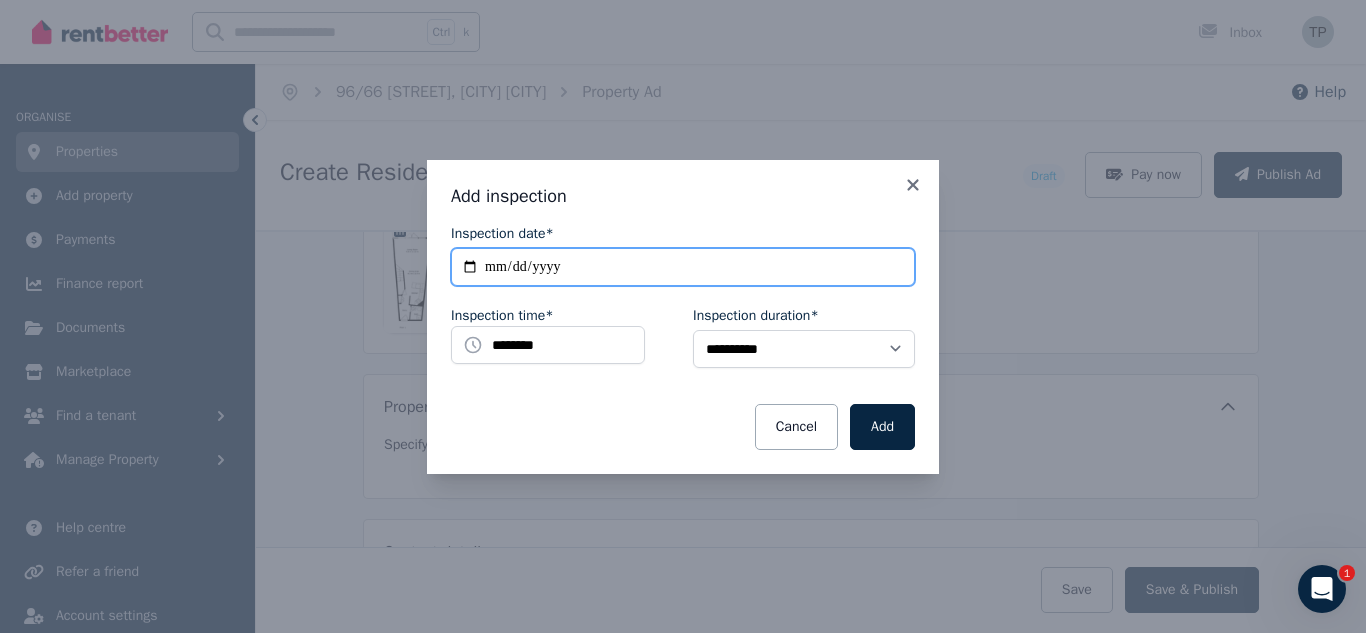 type on "**********" 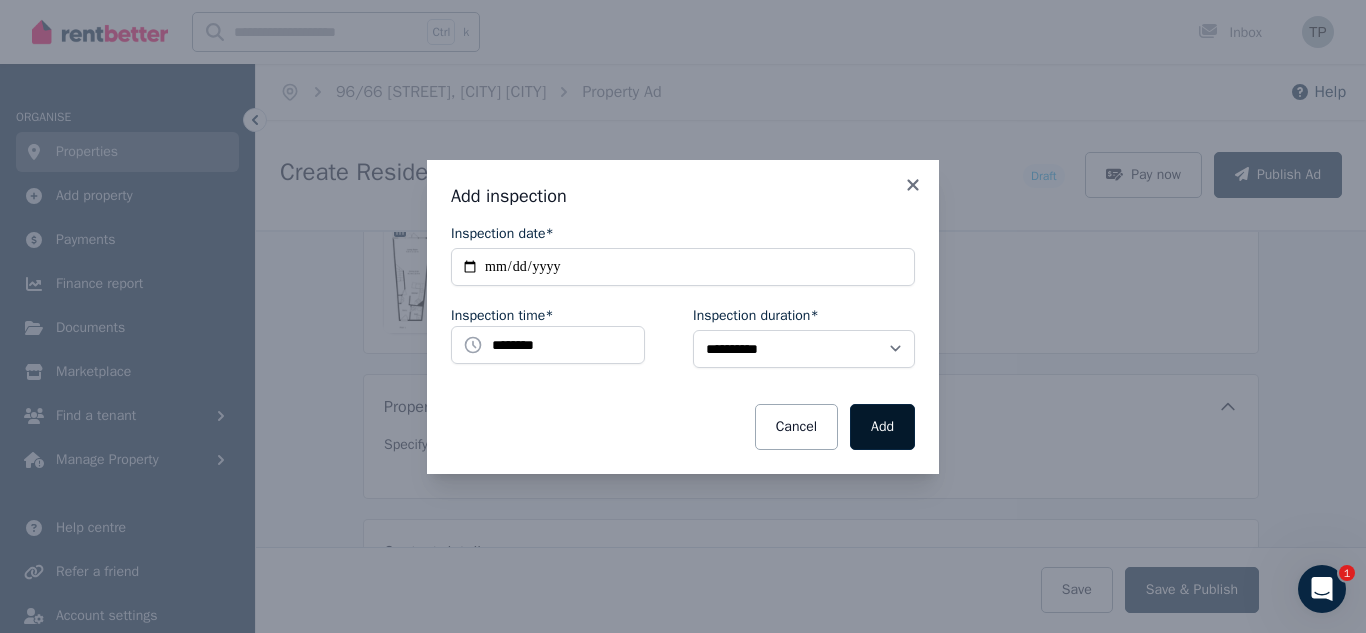 click on "Add" at bounding box center [882, 427] 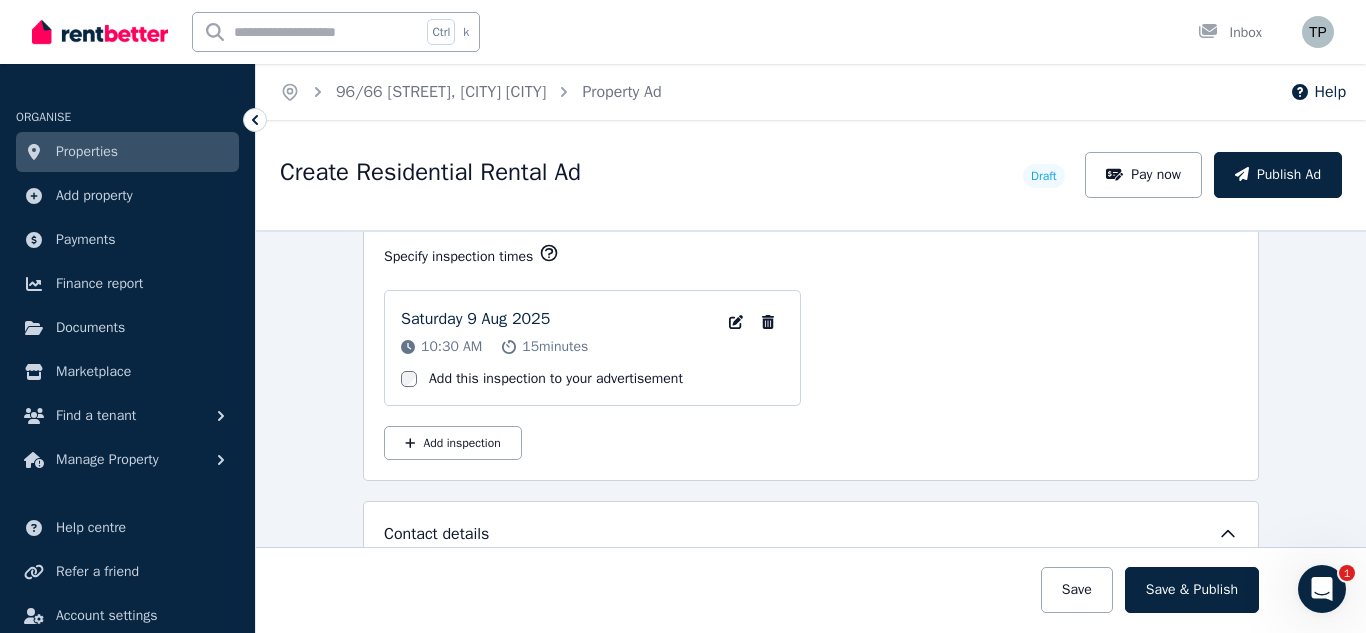scroll, scrollTop: 3177, scrollLeft: 0, axis: vertical 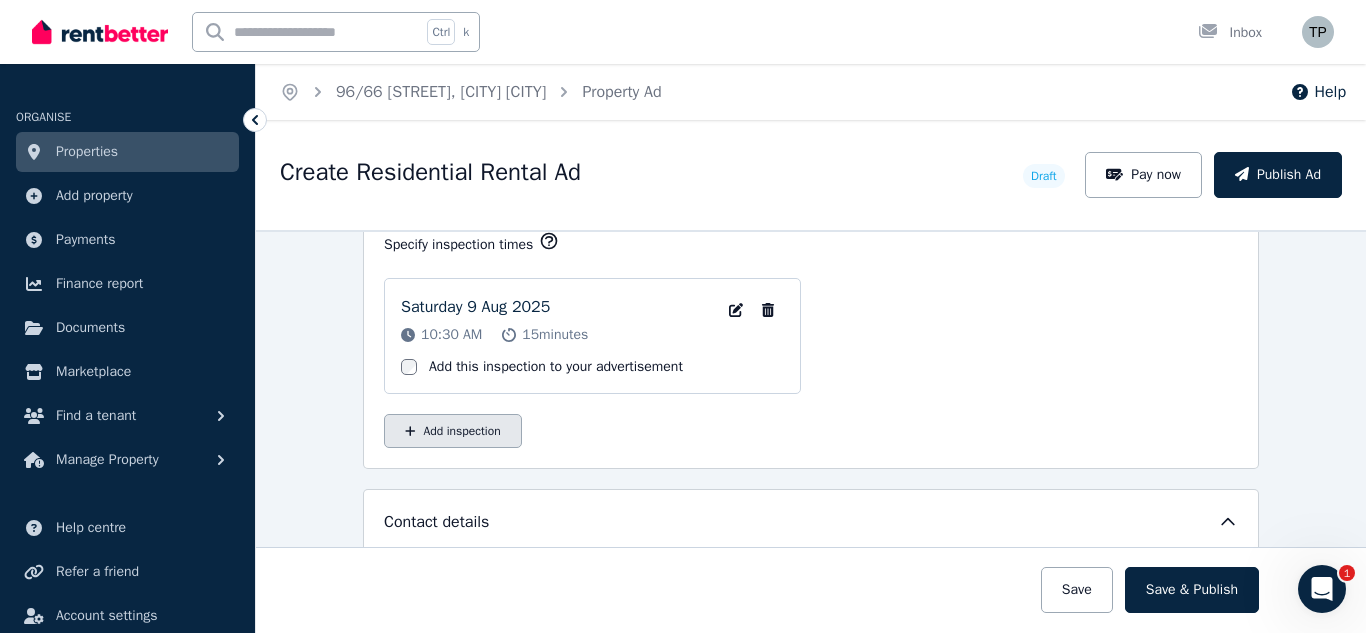 click on "Add inspection" at bounding box center [453, 431] 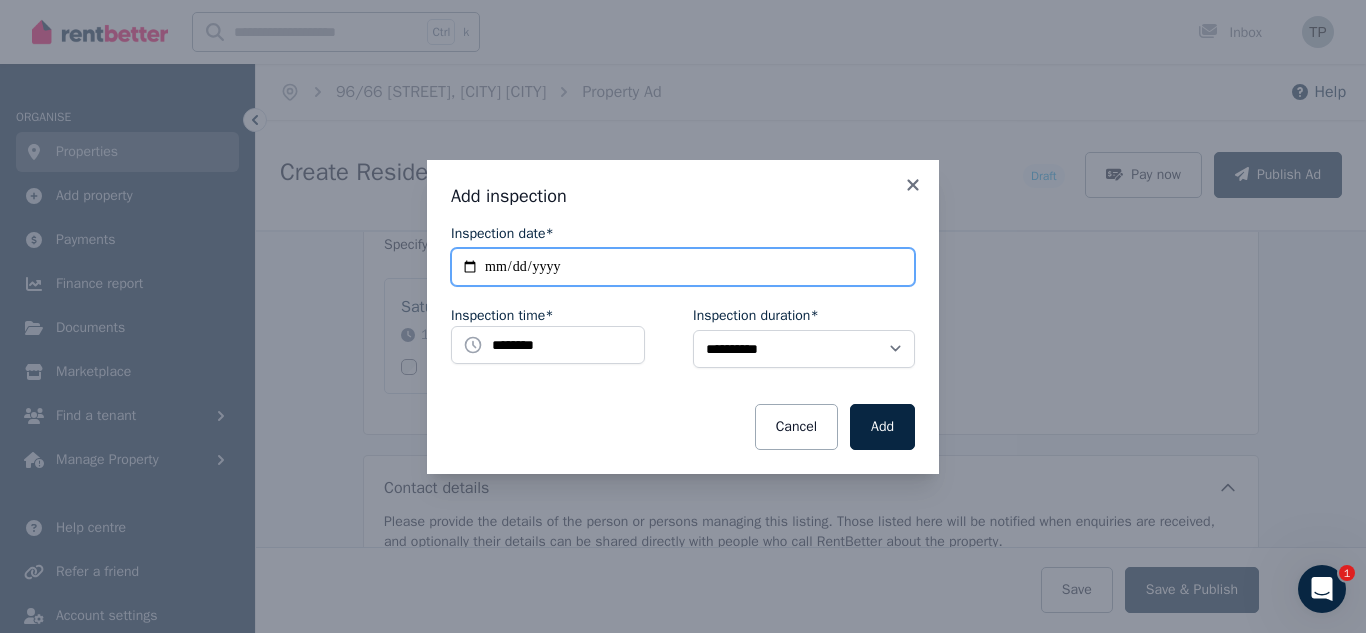 click on "**********" at bounding box center [683, 267] 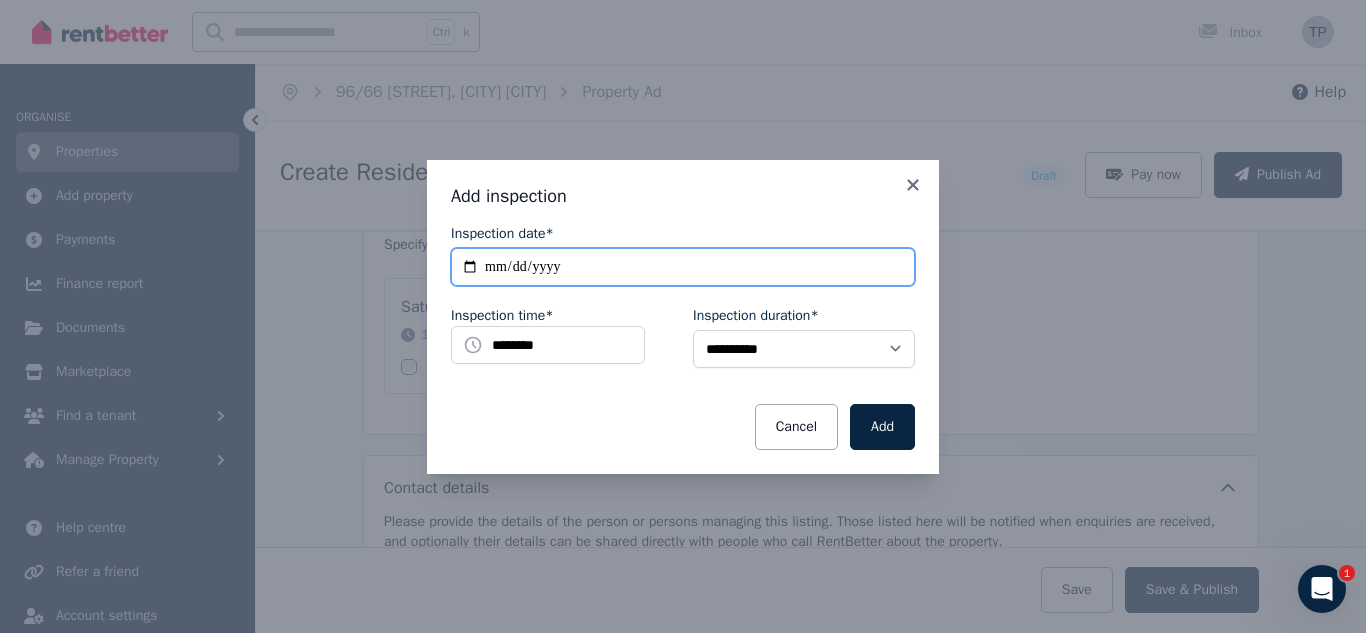 type on "**********" 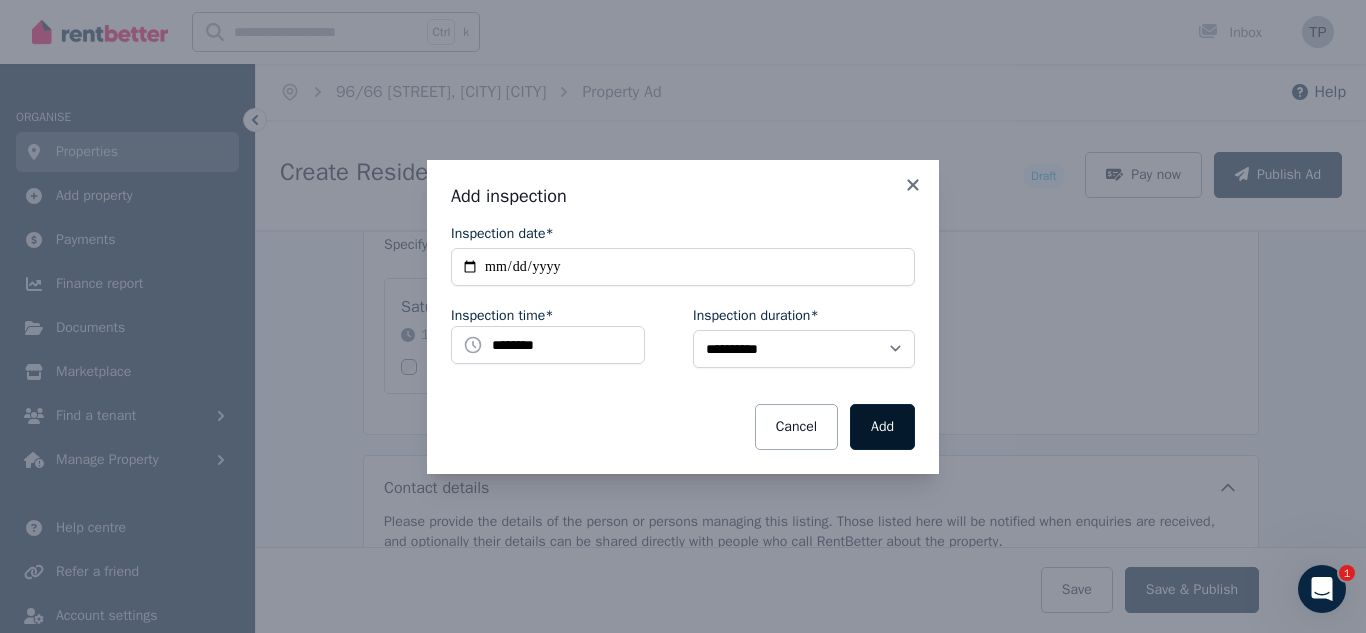 click on "Add" at bounding box center [882, 427] 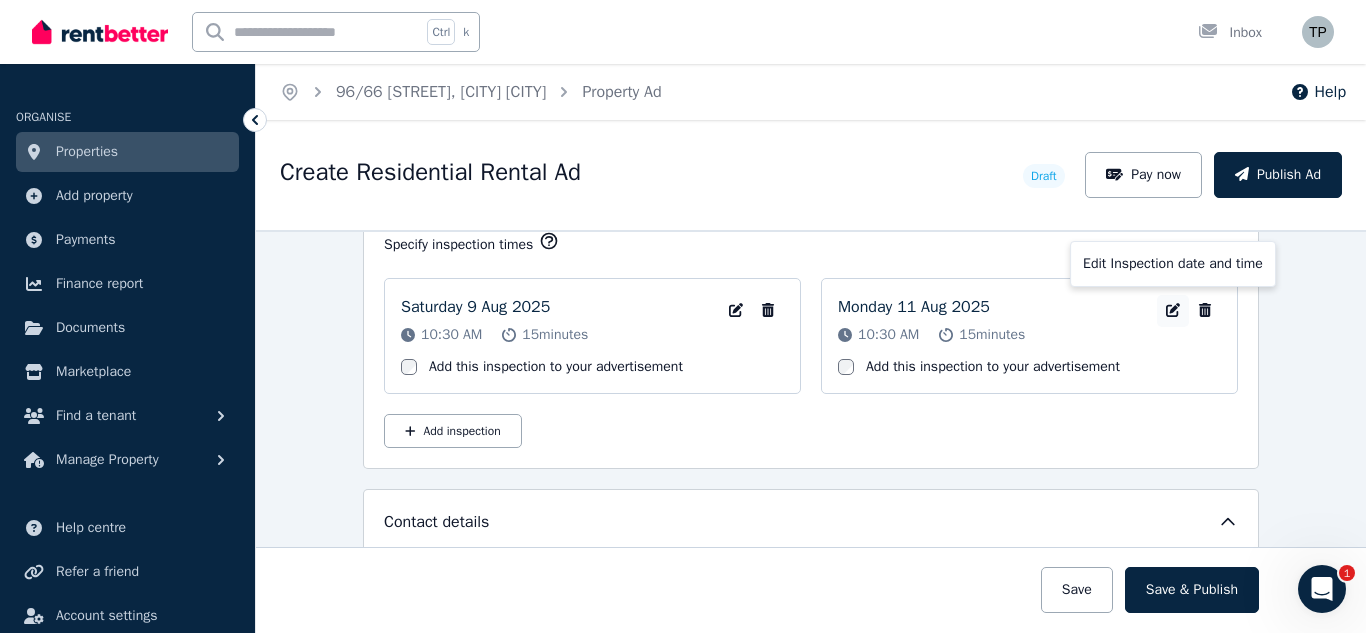 click 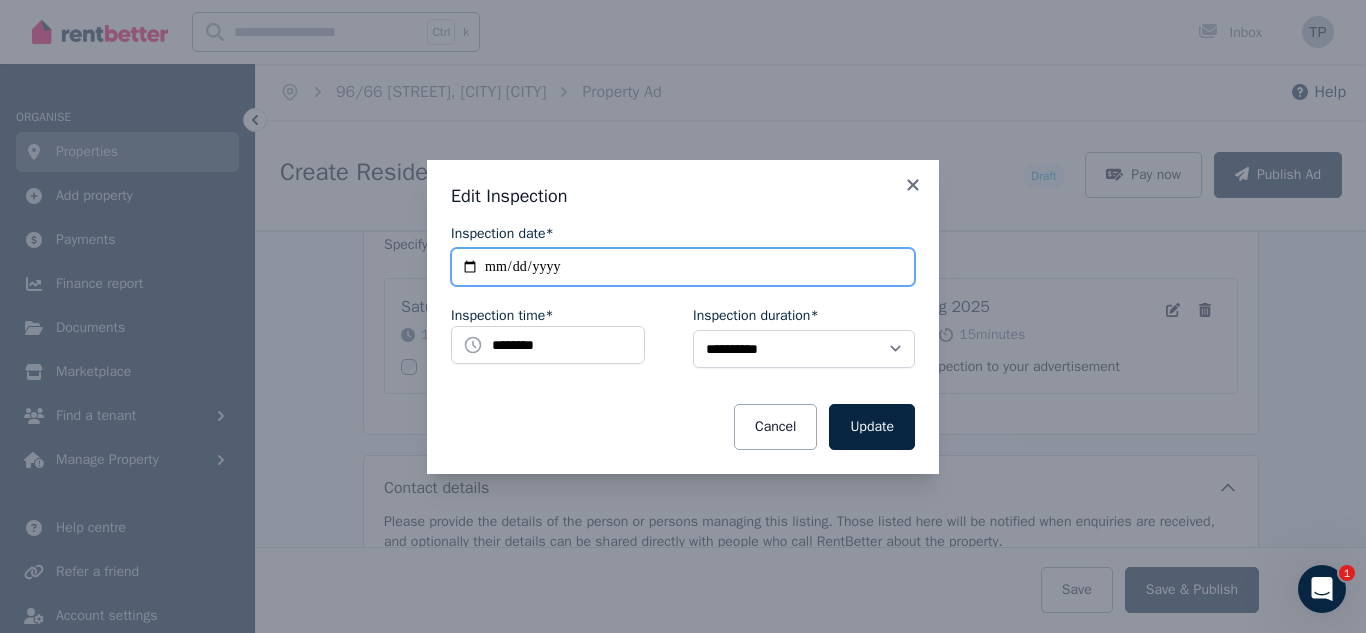 click on "**********" at bounding box center [683, 267] 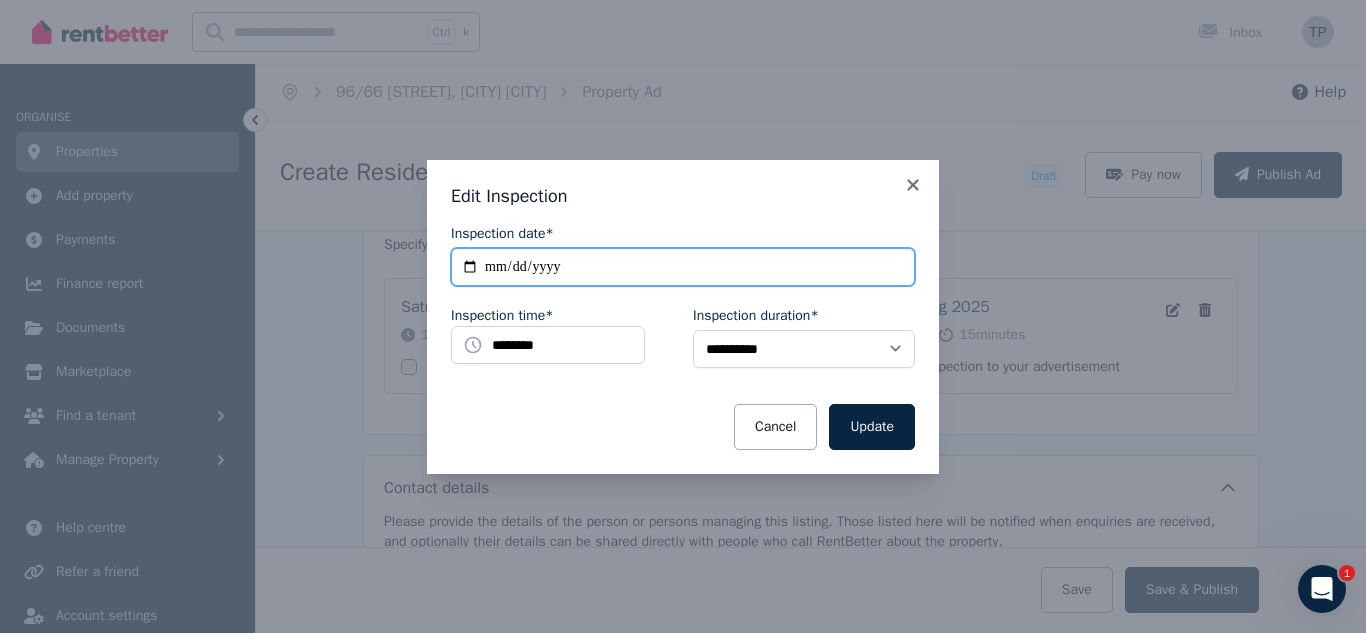 type on "**********" 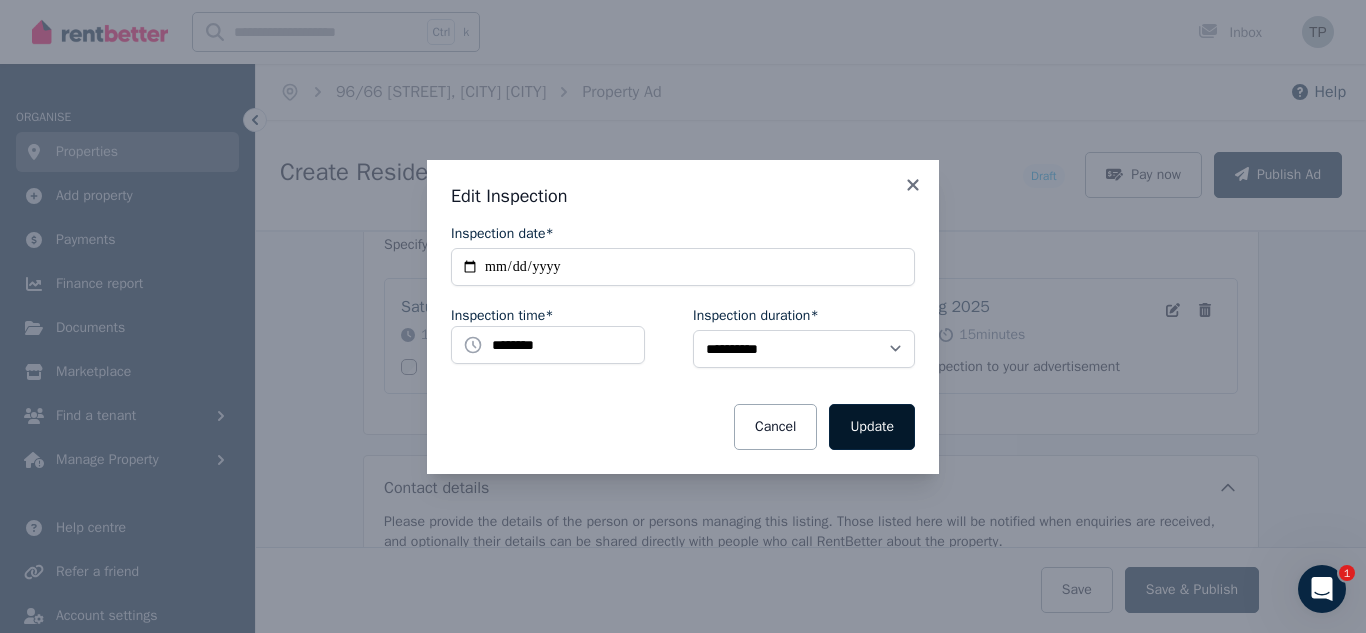 click on "Update" at bounding box center (872, 427) 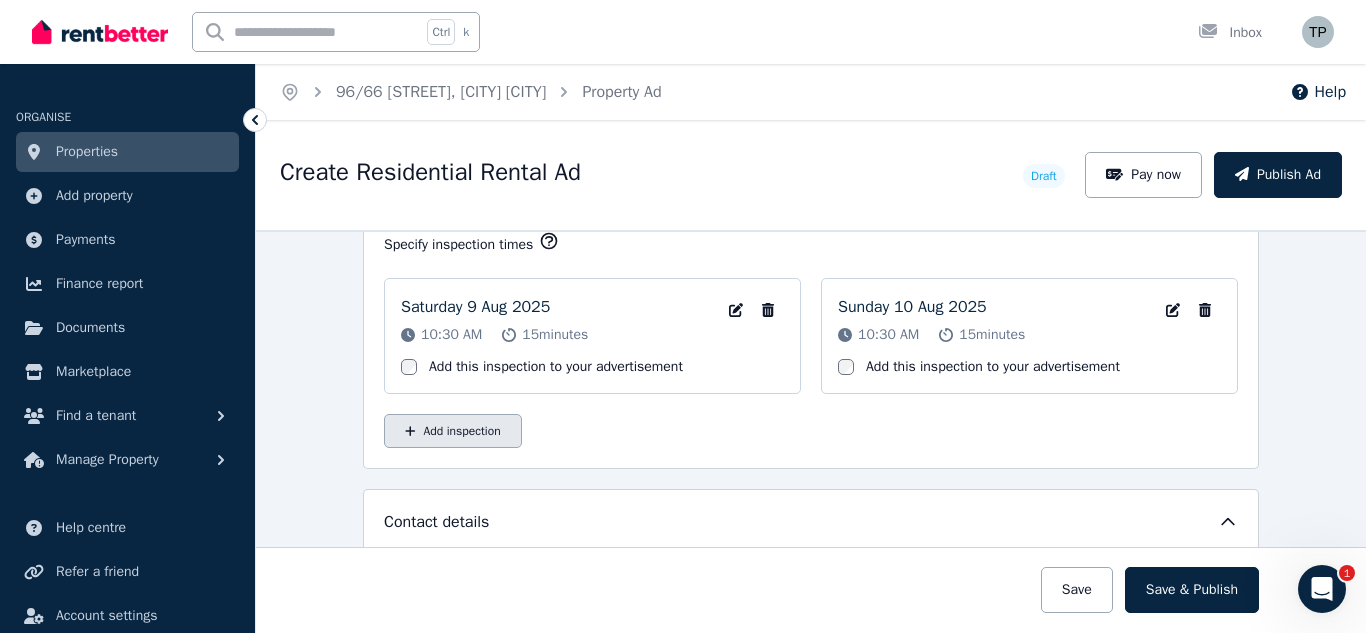 click on "Add inspection" at bounding box center (453, 431) 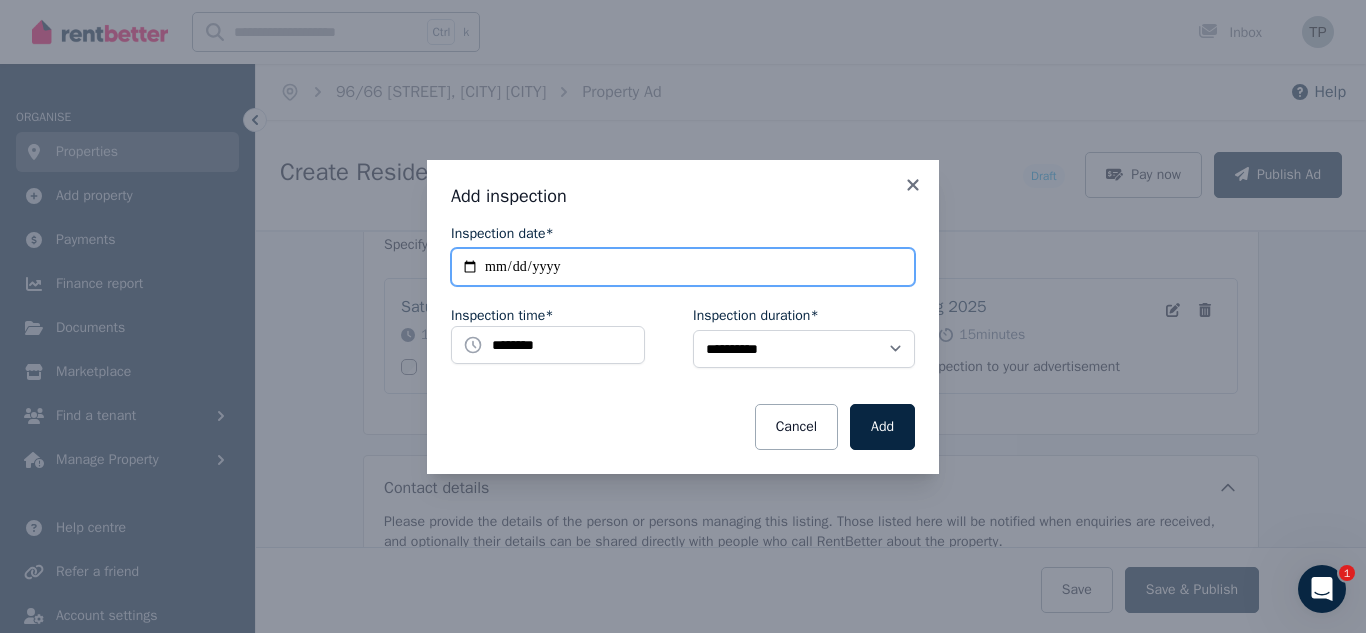 click on "**********" at bounding box center (683, 267) 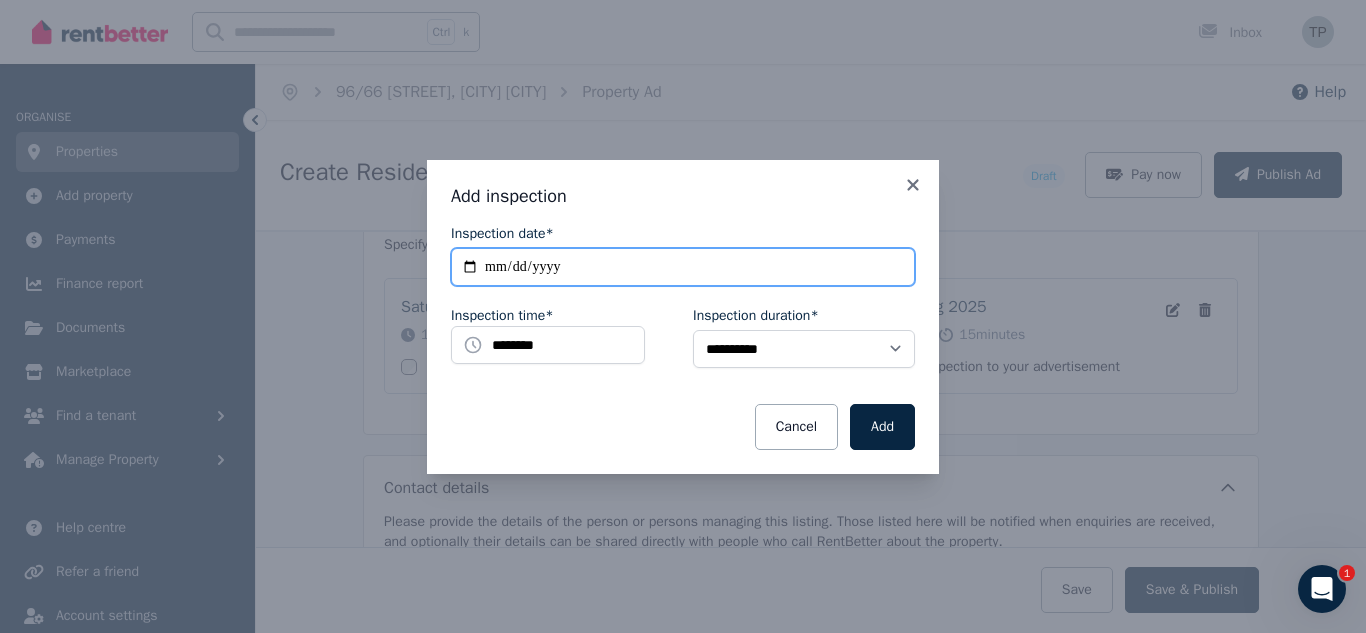 type on "**********" 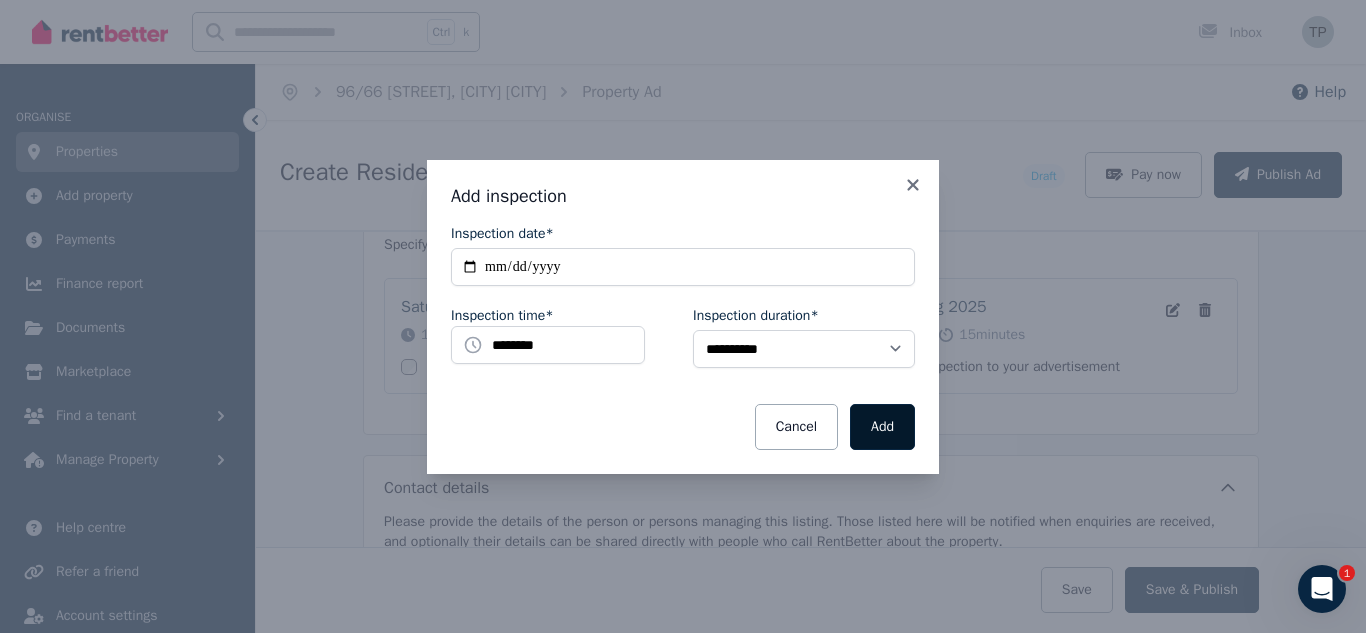 click on "Add" at bounding box center [882, 427] 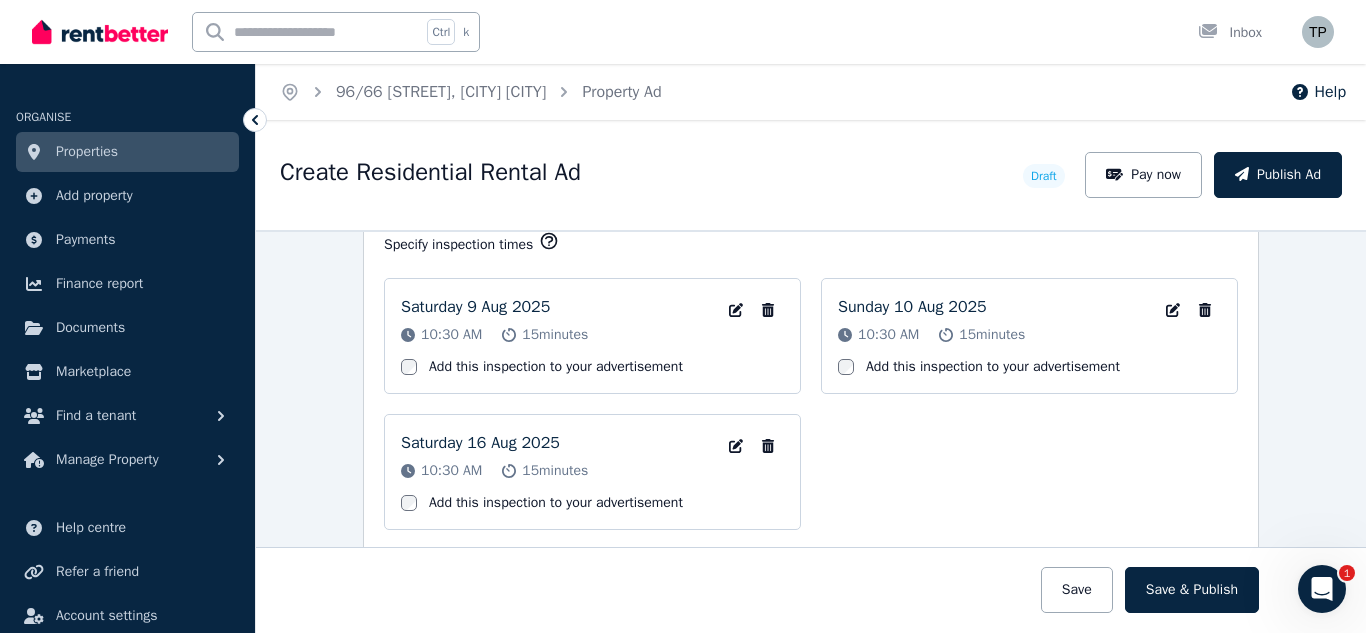 click on "Saturday 9 Aug 2025 10:30 AM 15  minutes Edit Inspection date and time Remove Inspection Add this inspection to your advertisement Sunday 10 Aug 2025 10:30 AM 15  minutes Edit Inspection date and time Remove Inspection Add this inspection to your advertisement Saturday 16 Aug 2025 10:30 AM 15  minutes Edit Inspection date and time Remove Inspection Add this inspection to your advertisement" at bounding box center [811, 404] 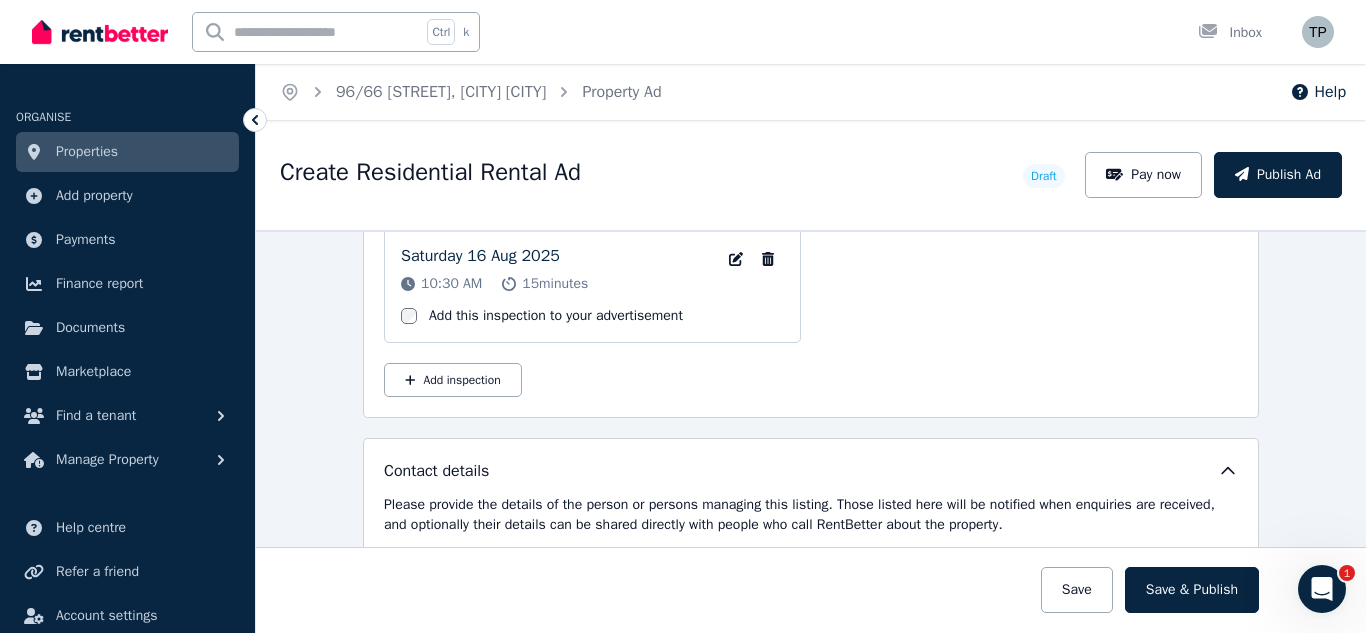 scroll, scrollTop: 3377, scrollLeft: 0, axis: vertical 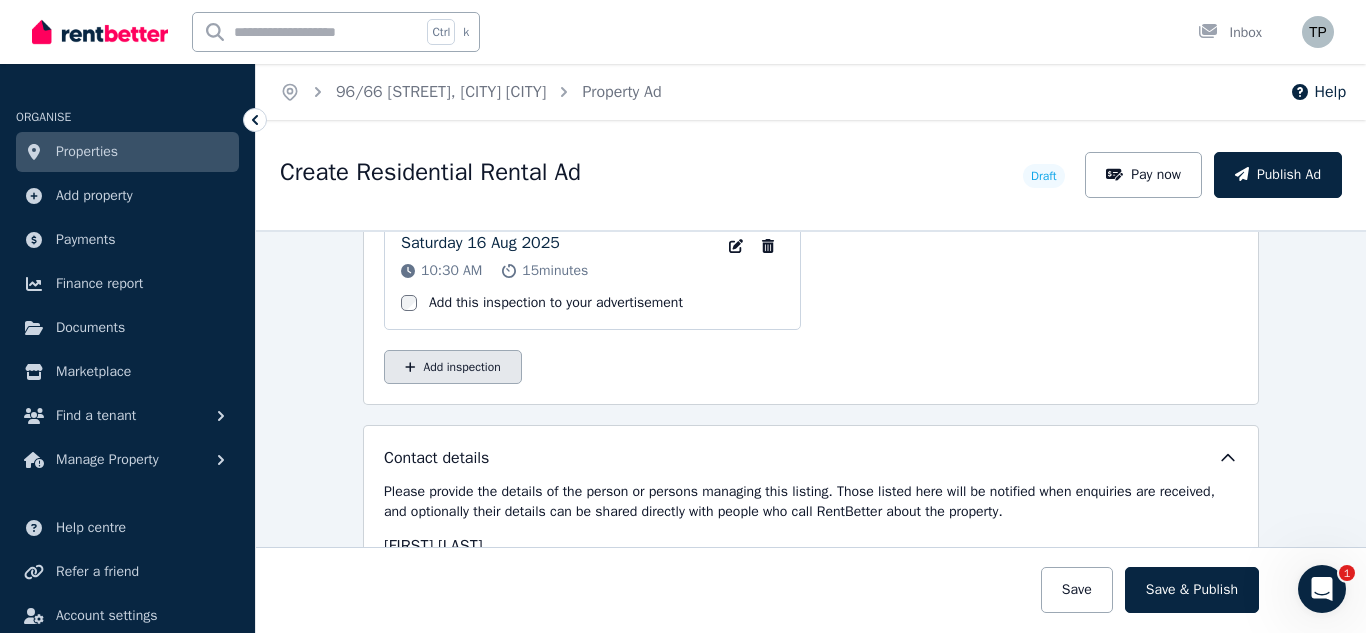 click on "Add inspection" at bounding box center [453, 367] 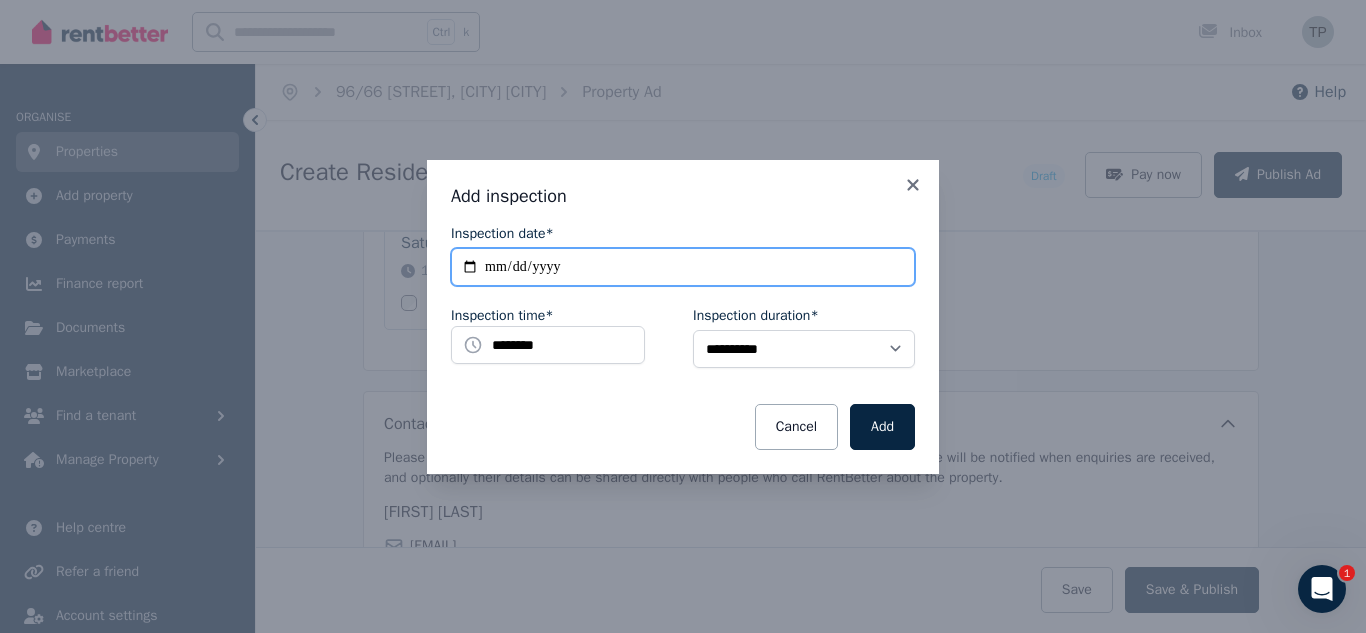 click on "**********" at bounding box center (683, 267) 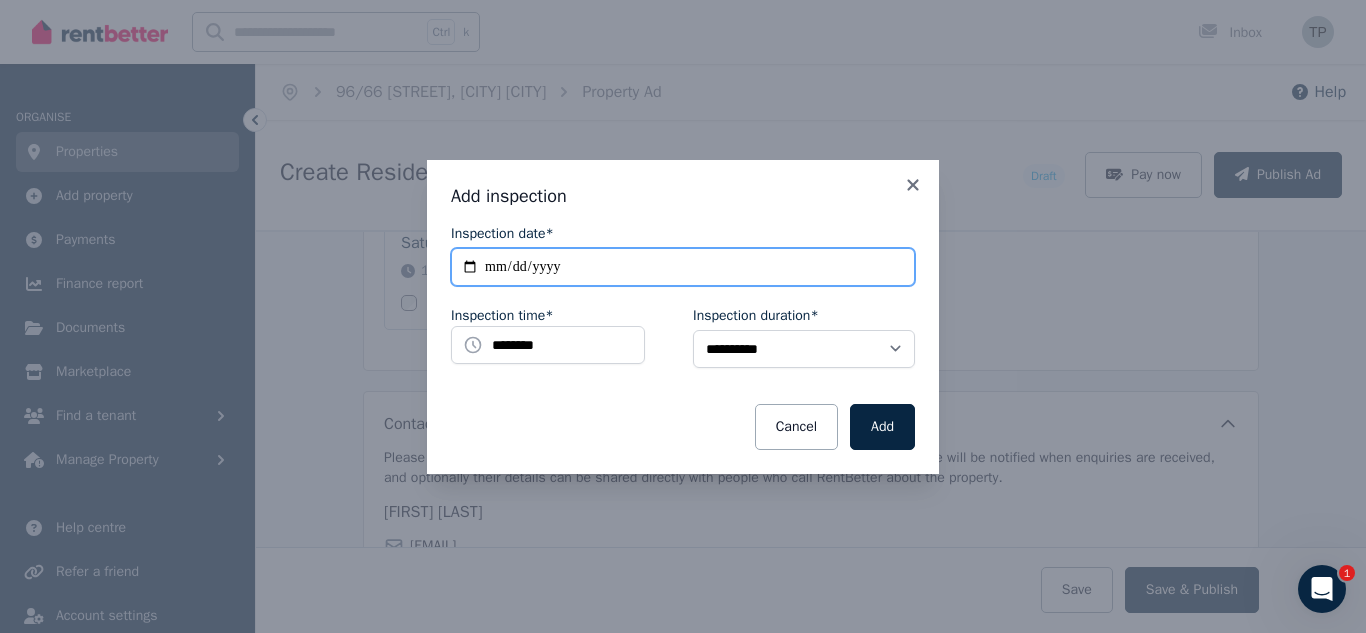type on "**********" 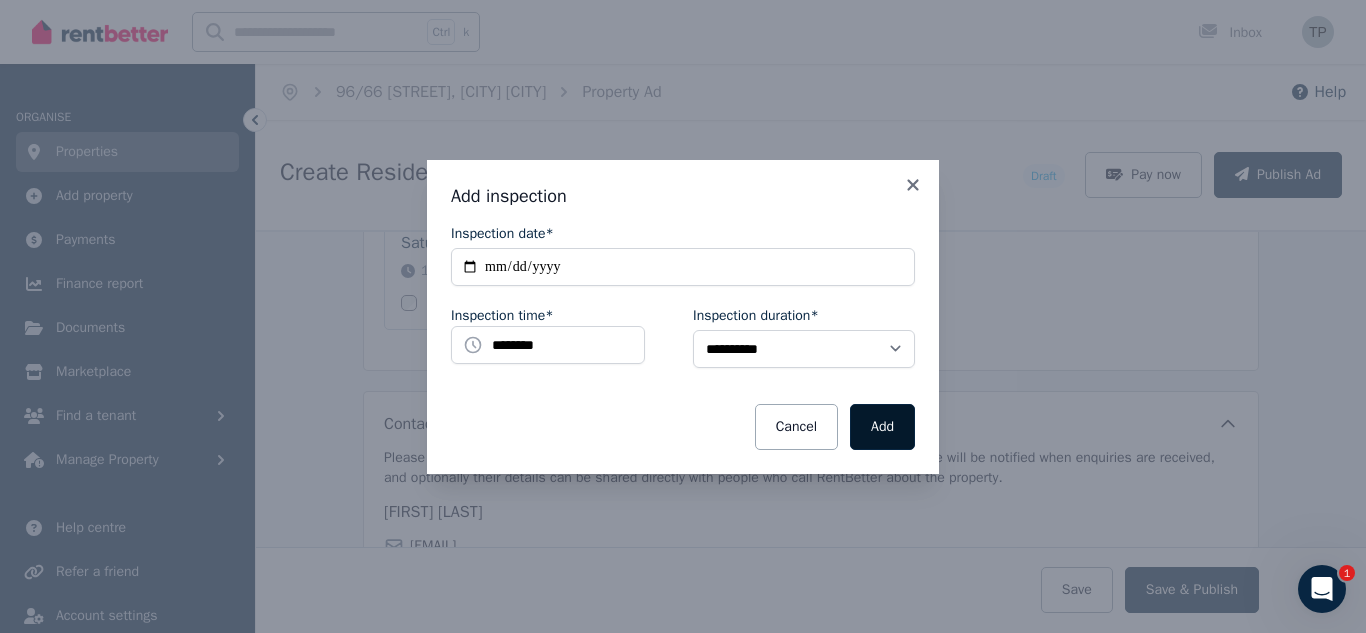 click on "Add" at bounding box center (882, 427) 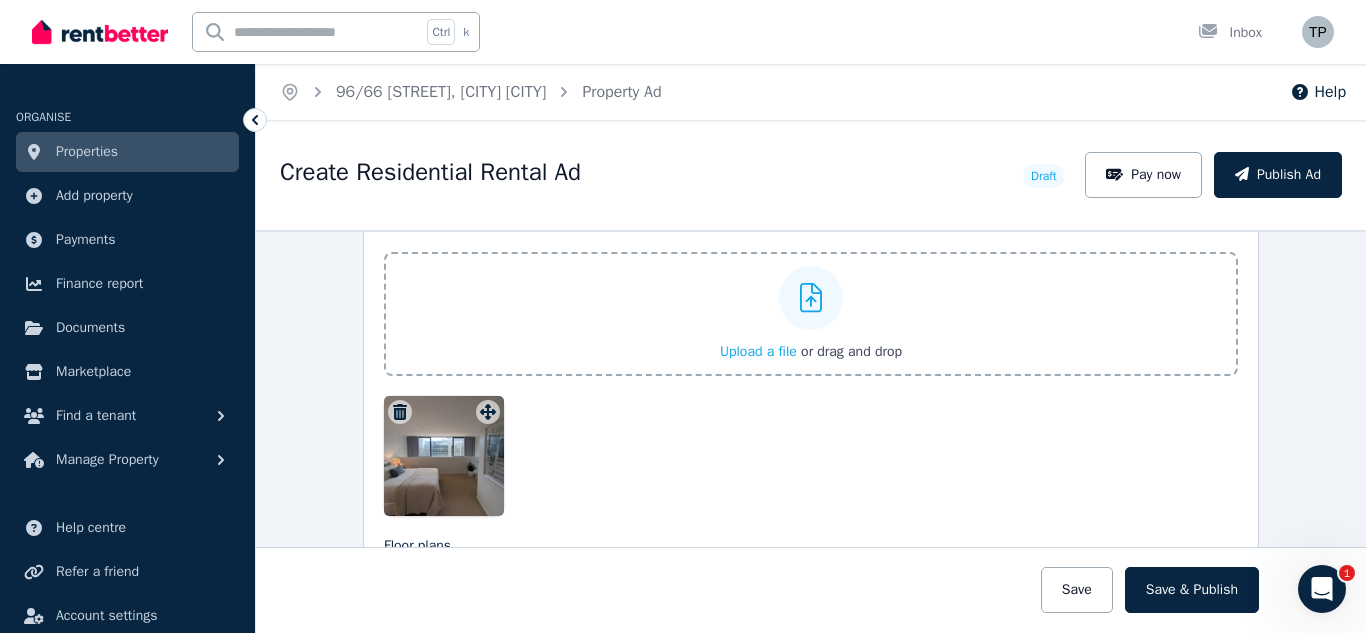scroll, scrollTop: 2449, scrollLeft: 0, axis: vertical 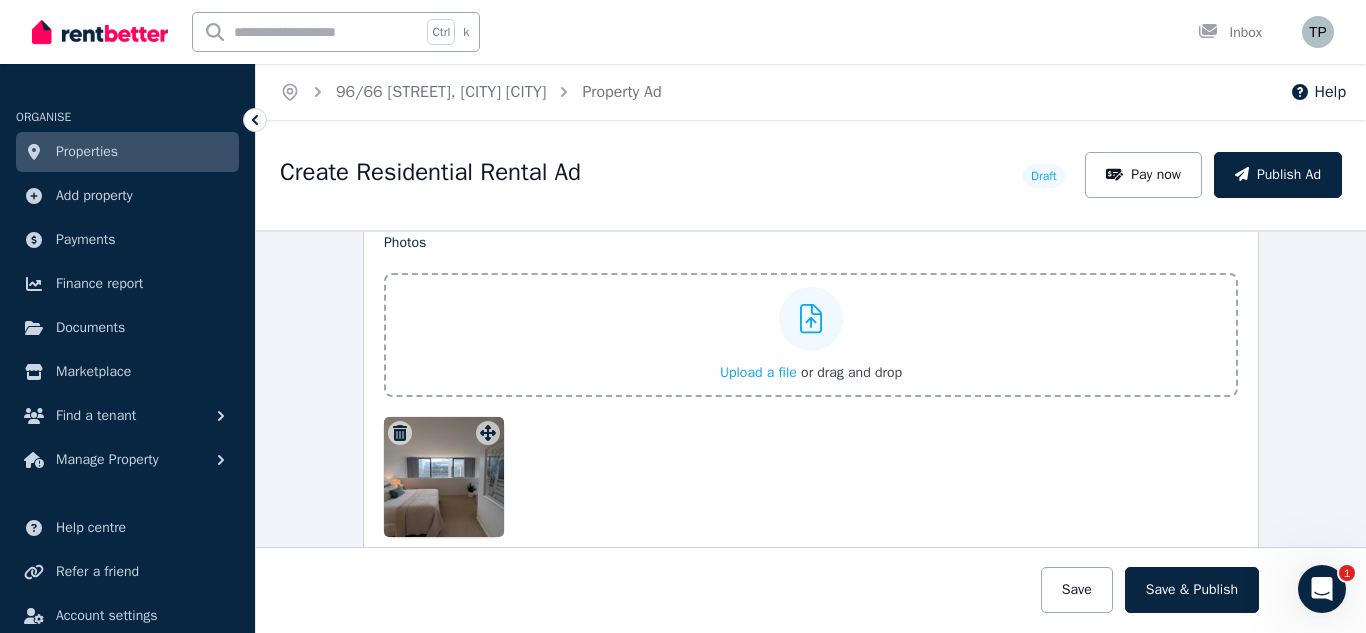 click at bounding box center [444, 477] 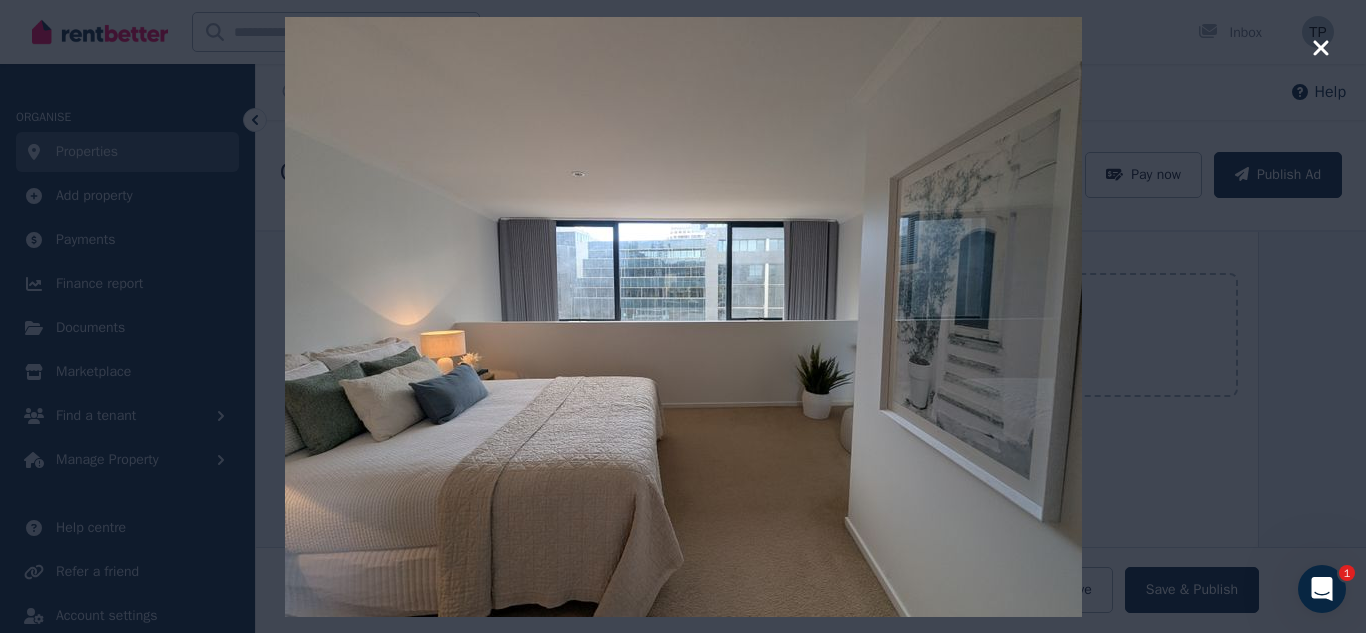click 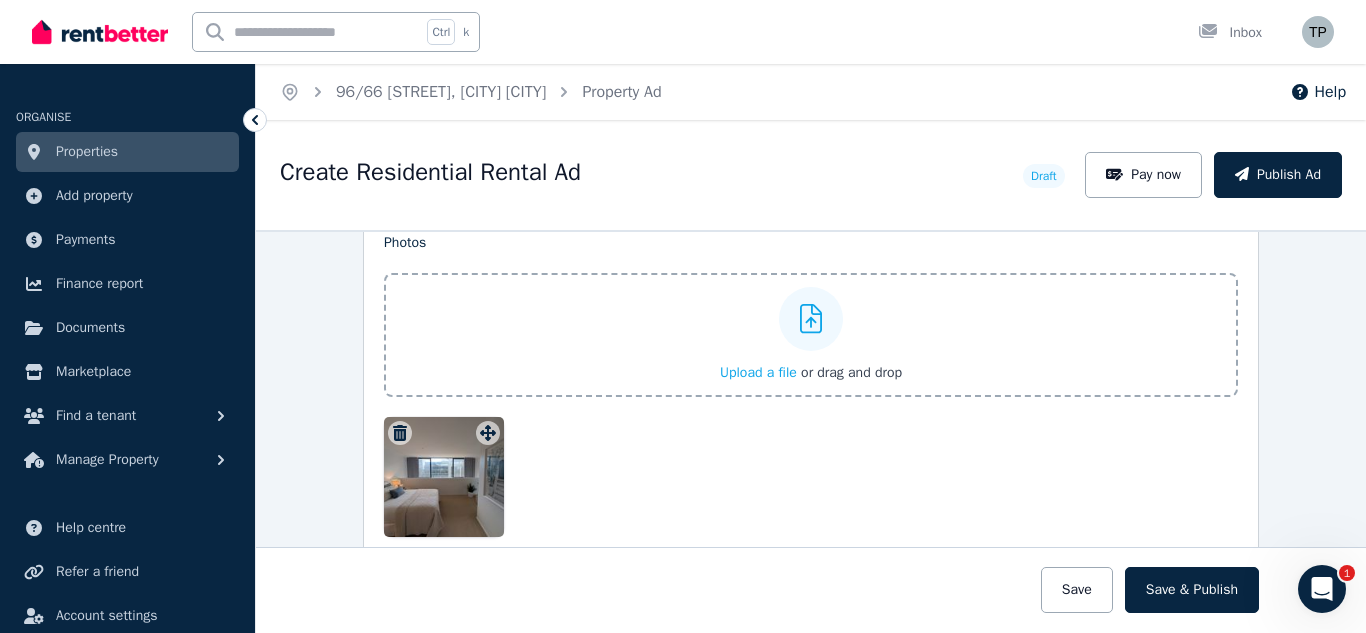 click on "Upload a file" at bounding box center (758, 372) 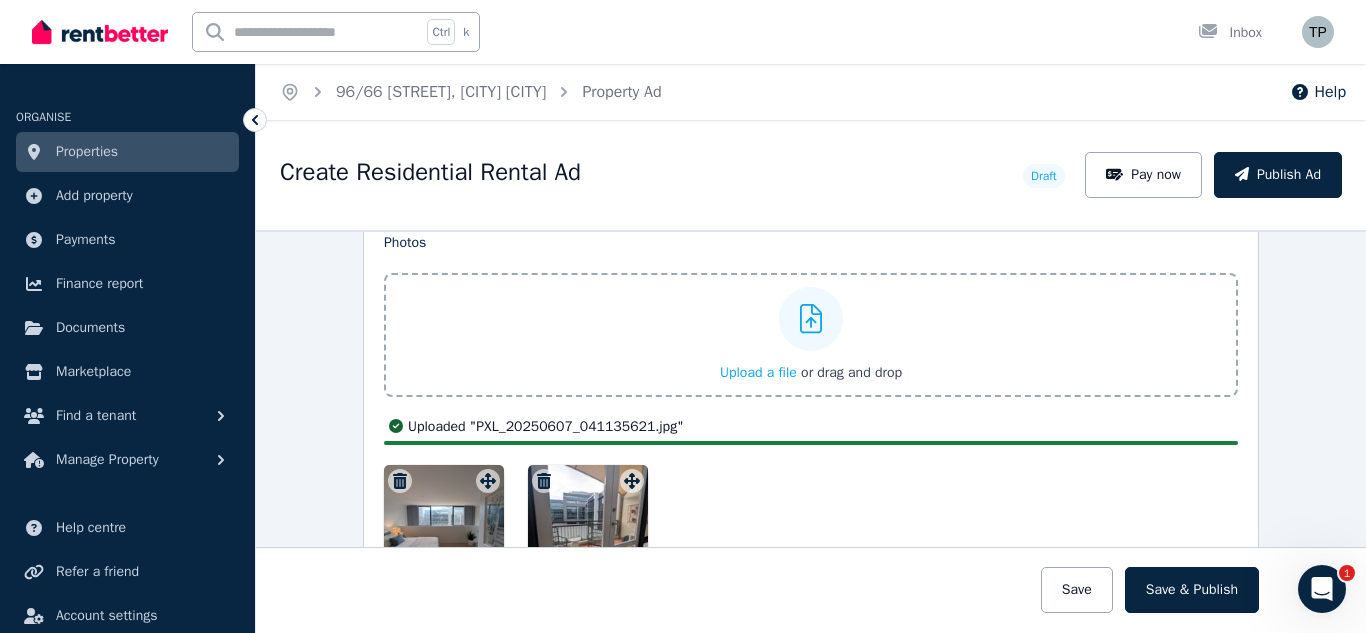 scroll, scrollTop: 2549, scrollLeft: 0, axis: vertical 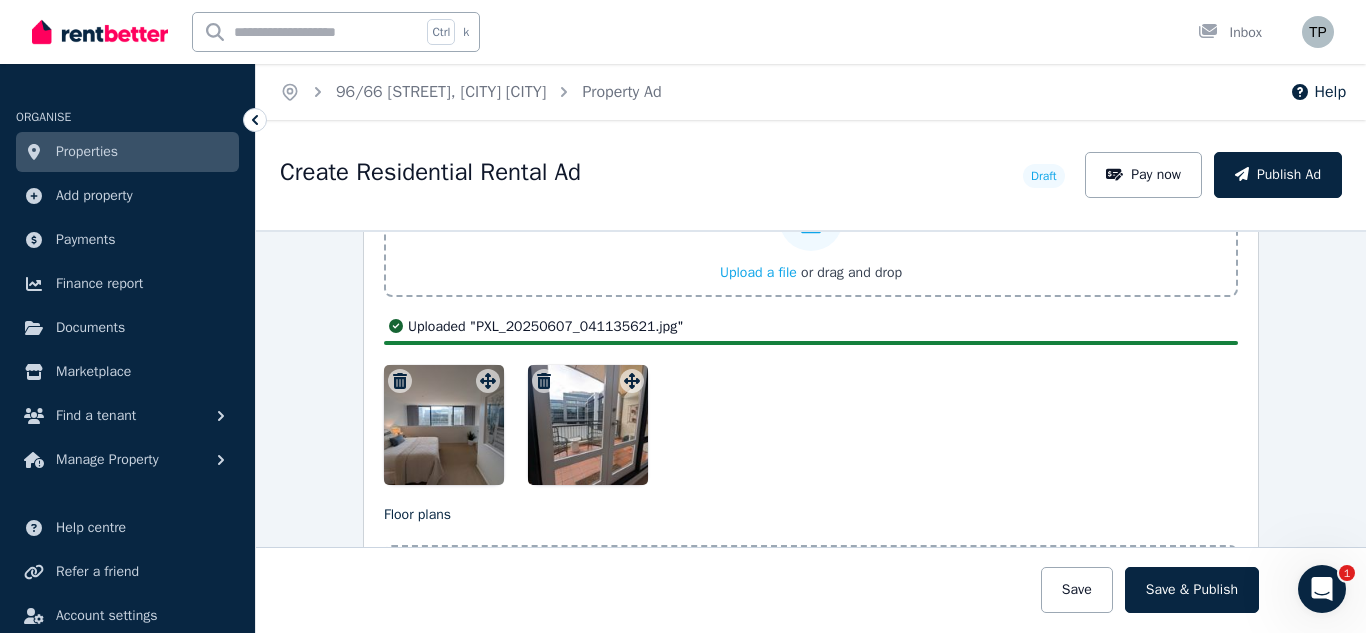 drag, startPoint x: 578, startPoint y: 418, endPoint x: 369, endPoint y: 421, distance: 209.02153 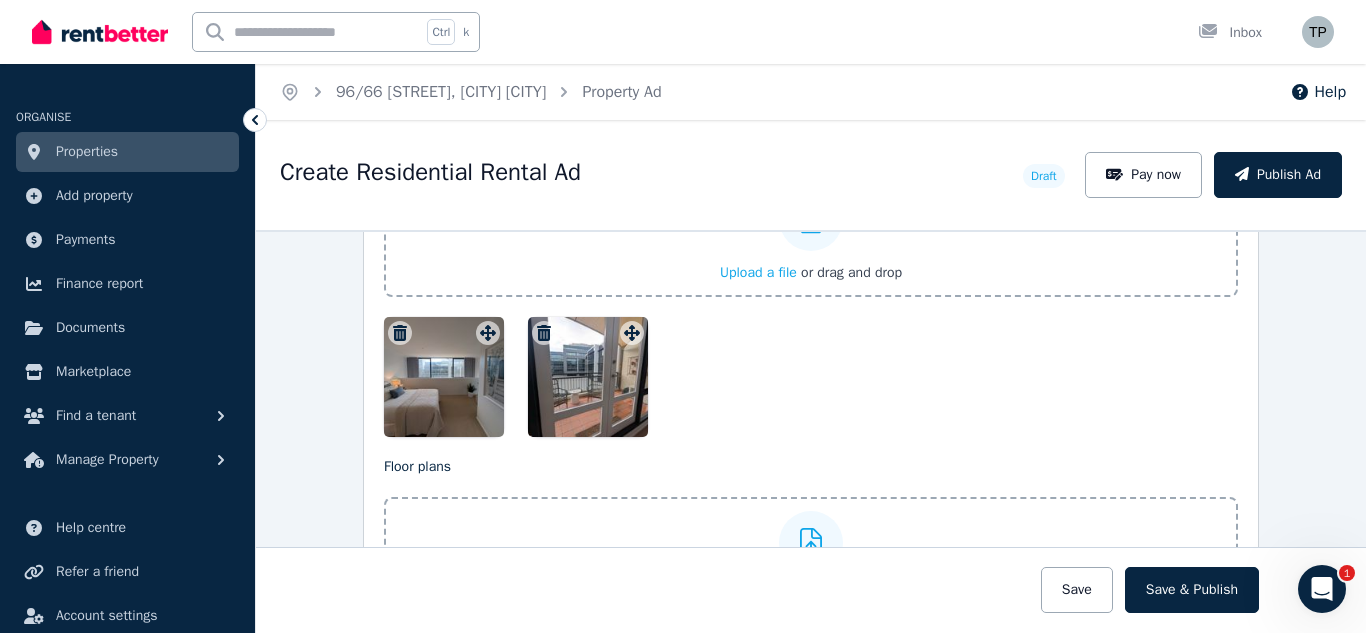 click 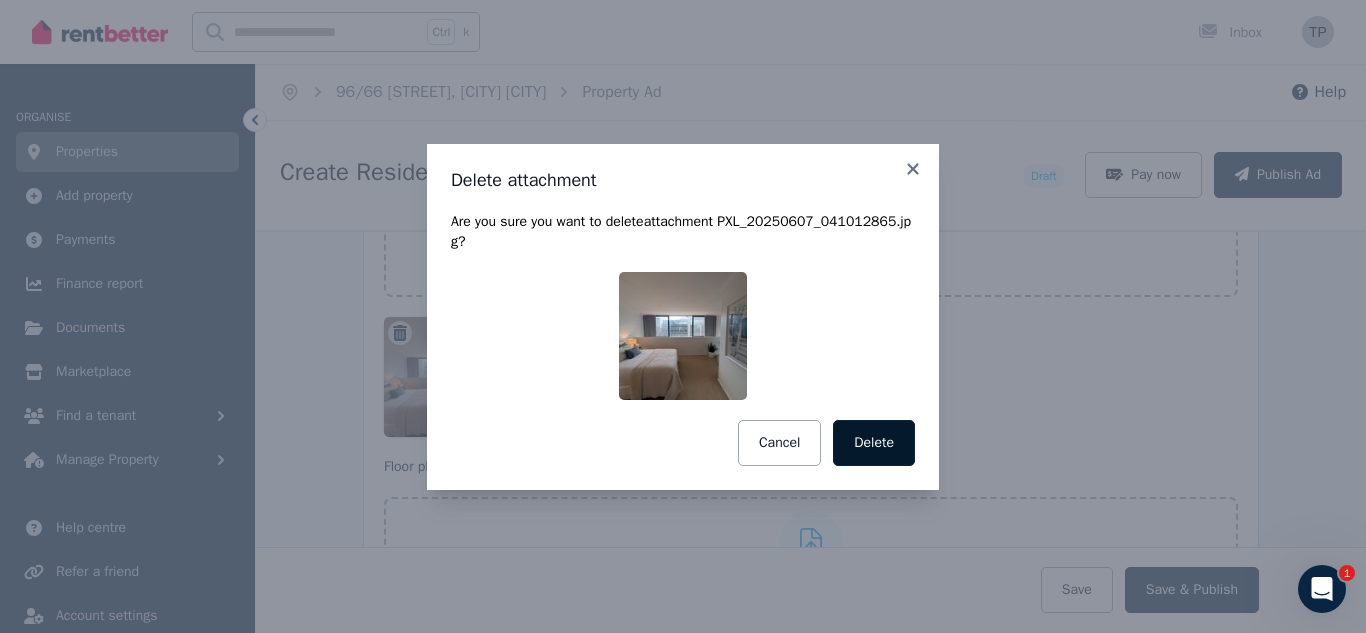 click on "Delete" at bounding box center (874, 443) 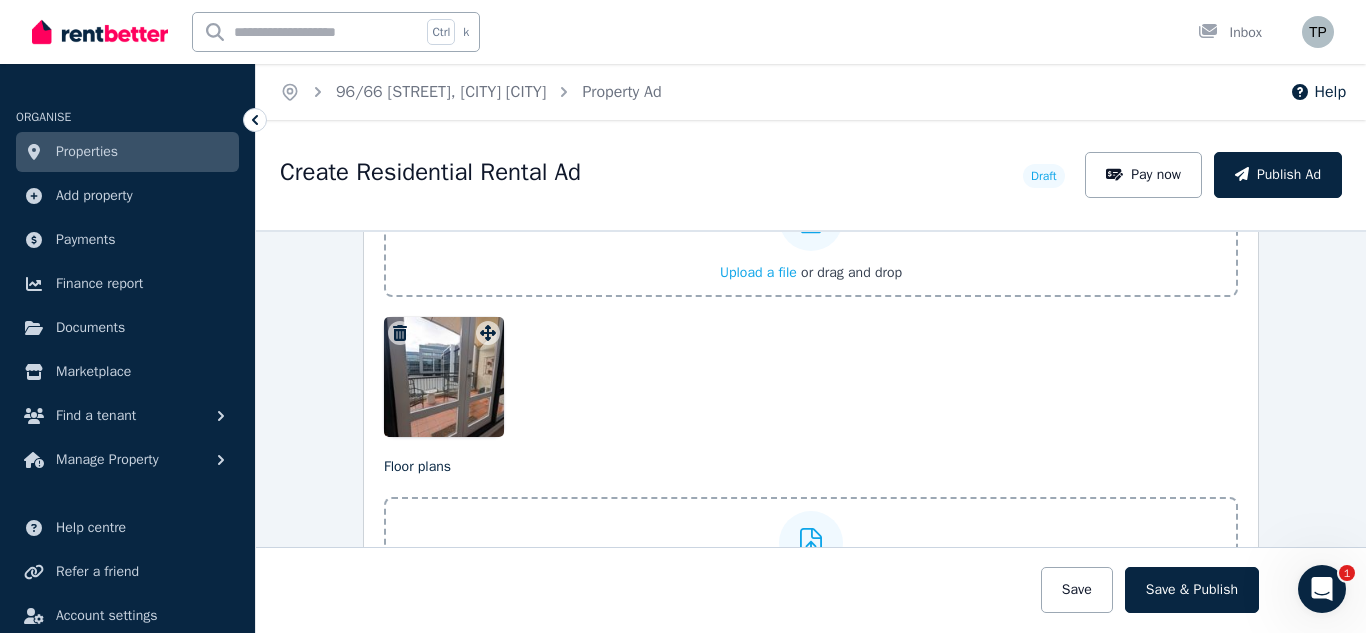 click at bounding box center [811, 377] 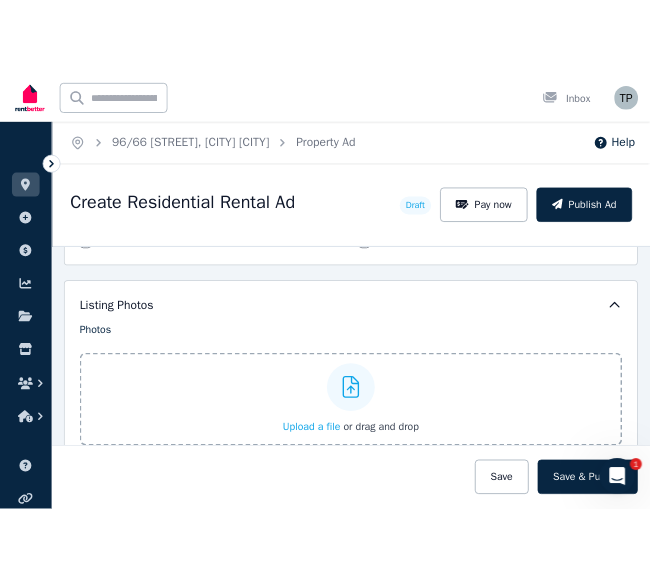 scroll, scrollTop: 0, scrollLeft: 0, axis: both 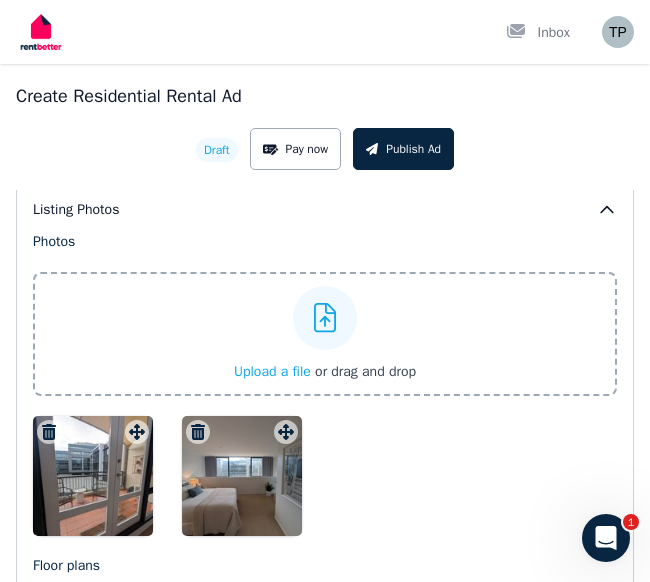 click on "Upload a file" at bounding box center [272, 371] 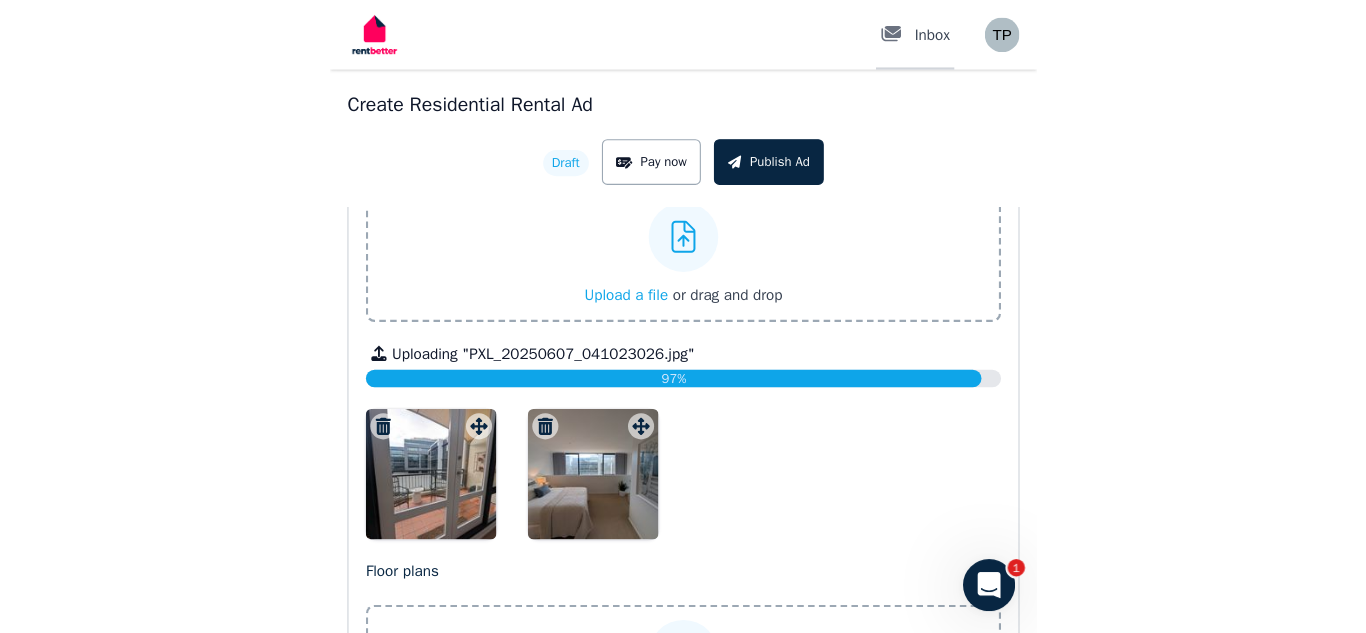 scroll, scrollTop: 0, scrollLeft: 0, axis: both 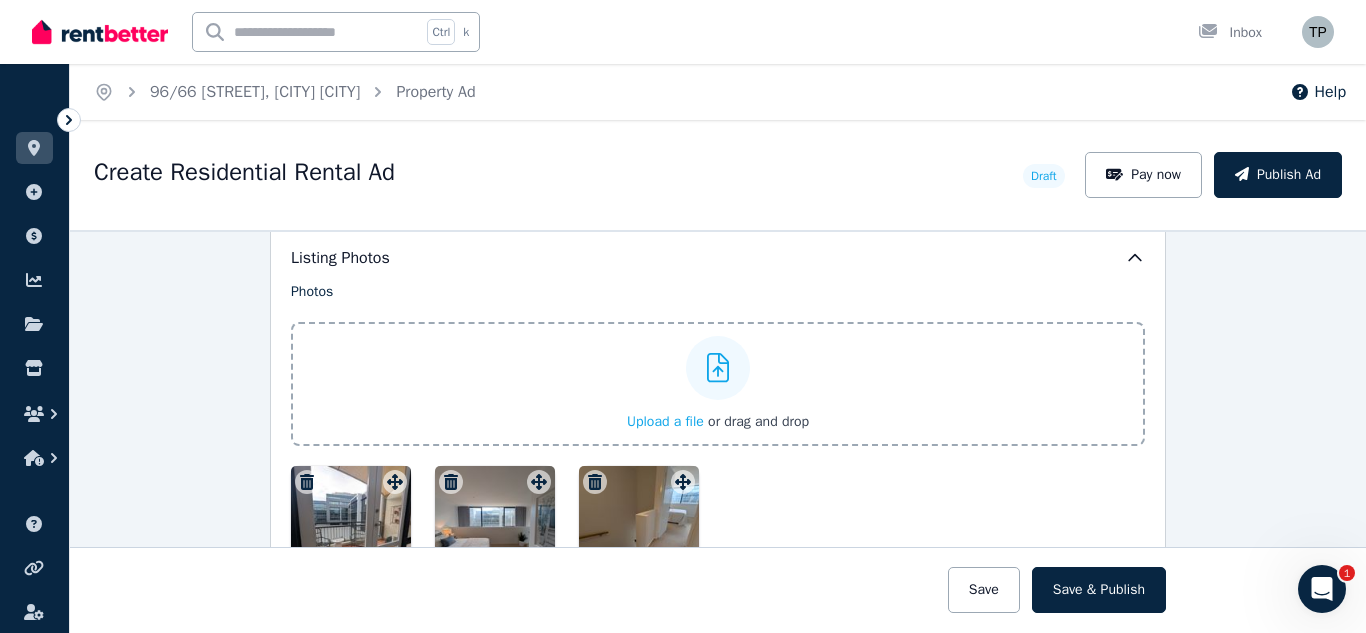 click 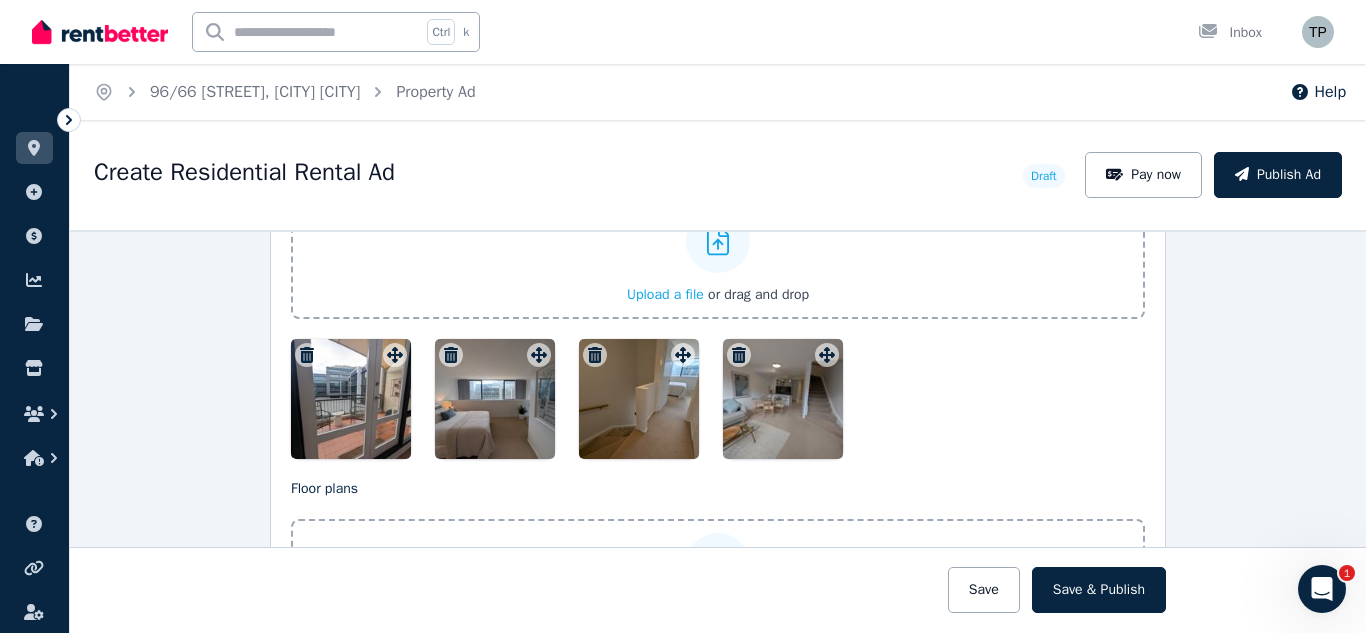 scroll, scrollTop: 2500, scrollLeft: 0, axis: vertical 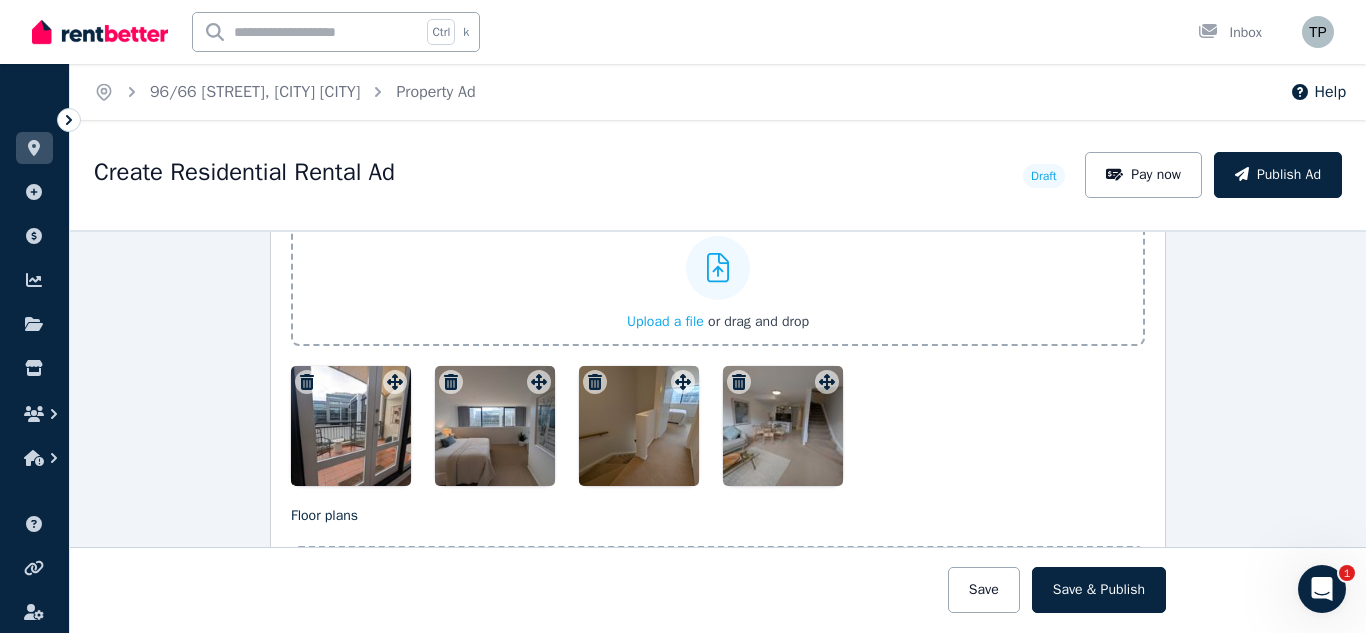 click on "Upload a file" at bounding box center (665, 321) 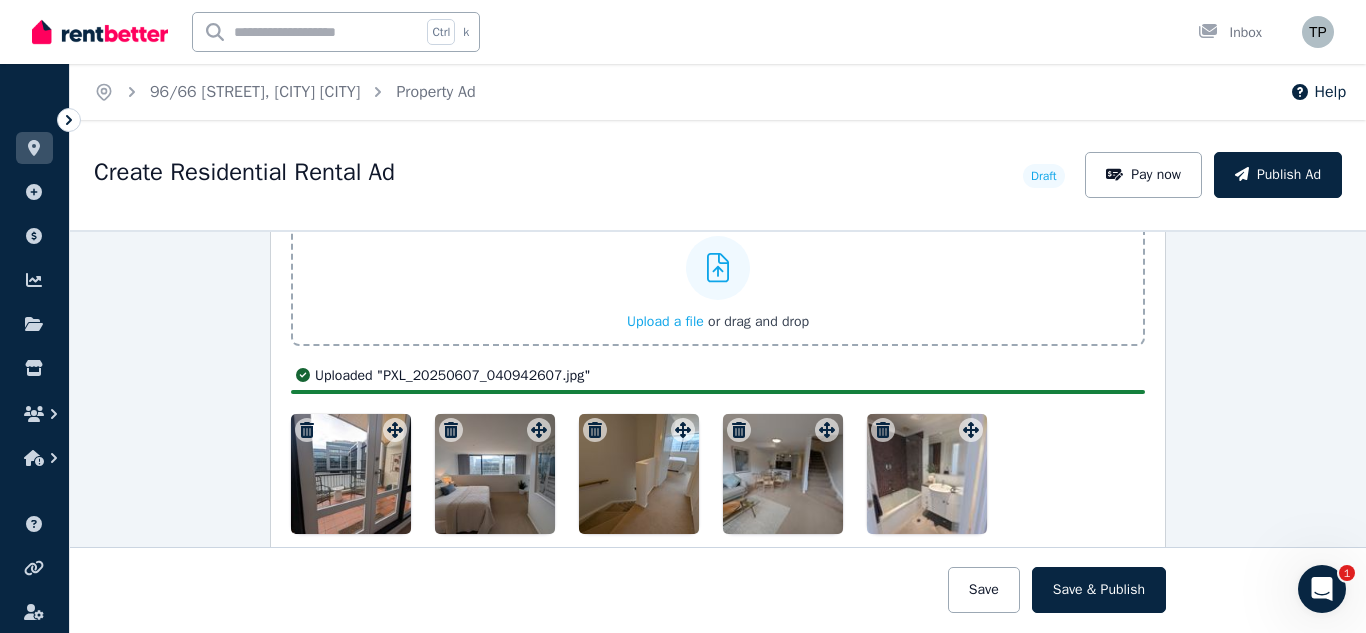 click on "Upload a file" at bounding box center [665, 321] 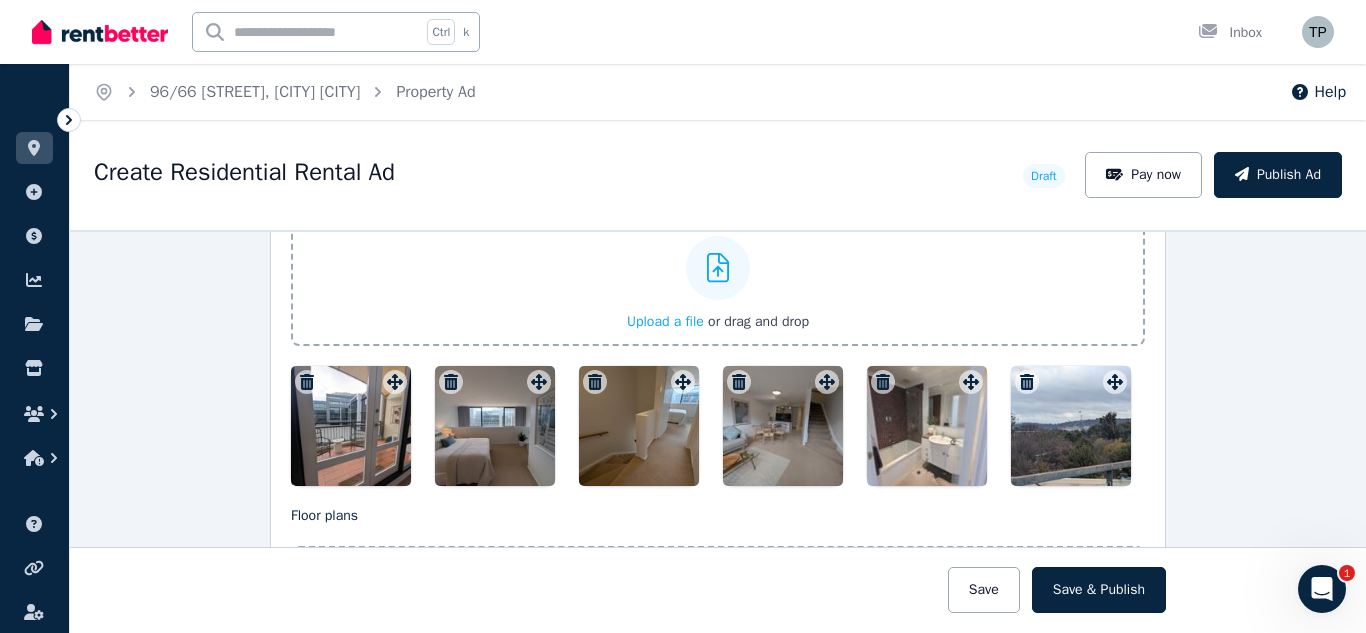 click on "Upload a file" at bounding box center (665, 321) 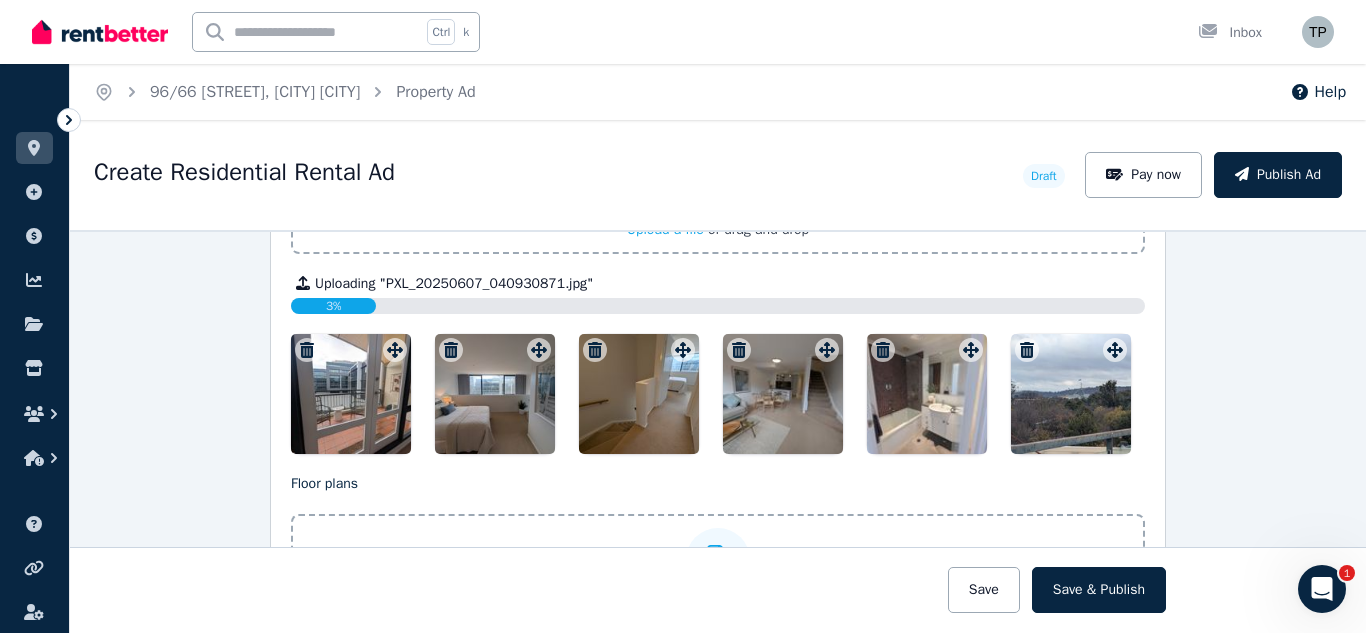 scroll, scrollTop: 2700, scrollLeft: 0, axis: vertical 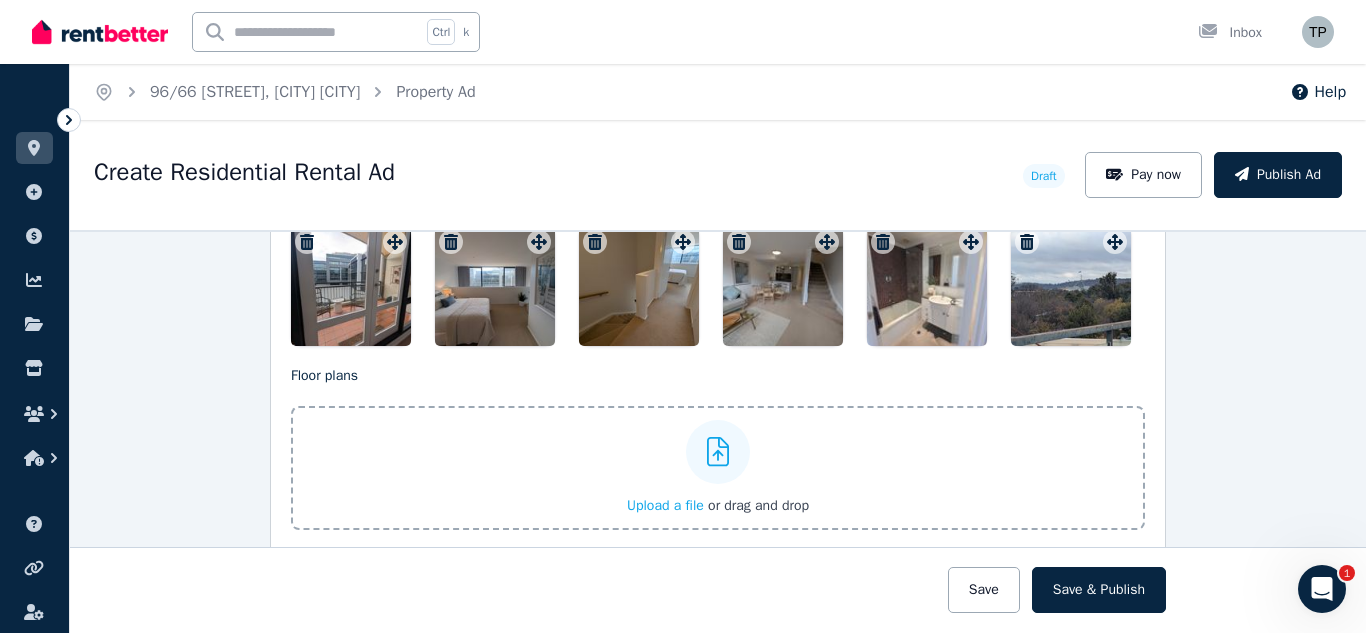 click on "Upload a file" at bounding box center (665, 505) 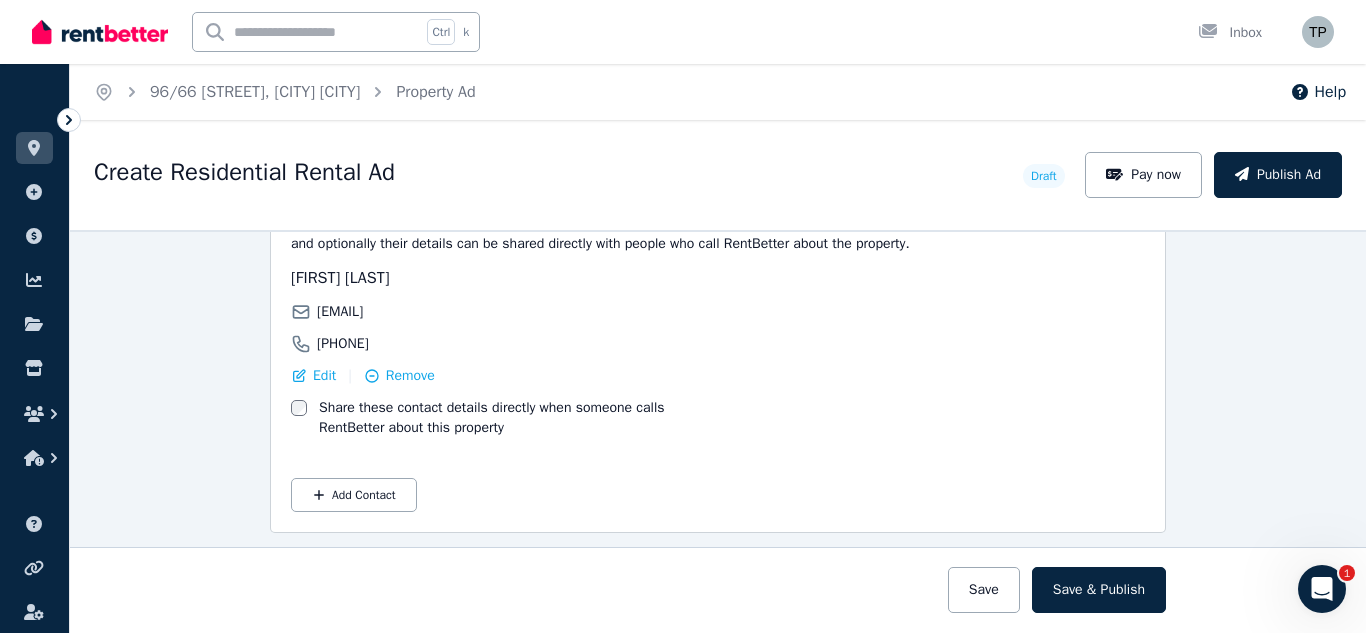 scroll, scrollTop: 3839, scrollLeft: 0, axis: vertical 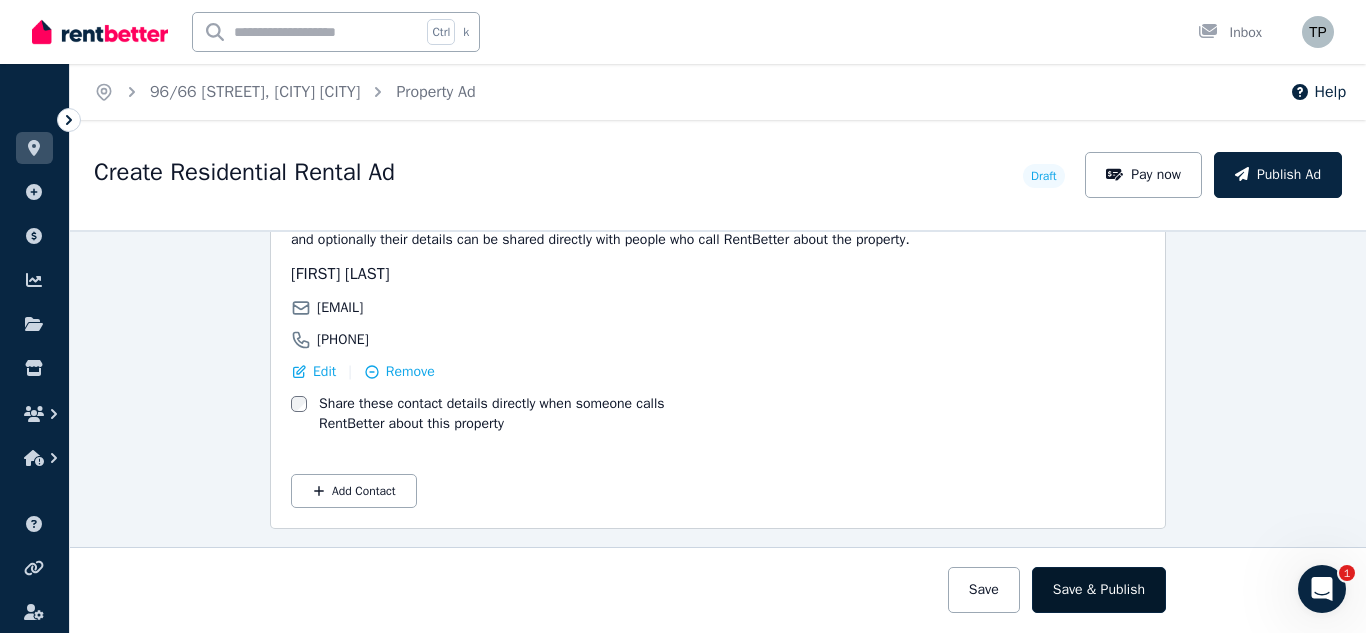 click on "Save & Publish" at bounding box center [1099, 590] 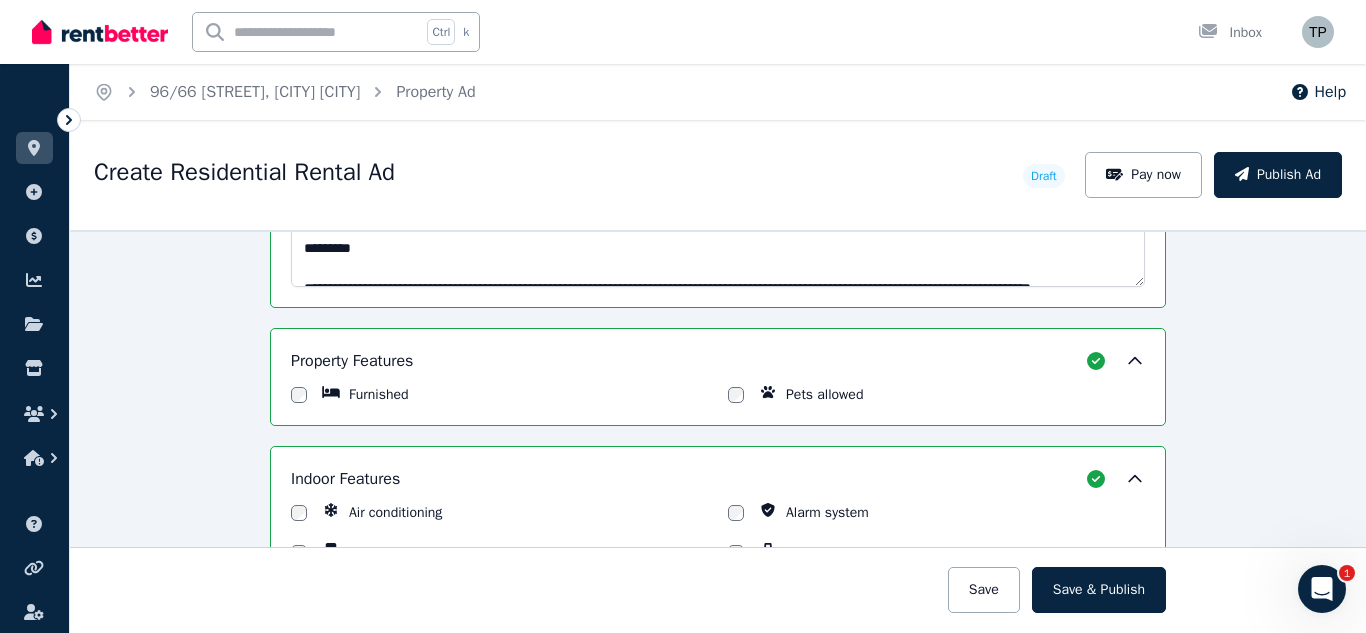 scroll, scrollTop: 739, scrollLeft: 0, axis: vertical 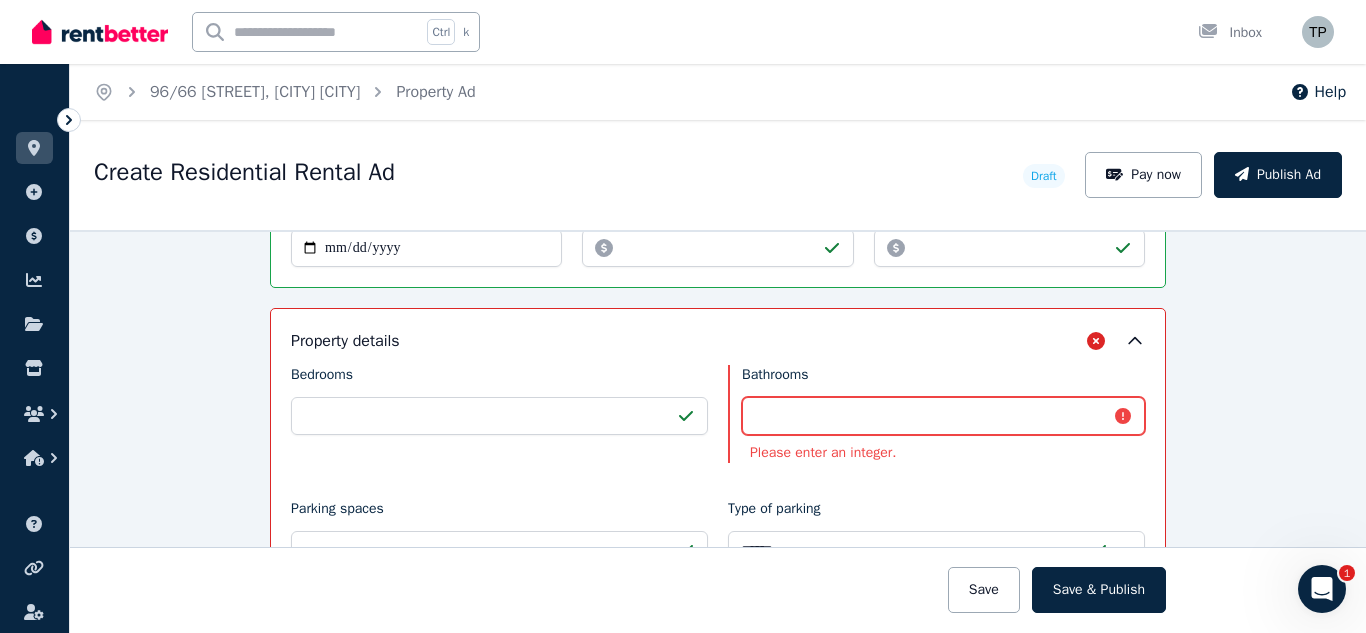 click on "***" at bounding box center (943, 416) 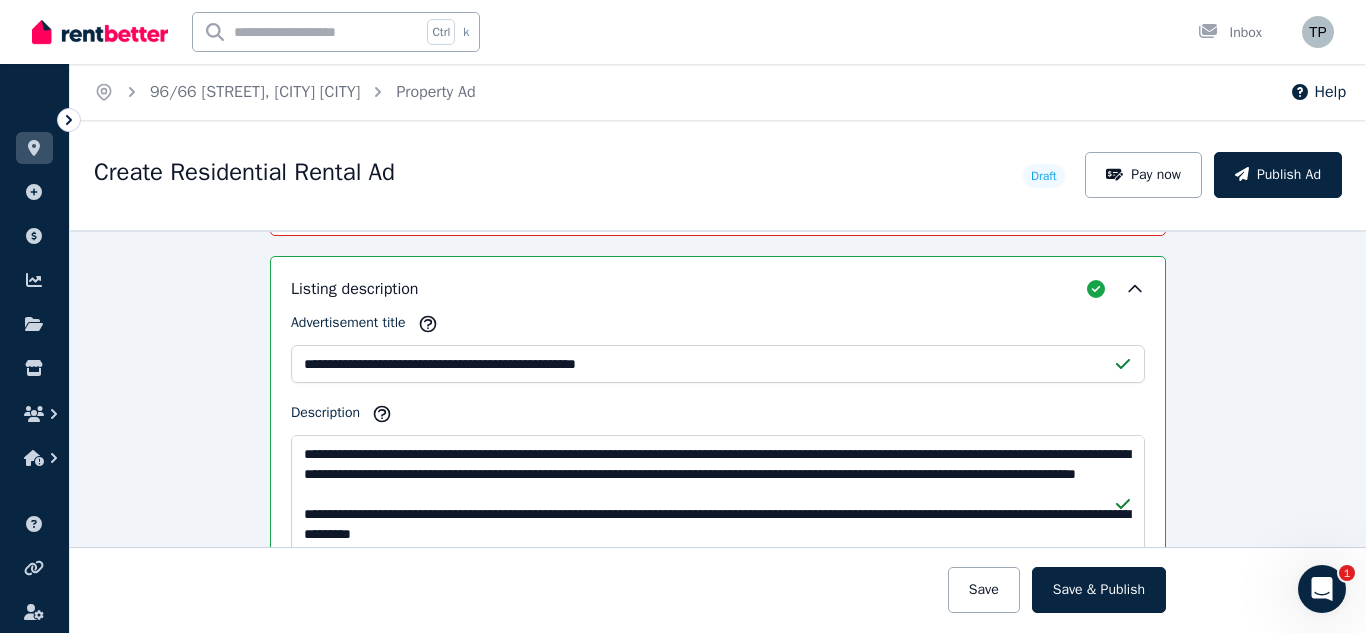 scroll, scrollTop: 1339, scrollLeft: 0, axis: vertical 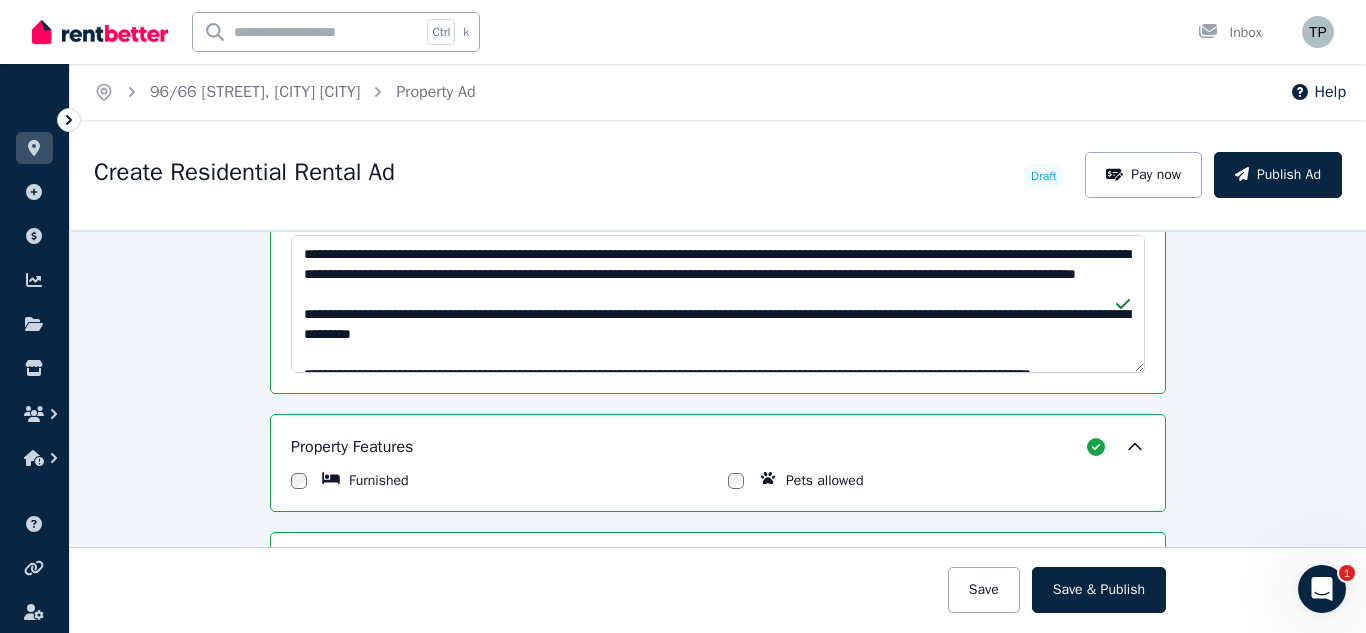 type on "***" 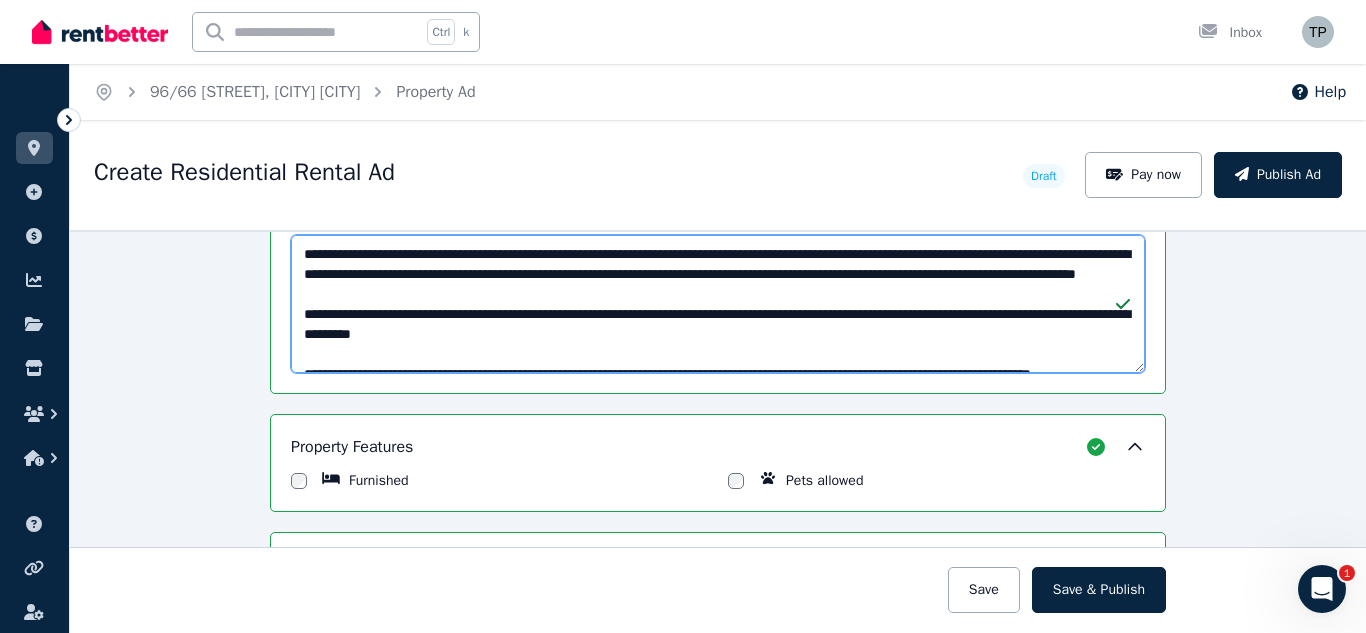 click on "Description" at bounding box center (718, 304) 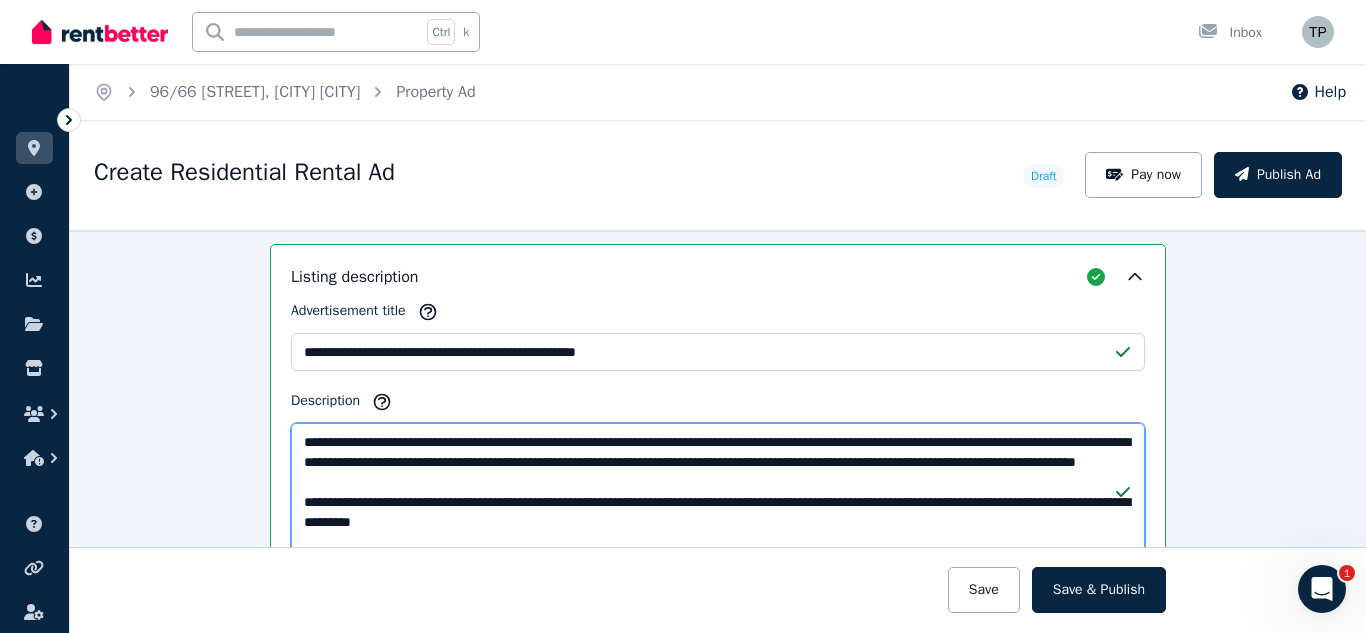 scroll, scrollTop: 1139, scrollLeft: 0, axis: vertical 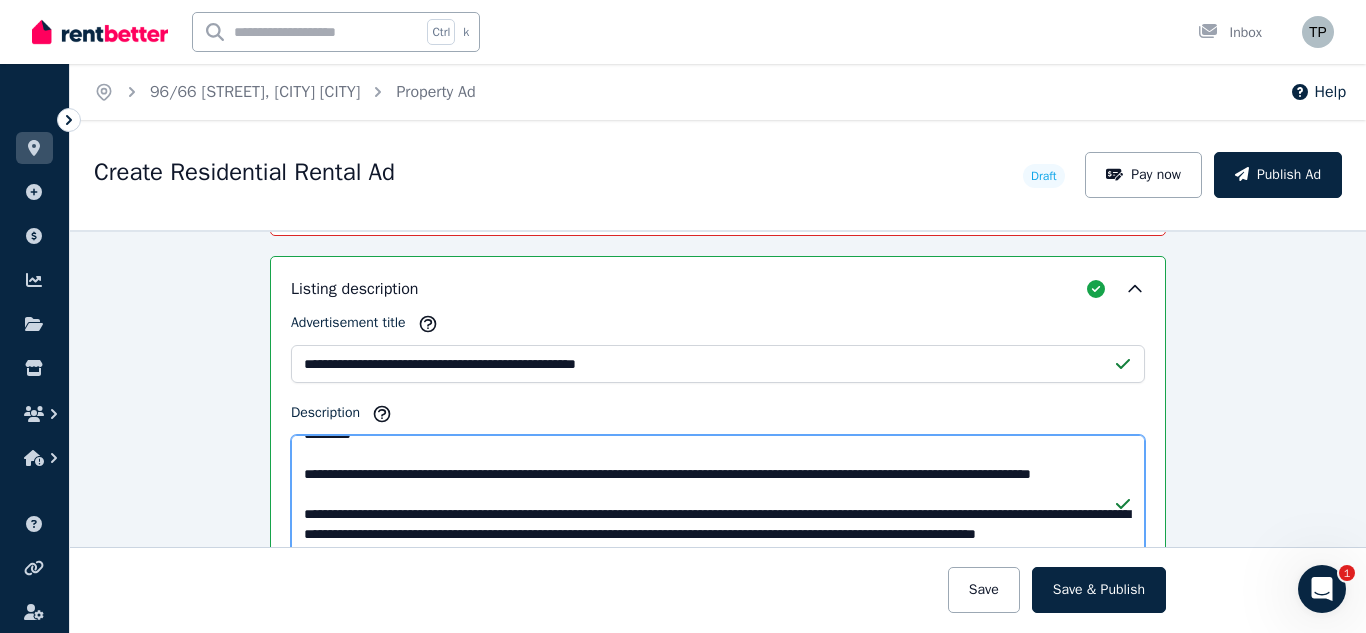 click on "Description" at bounding box center (718, 504) 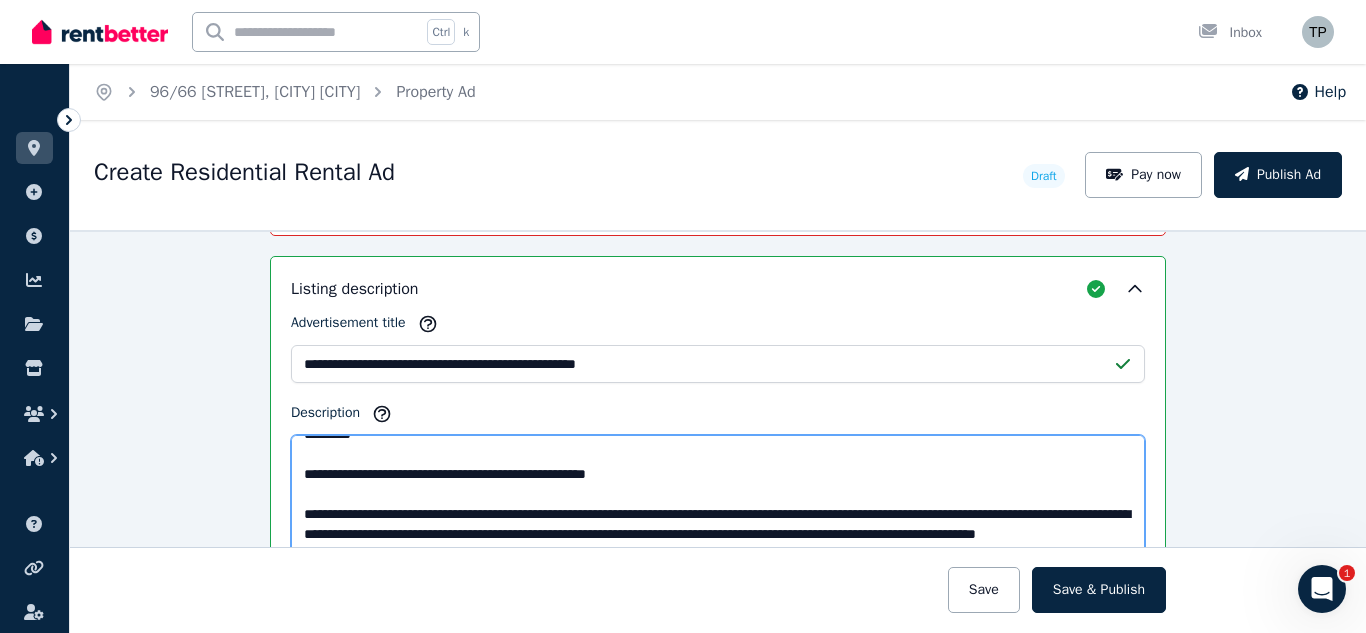 drag, startPoint x: 687, startPoint y: 511, endPoint x: 677, endPoint y: 490, distance: 23.259407 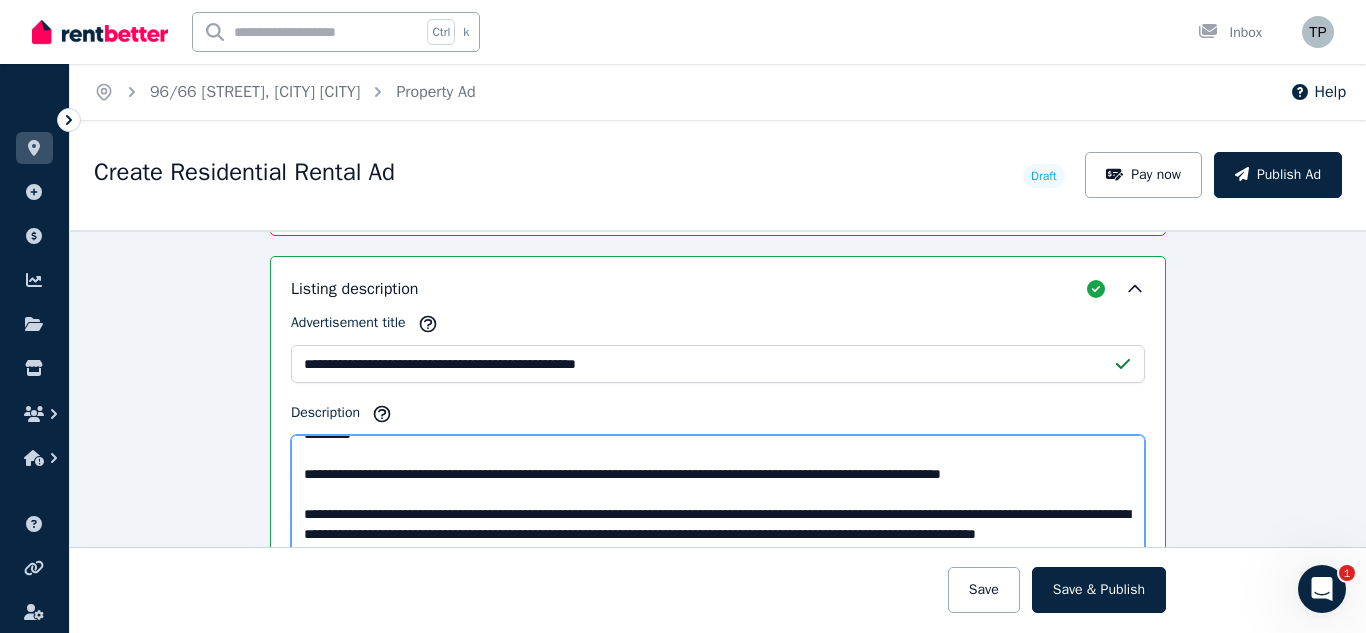 scroll, scrollTop: 0, scrollLeft: 0, axis: both 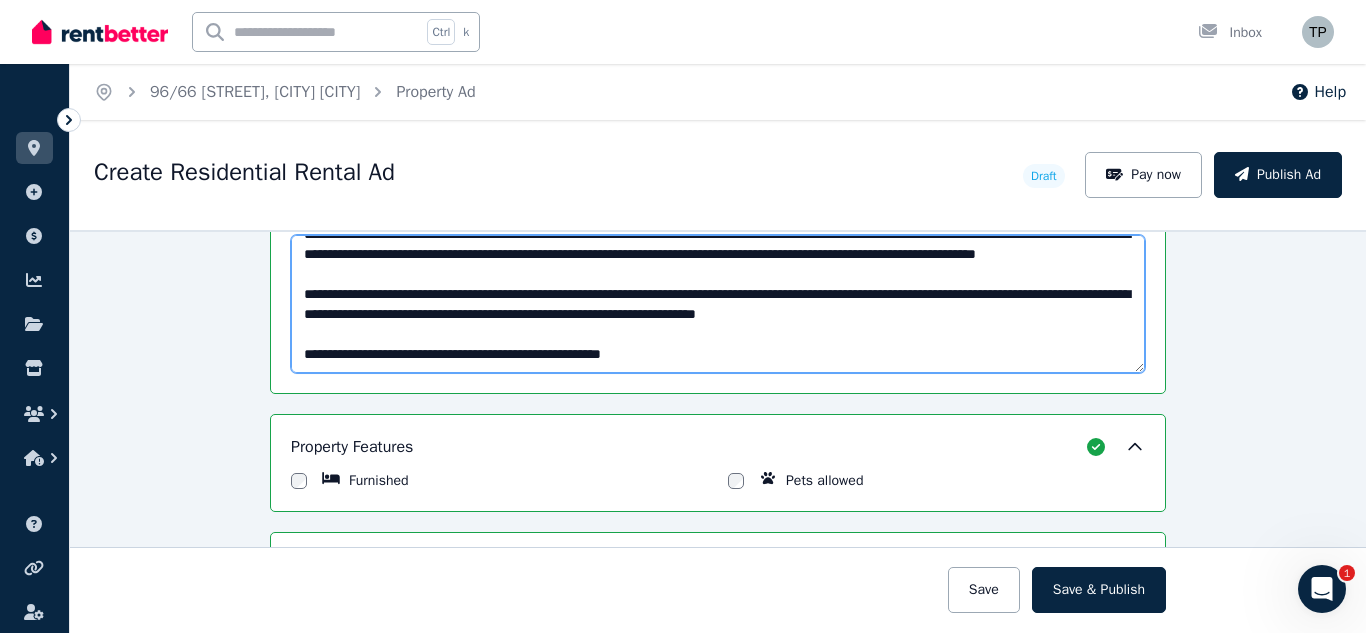 click on "Description" at bounding box center (718, 304) 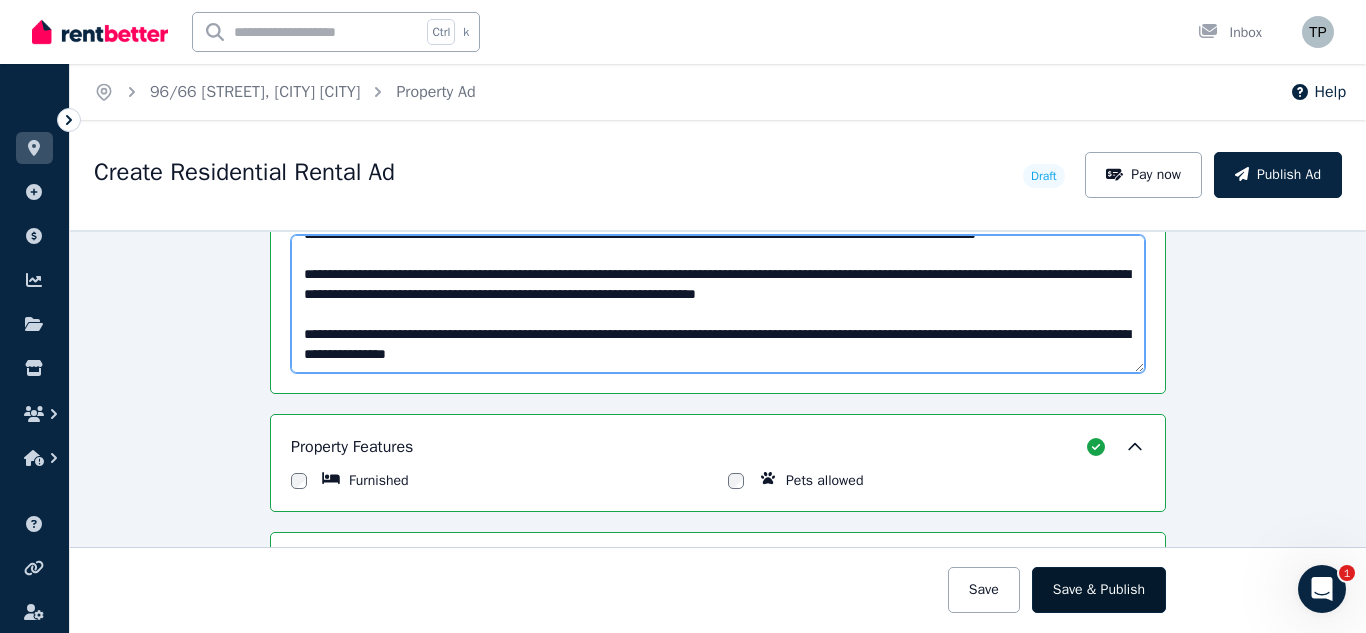 type on "**********" 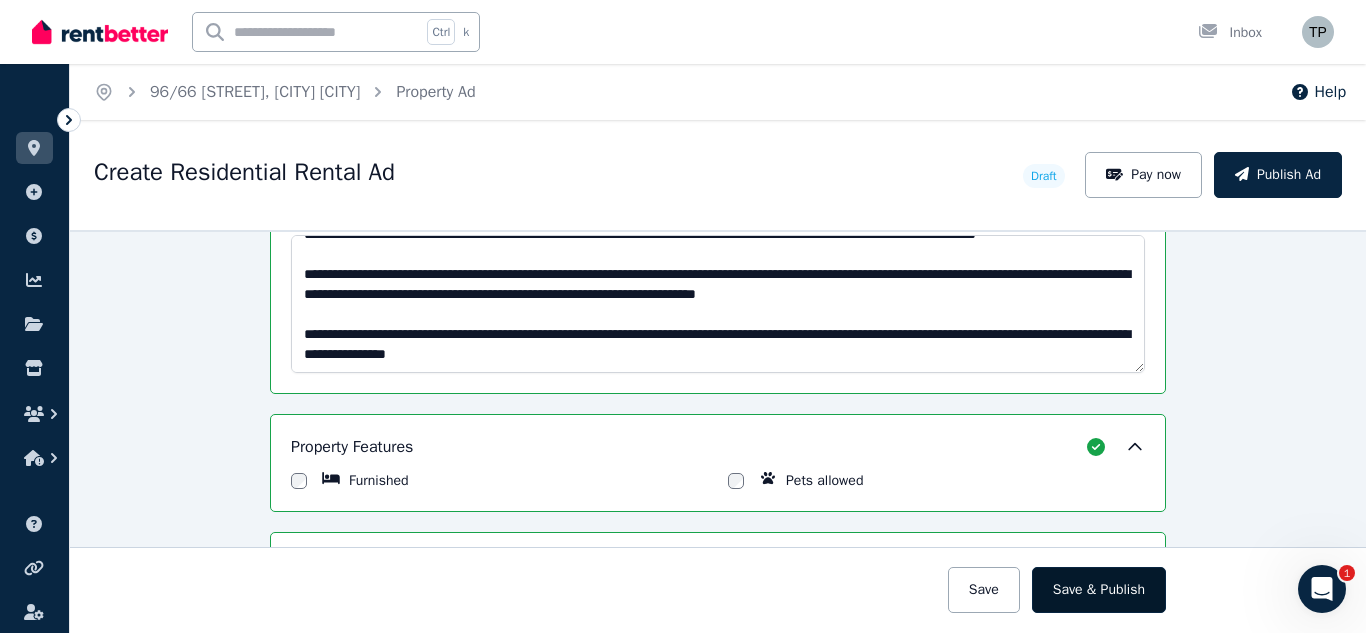 click on "Save & Publish" at bounding box center (1099, 590) 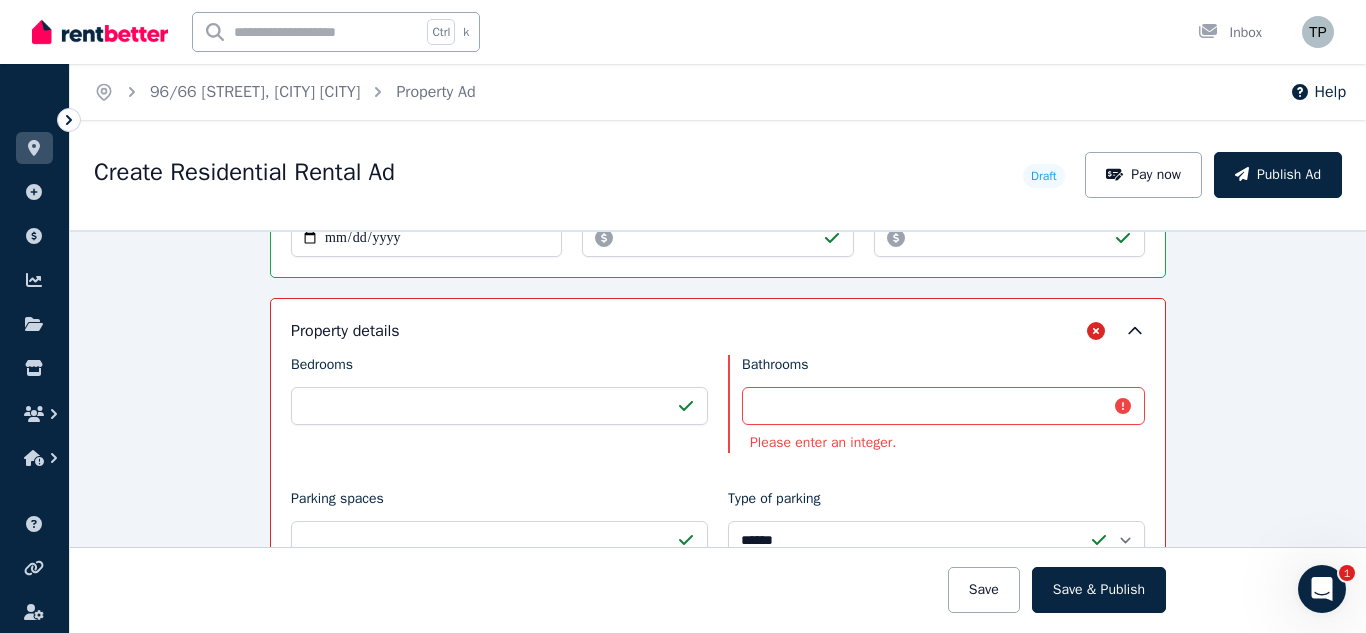 scroll, scrollTop: 783, scrollLeft: 0, axis: vertical 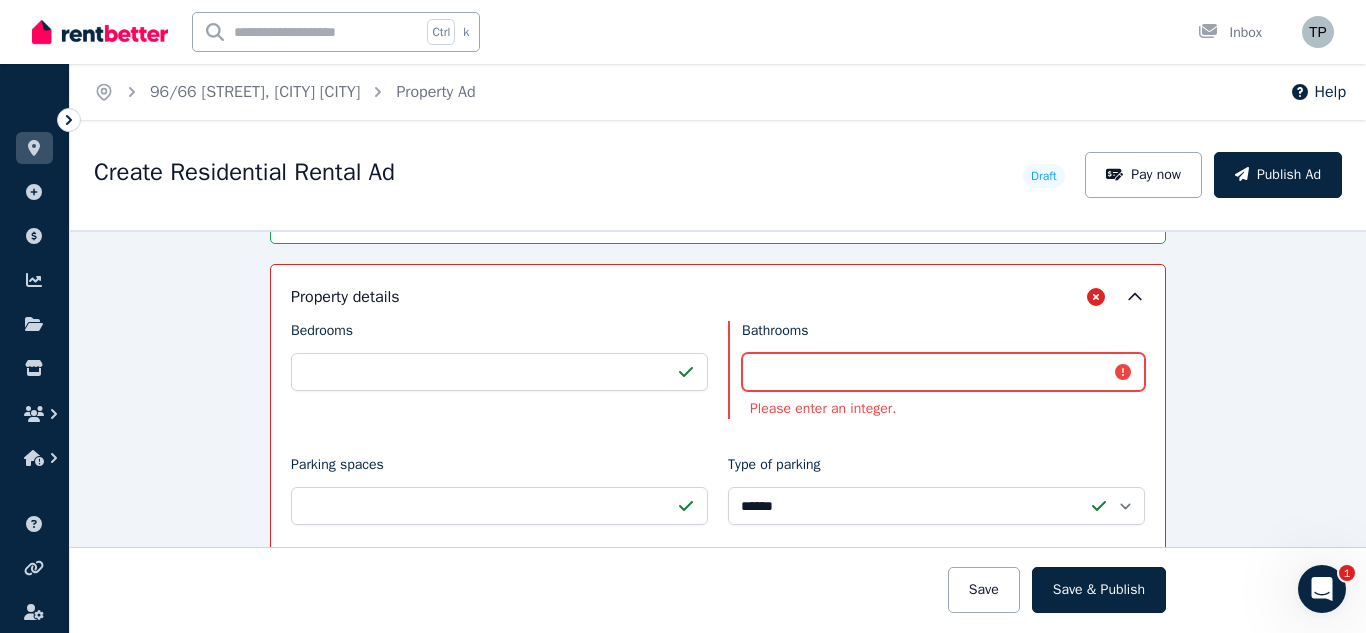 click on "***" at bounding box center (943, 372) 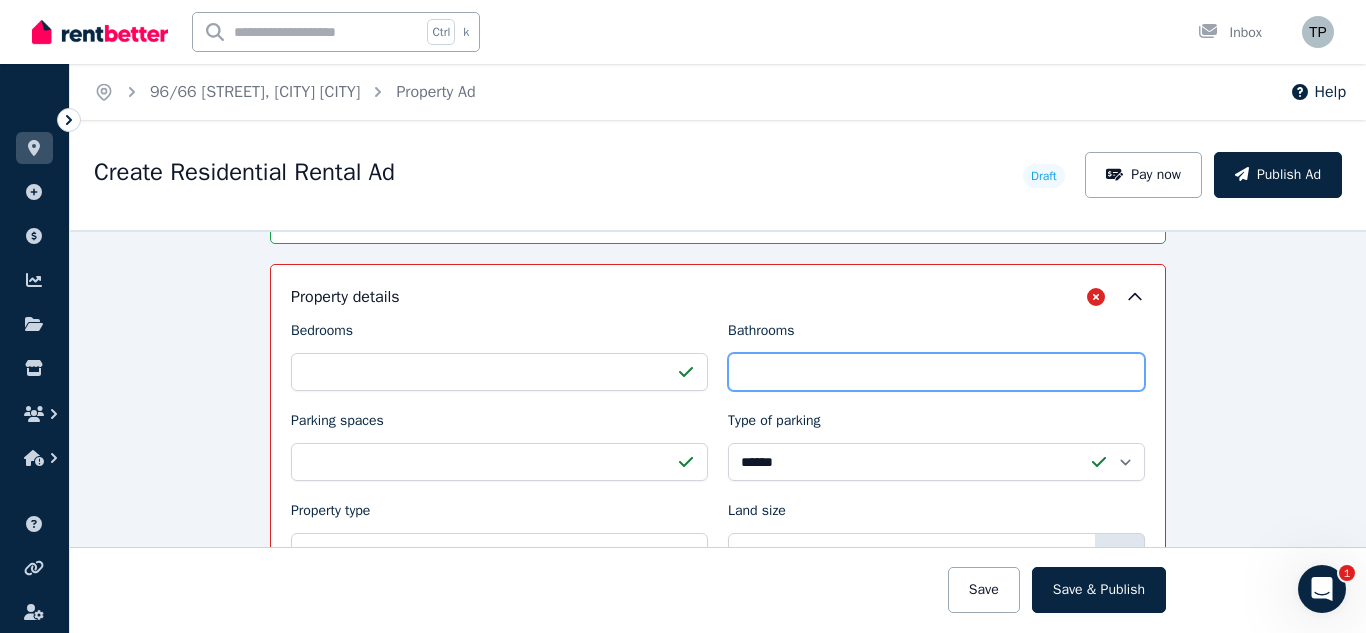 type on "*" 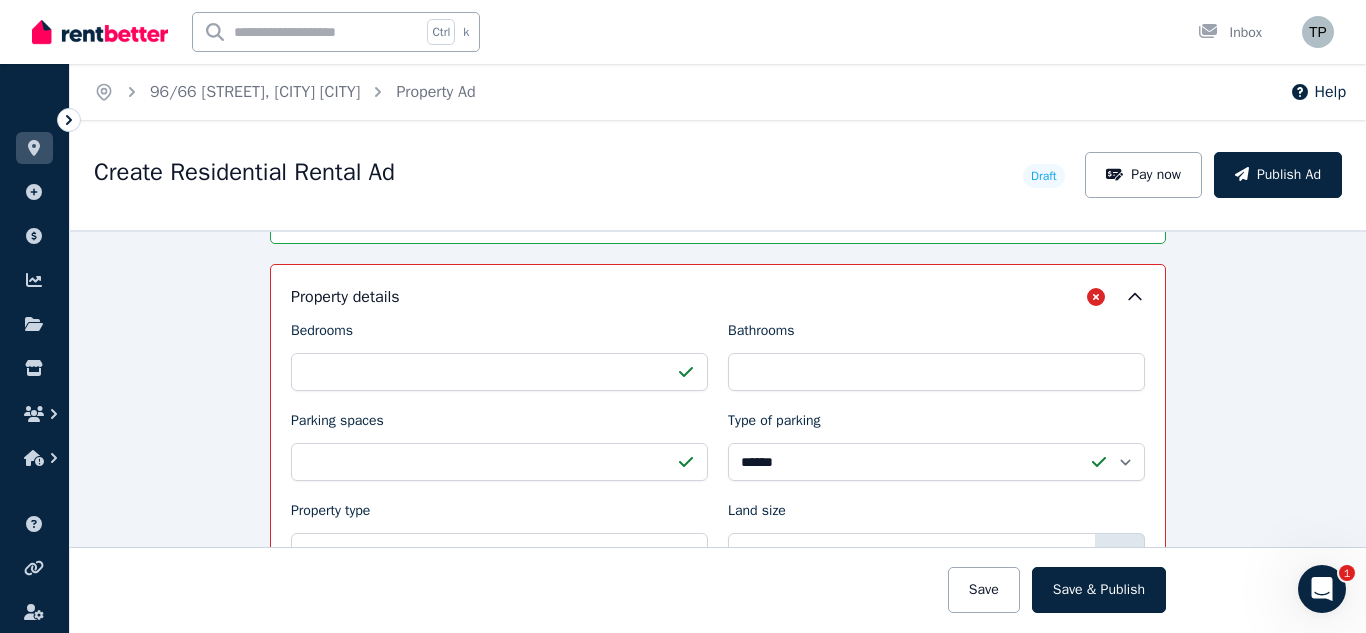 click on "**********" at bounding box center [718, 431] 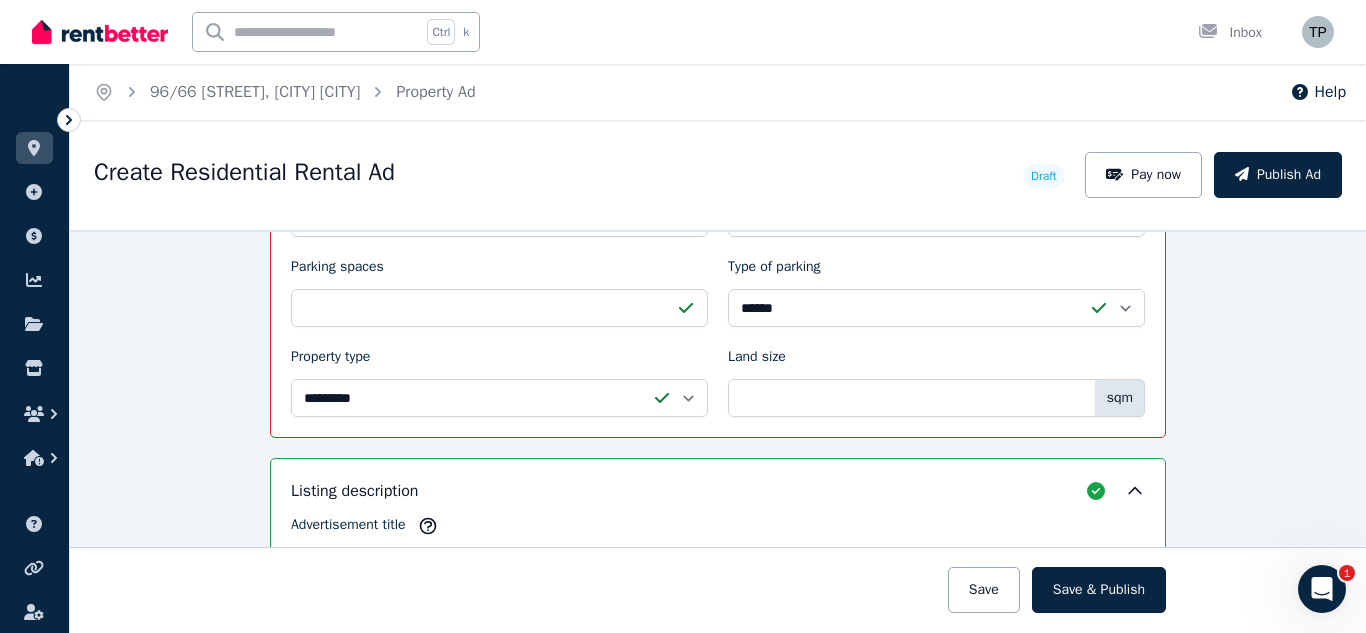 scroll, scrollTop: 983, scrollLeft: 0, axis: vertical 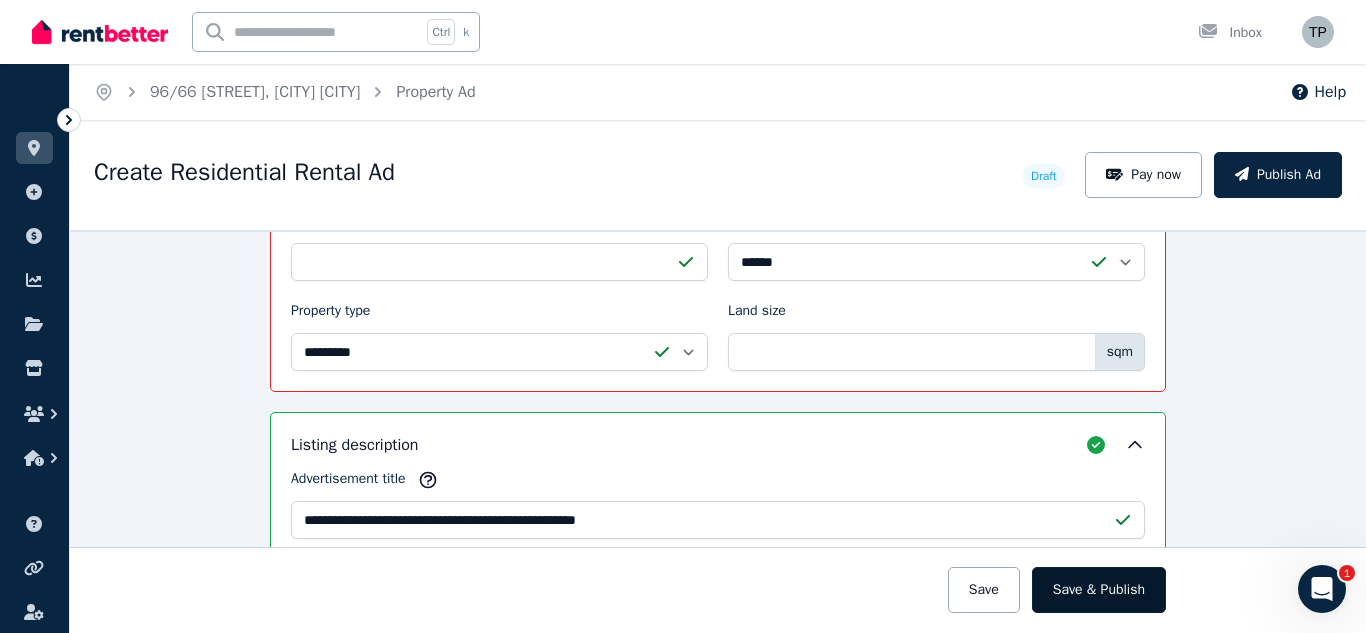 click on "Save & Publish" at bounding box center (1099, 590) 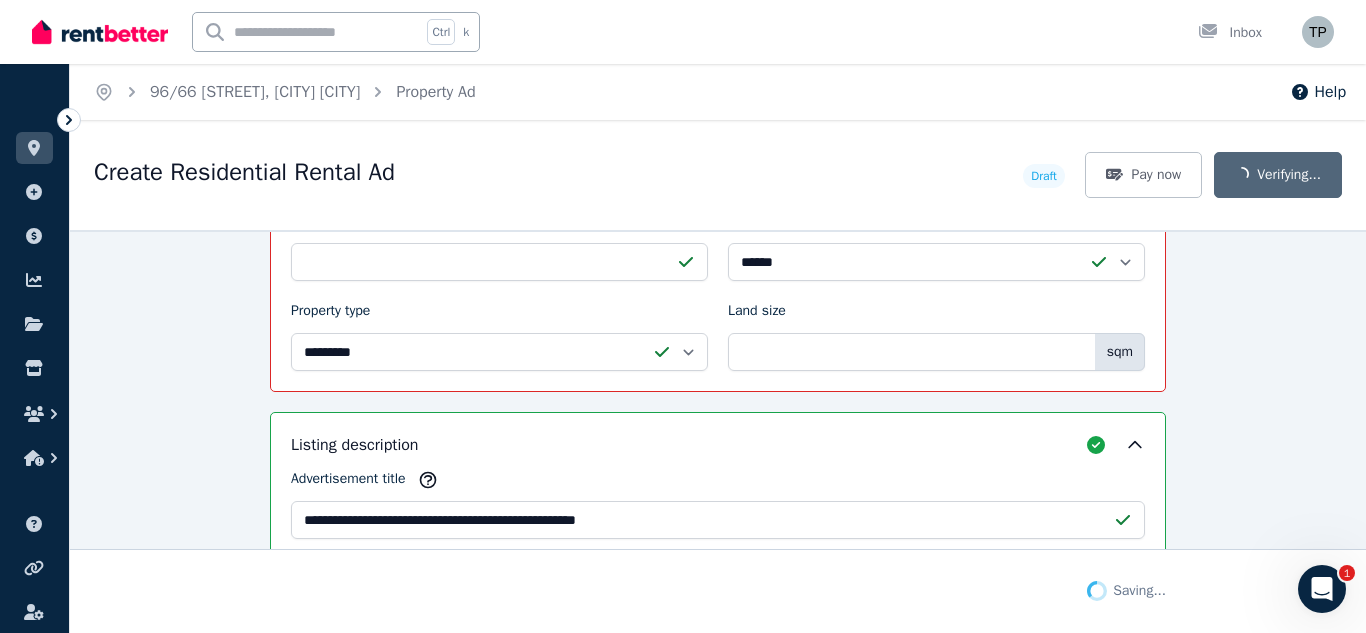 scroll, scrollTop: 1139, scrollLeft: 0, axis: vertical 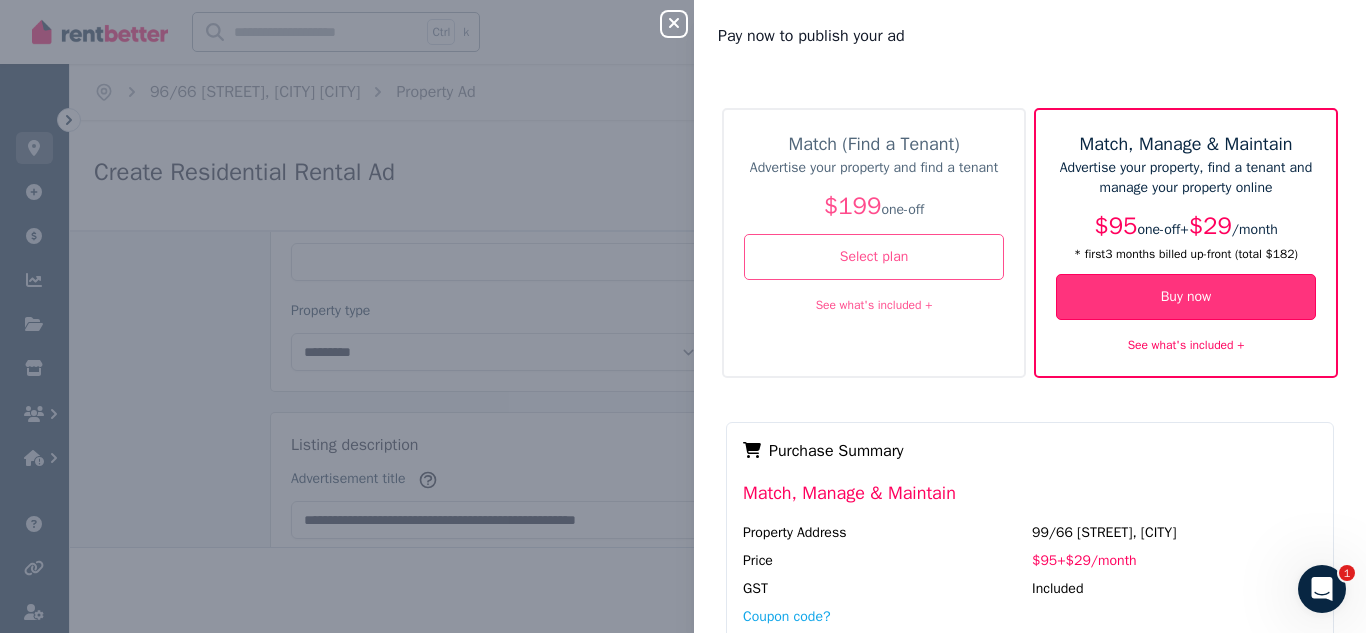 click on "Buy now" at bounding box center (1186, 297) 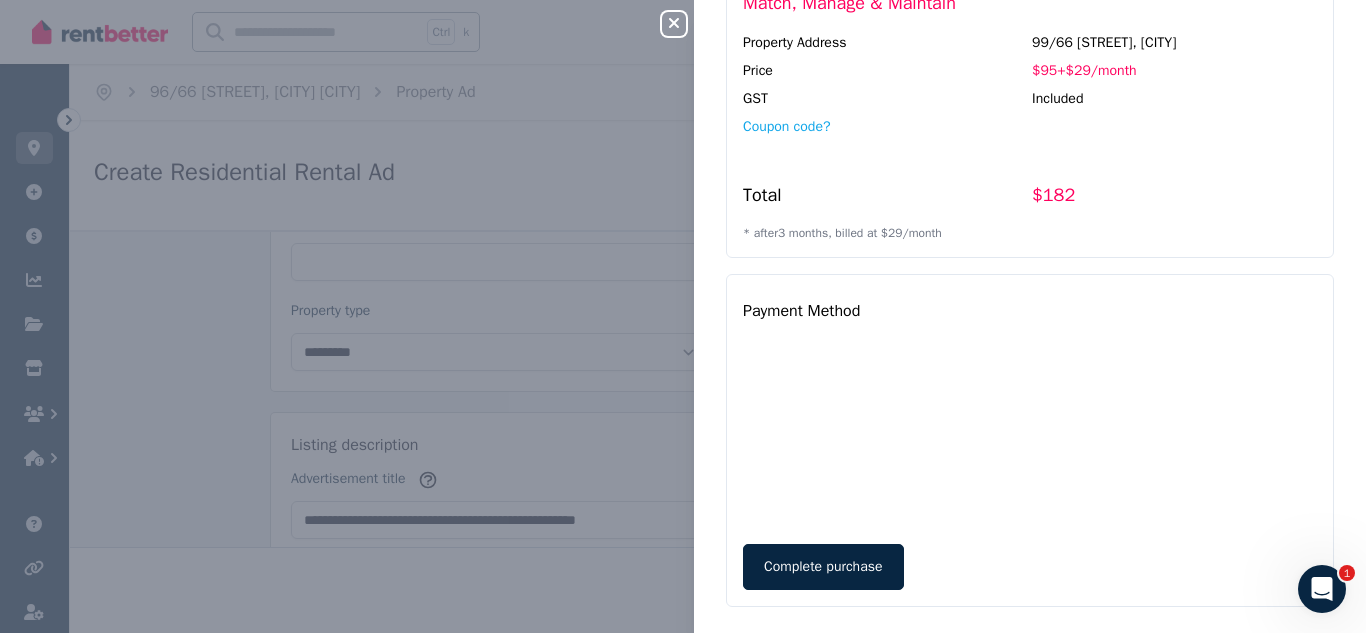 scroll, scrollTop: 512, scrollLeft: 0, axis: vertical 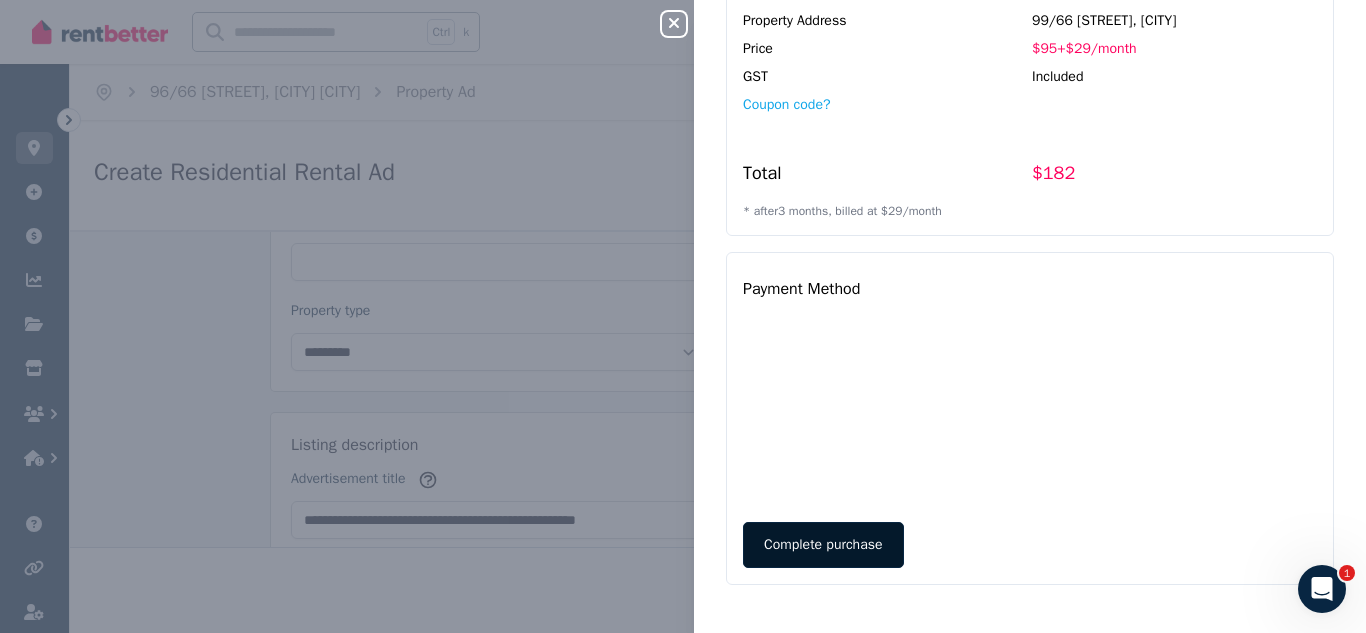 click on "Complete purchase" at bounding box center (823, 545) 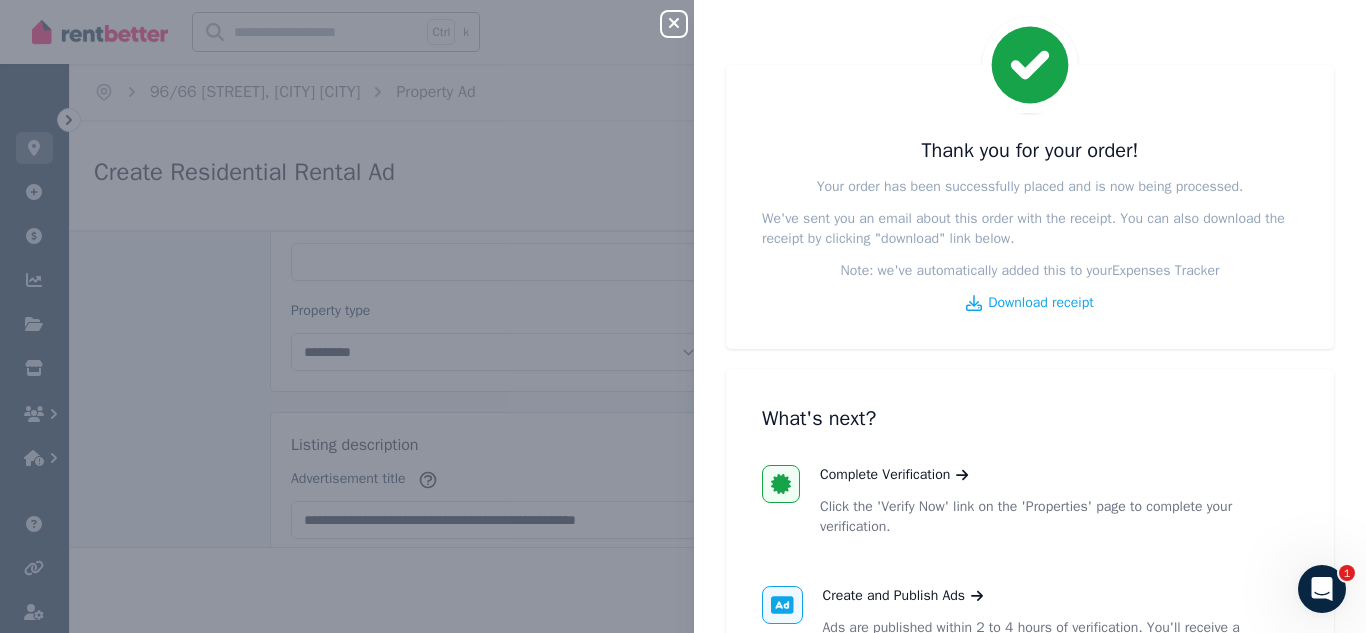 scroll, scrollTop: 54, scrollLeft: 0, axis: vertical 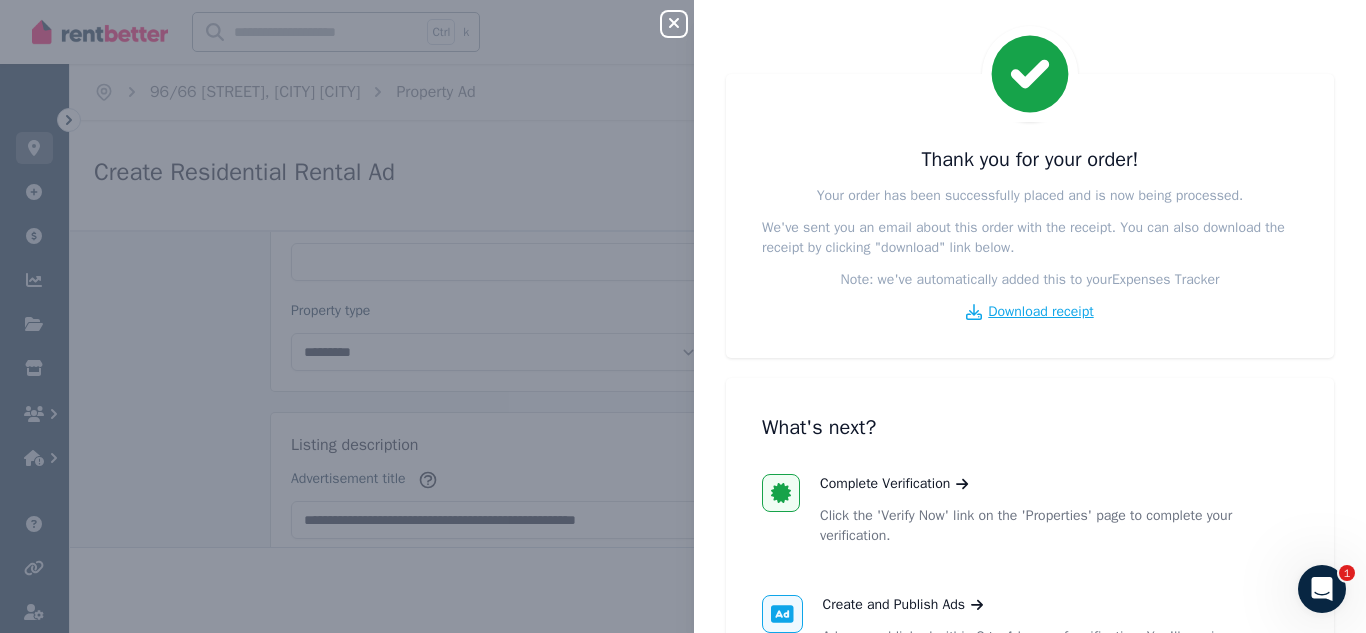 click on "Download receipt" at bounding box center [1040, 312] 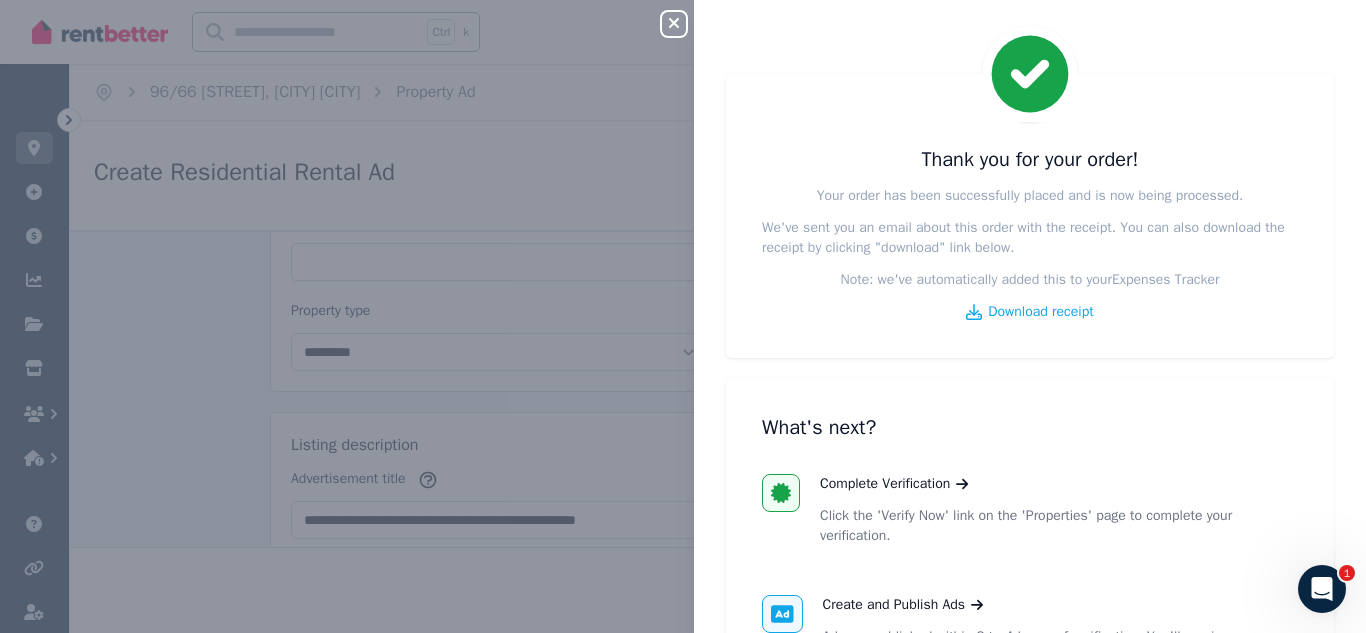 click 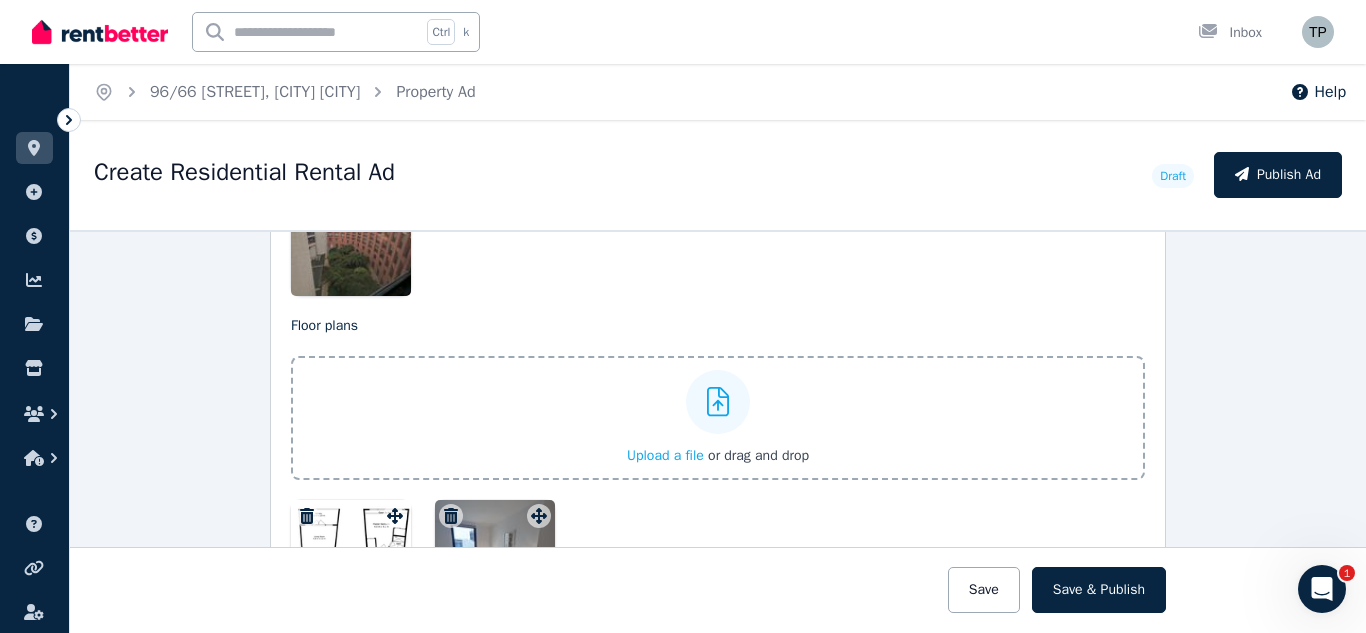 scroll, scrollTop: 3039, scrollLeft: 0, axis: vertical 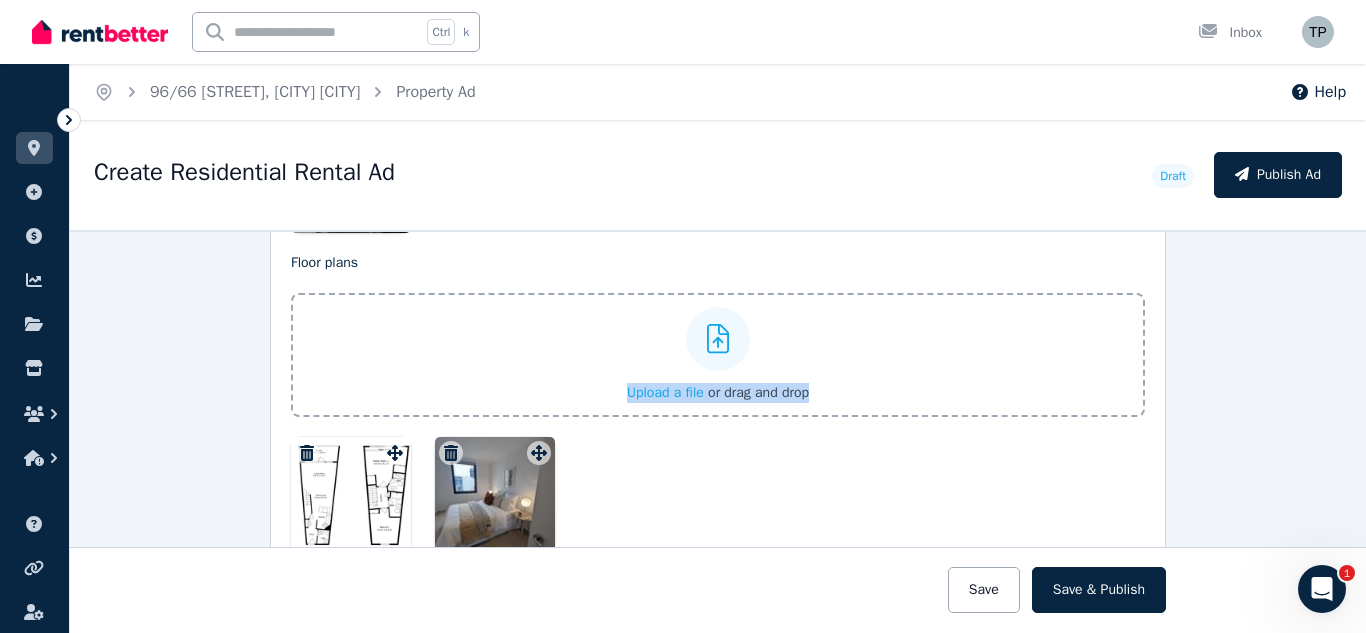 drag, startPoint x: 485, startPoint y: 478, endPoint x: 504, endPoint y: 249, distance: 229.78687 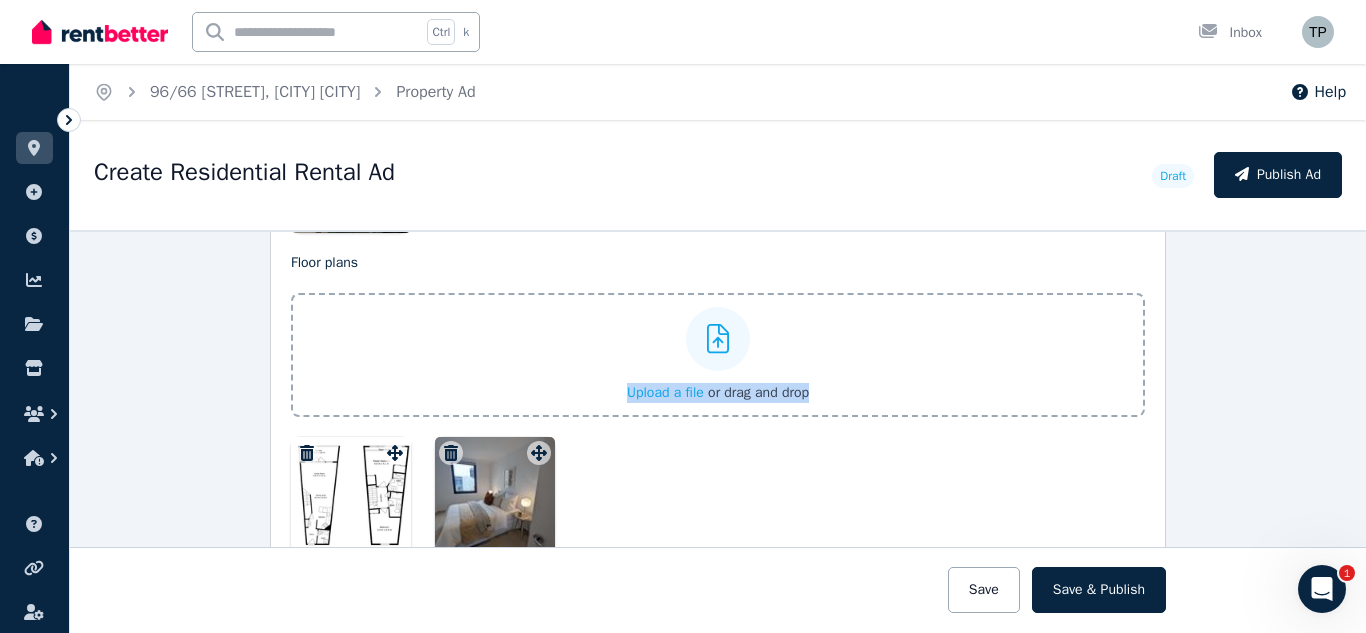 click on "Photos Upload a file   or drag and drop Uploaded   " PXL_20250607_041135621.jpg " Uploaded   " PXL_20250607_041012865.jpg " Uploaded   " PXL_20250607_041023026.jpg " Uploaded   " PXL_20250607_041057853.jpg " Uploaded   " PXL_20250607_040942607.jpg " Uploaded   " PXL_20250607_042347286.jpg " Uploaded   " PXL_20250607_040930871.jpg "
To pick up a draggable item, press the space bar.
While dragging, use the arrow keys to move the item.
Press space again to drop the item in its new position, or press escape to cancel.
Floor plans Upload a file   or drag and drop Uploaded   " PXL_20250607_040921109.jpg "
To pick up a draggable item, press the space bar.
While dragging, use the arrow keys to move the item.
Press space again to drop the item in its new position, or press escape to cancel." at bounding box center (718, 178) 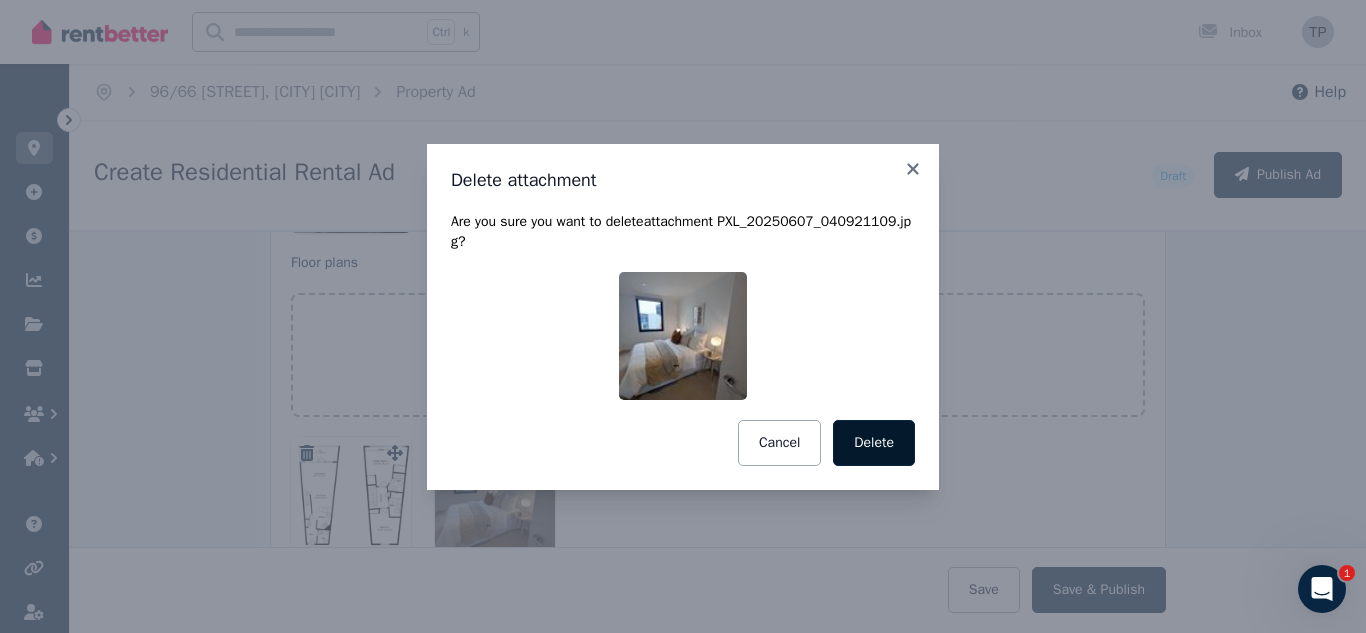 click on "Delete" at bounding box center (874, 443) 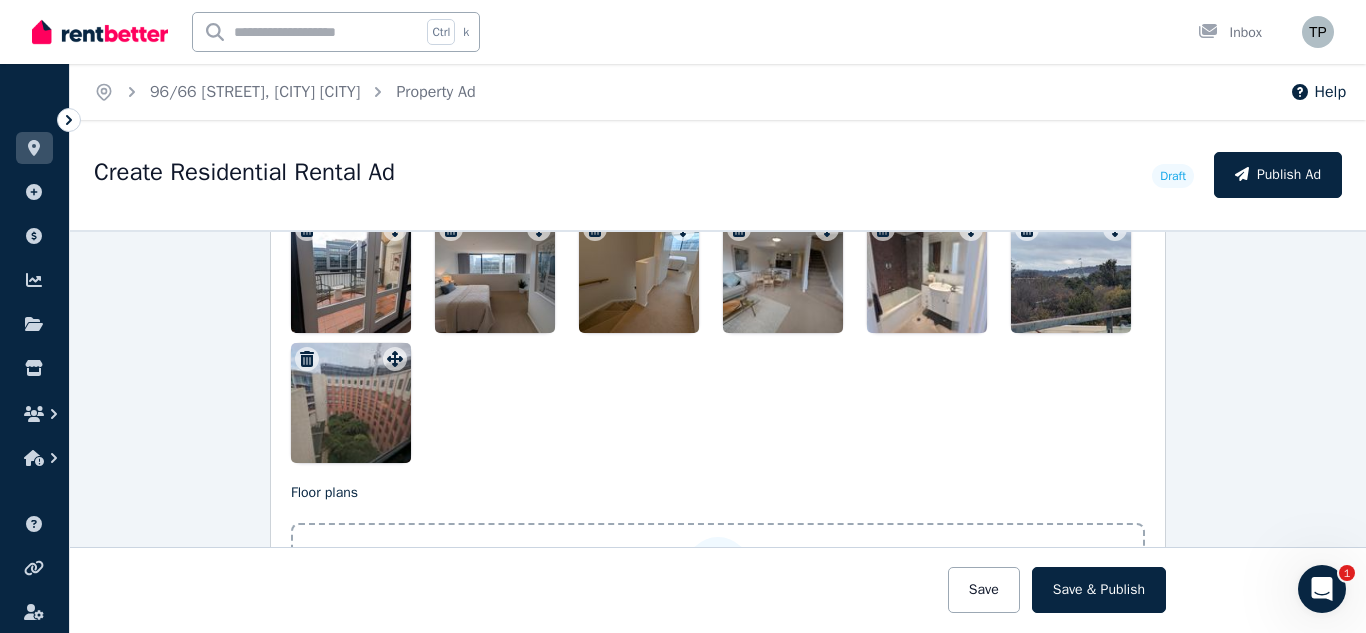 scroll, scrollTop: 2739, scrollLeft: 0, axis: vertical 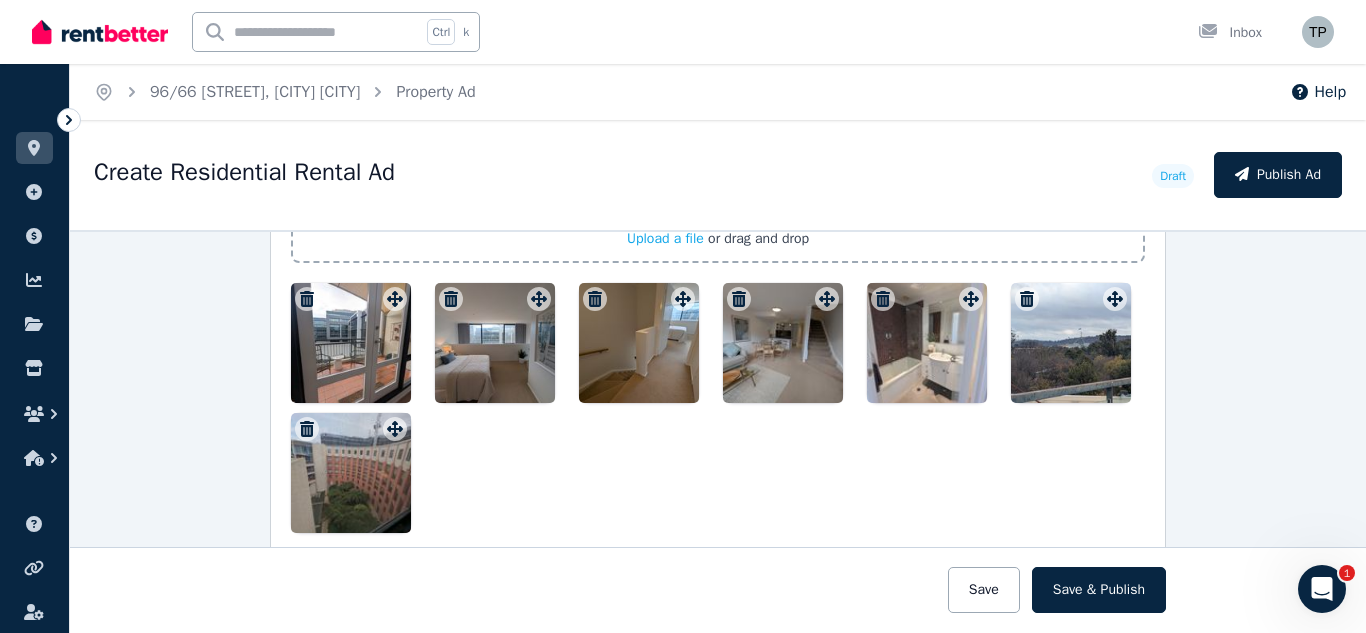 click at bounding box center [718, 408] 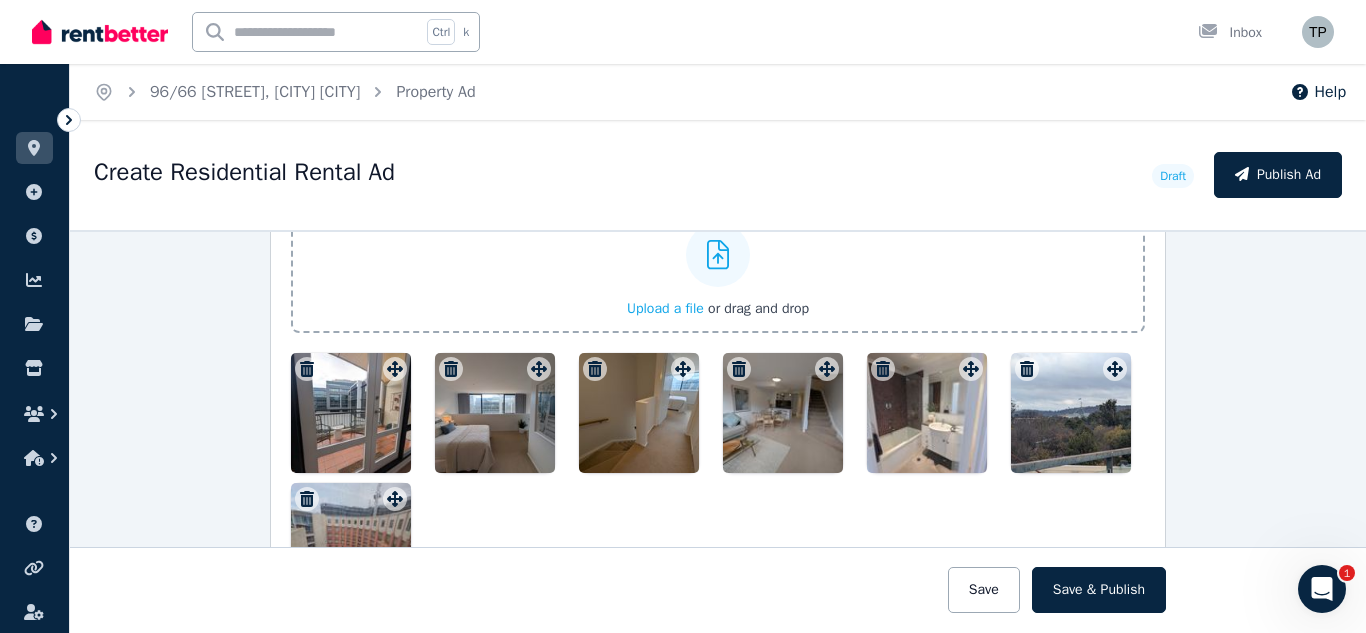 scroll, scrollTop: 2639, scrollLeft: 0, axis: vertical 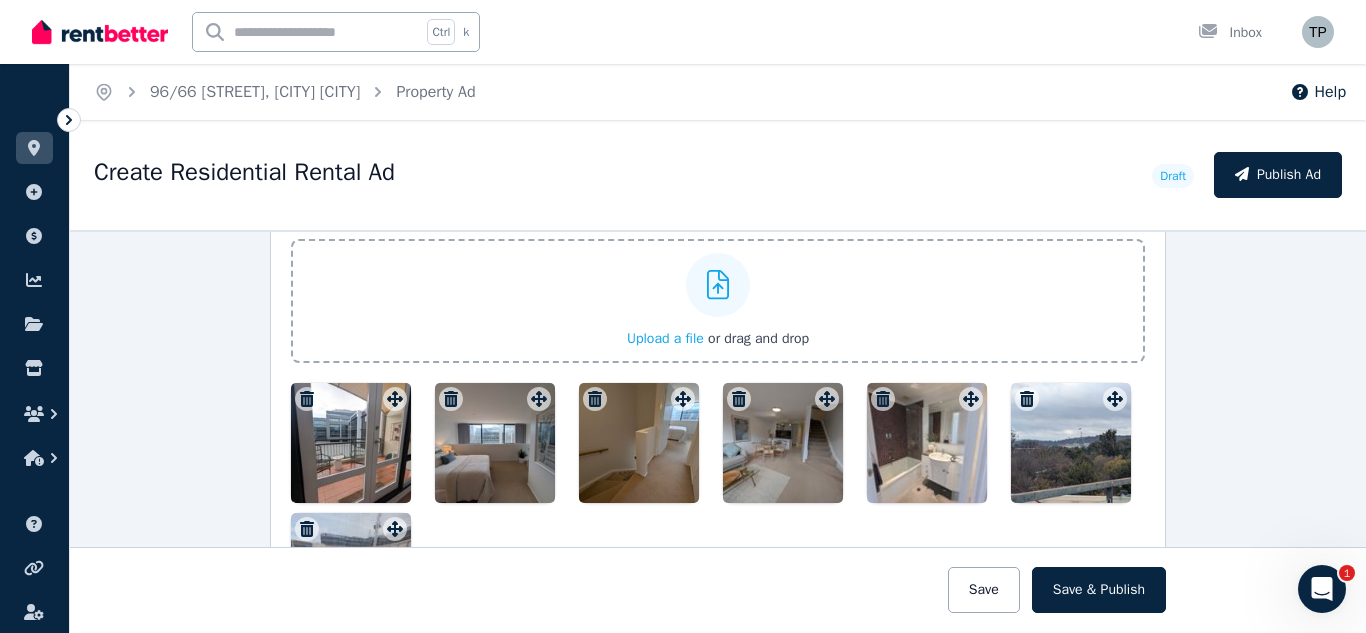 click on "Upload a file" at bounding box center [665, 338] 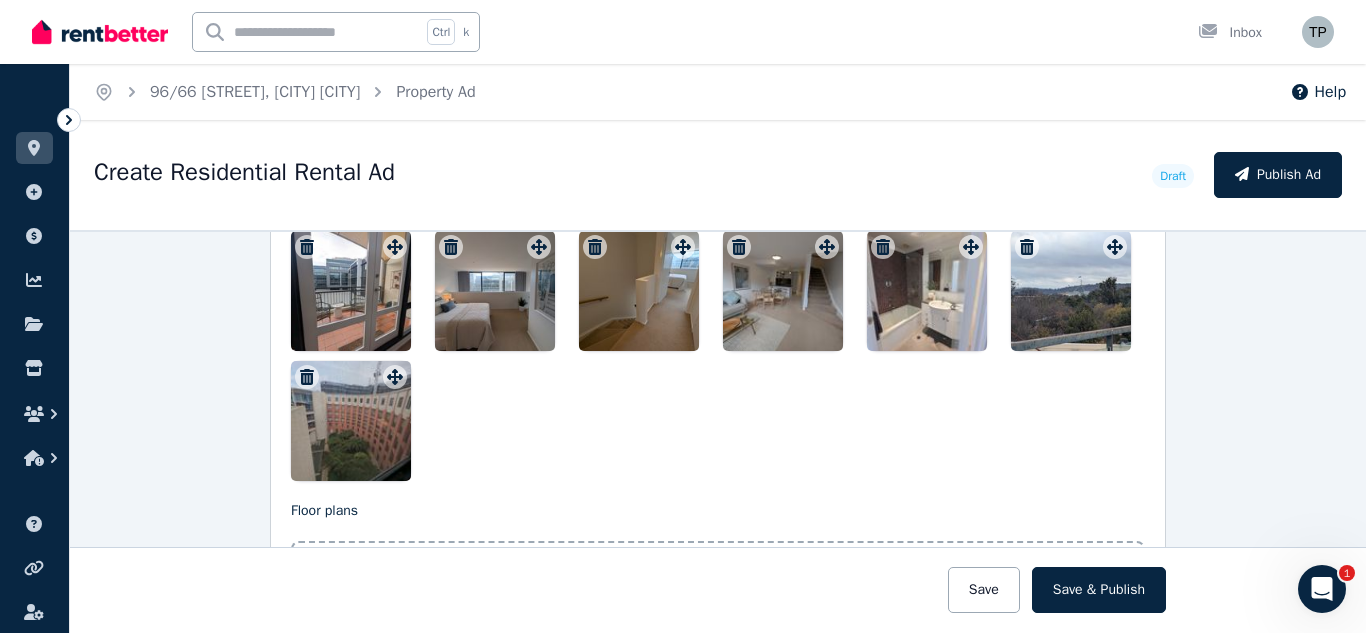 scroll, scrollTop: 2827, scrollLeft: 0, axis: vertical 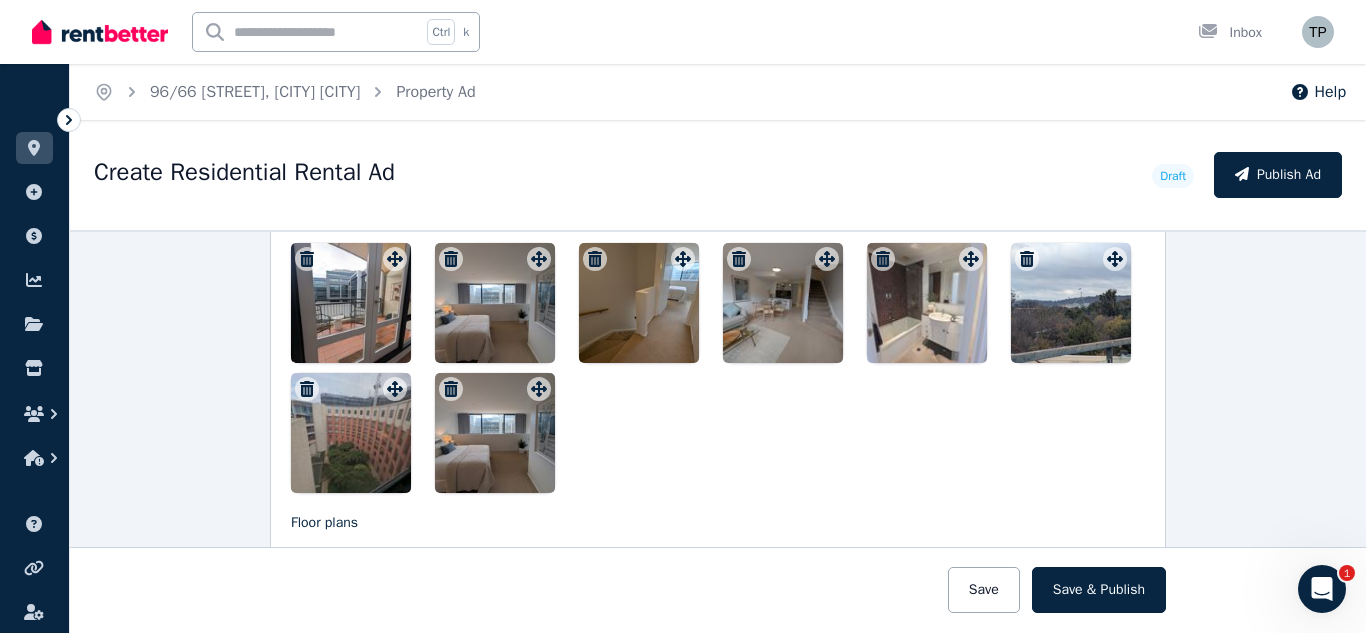click 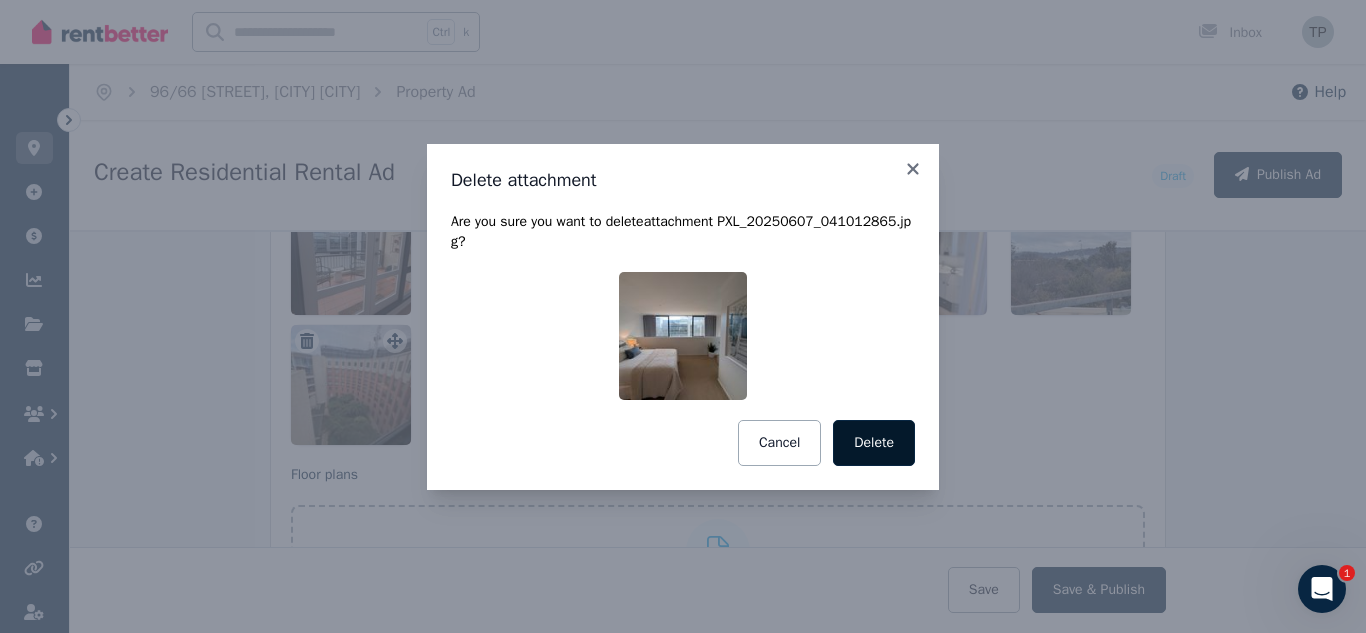 scroll, scrollTop: 2779, scrollLeft: 0, axis: vertical 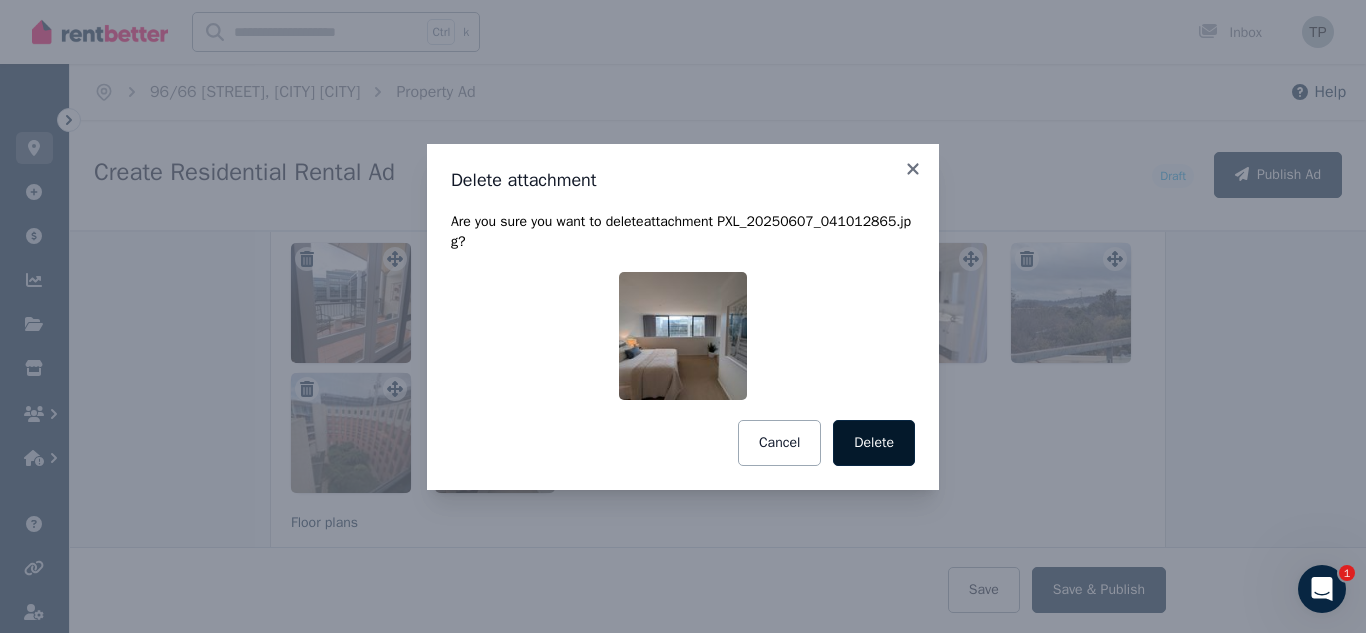 click on "Delete" at bounding box center [874, 443] 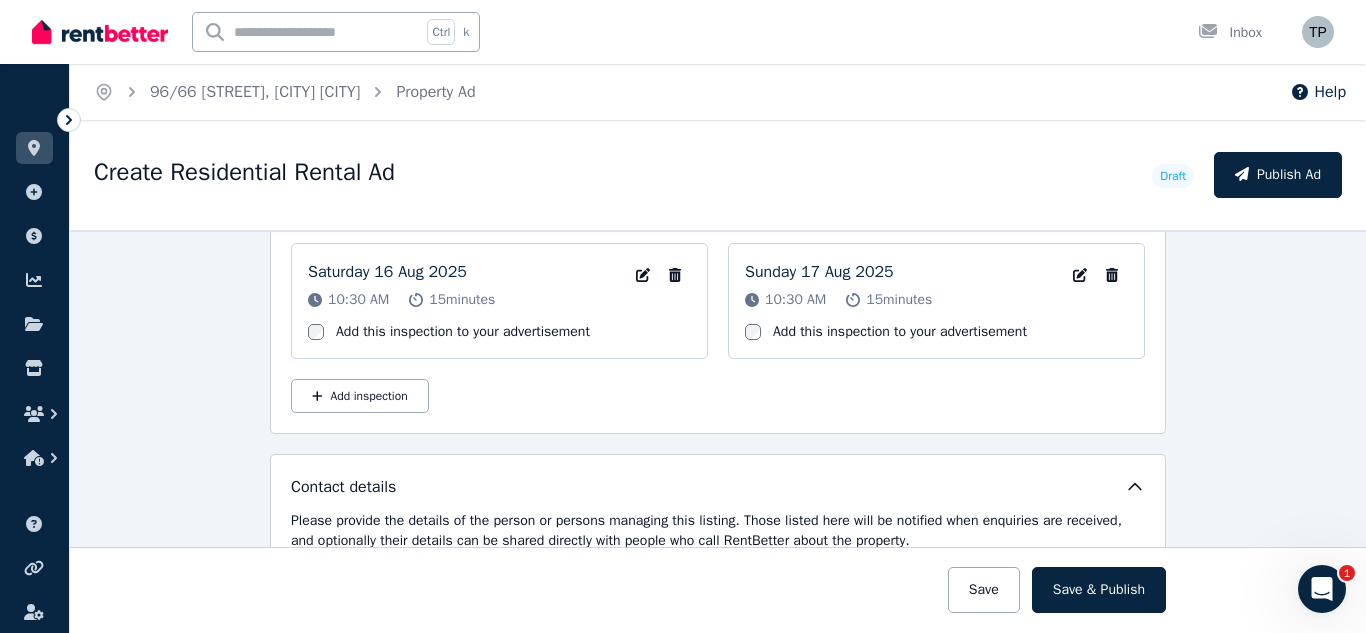 scroll, scrollTop: 3779, scrollLeft: 0, axis: vertical 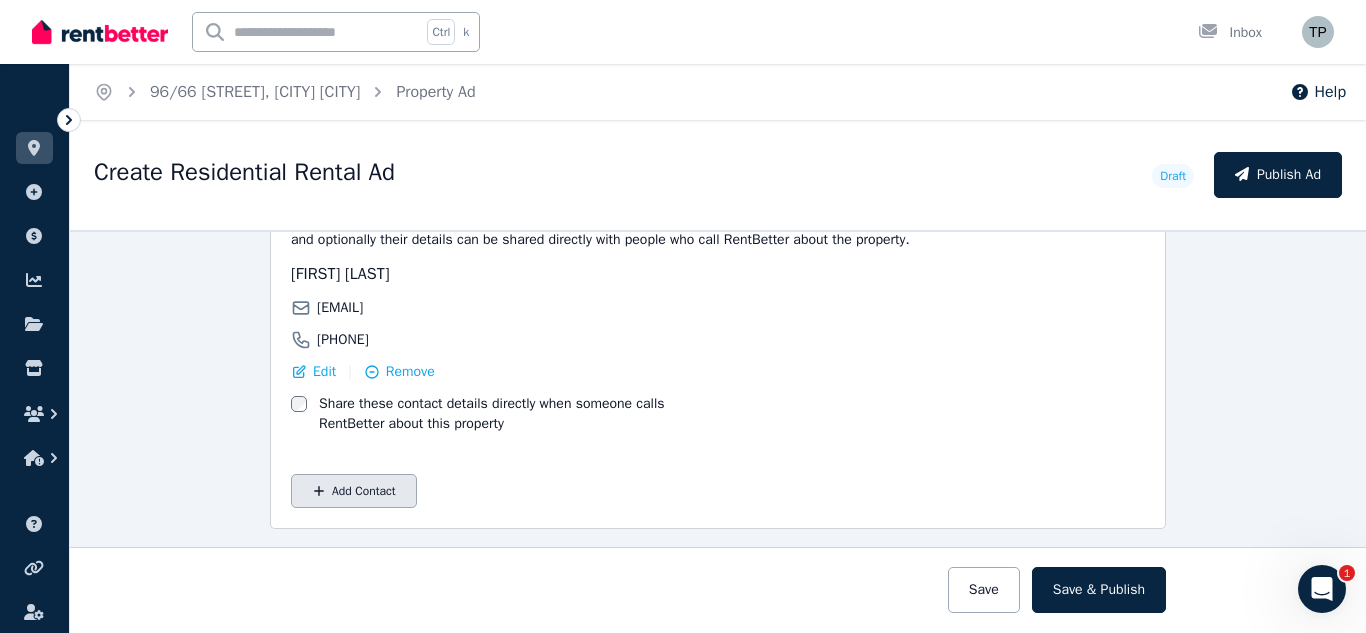 click on "Add   Contact" at bounding box center (354, 491) 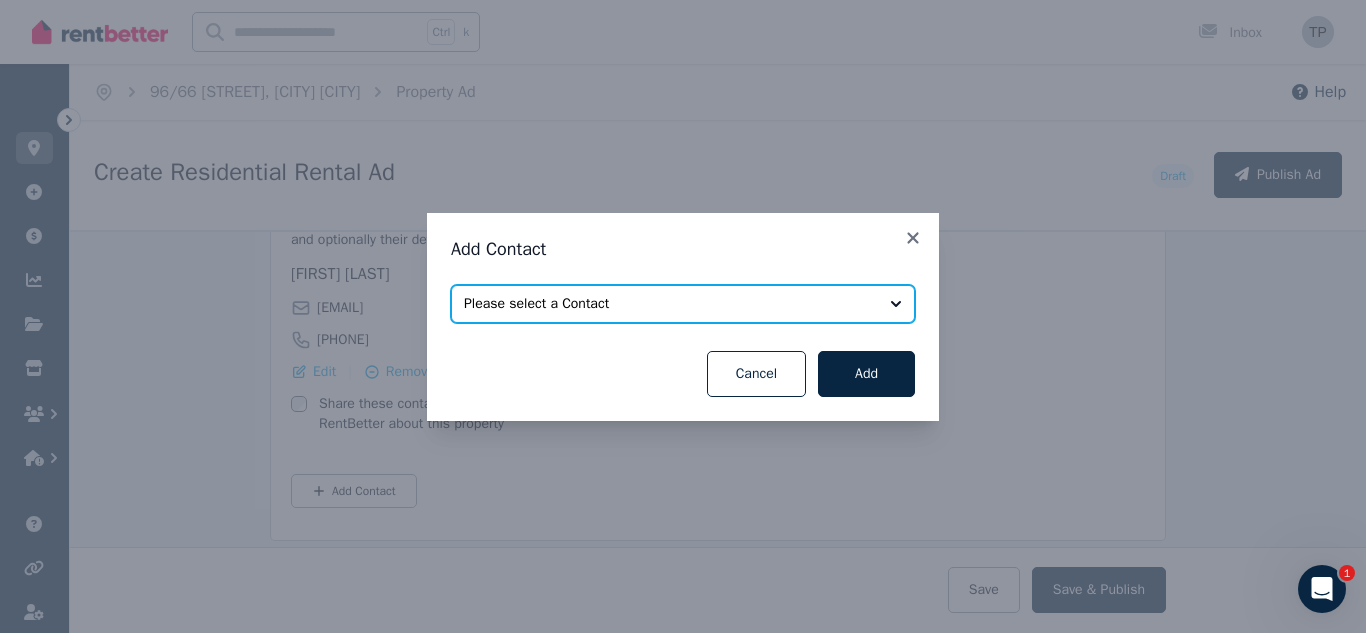 click on "Please select a Contact" at bounding box center (683, 304) 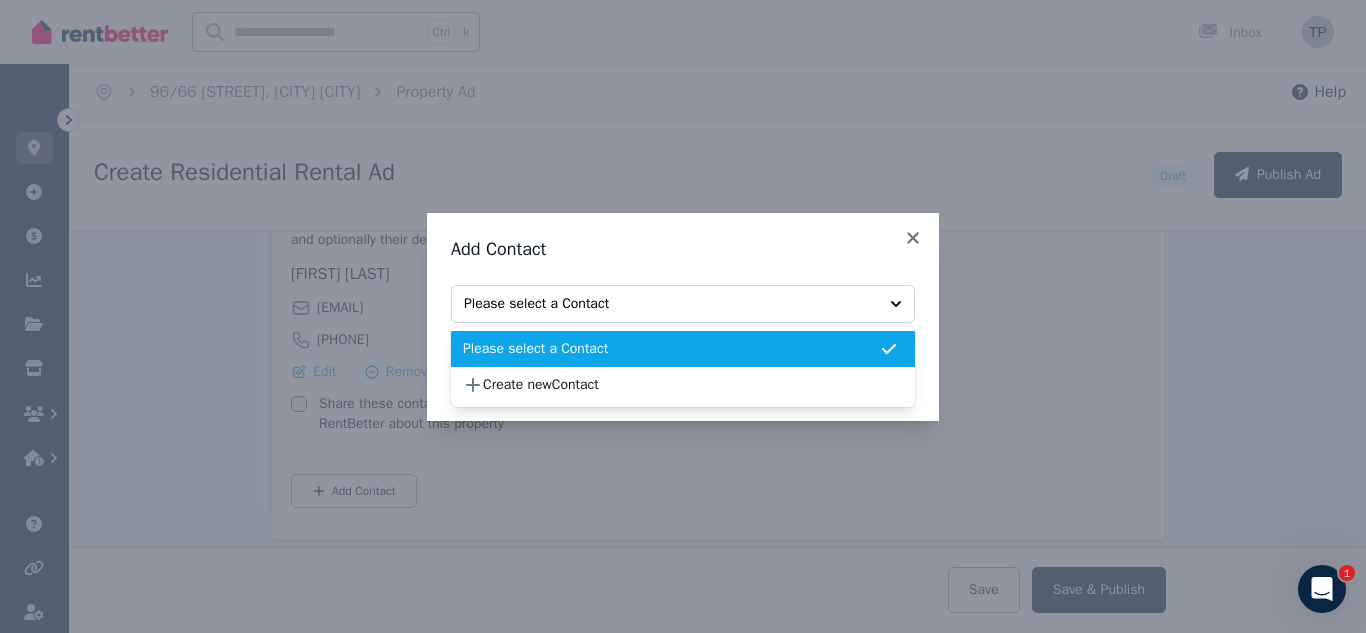 click on "Add Contact Select rental providers to add Please select a Contact Please select a Contact Create new  Contact Cancel Add" at bounding box center [683, 316] 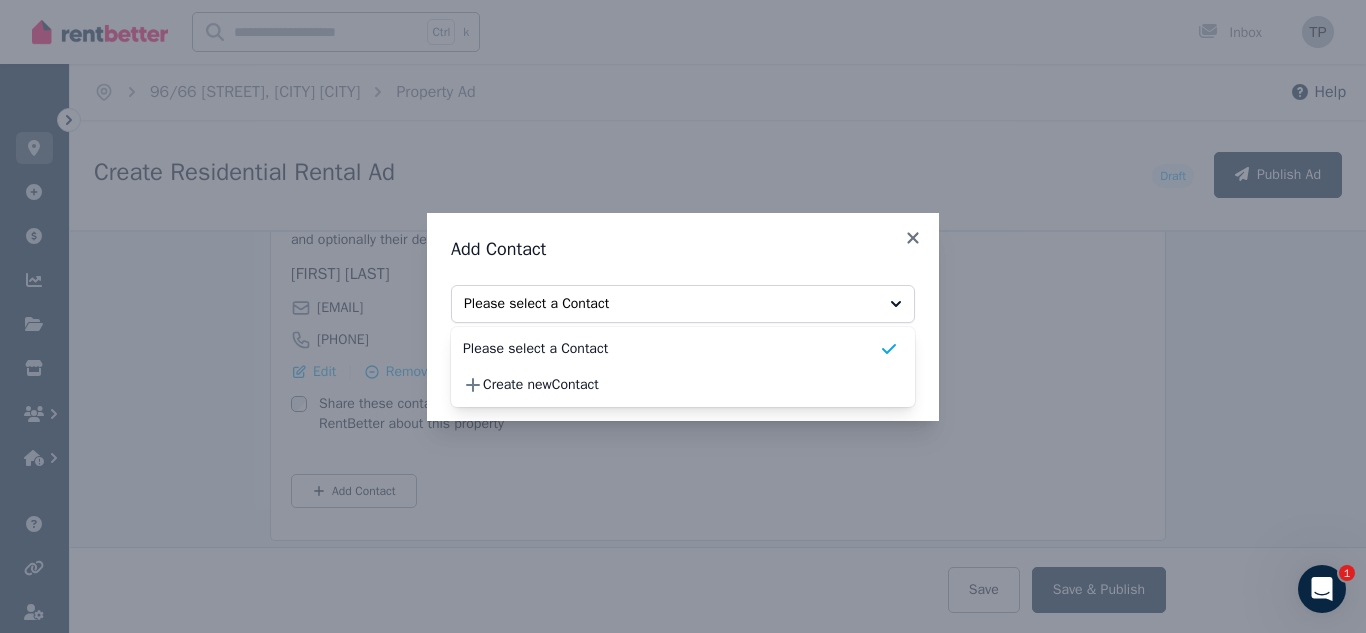 click 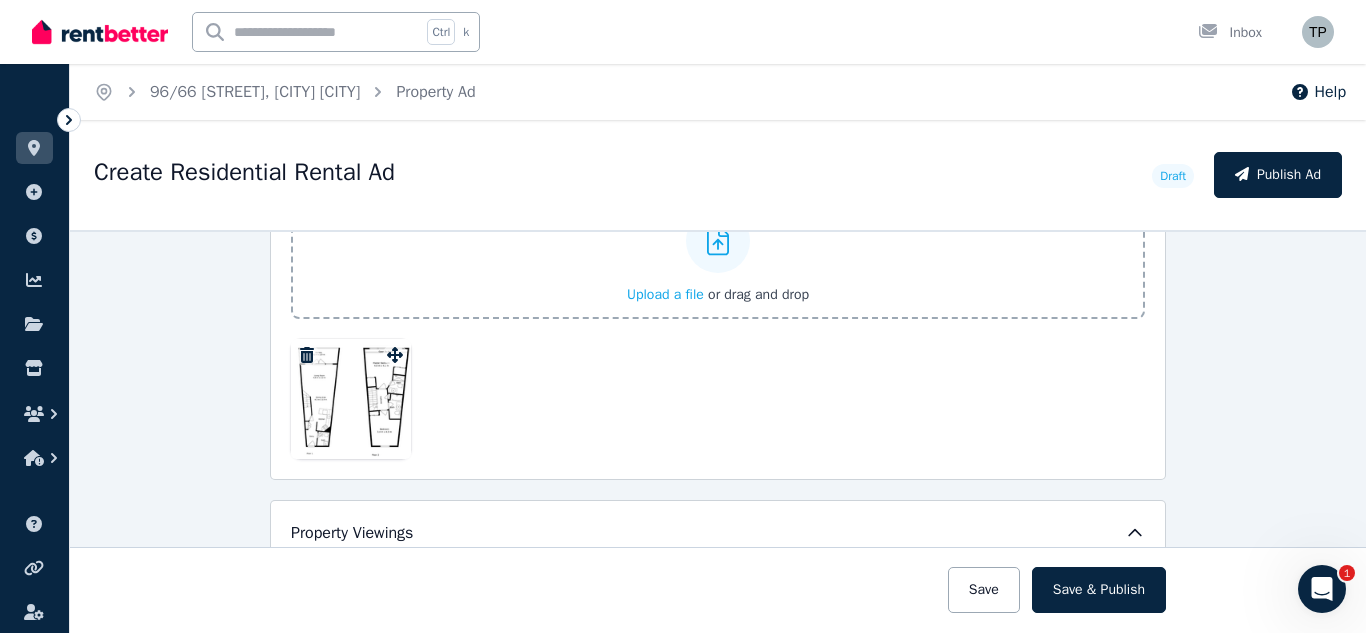 scroll, scrollTop: 3135, scrollLeft: 0, axis: vertical 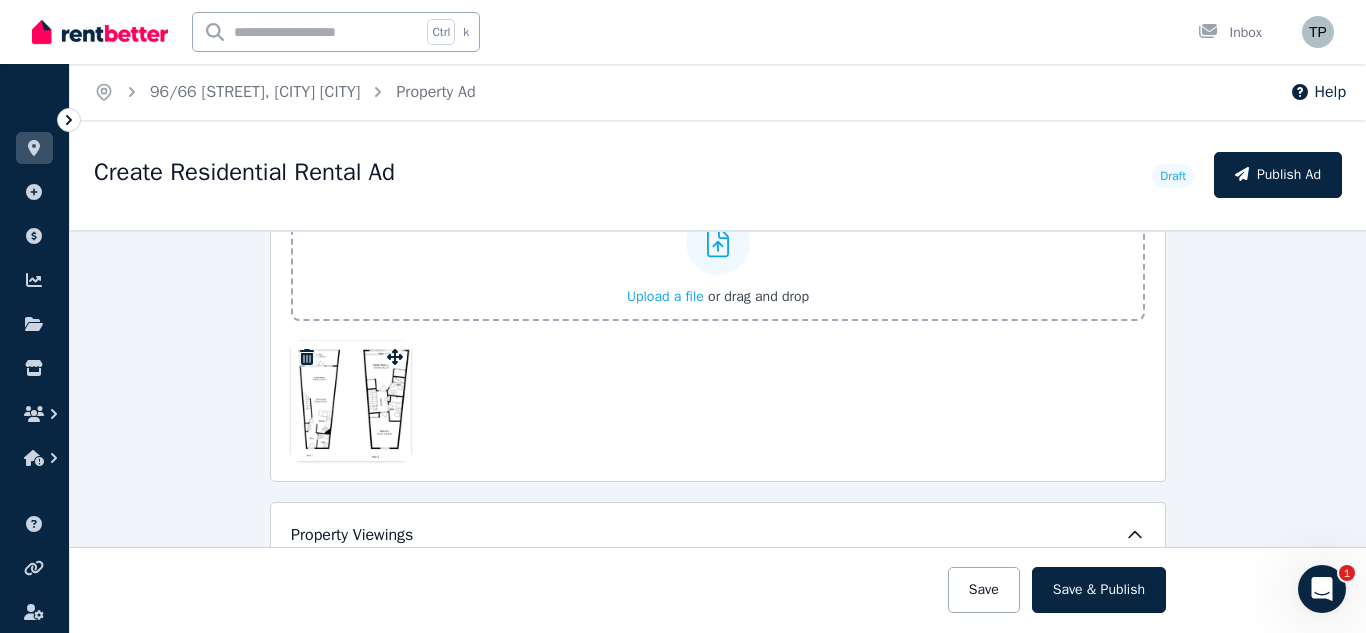 click on "Upload a file" at bounding box center (665, 296) 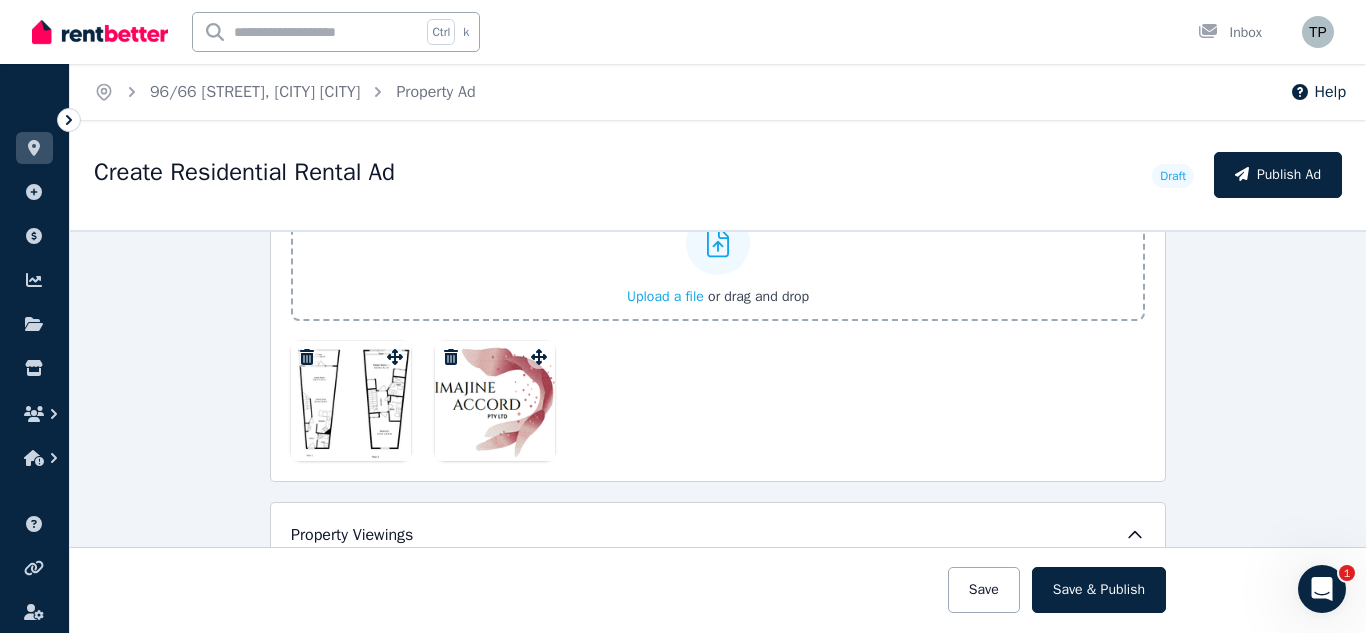 drag, startPoint x: 495, startPoint y: 441, endPoint x: 319, endPoint y: 437, distance: 176.04546 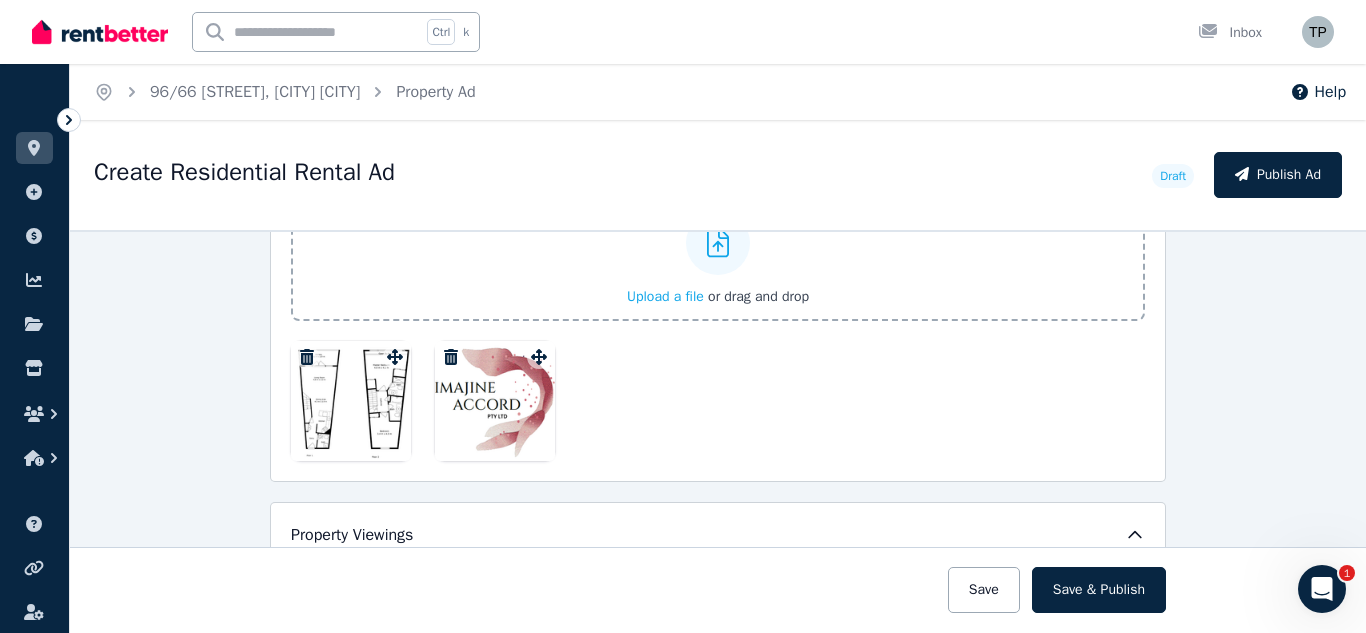 click at bounding box center [718, 401] 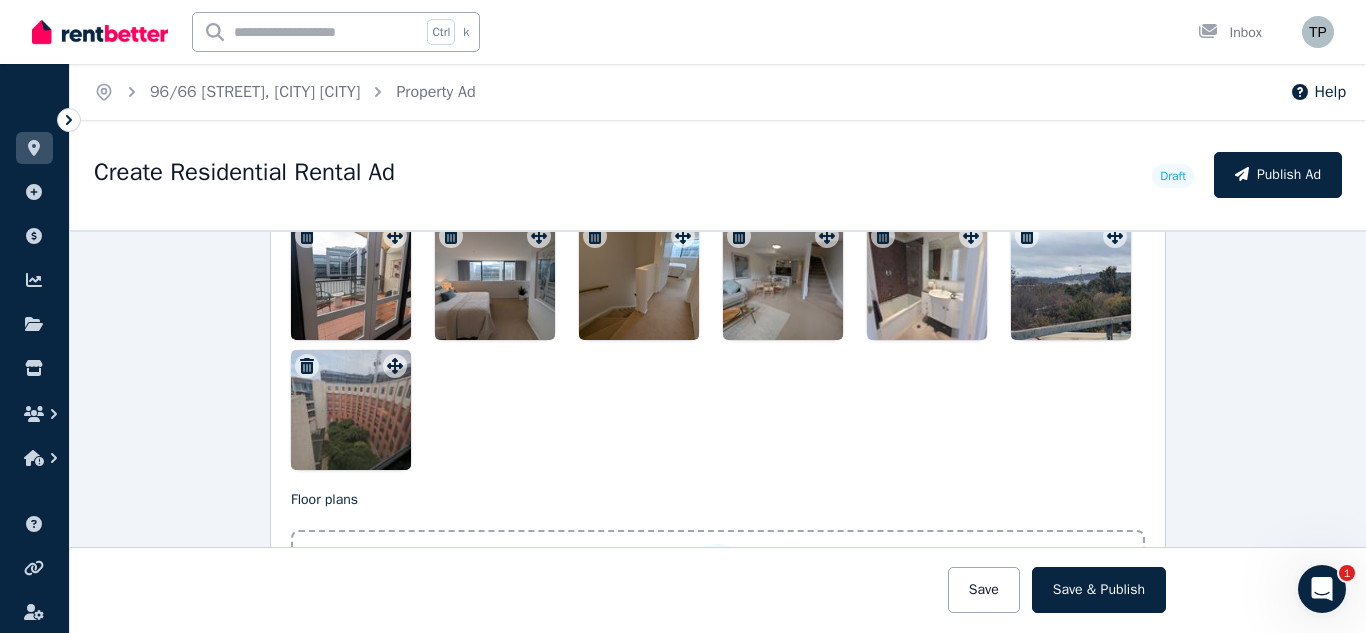 scroll, scrollTop: 2735, scrollLeft: 0, axis: vertical 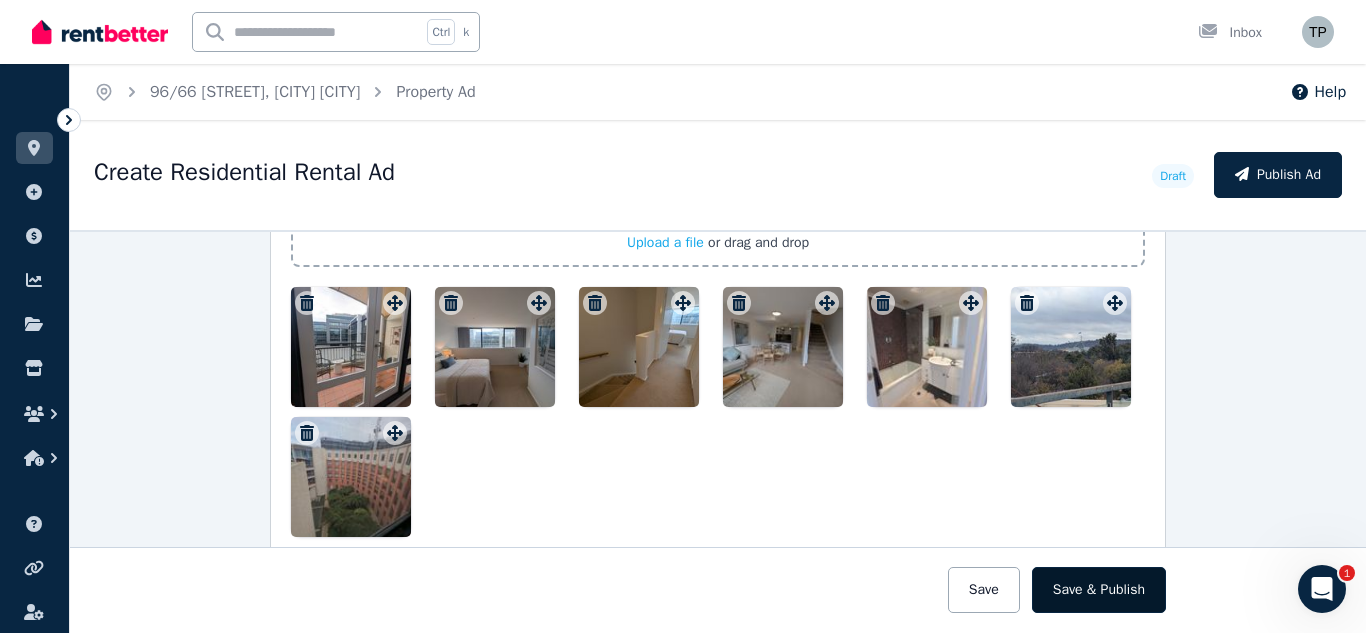 click on "Save & Publish" at bounding box center (1099, 590) 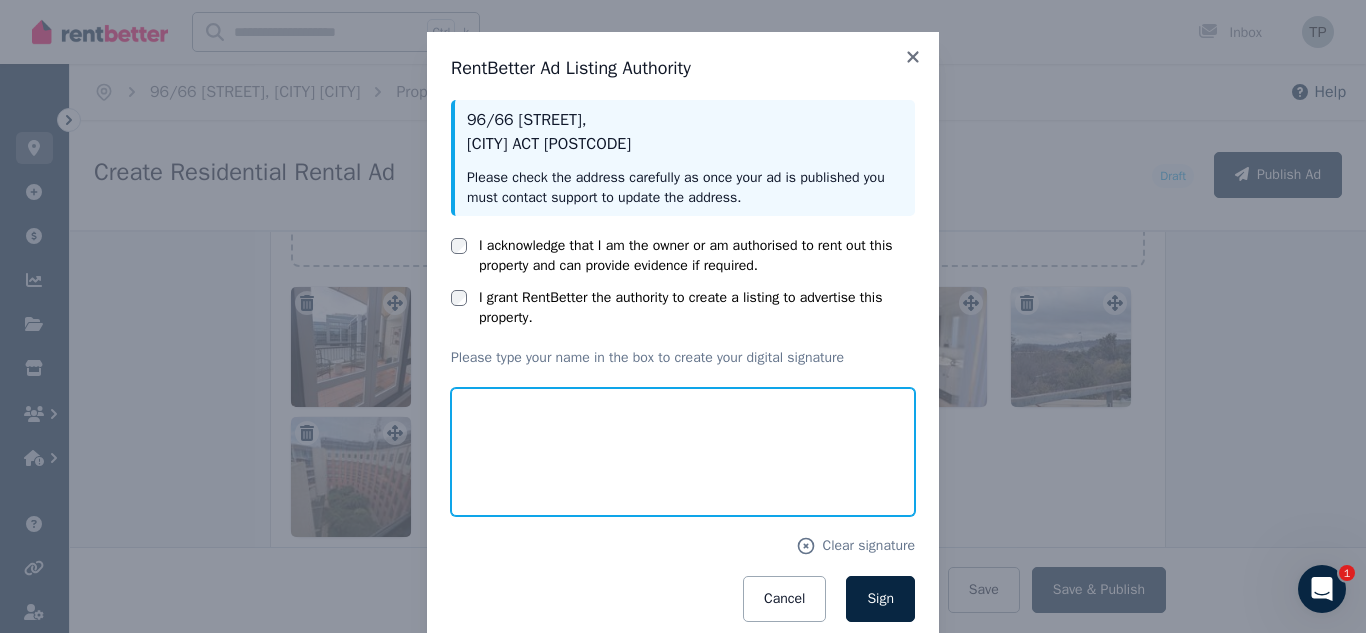 click at bounding box center (683, 452) 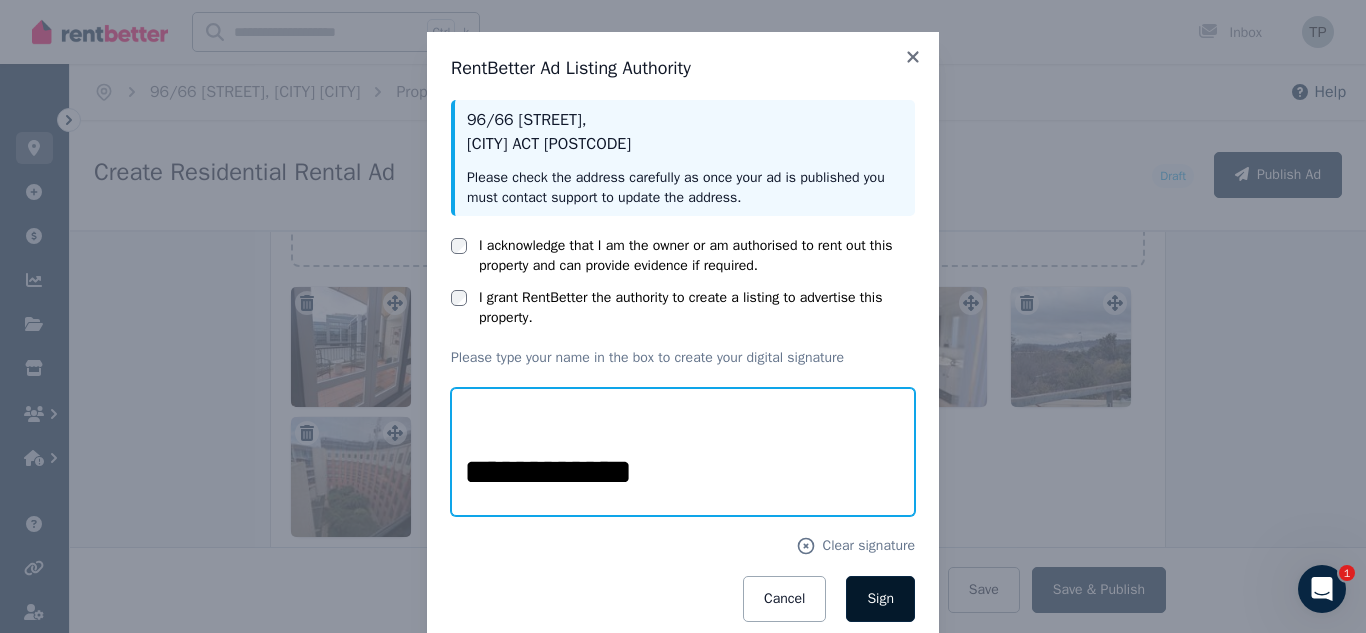 type on "**********" 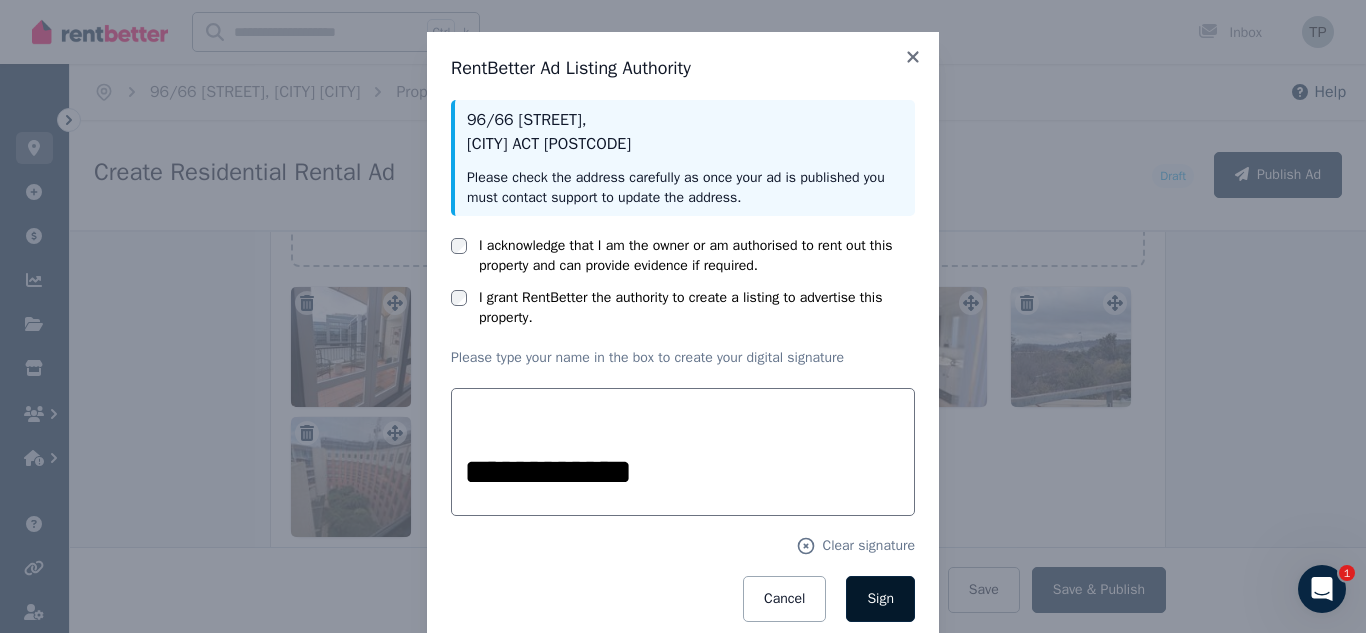 click on "Sign" at bounding box center (880, 599) 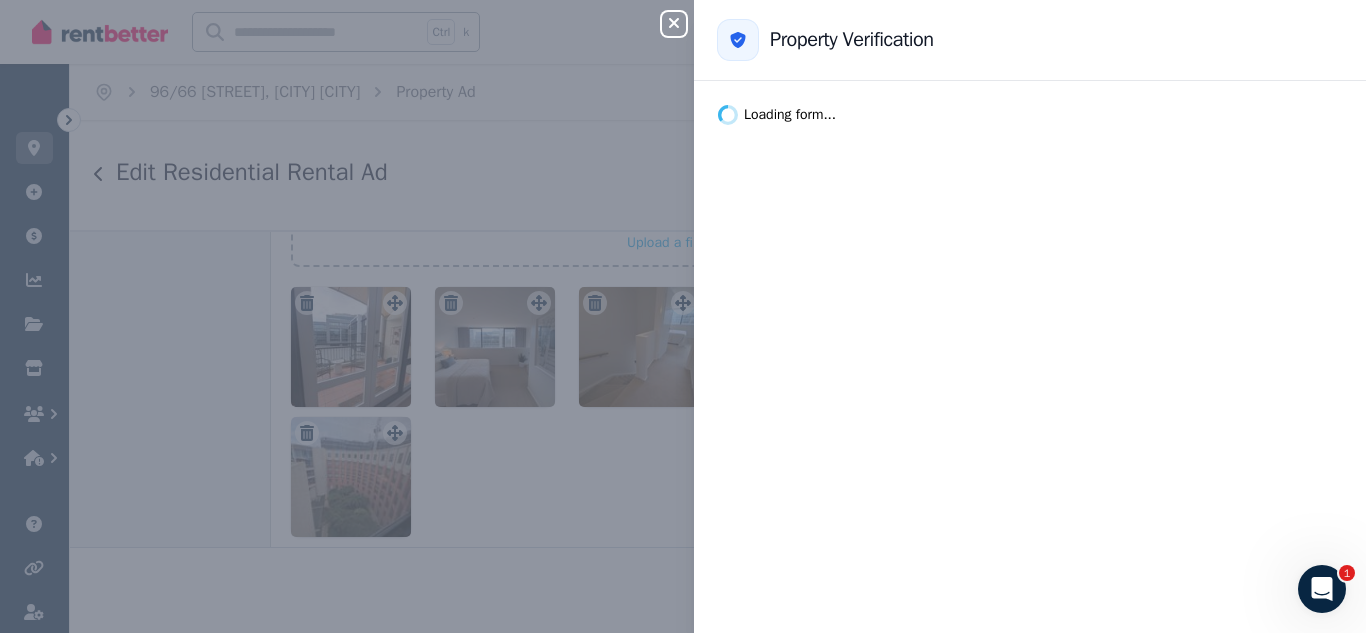 scroll, scrollTop: 2878, scrollLeft: 0, axis: vertical 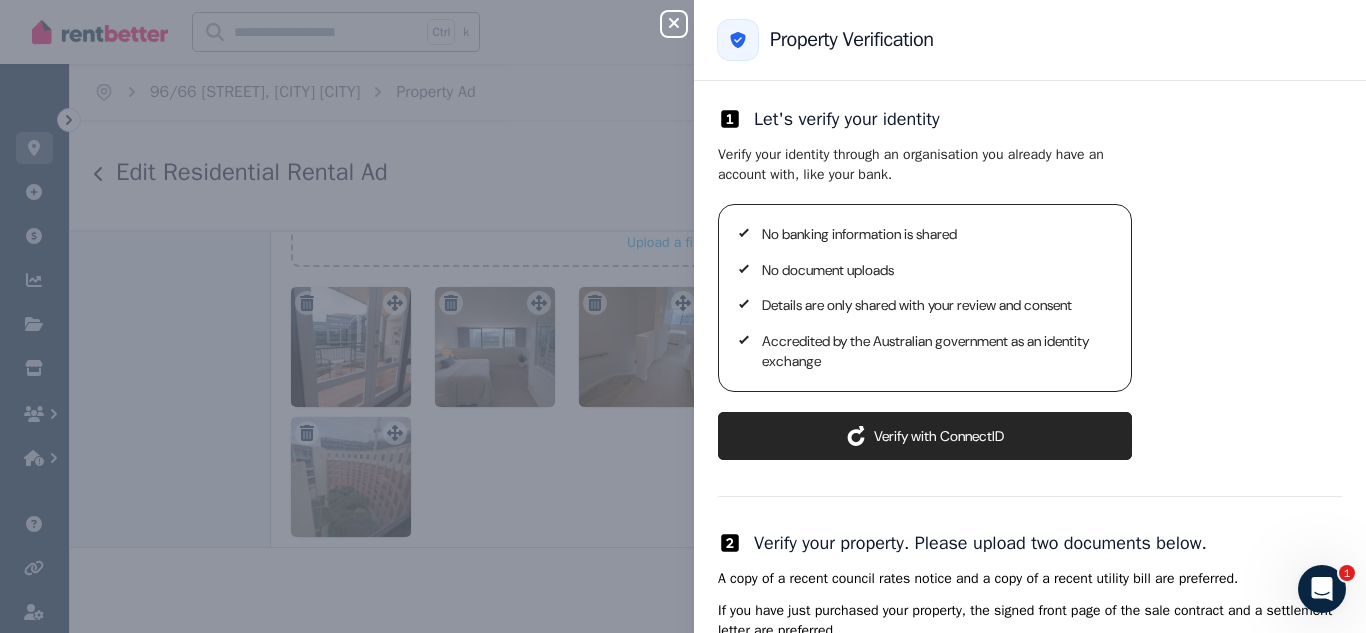 click on "ConnectID logo  Verify with ConnectID" at bounding box center (925, 436) 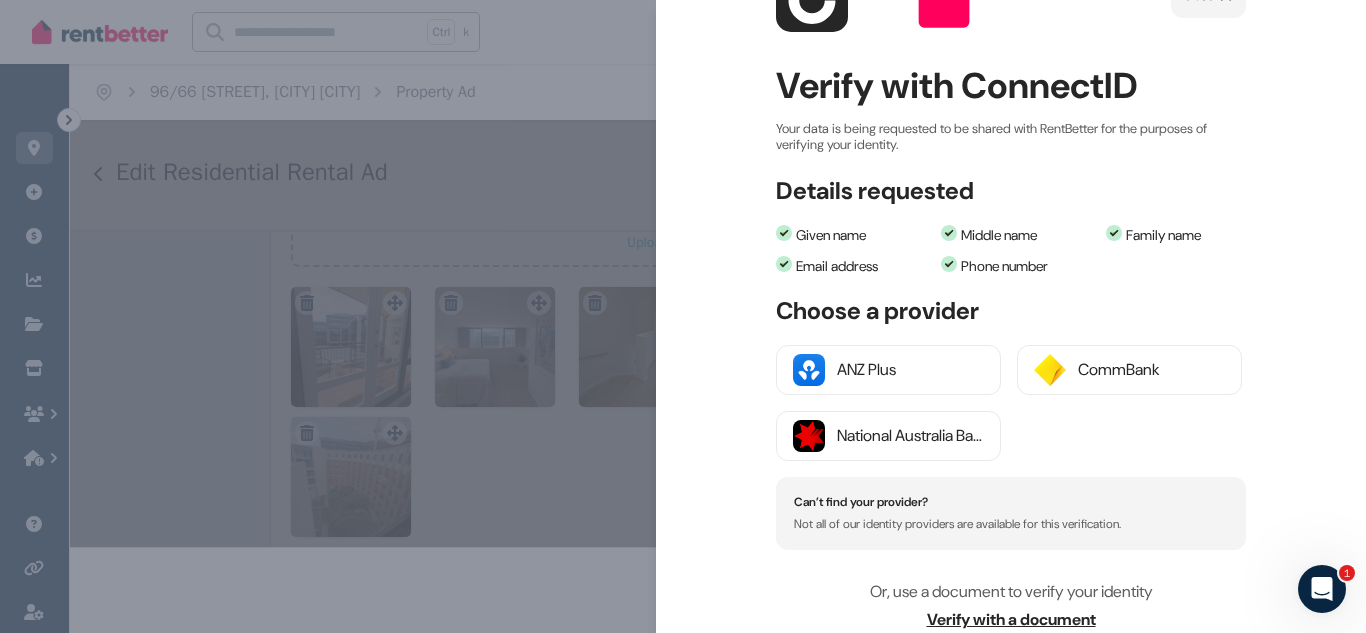 scroll, scrollTop: 200, scrollLeft: 0, axis: vertical 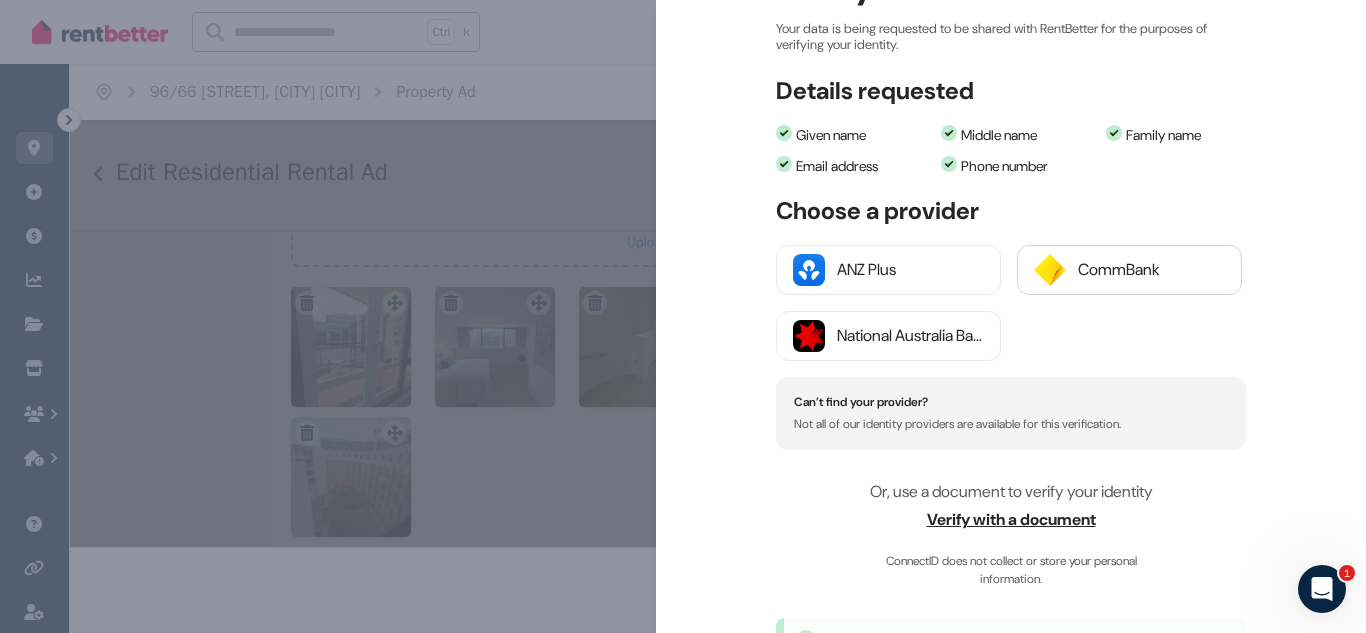 click on "CommBank" at bounding box center [1129, 270] 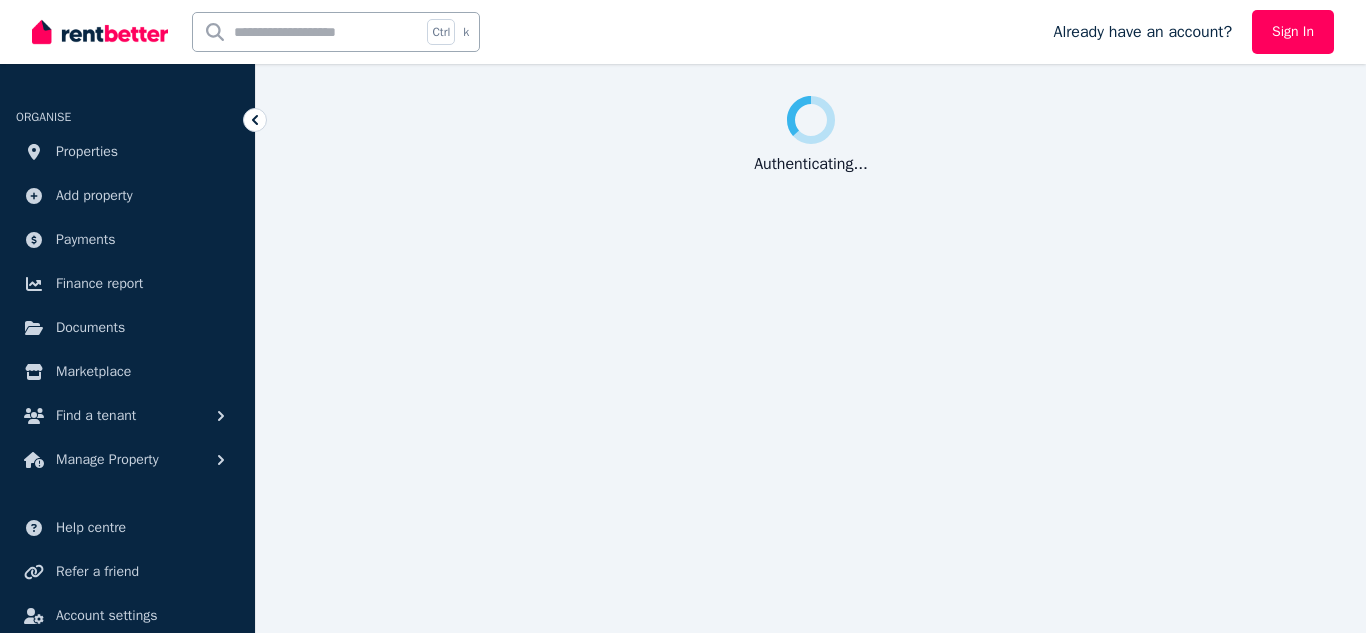 scroll, scrollTop: 0, scrollLeft: 0, axis: both 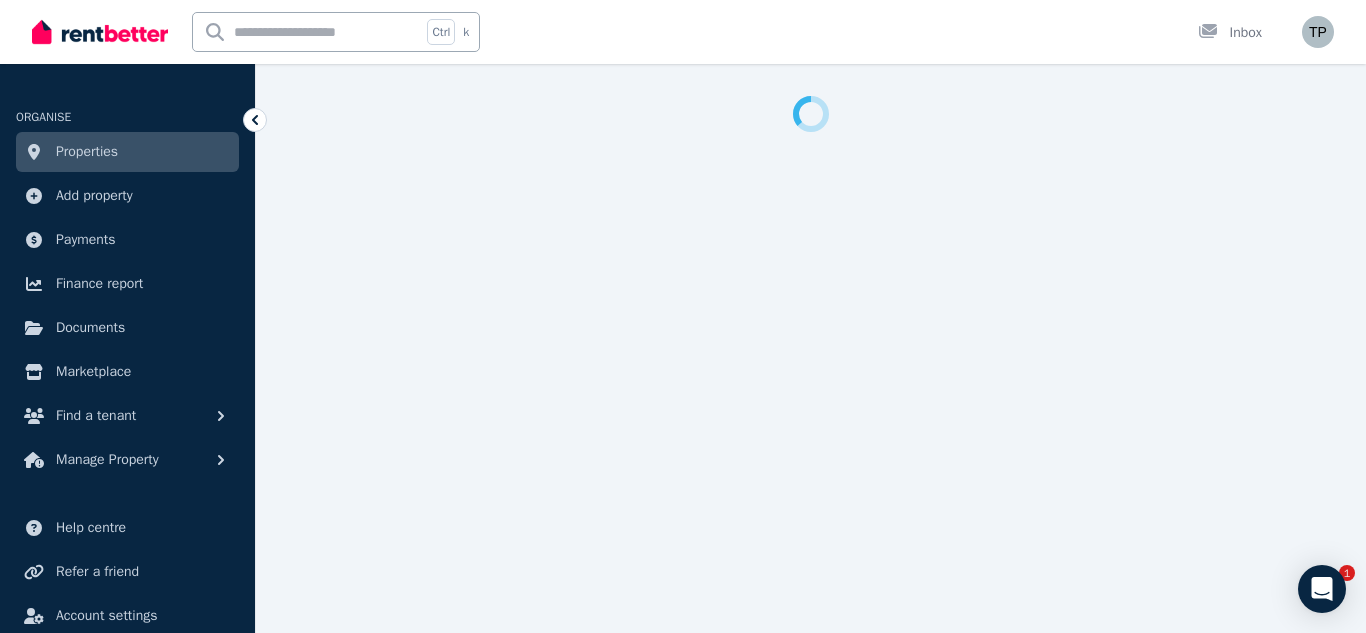 select on "***" 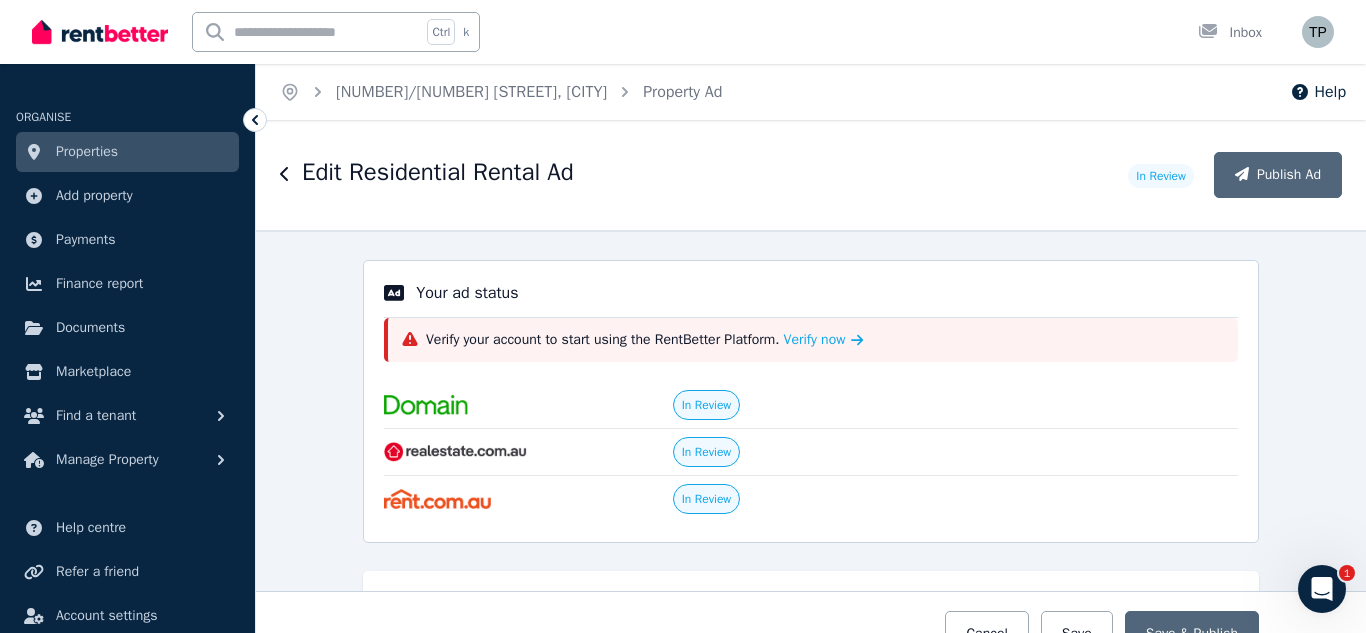 scroll, scrollTop: 0, scrollLeft: 0, axis: both 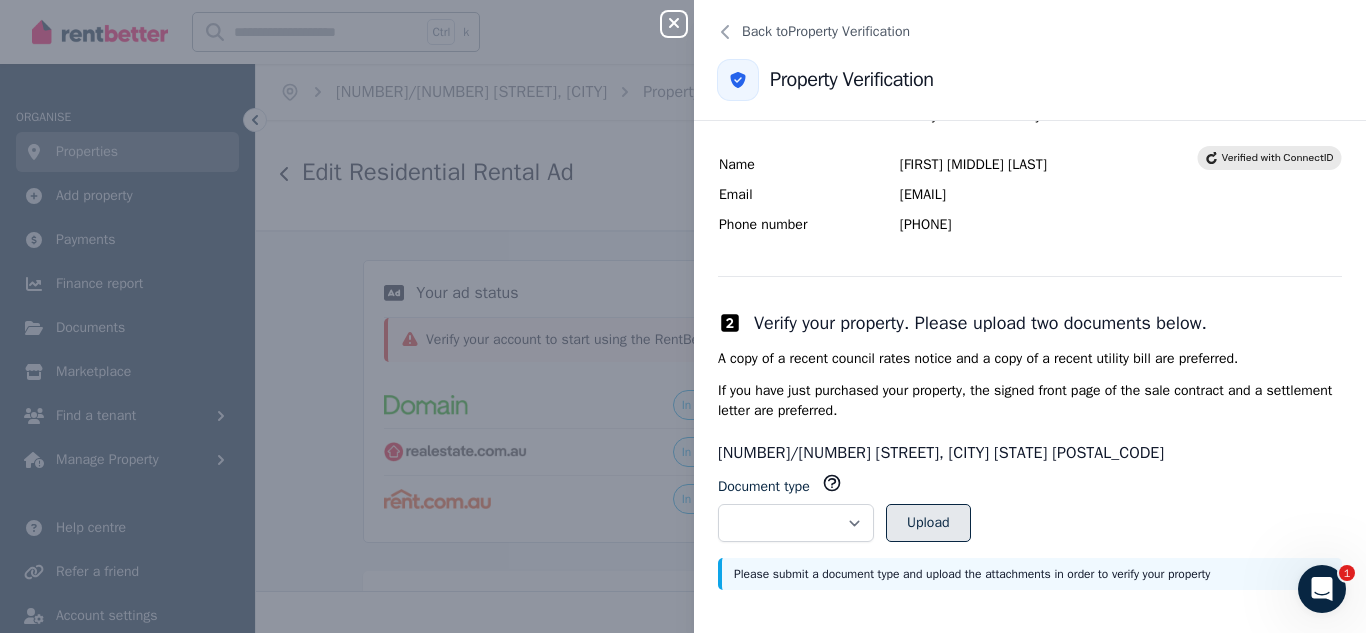 click on "Upload" at bounding box center (928, 523) 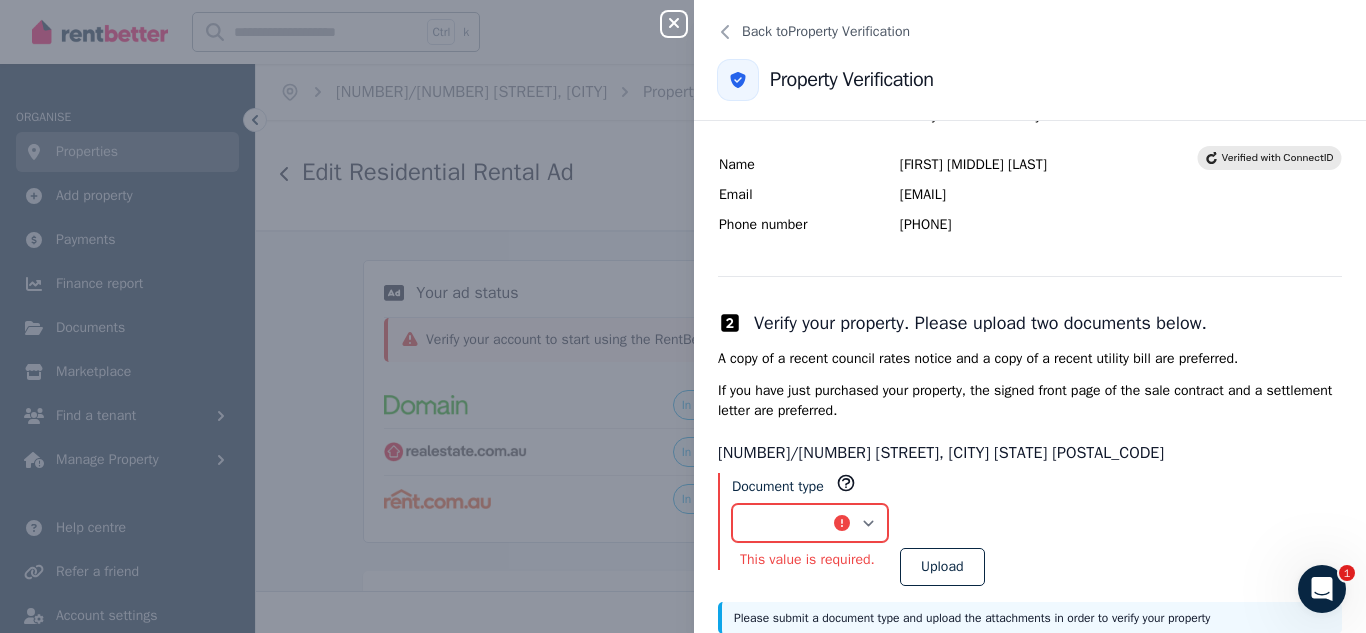 click on "**********" at bounding box center (810, 523) 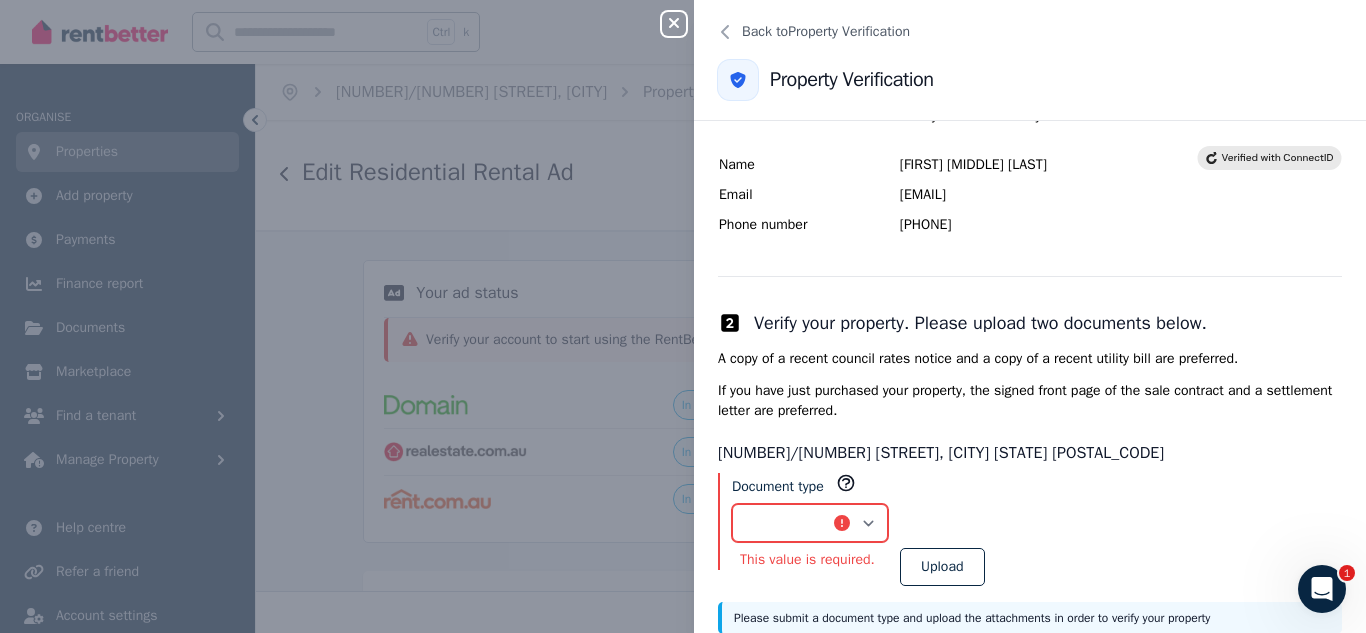 select on "**********" 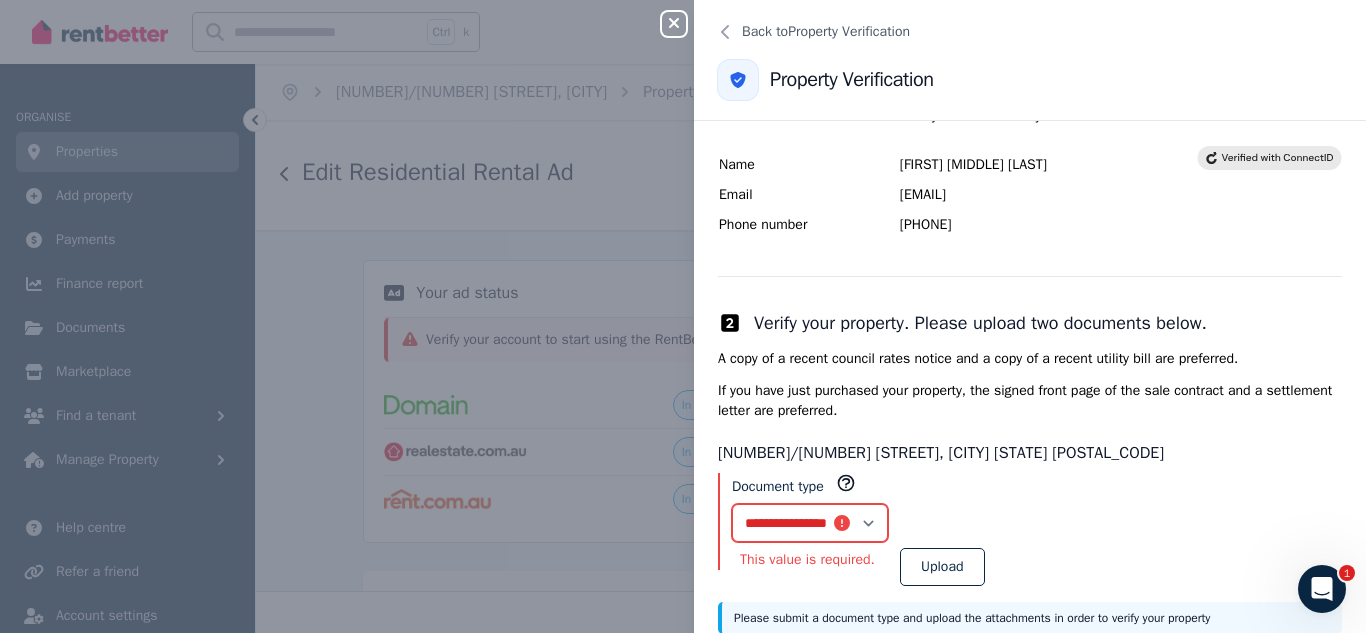 click on "**********" at bounding box center [810, 523] 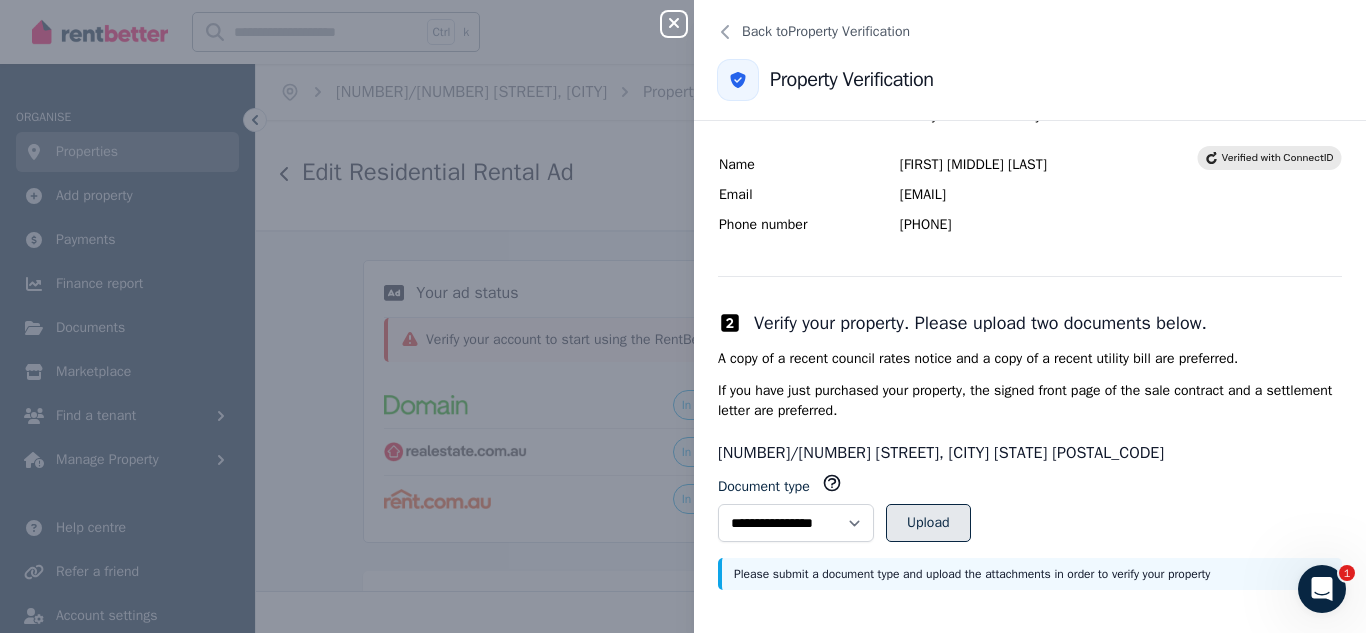 click on "Upload" at bounding box center [928, 523] 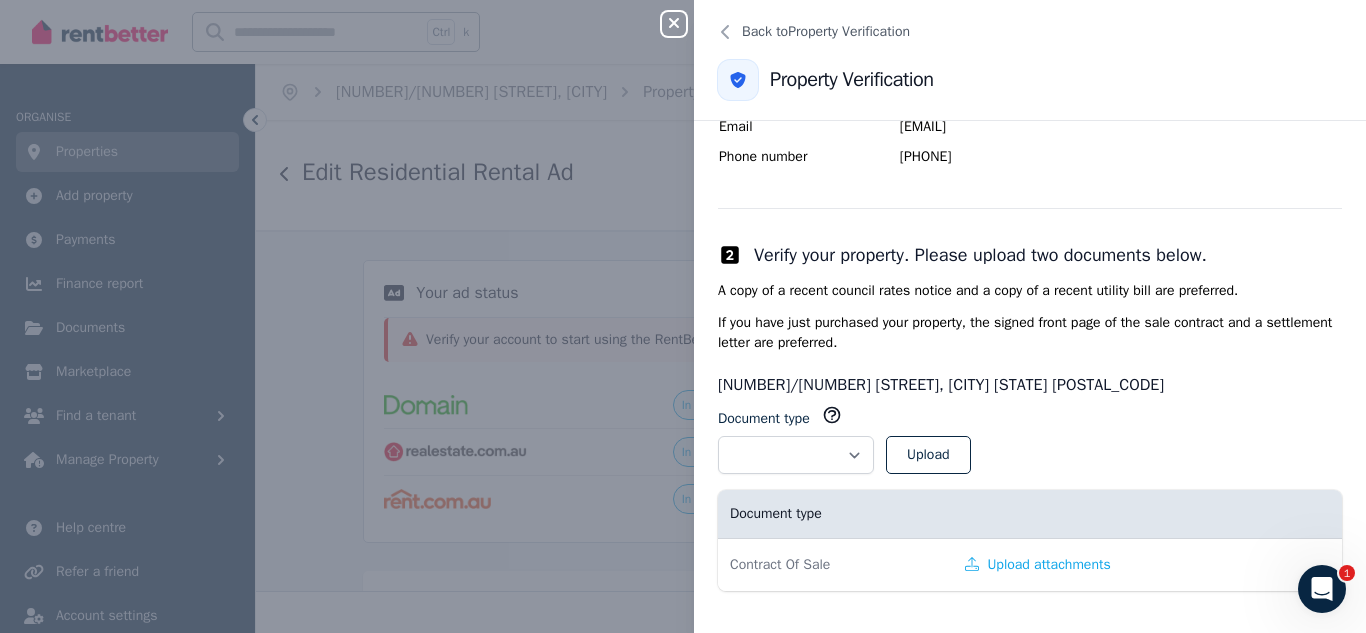 scroll, scrollTop: 168, scrollLeft: 0, axis: vertical 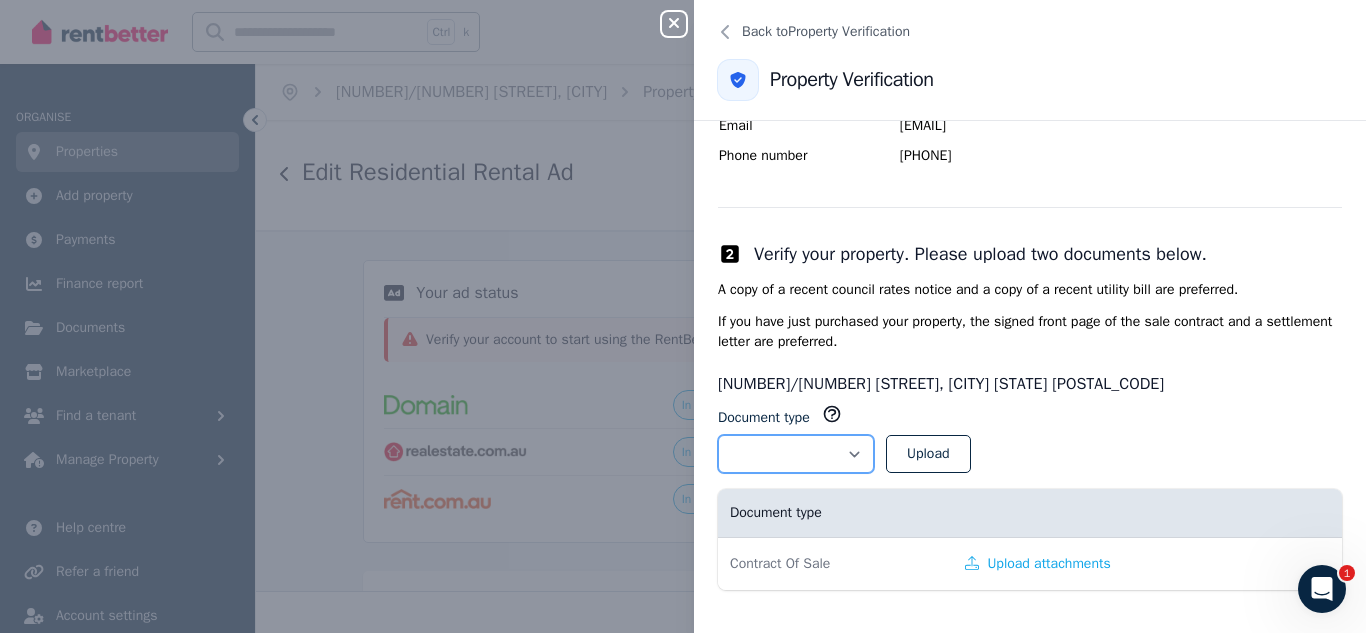 click on "**********" at bounding box center (796, 454) 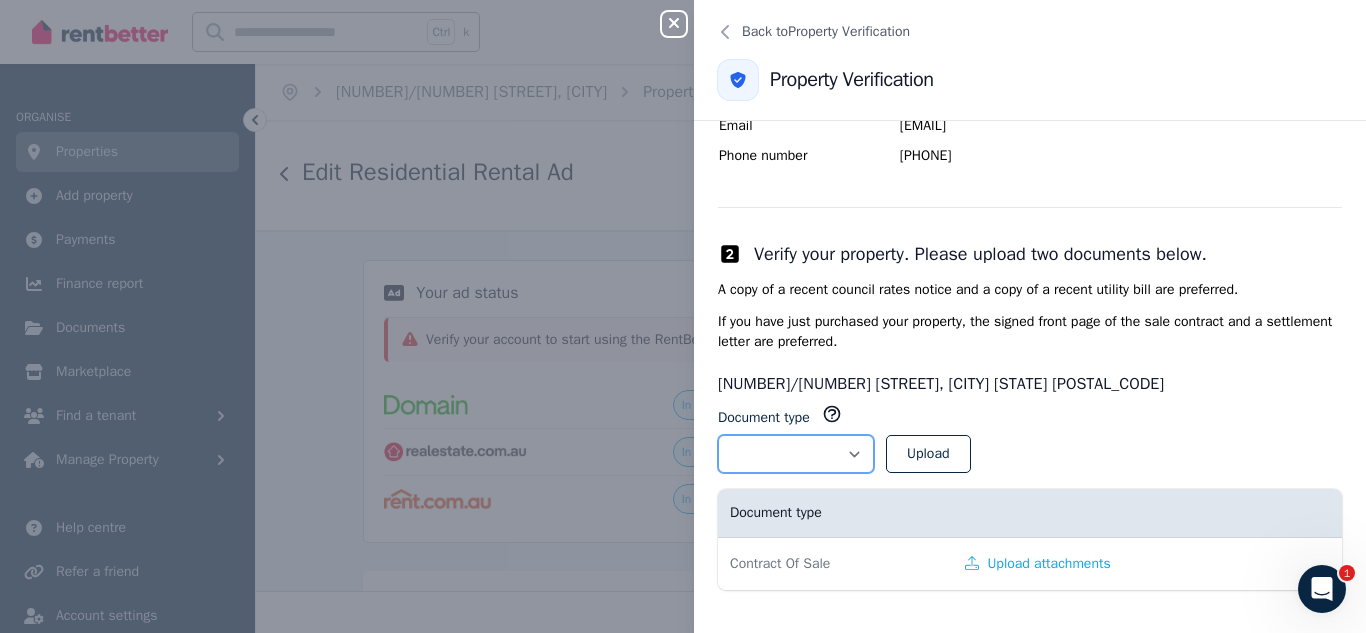 select on "**********" 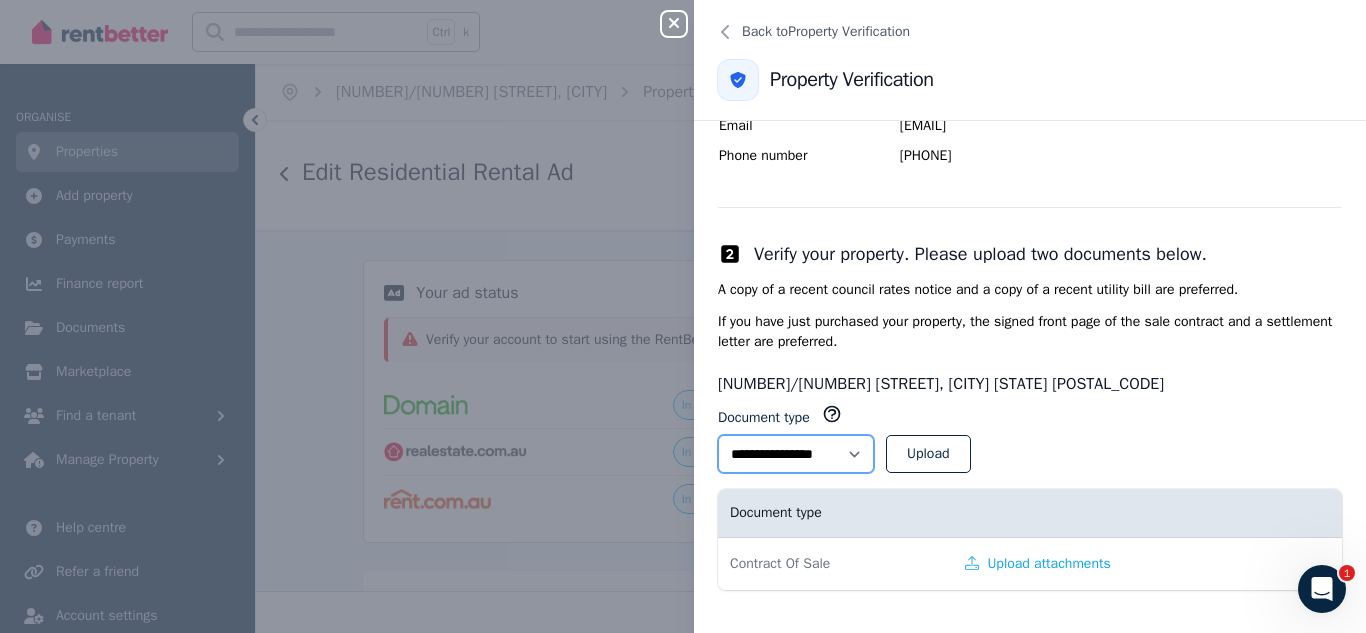 click on "**********" at bounding box center [796, 454] 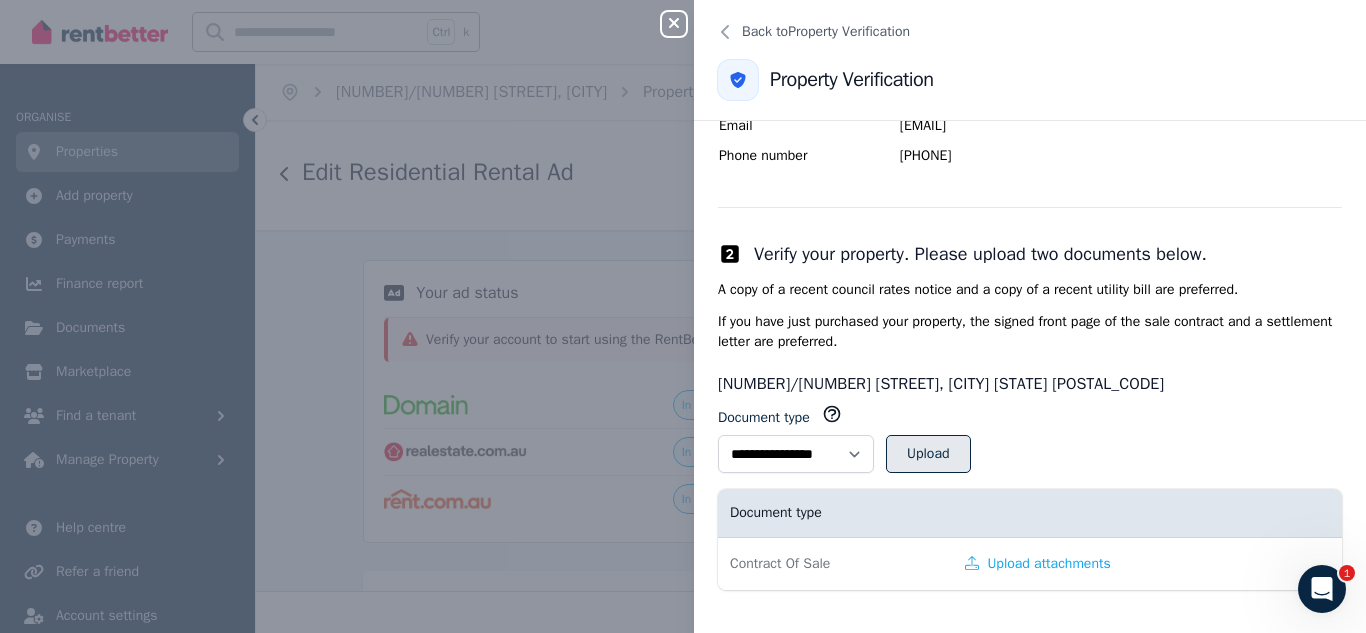 click on "Upload" at bounding box center (928, 454) 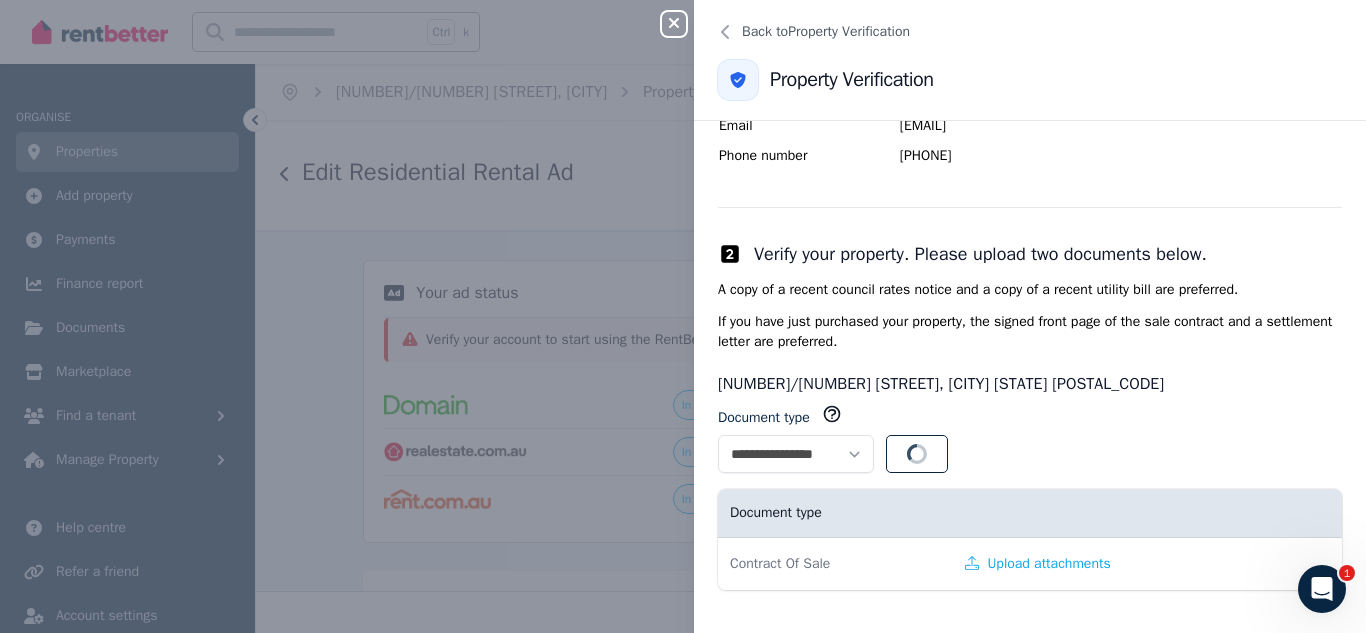 select 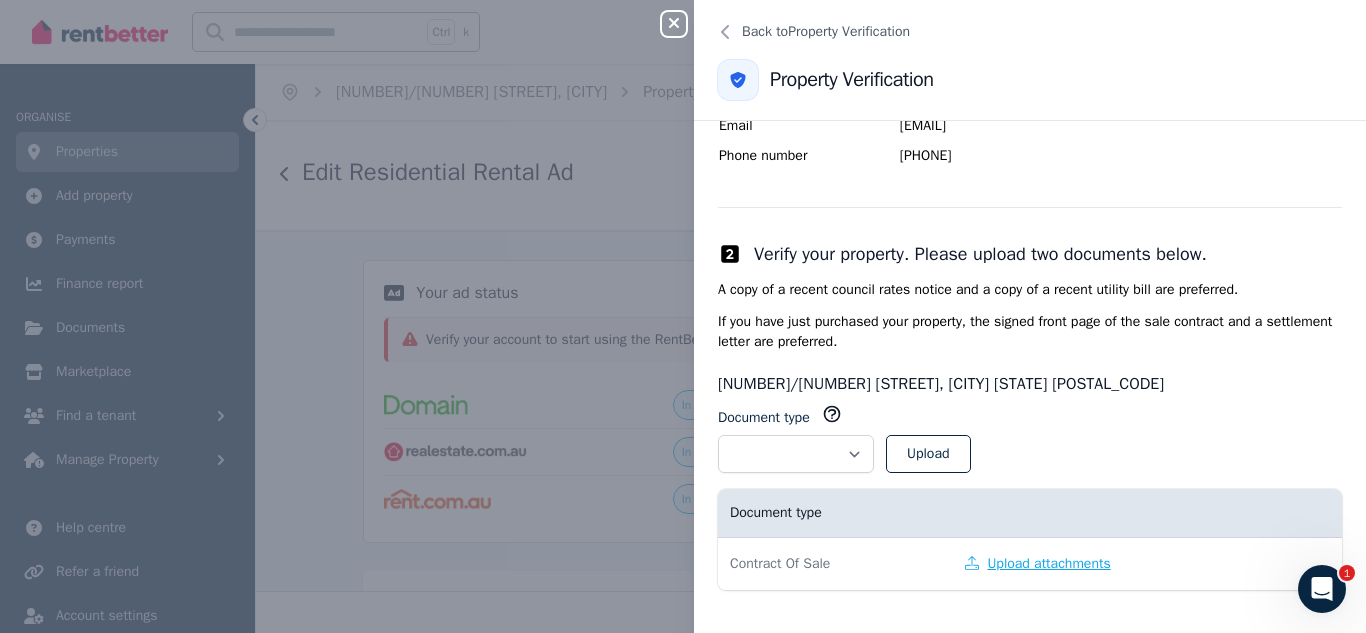 click on "Upload attachments" at bounding box center [1037, 564] 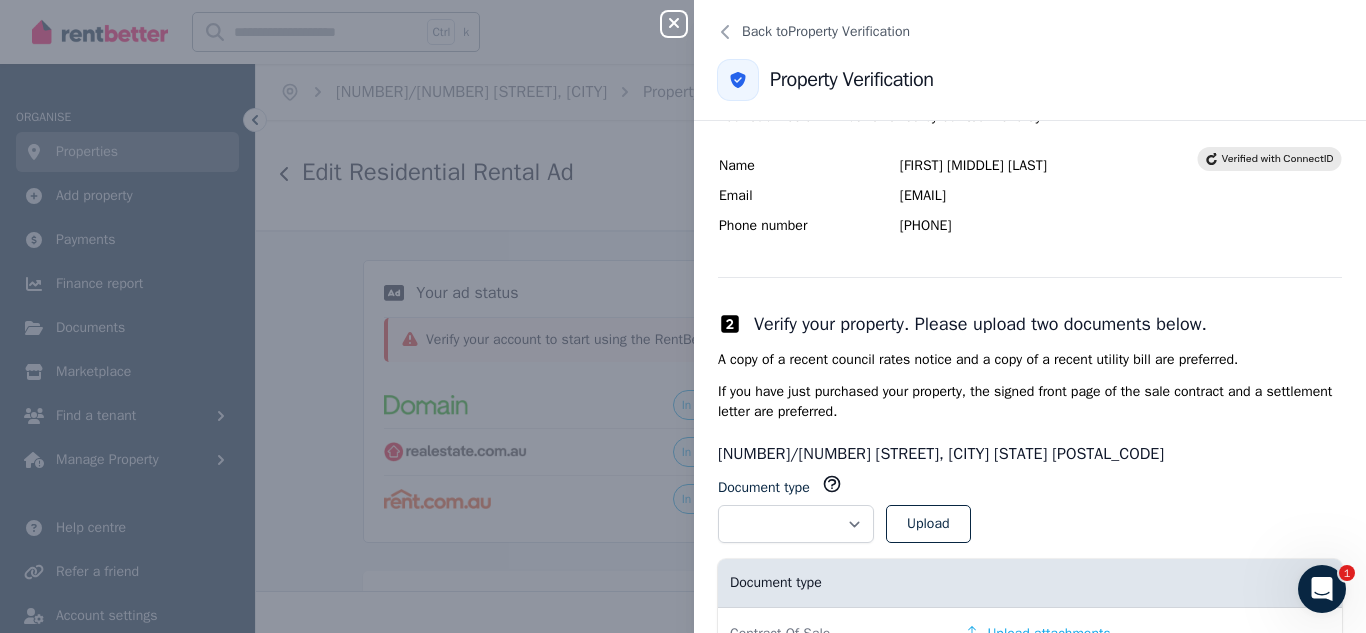 scroll, scrollTop: 168, scrollLeft: 0, axis: vertical 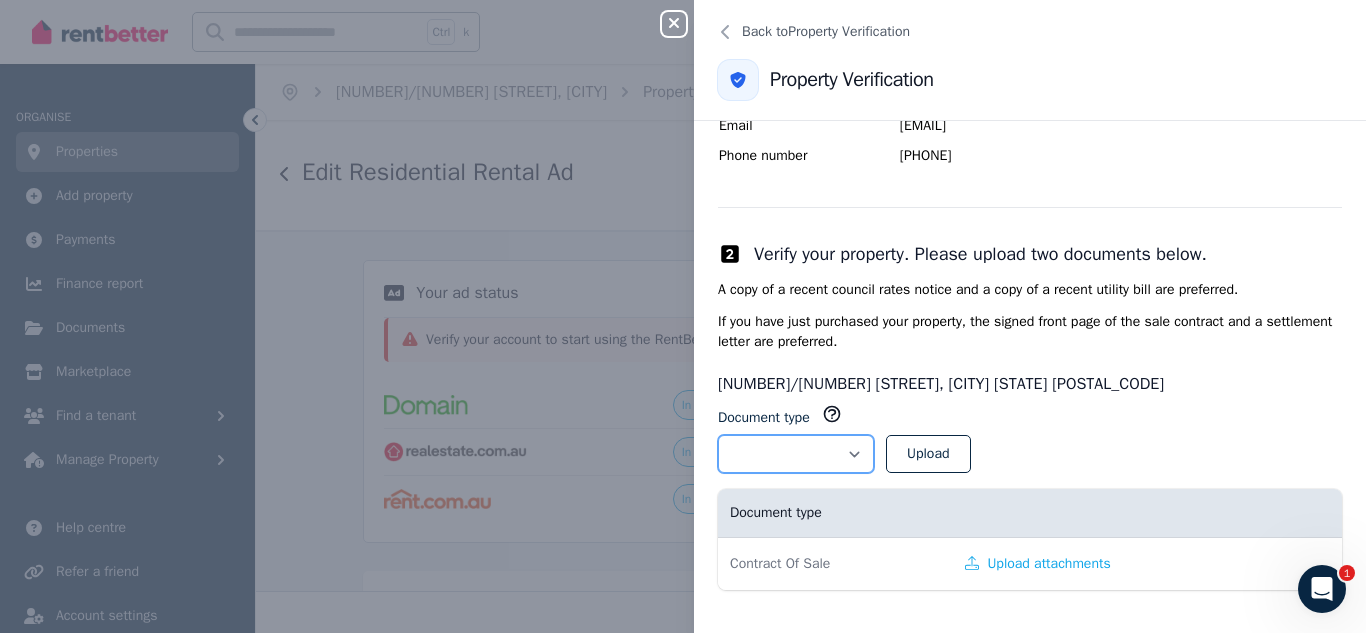 click on "**********" at bounding box center (796, 454) 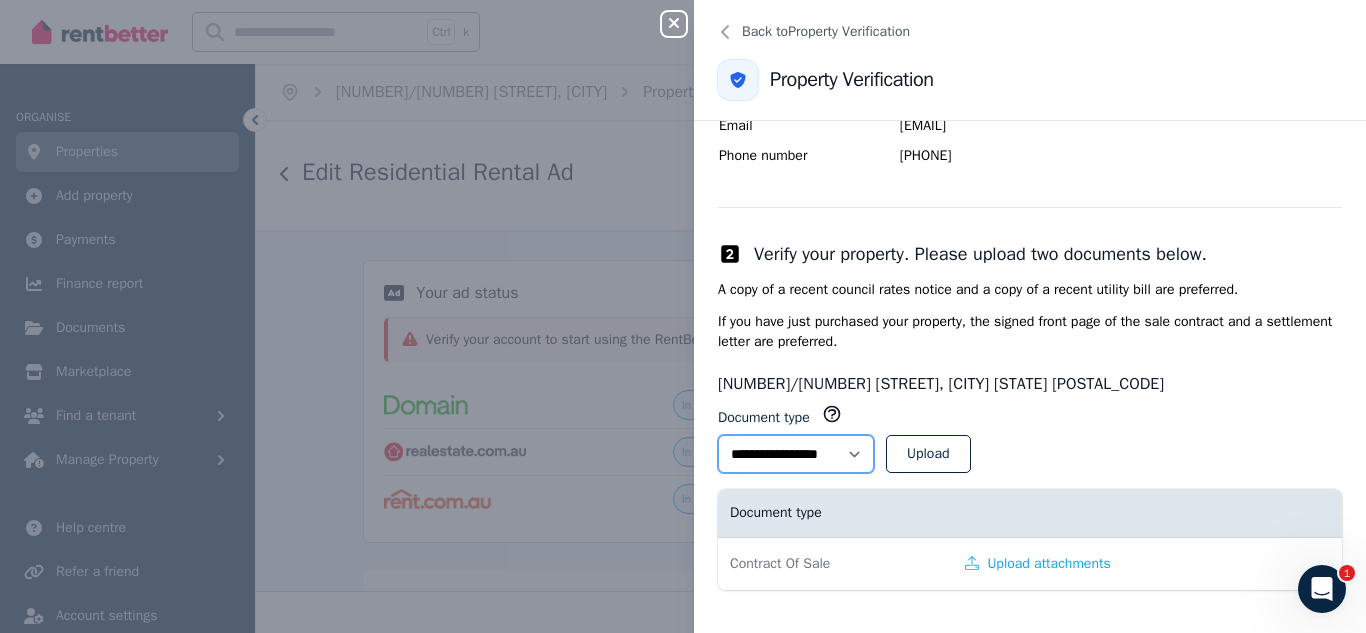 click on "**********" at bounding box center [796, 454] 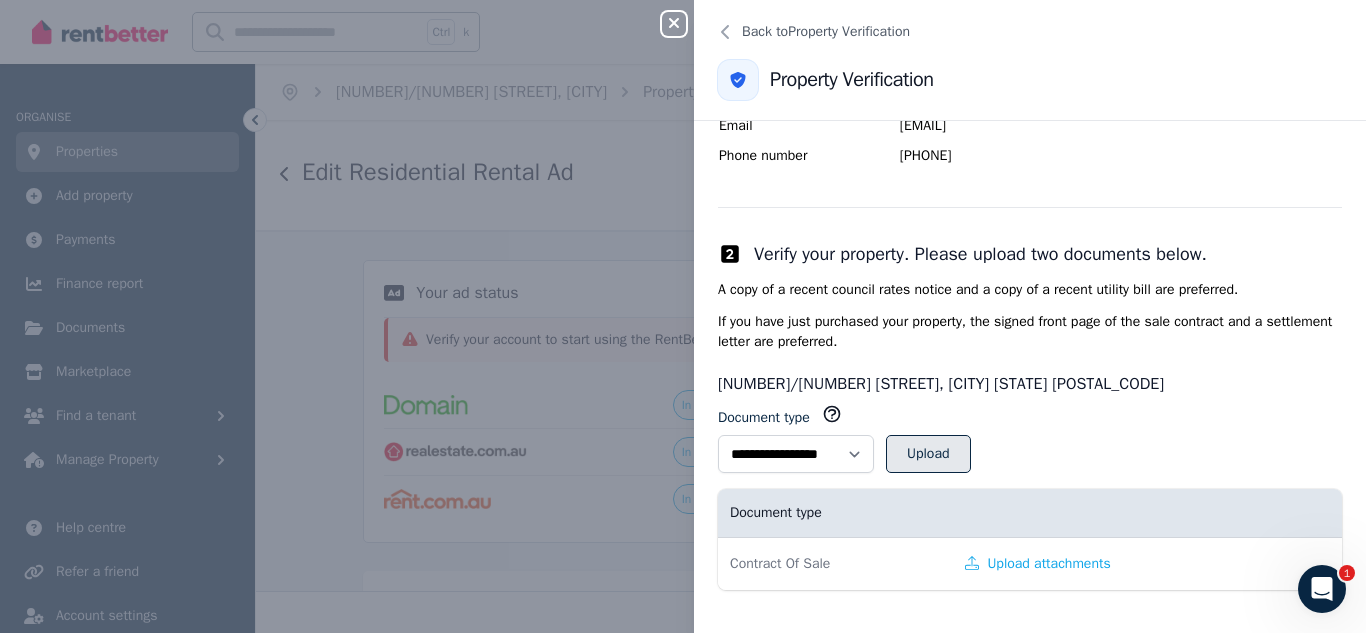 click on "Upload" at bounding box center [928, 454] 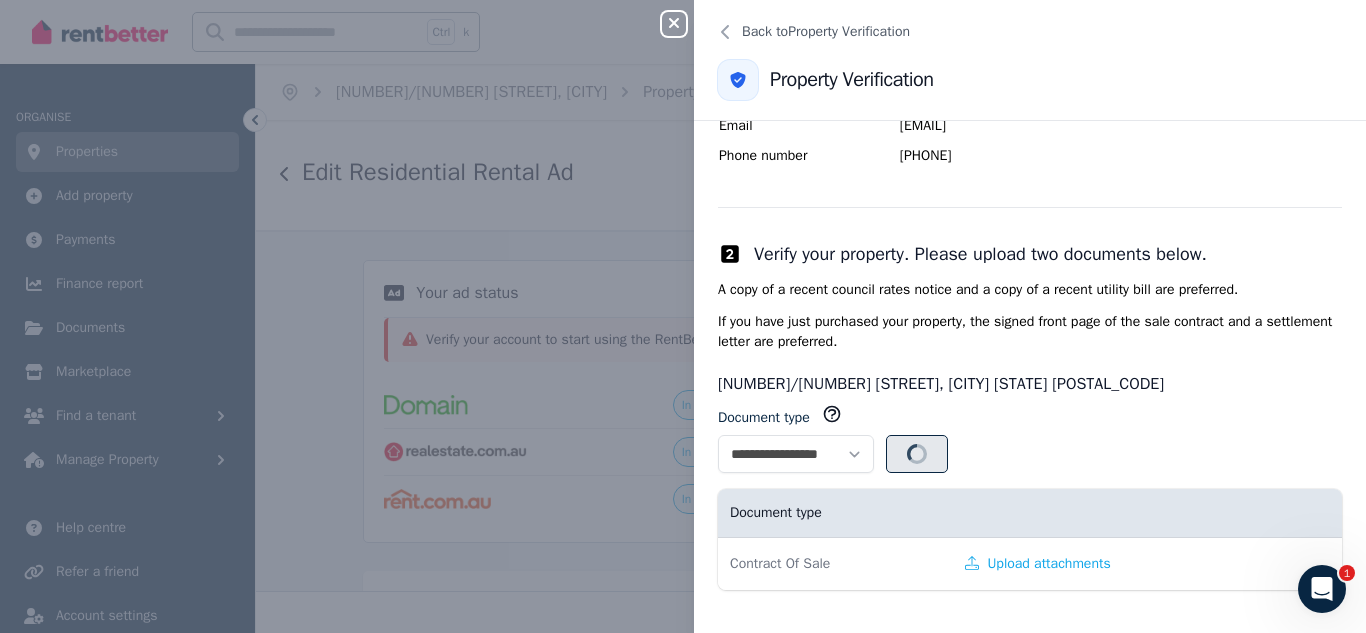 select 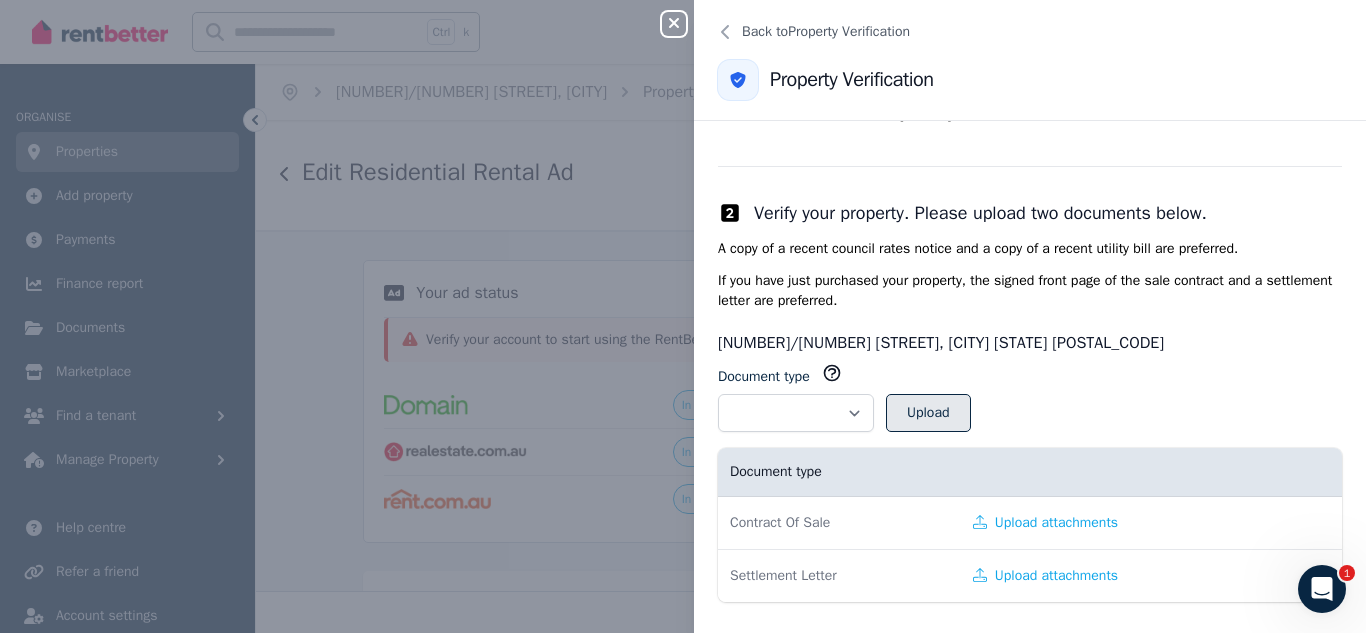 scroll, scrollTop: 221, scrollLeft: 0, axis: vertical 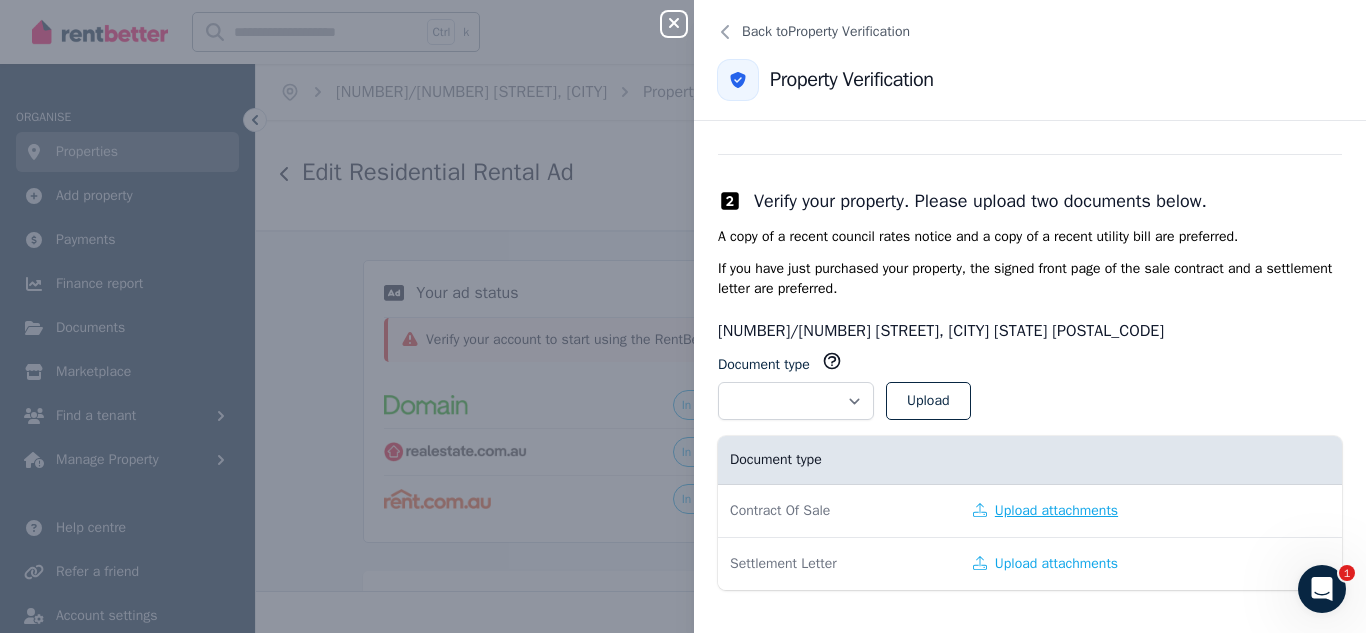 click on "Upload attachments" at bounding box center [1045, 511] 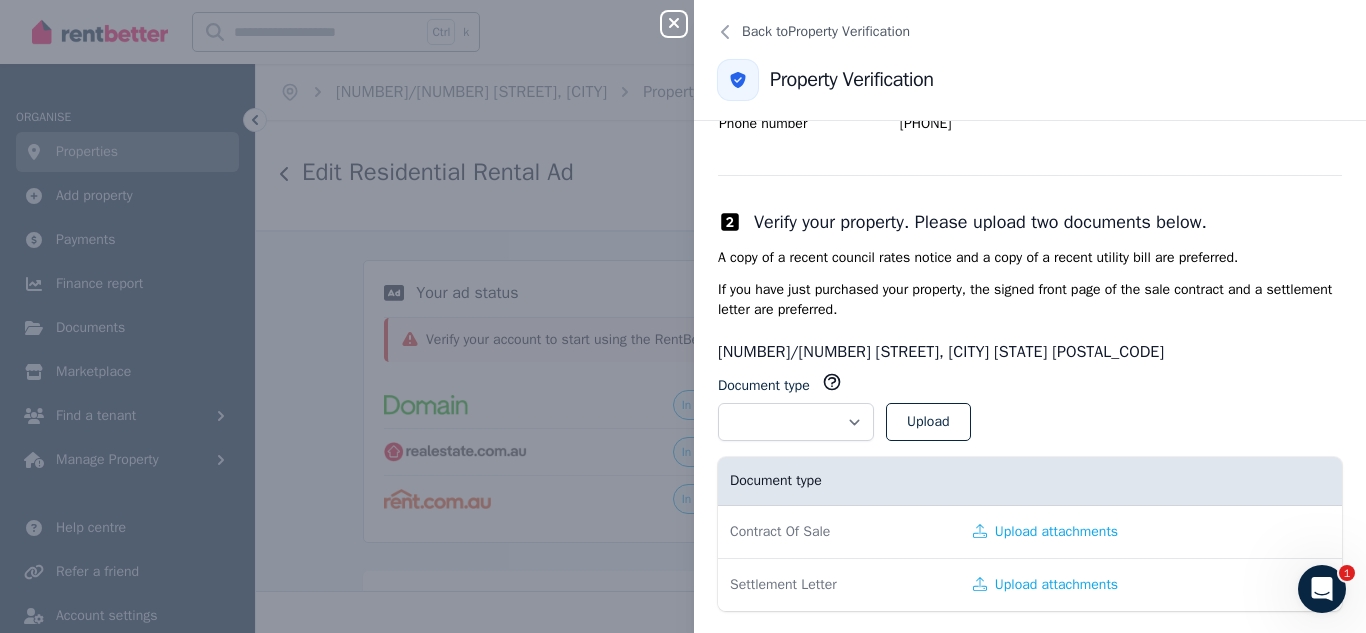 scroll, scrollTop: 221, scrollLeft: 0, axis: vertical 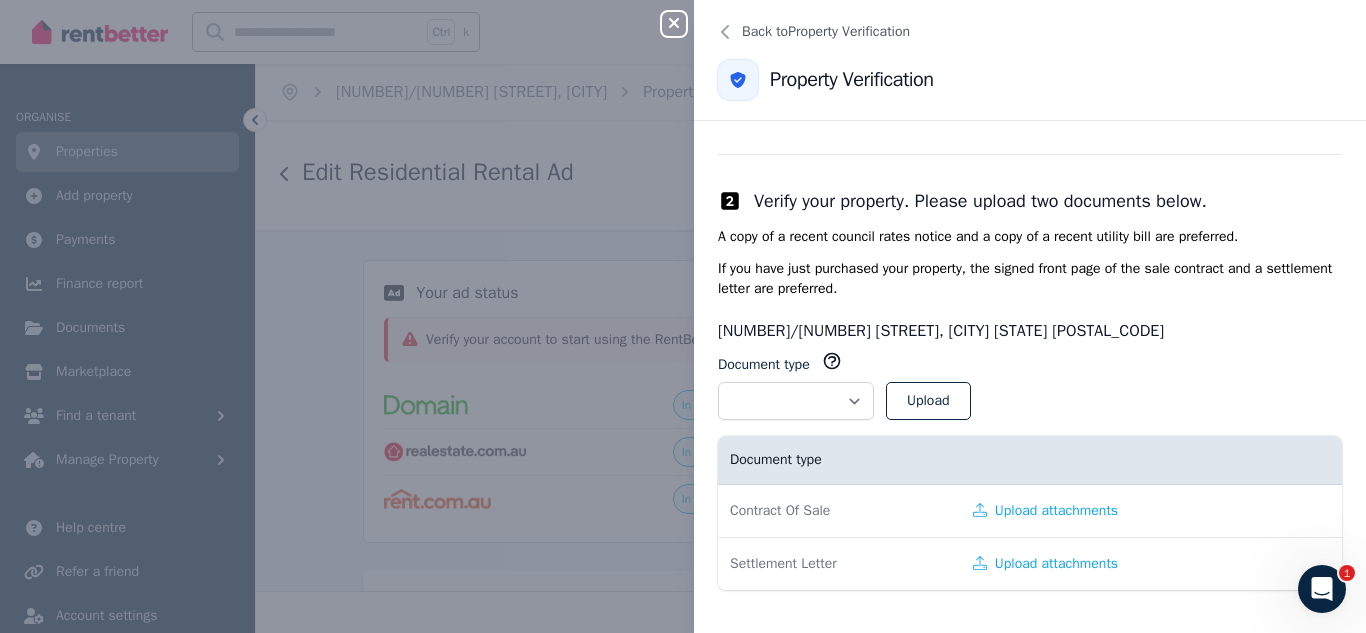 drag, startPoint x: 797, startPoint y: 507, endPoint x: 823, endPoint y: 501, distance: 26.683329 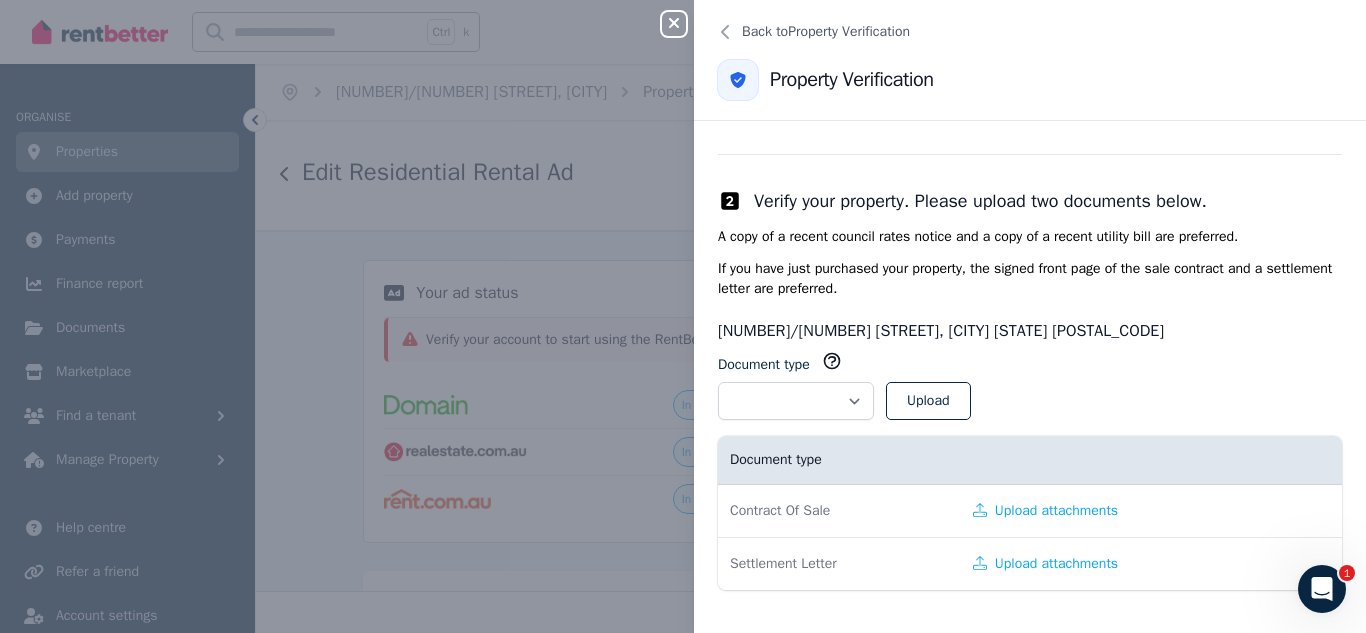 click on "Contract Of Sale" at bounding box center [839, 511] 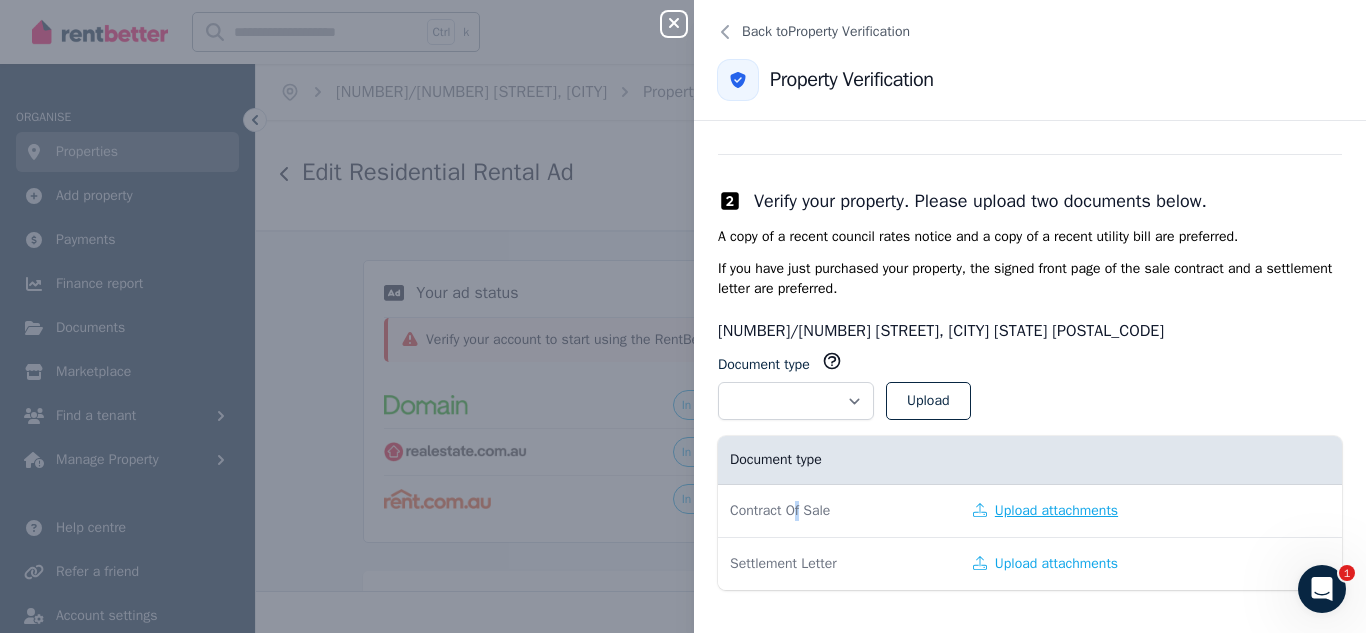 click on "Upload attachments" at bounding box center (1045, 511) 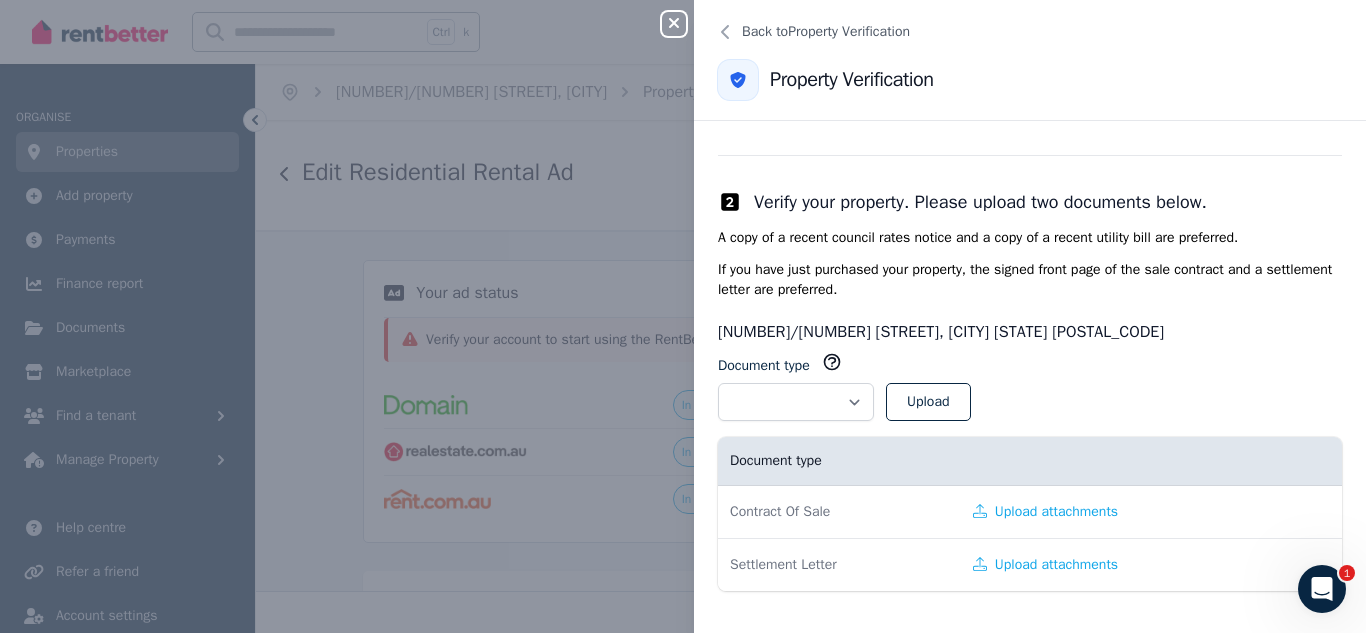 scroll, scrollTop: 221, scrollLeft: 0, axis: vertical 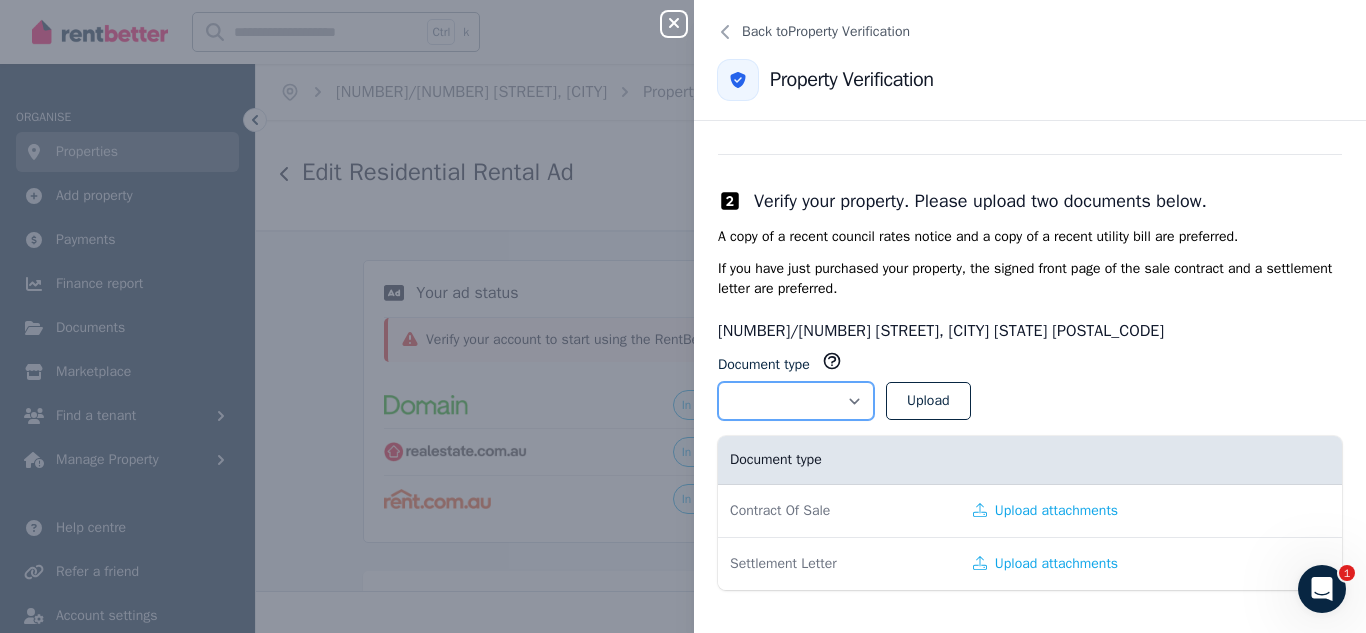 click on "**********" at bounding box center (796, 401) 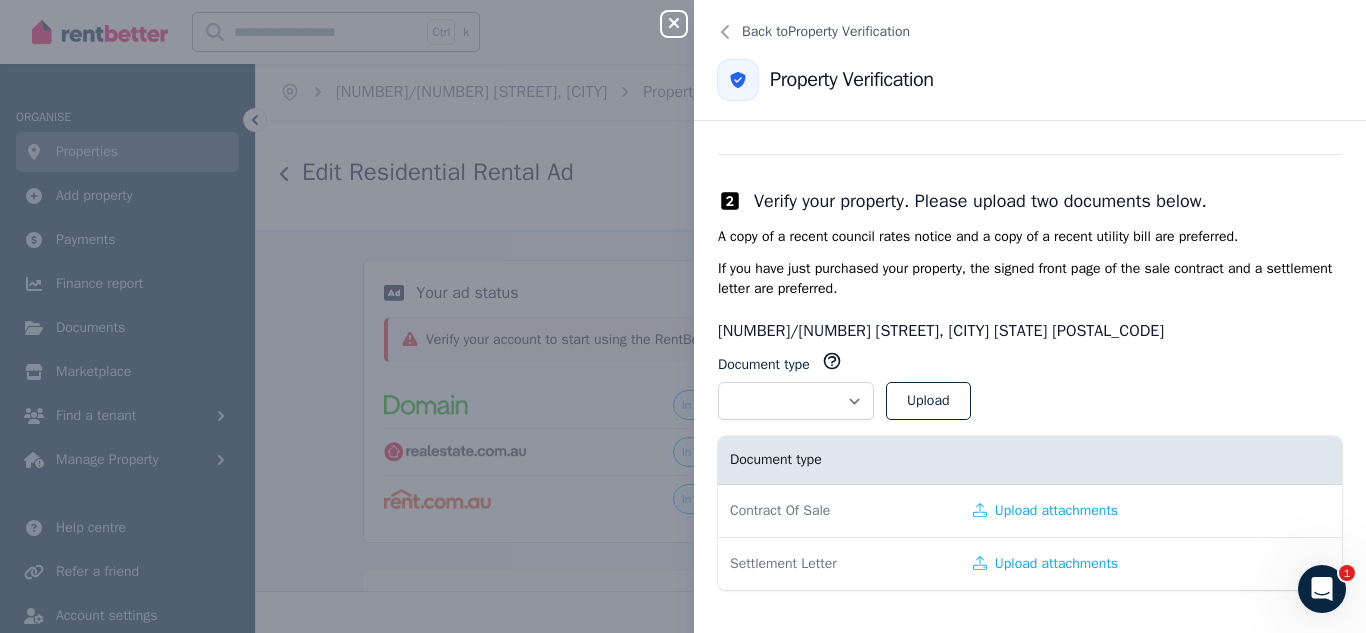 click on "**********" at bounding box center (1030, 393) 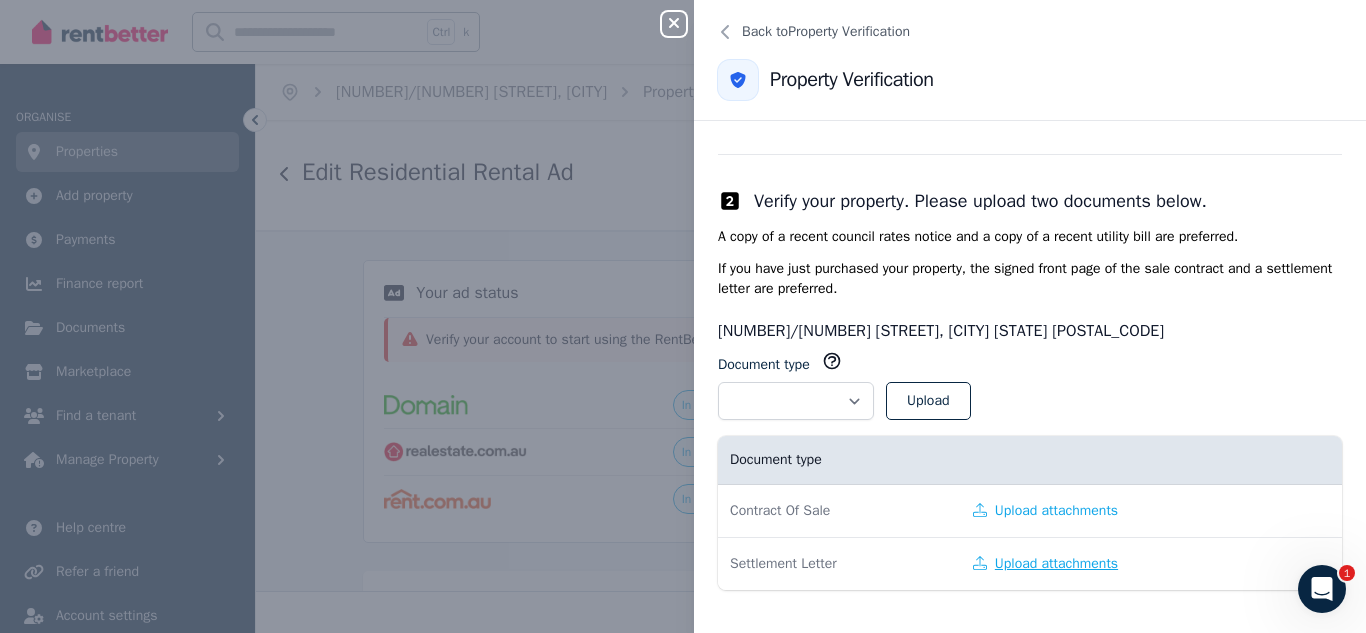 click on "Upload attachments" at bounding box center (1045, 564) 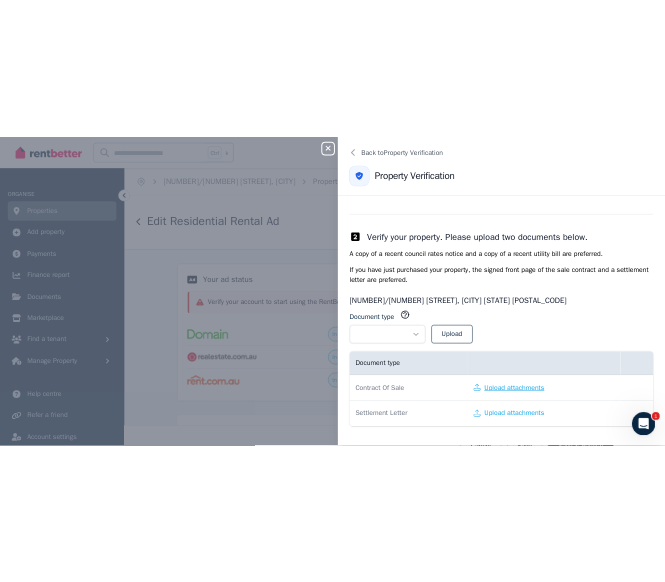 scroll, scrollTop: 221, scrollLeft: 0, axis: vertical 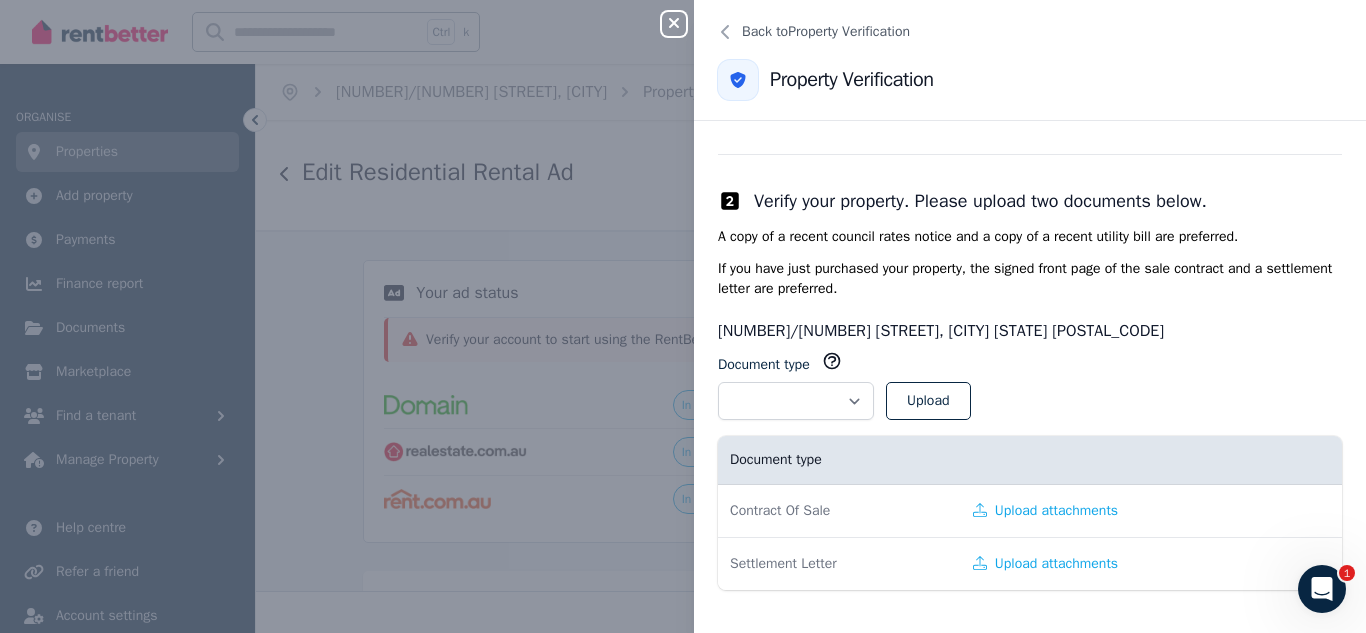 click on "Contract Of Sale" at bounding box center [839, 511] 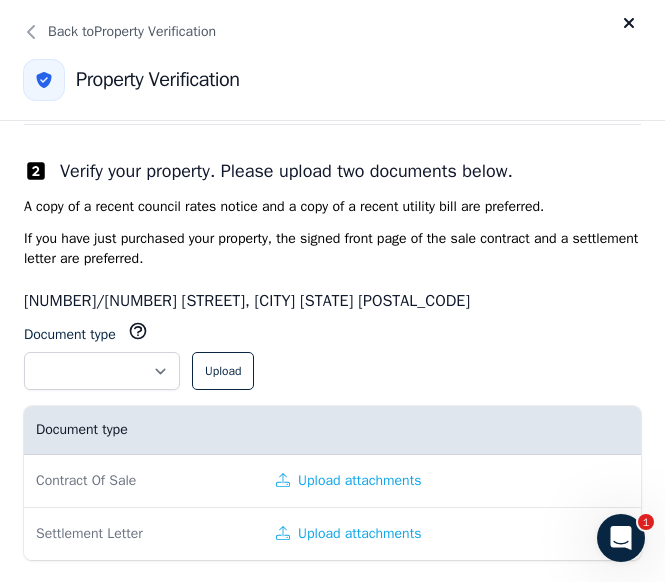 scroll, scrollTop: 252, scrollLeft: 0, axis: vertical 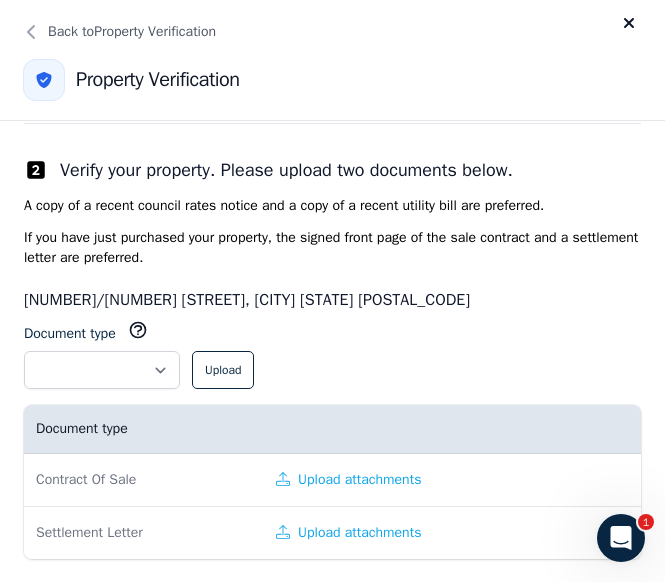 drag, startPoint x: 68, startPoint y: 481, endPoint x: 227, endPoint y: 484, distance: 159.0283 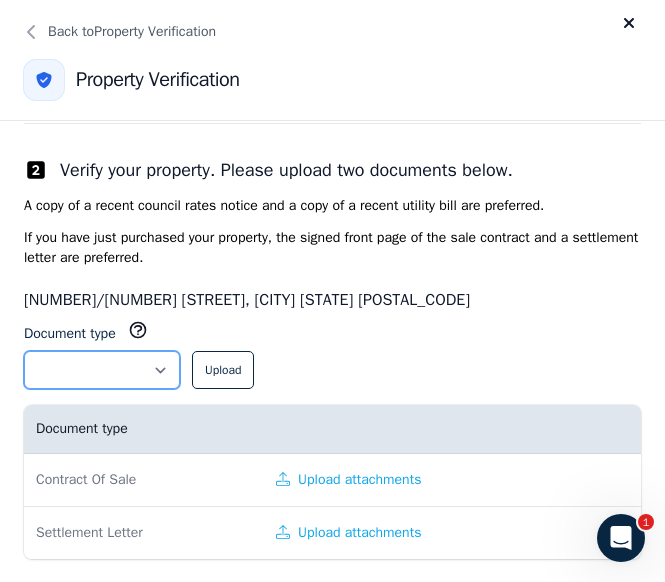 click on "**********" at bounding box center [102, 370] 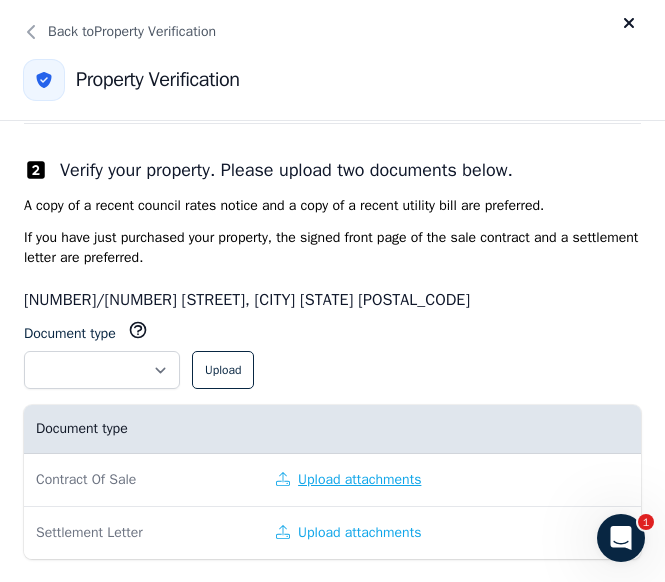 click on "Upload attachments" at bounding box center [348, 480] 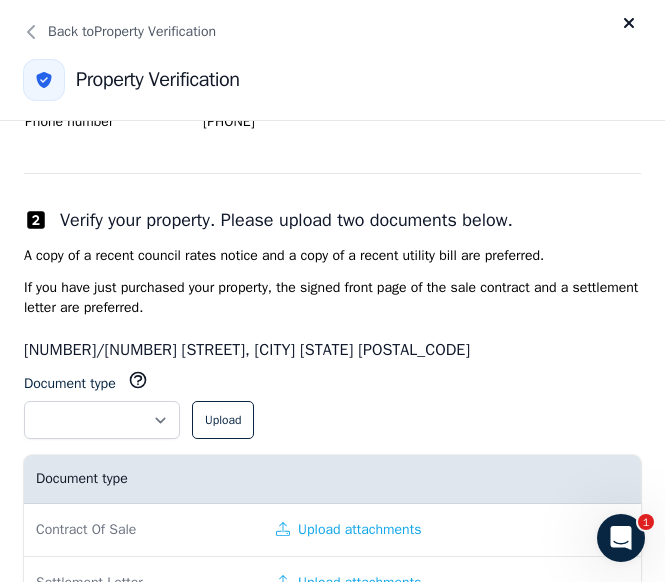 scroll, scrollTop: 252, scrollLeft: 0, axis: vertical 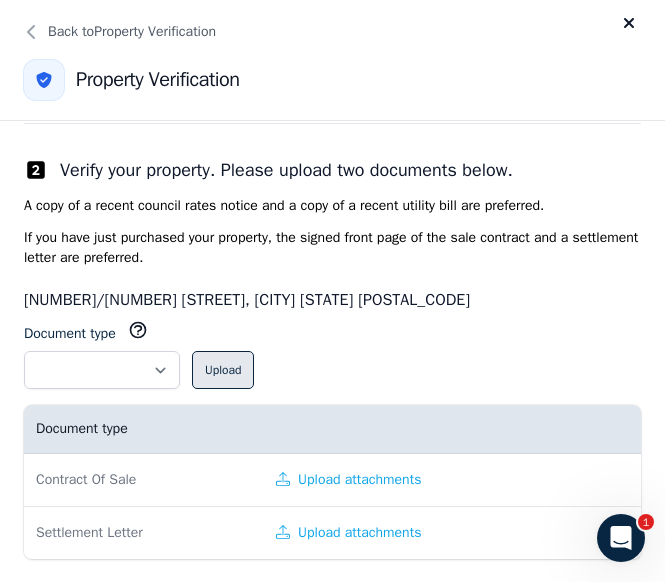 click on "Upload" at bounding box center (223, 370) 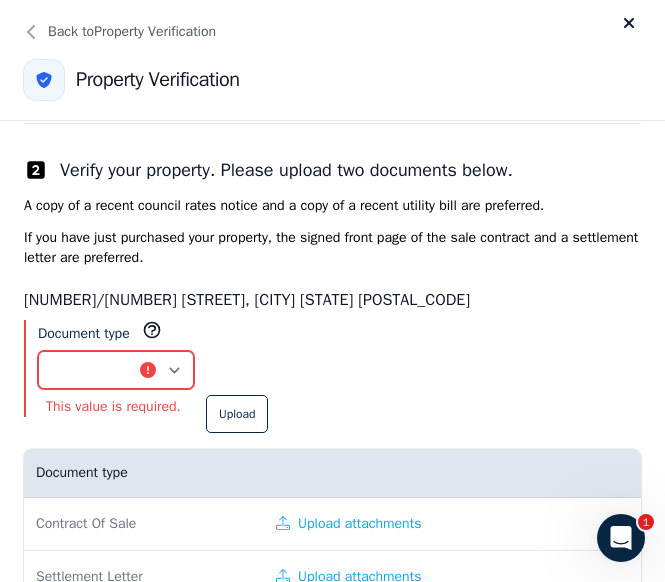 click on "**********" at bounding box center [116, 370] 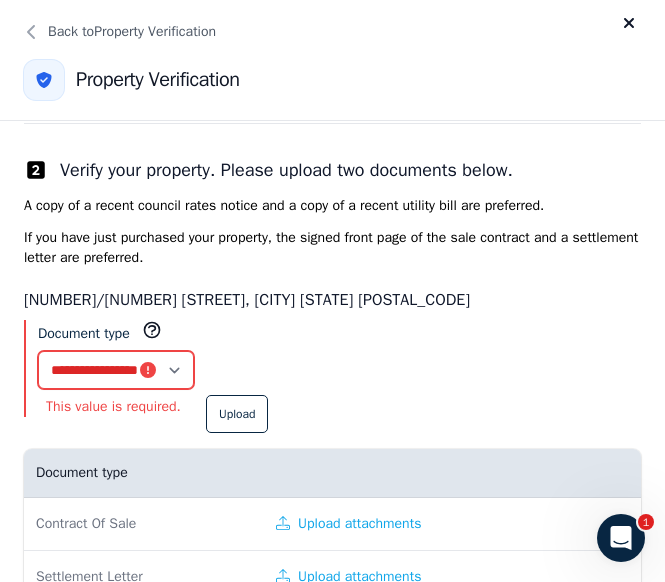 click on "**********" at bounding box center (116, 370) 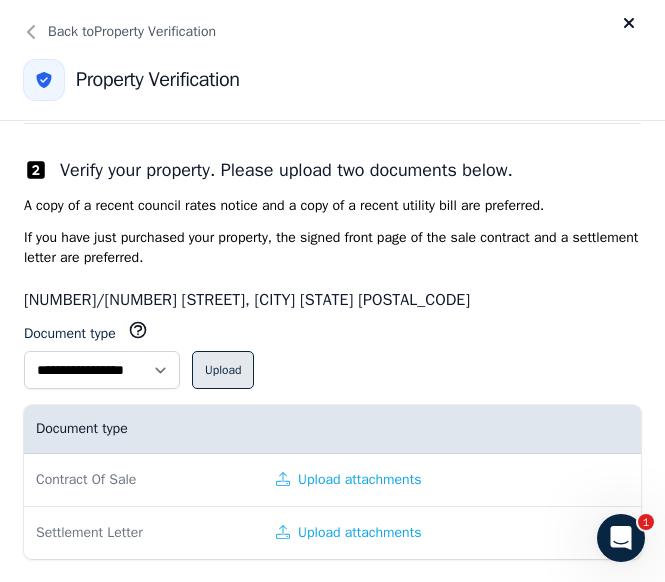 click on "Upload" at bounding box center [223, 370] 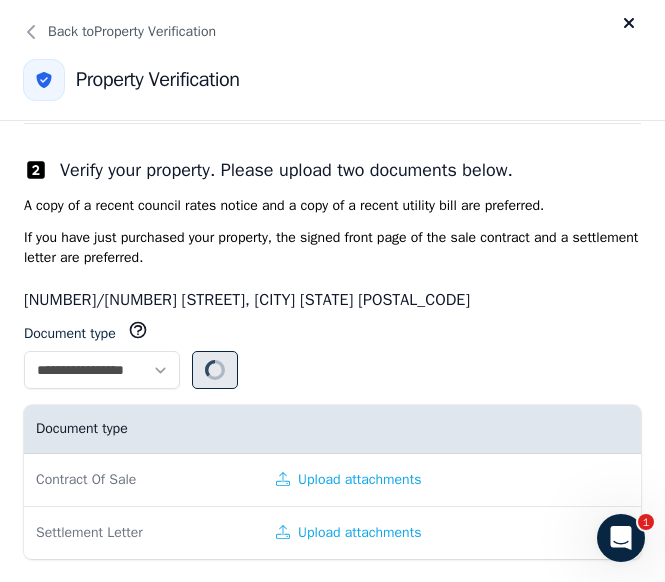 select 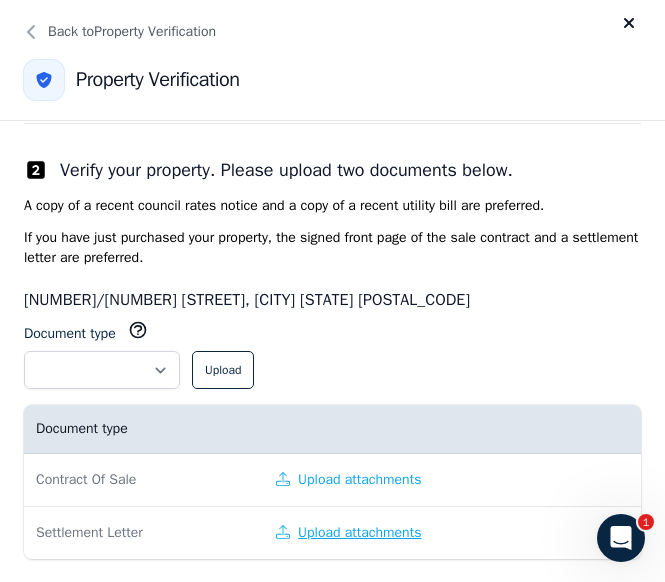 click on "Upload attachments" at bounding box center (348, 533) 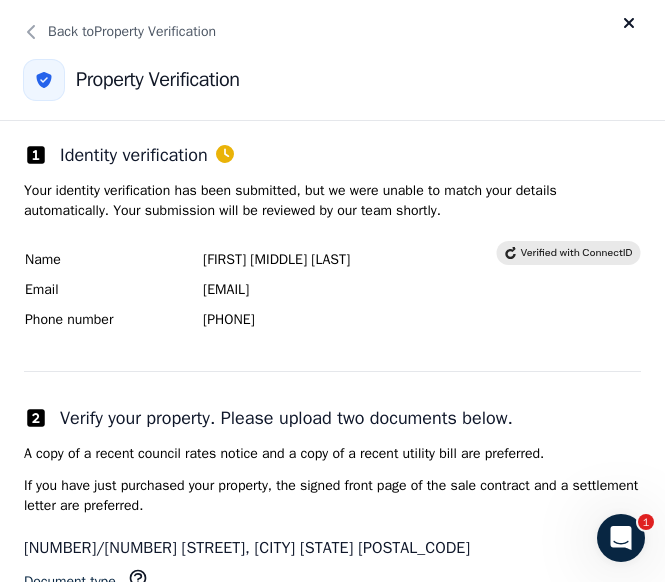 scroll, scrollTop: 0, scrollLeft: 0, axis: both 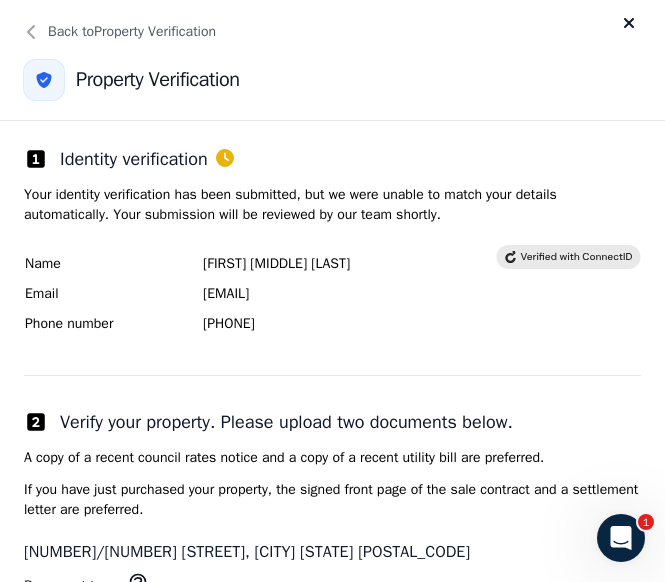 click 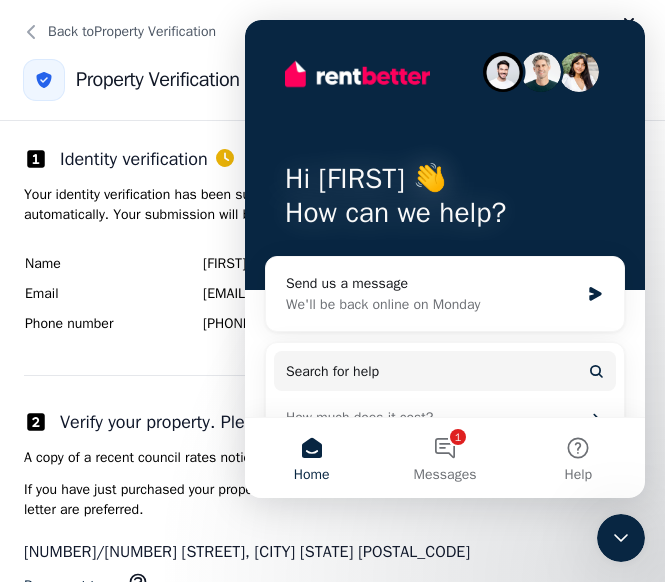 scroll, scrollTop: 0, scrollLeft: 0, axis: both 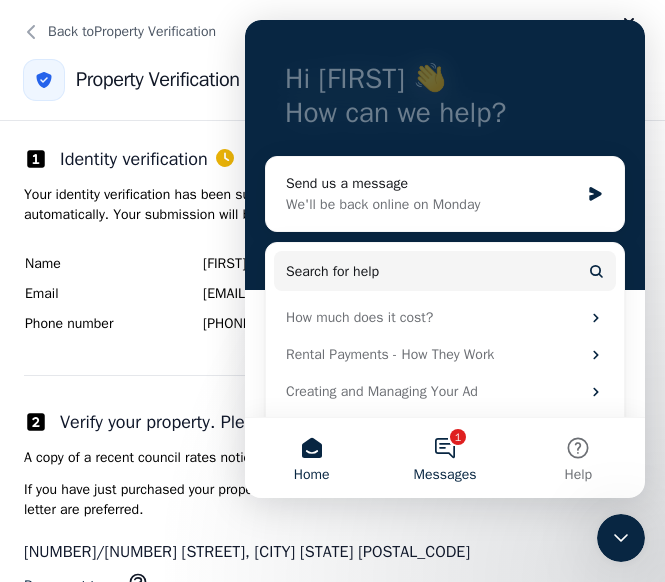 click on "1 Messages" at bounding box center (444, 458) 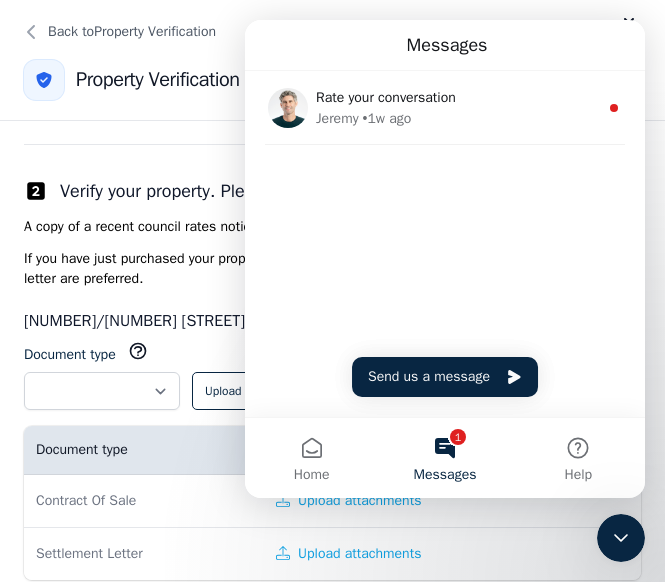 scroll, scrollTop: 252, scrollLeft: 0, axis: vertical 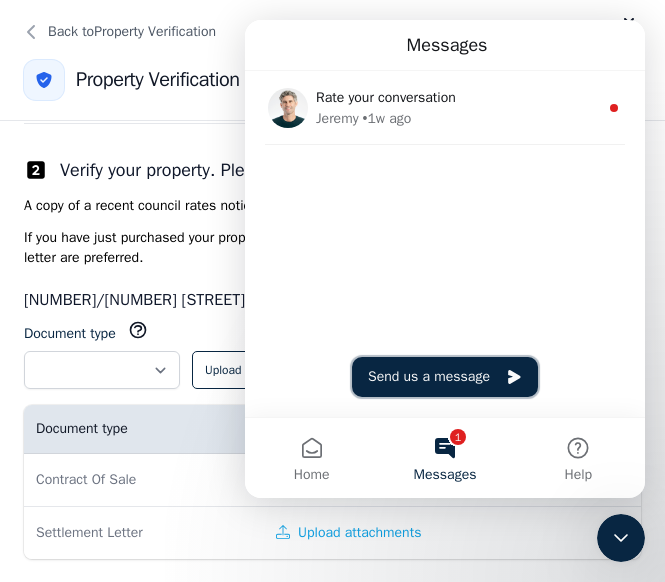 click on "Send us a message" at bounding box center (445, 377) 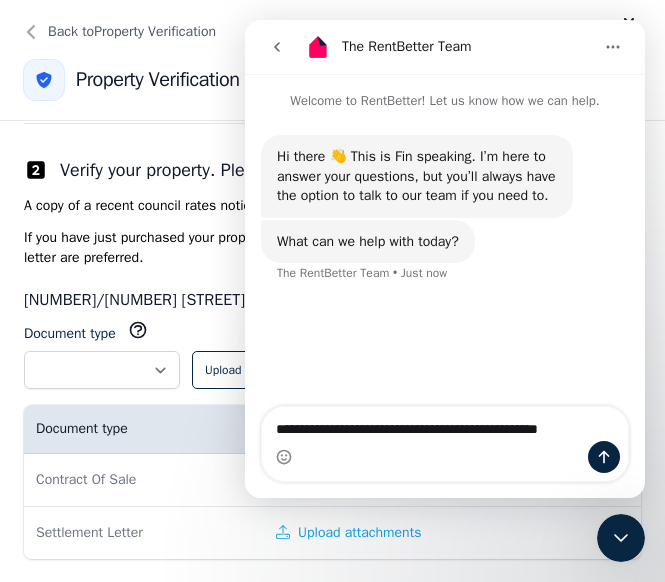 type on "**********" 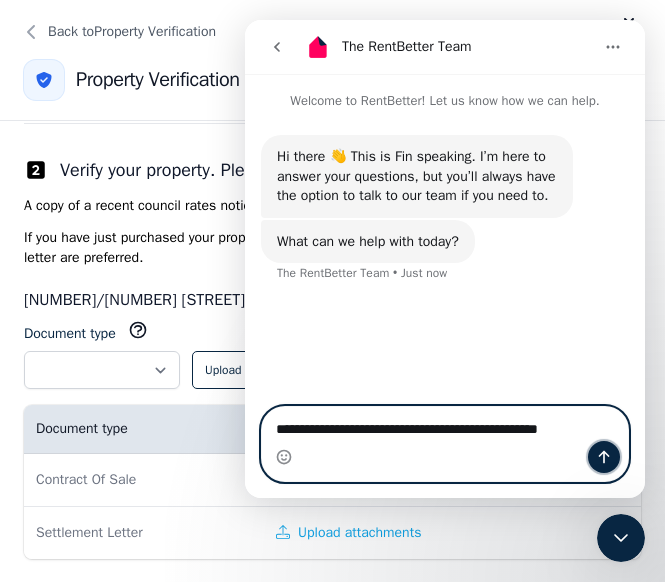 click 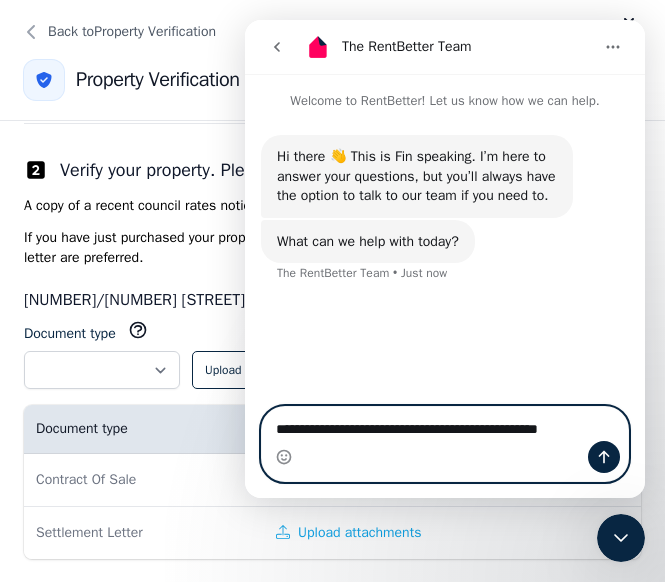 type 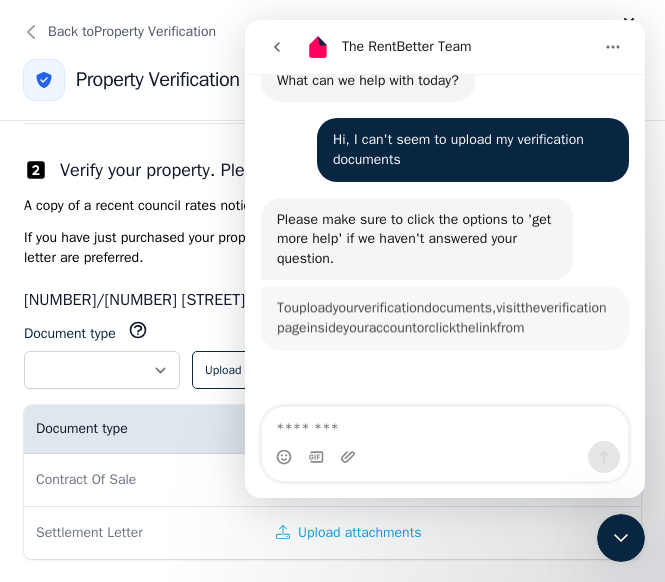 scroll, scrollTop: 202, scrollLeft: 0, axis: vertical 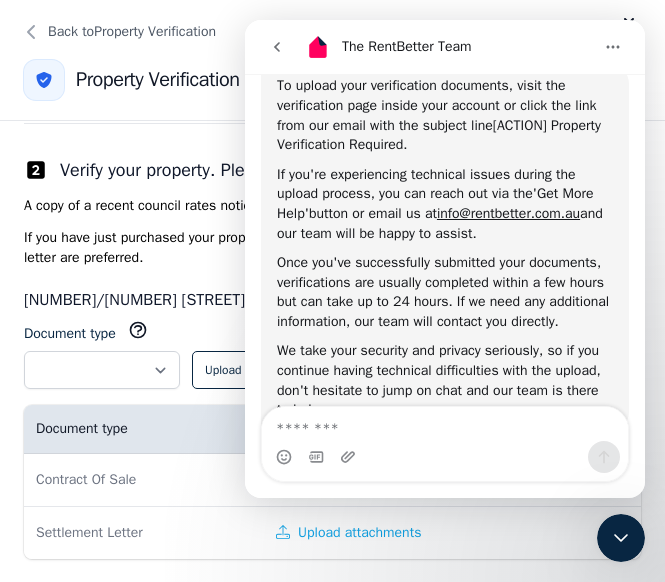 drag, startPoint x: 452, startPoint y: 240, endPoint x: 595, endPoint y: 240, distance: 143 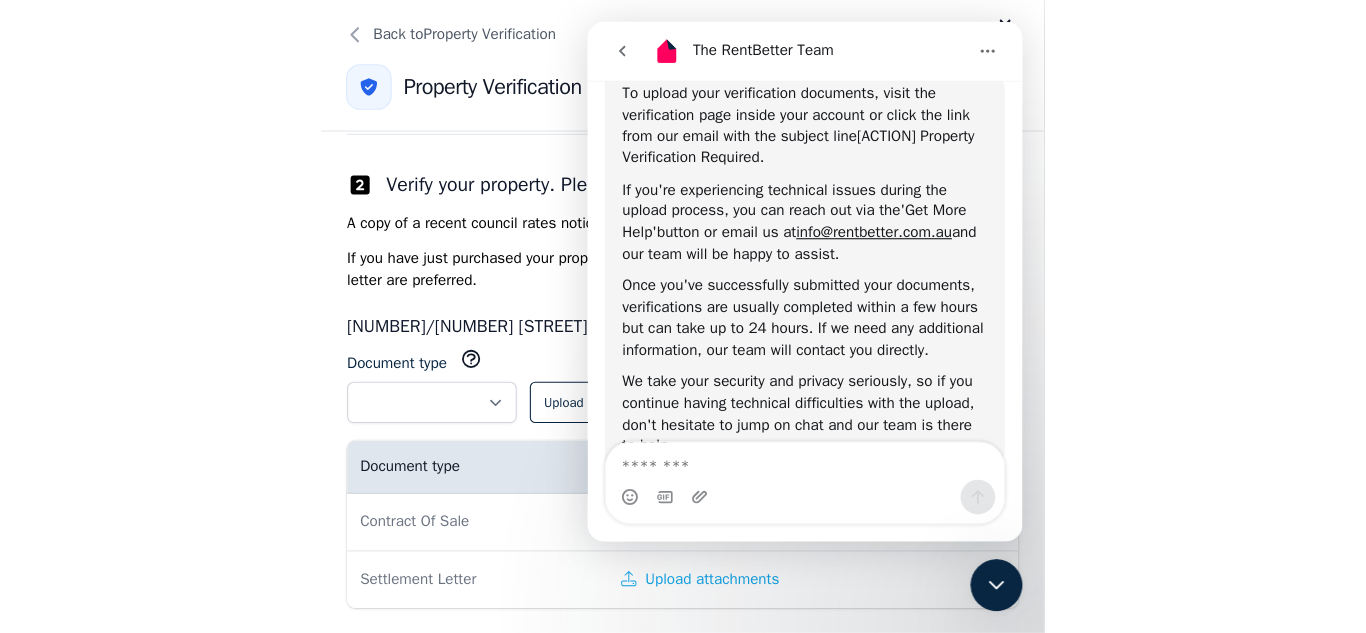 scroll, scrollTop: 221, scrollLeft: 0, axis: vertical 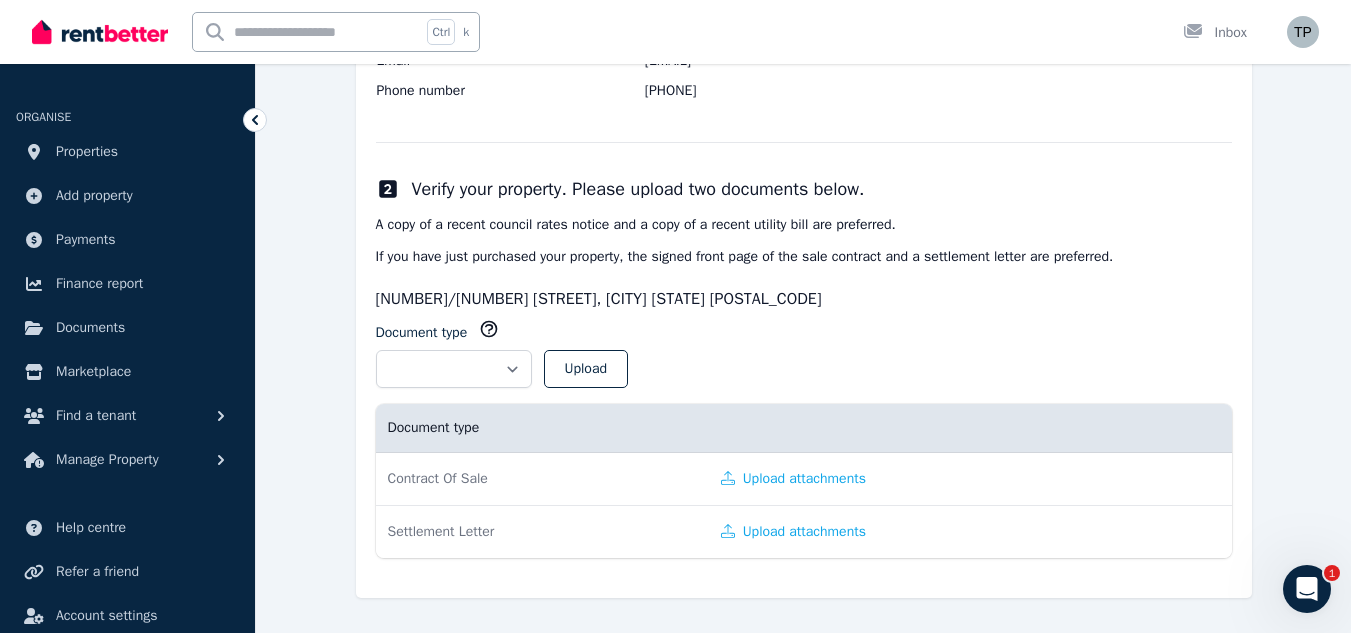 click on "Upload attachments" at bounding box center [793, 479] 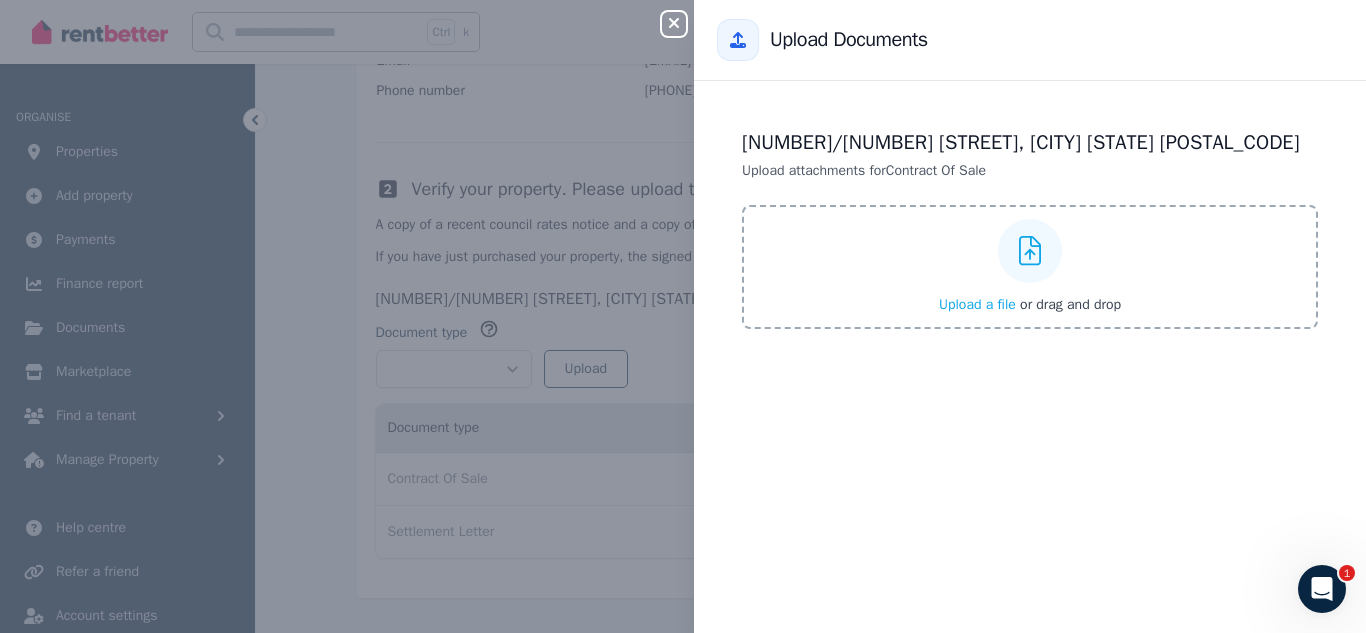 click on "Upload a file" at bounding box center [977, 304] 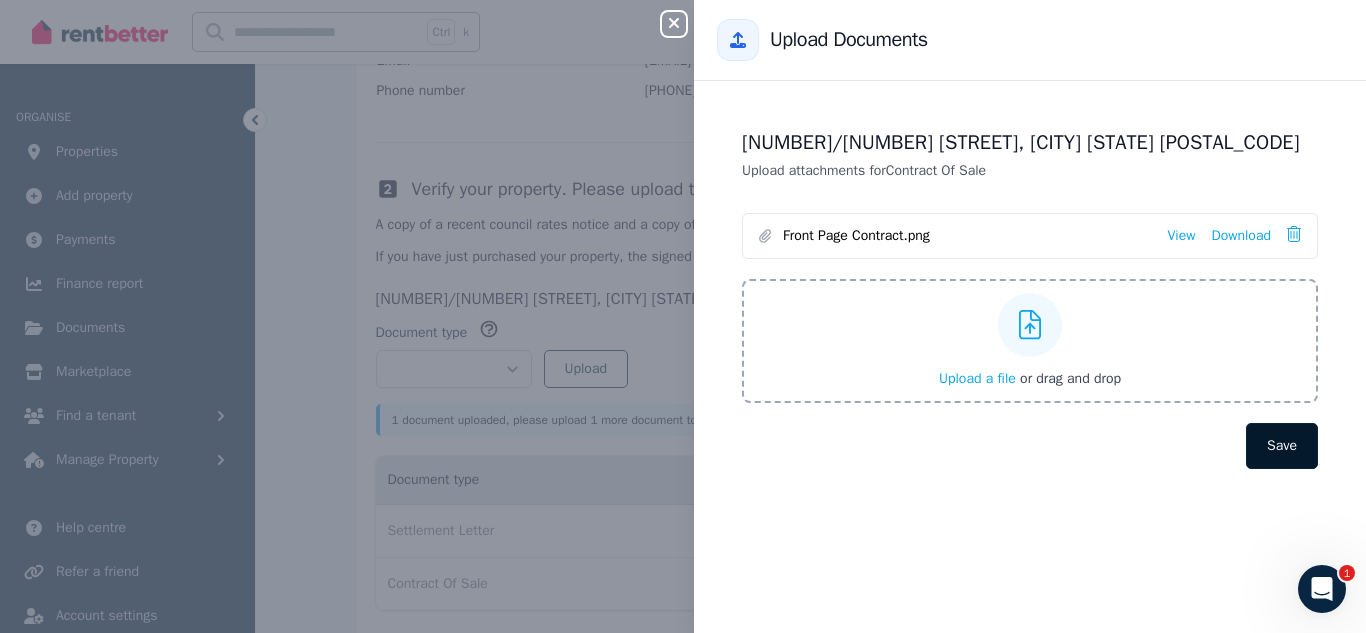 click on "Save" at bounding box center (1282, 446) 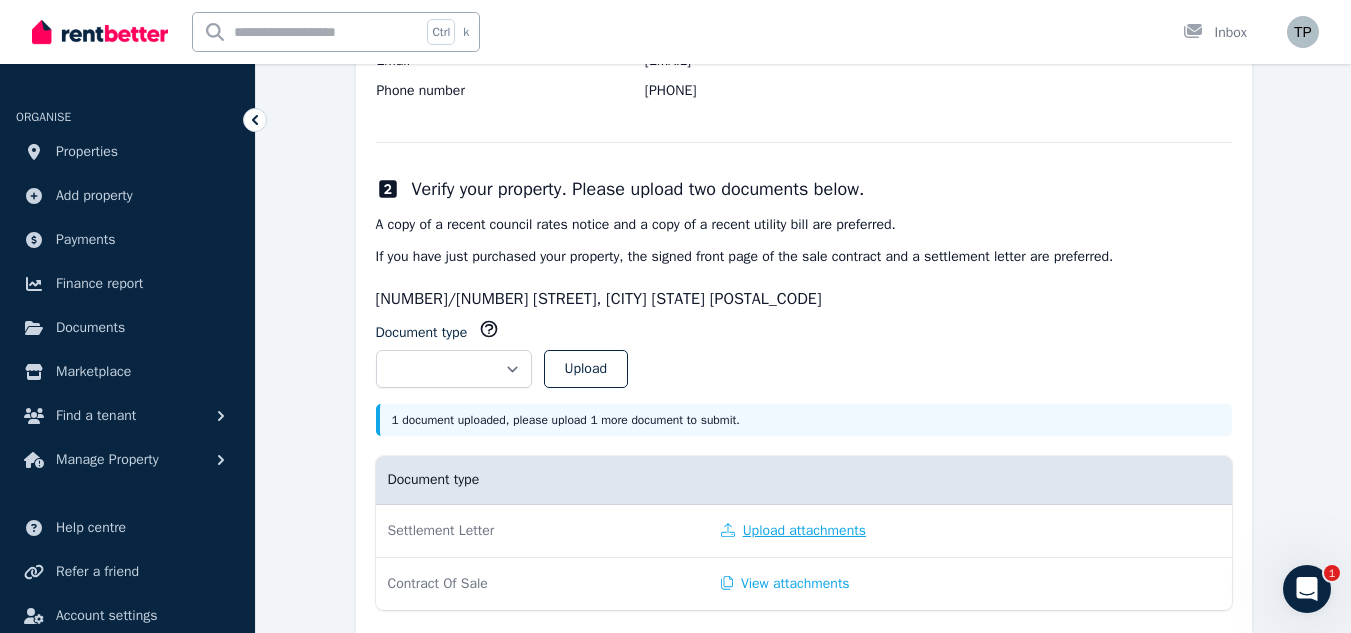 click on "Upload attachments" at bounding box center [793, 531] 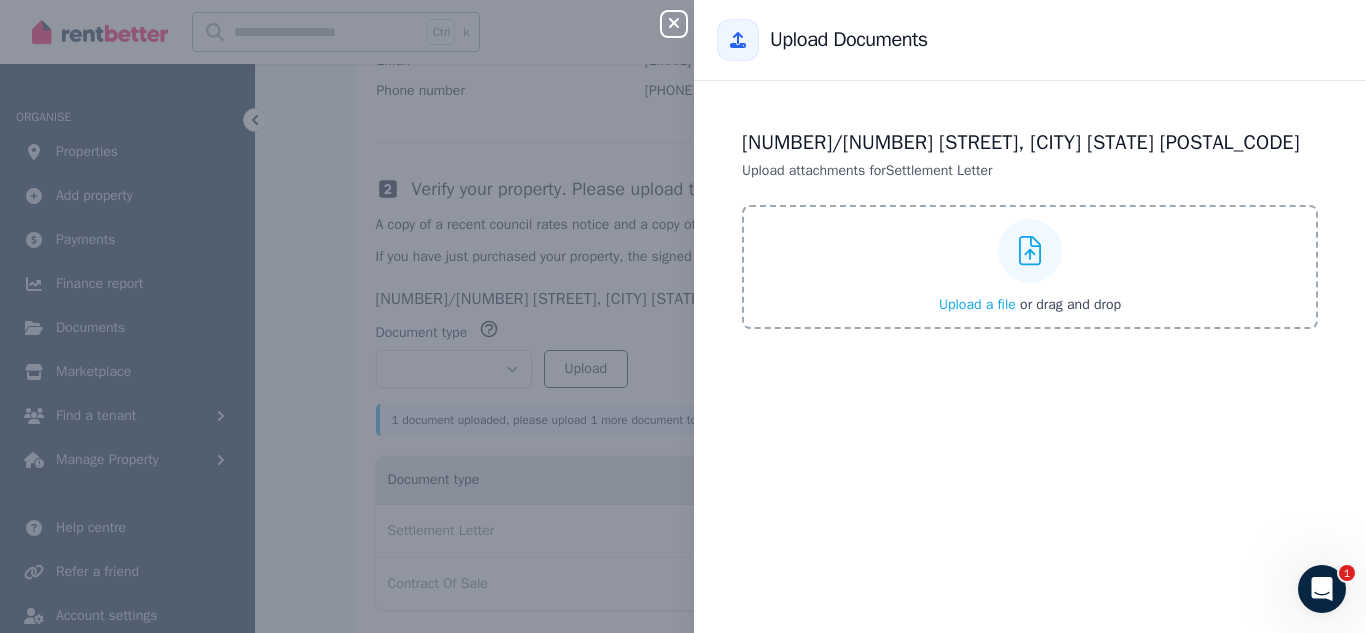 click on "Upload a file" at bounding box center (977, 304) 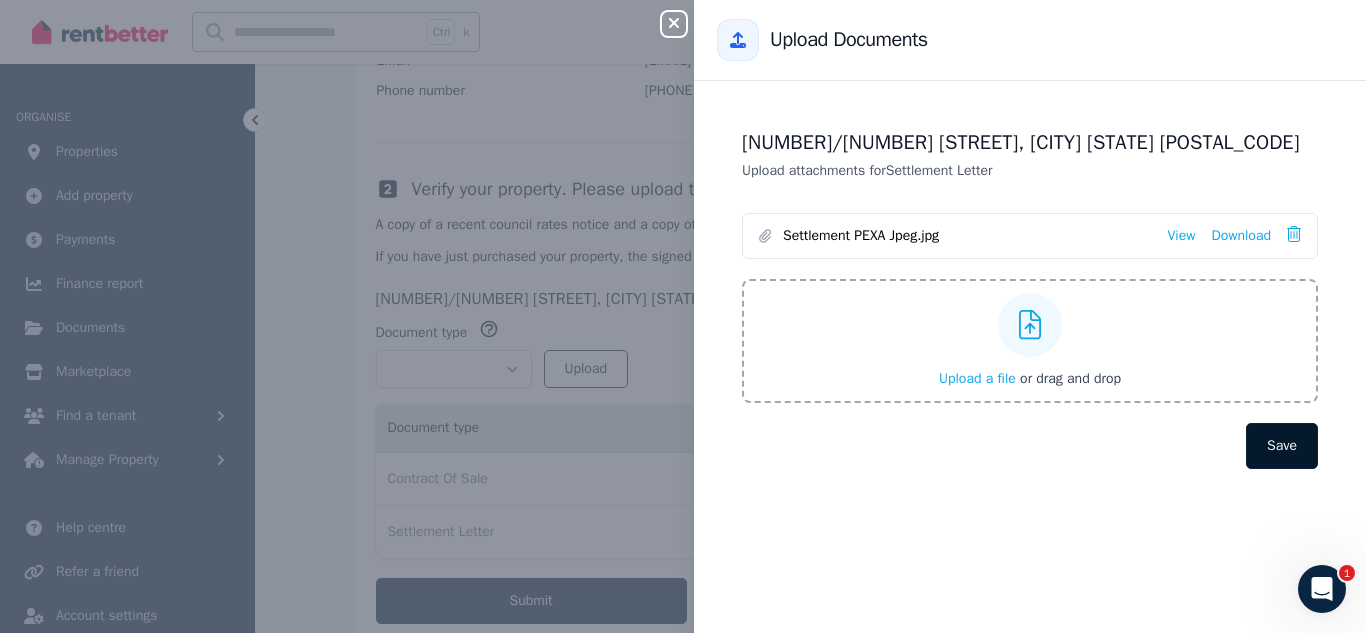 click on "Save" at bounding box center (1282, 446) 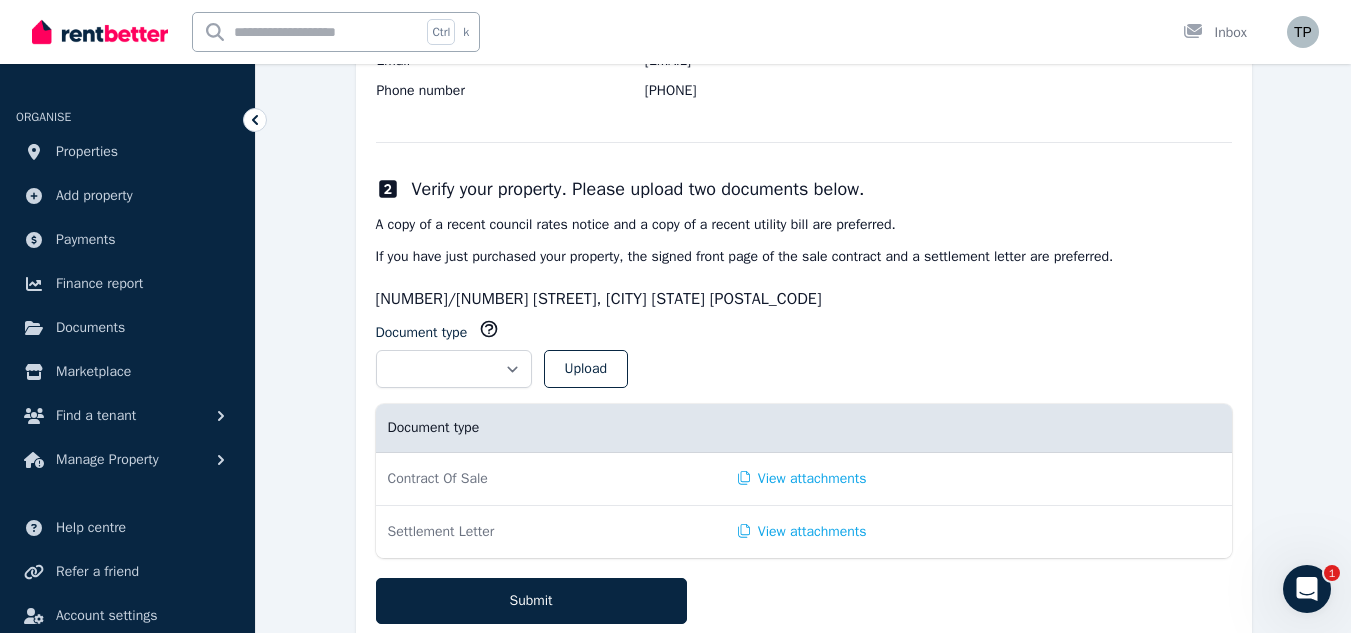 scroll, scrollTop: 512, scrollLeft: 0, axis: vertical 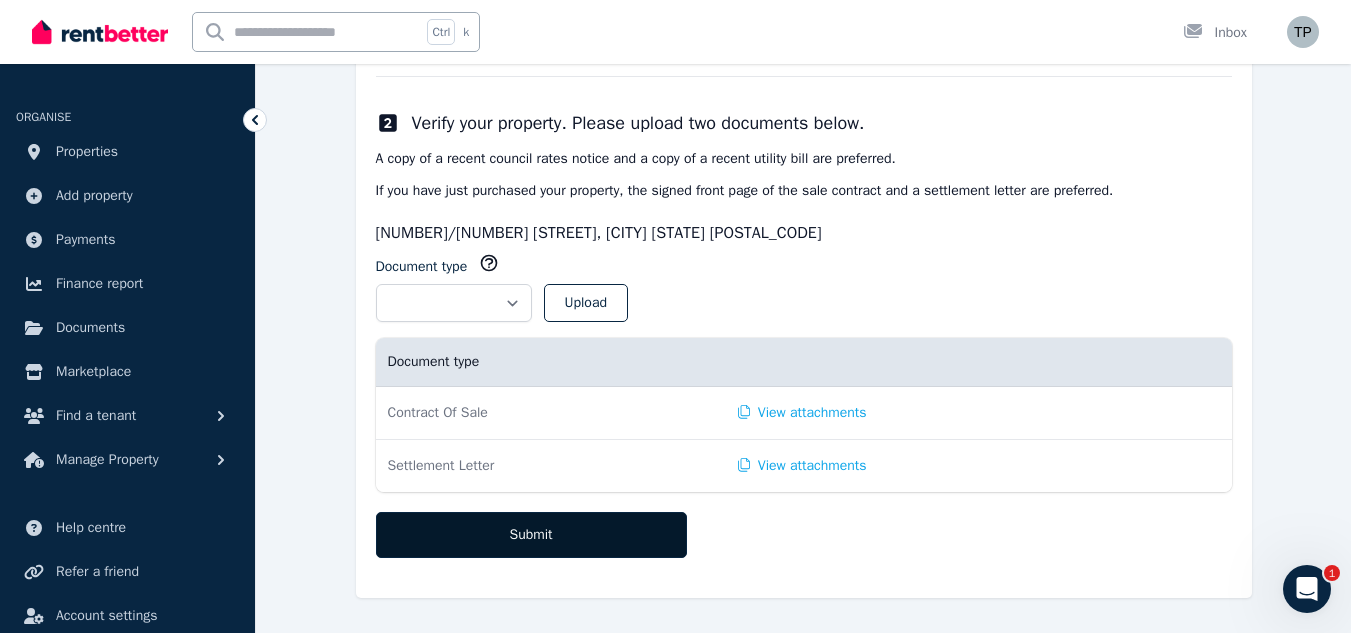 click on "Submit" at bounding box center [531, 535] 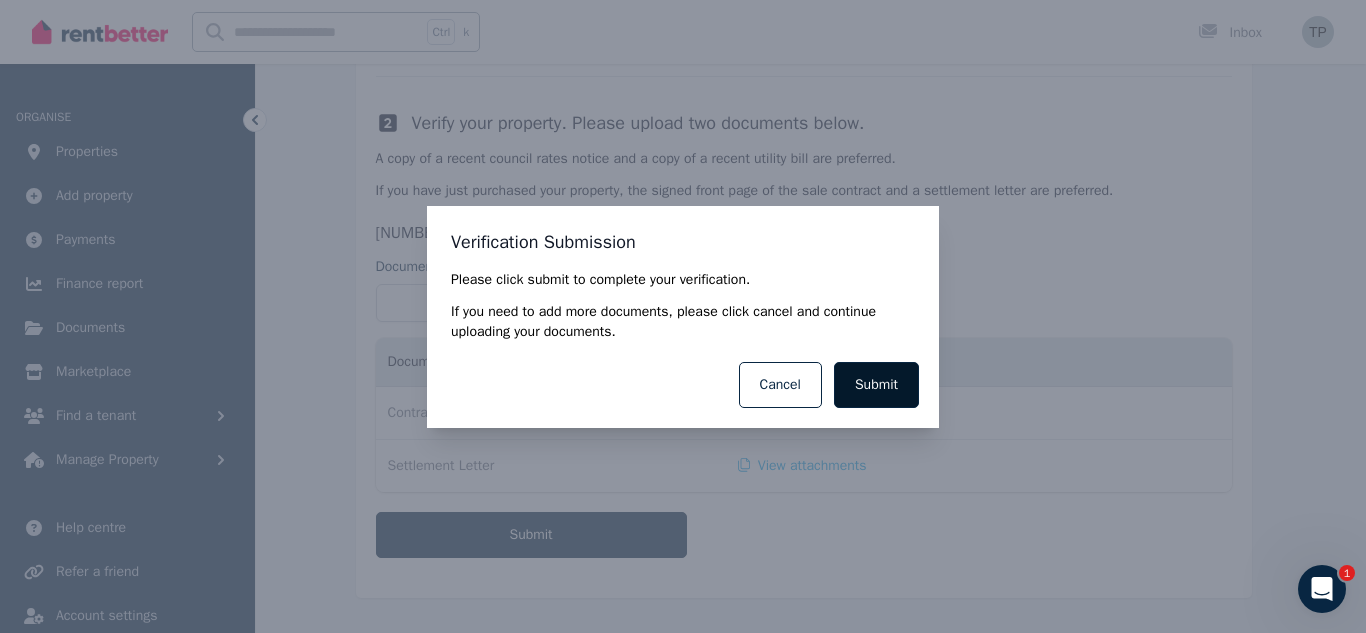 click on "Submit" at bounding box center (876, 385) 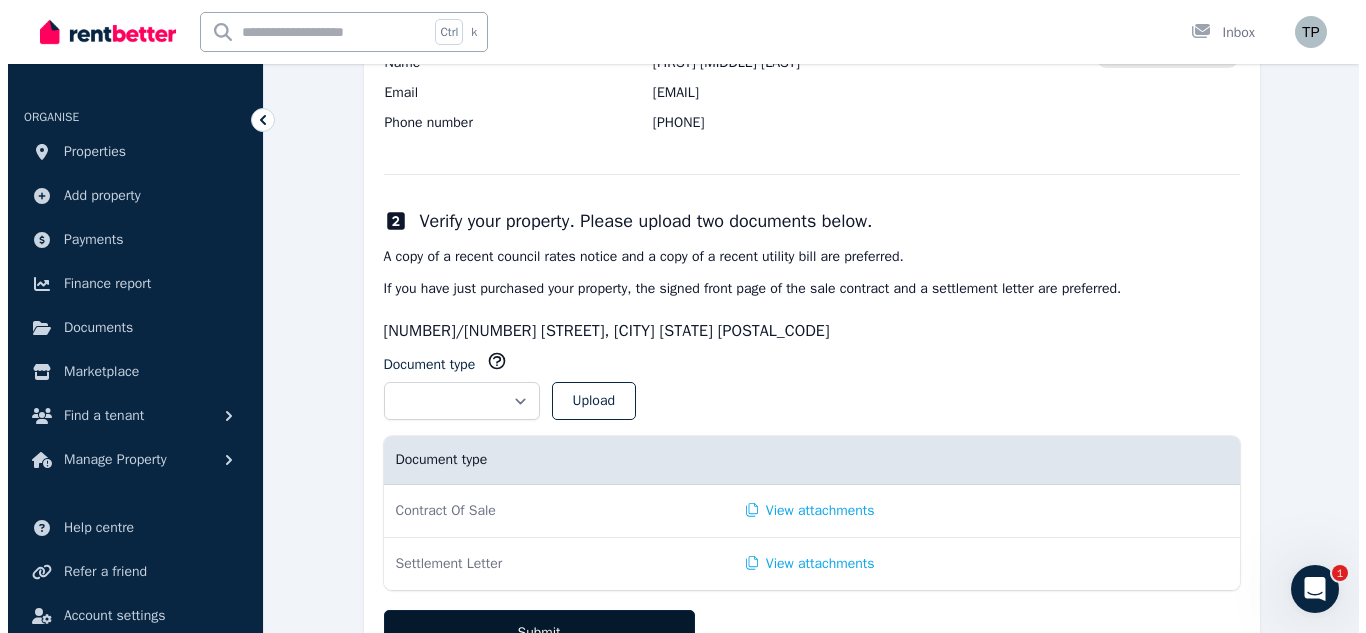 scroll, scrollTop: 512, scrollLeft: 0, axis: vertical 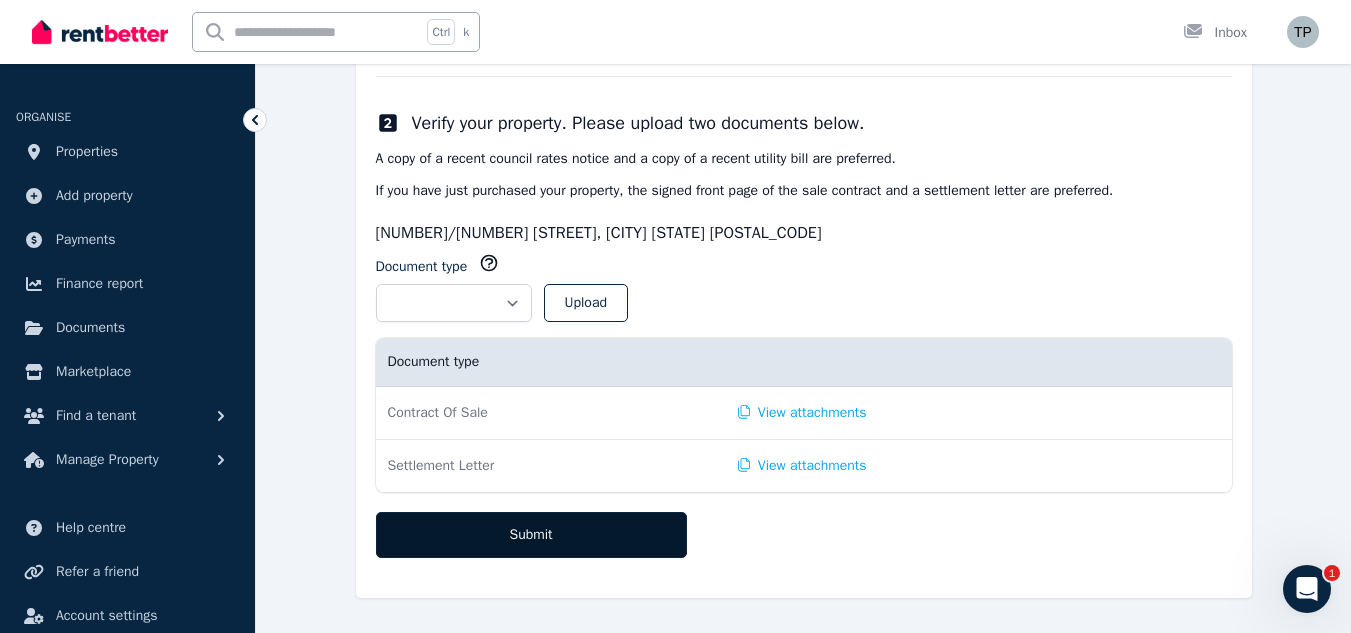 click on "Submit" at bounding box center (531, 535) 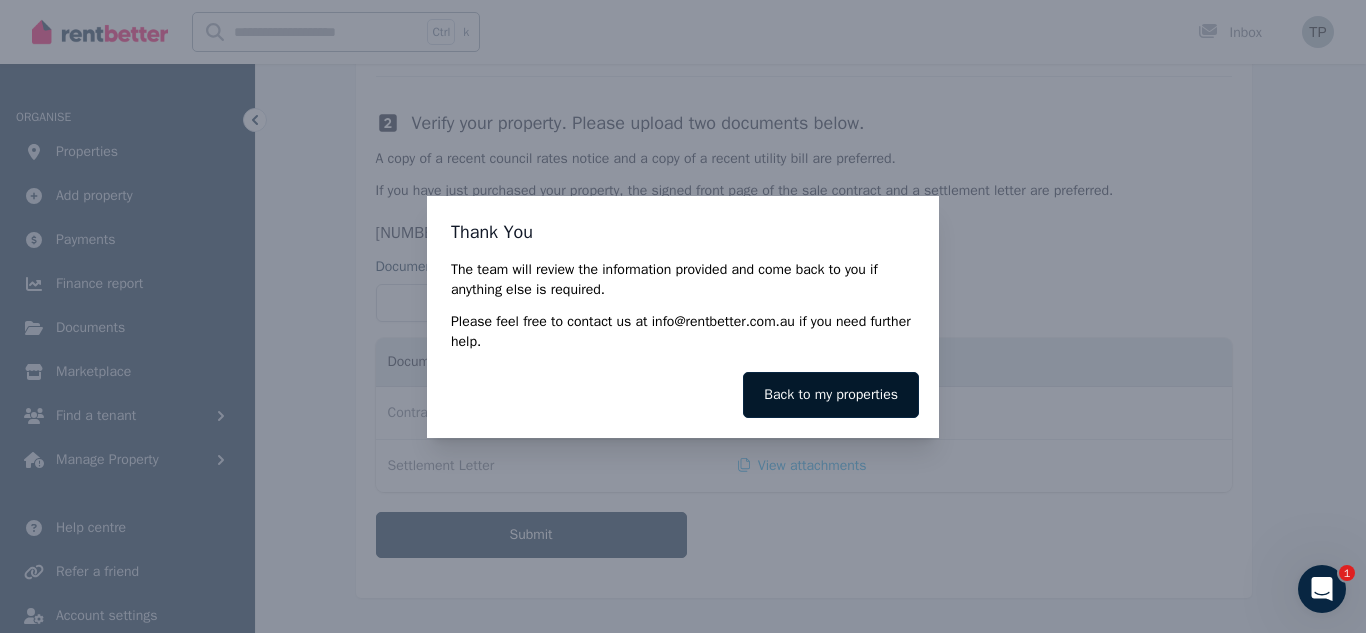 click on "Back to my properties" at bounding box center (831, 395) 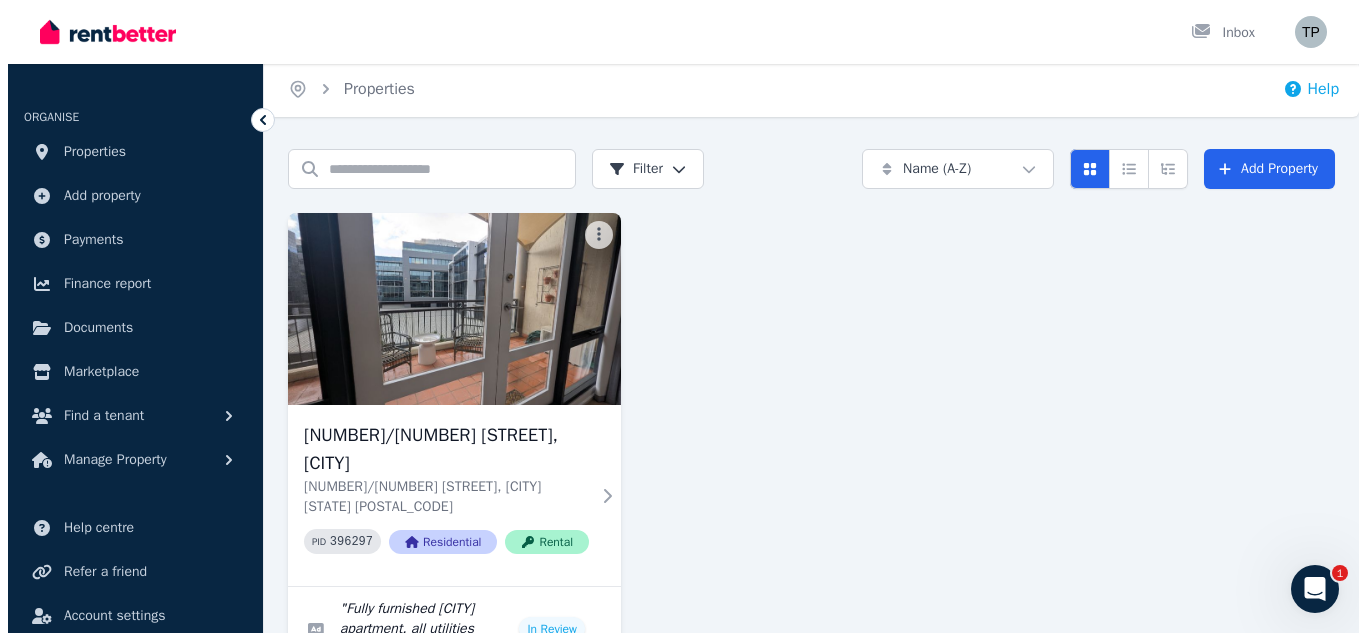 scroll, scrollTop: 0, scrollLeft: 0, axis: both 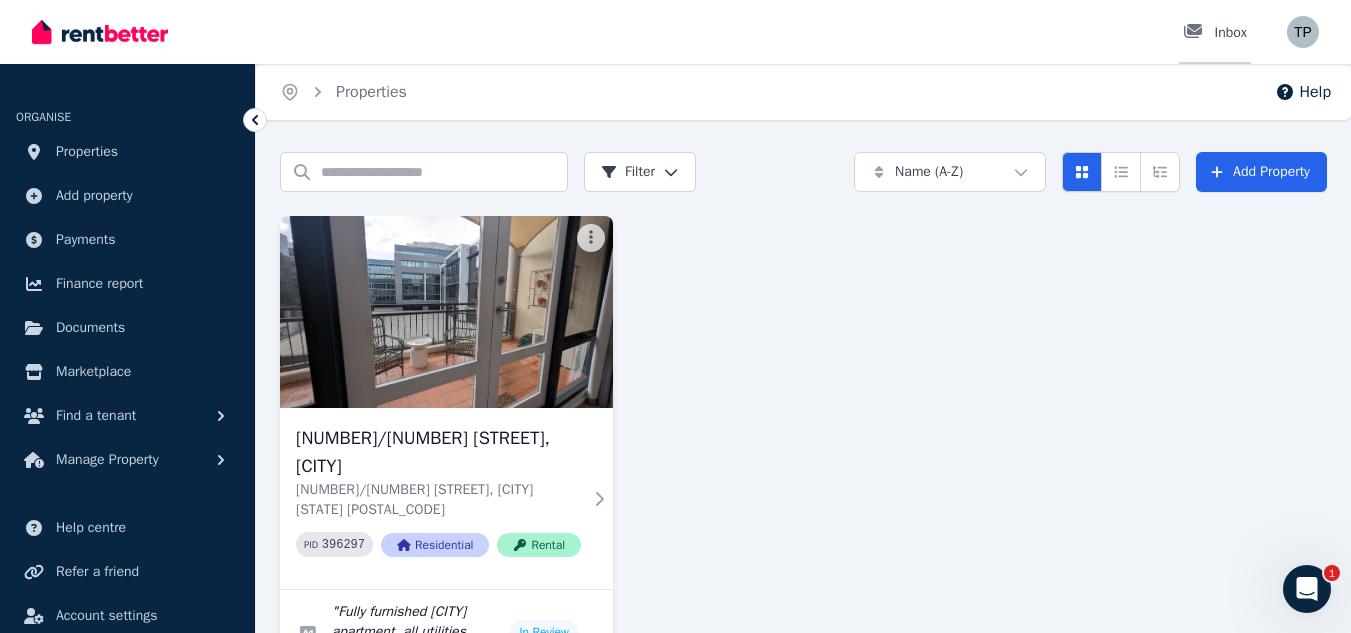 click on "Inbox" at bounding box center [1215, 32] 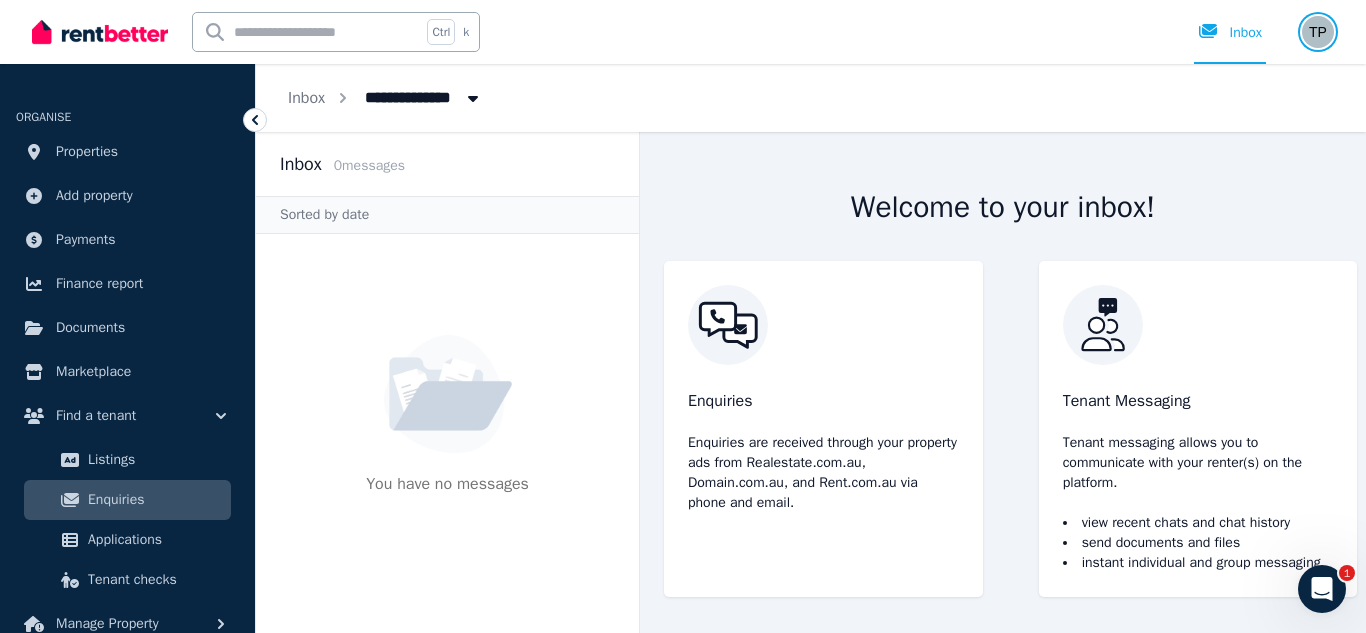 click at bounding box center (1318, 32) 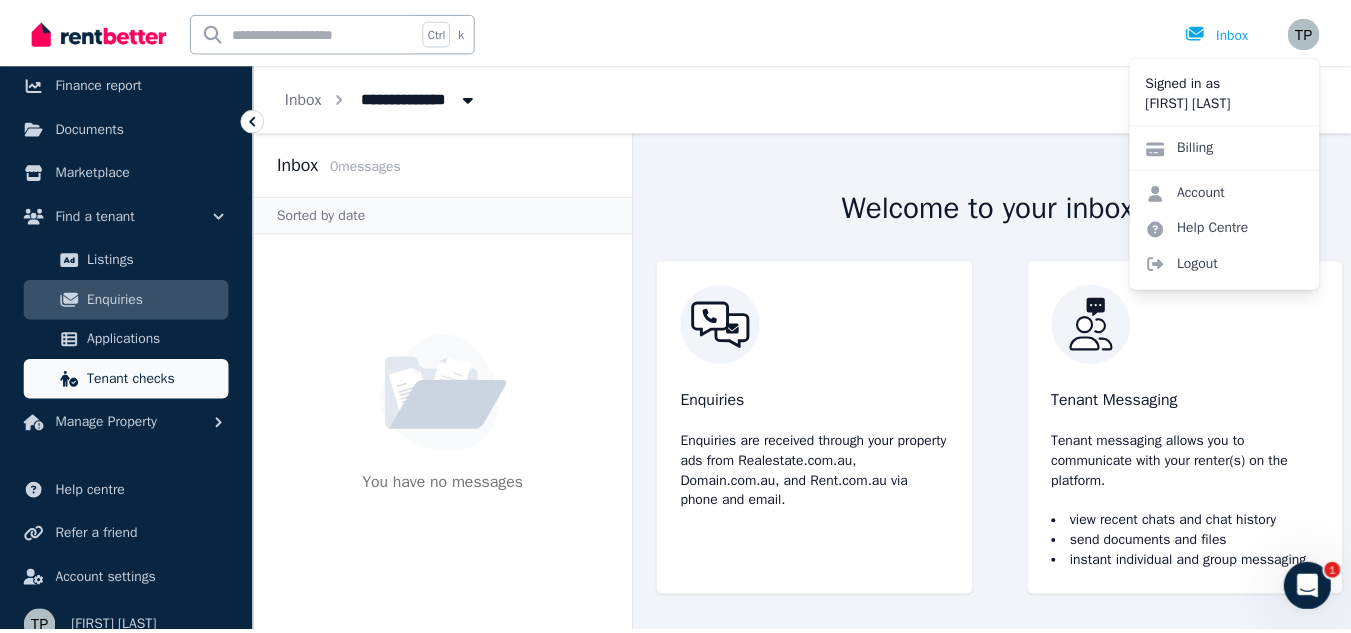 scroll, scrollTop: 223, scrollLeft: 0, axis: vertical 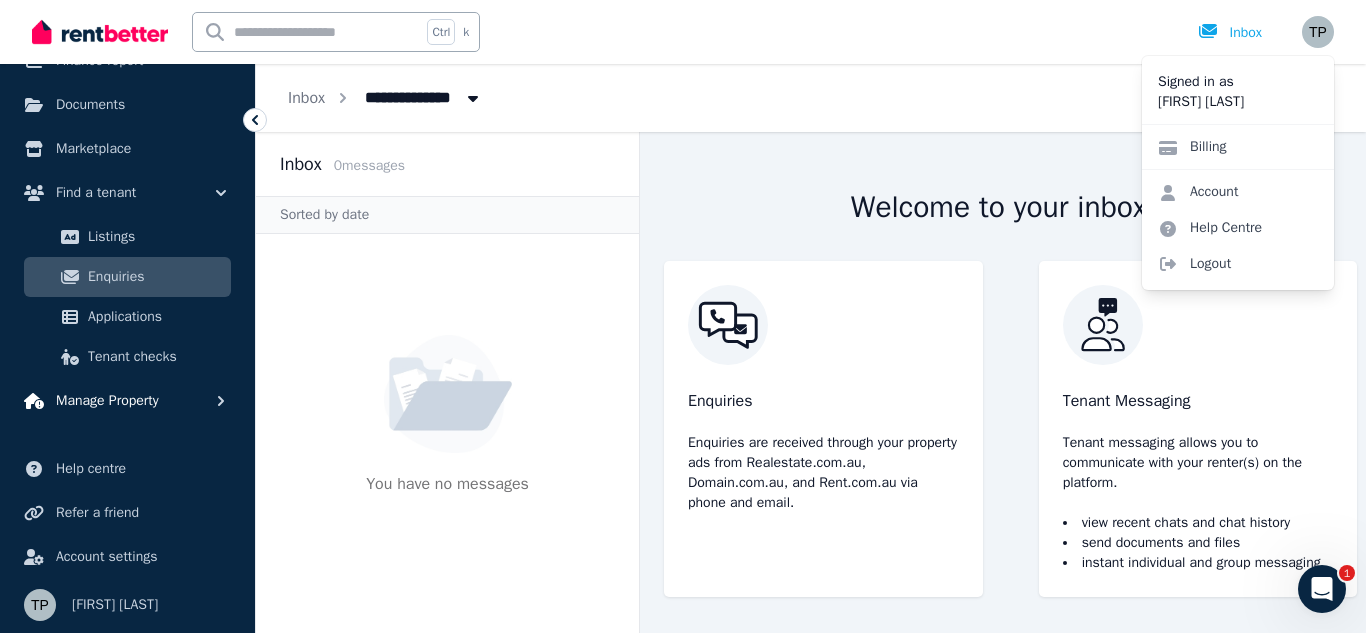 click on "Manage Property" at bounding box center (107, 401) 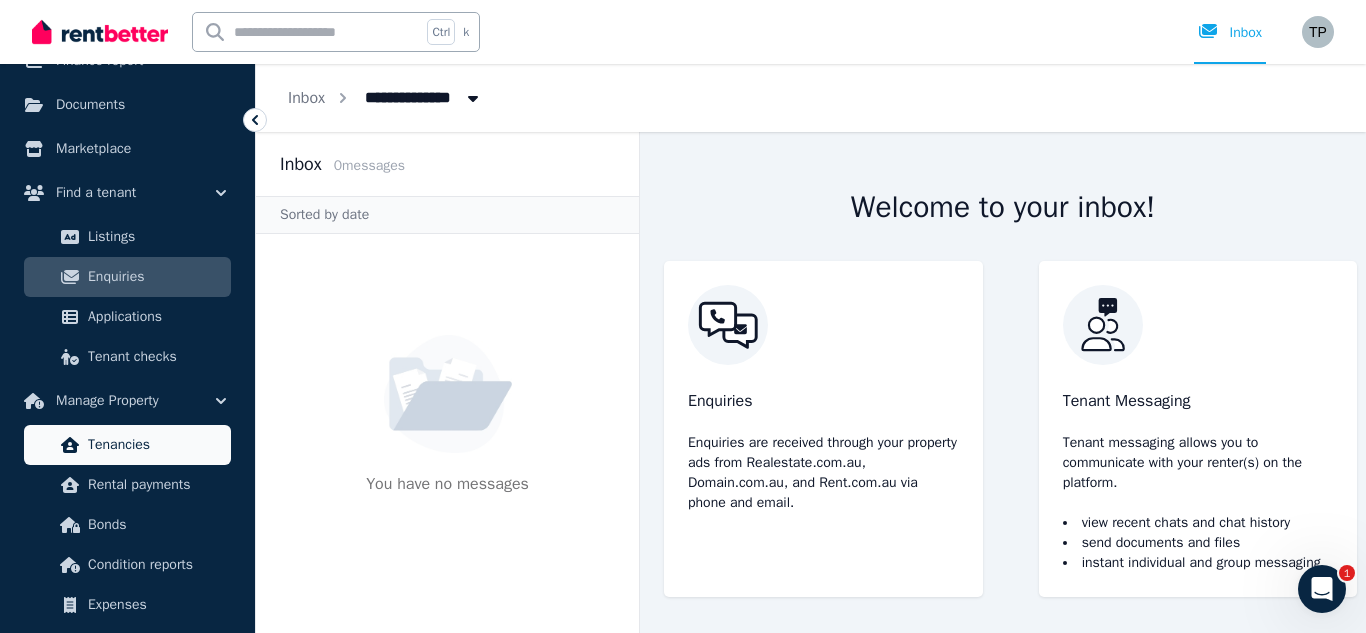 click on "Tenancies" at bounding box center (155, 445) 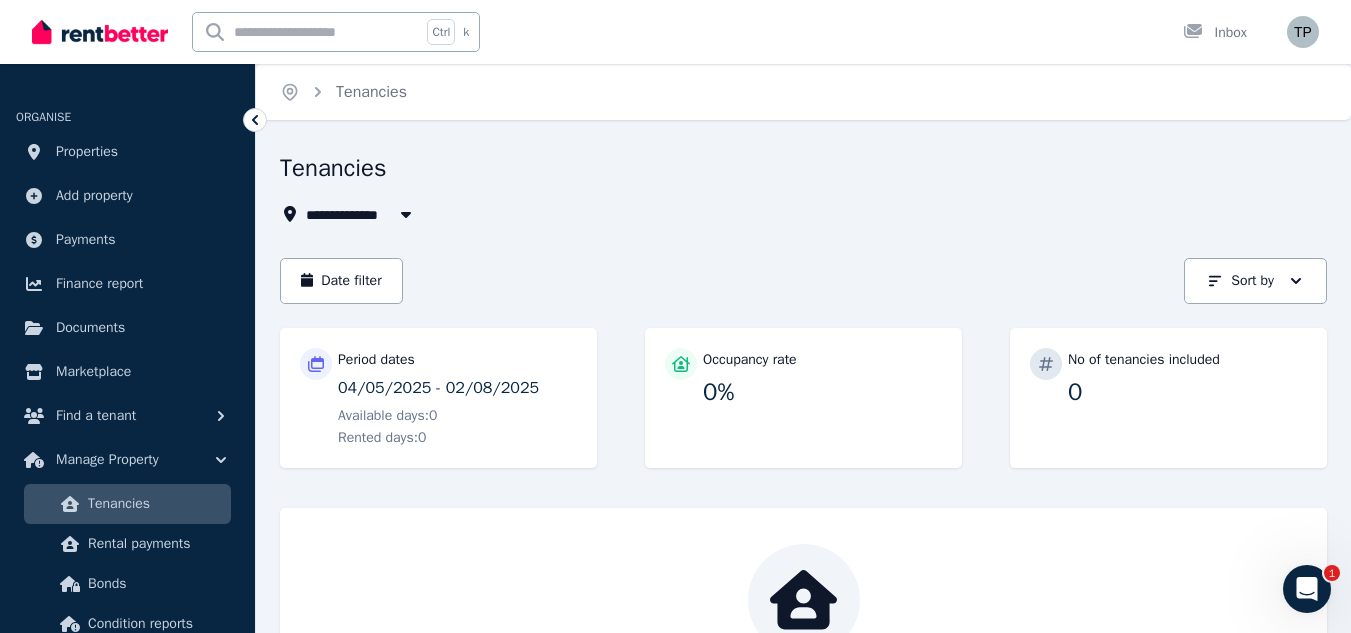 click on "04/05/2025 - 02/08/2025" at bounding box center [457, 388] 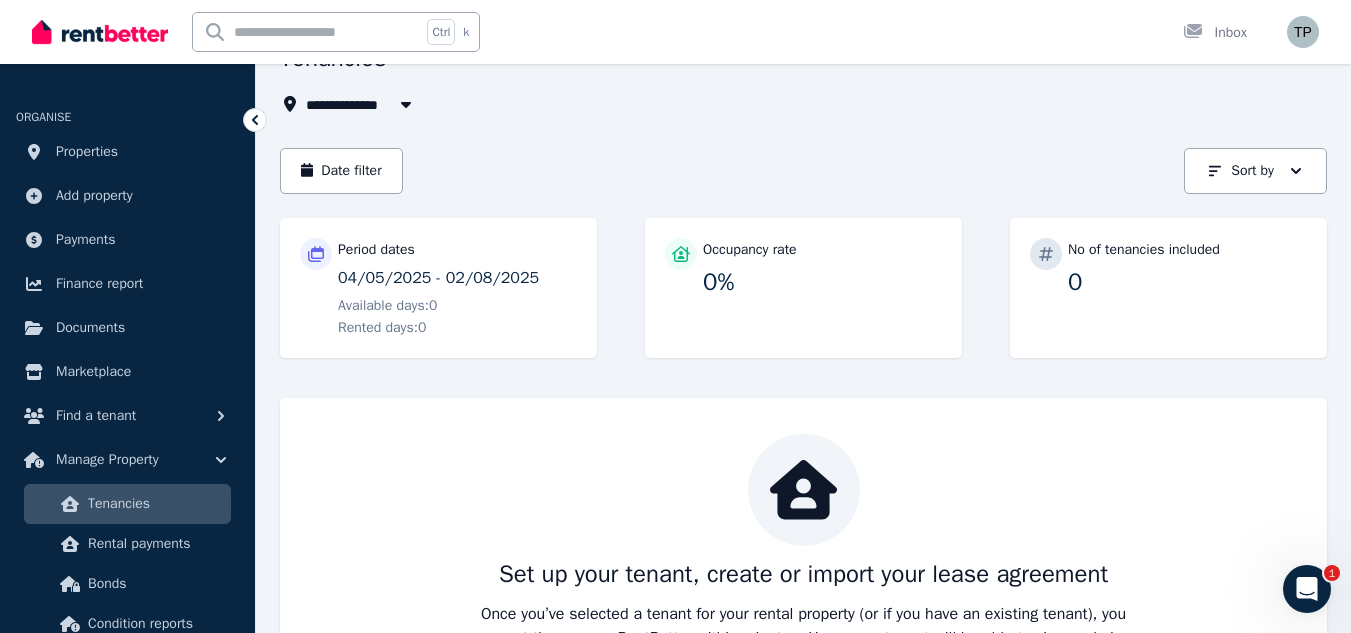scroll, scrollTop: 0, scrollLeft: 0, axis: both 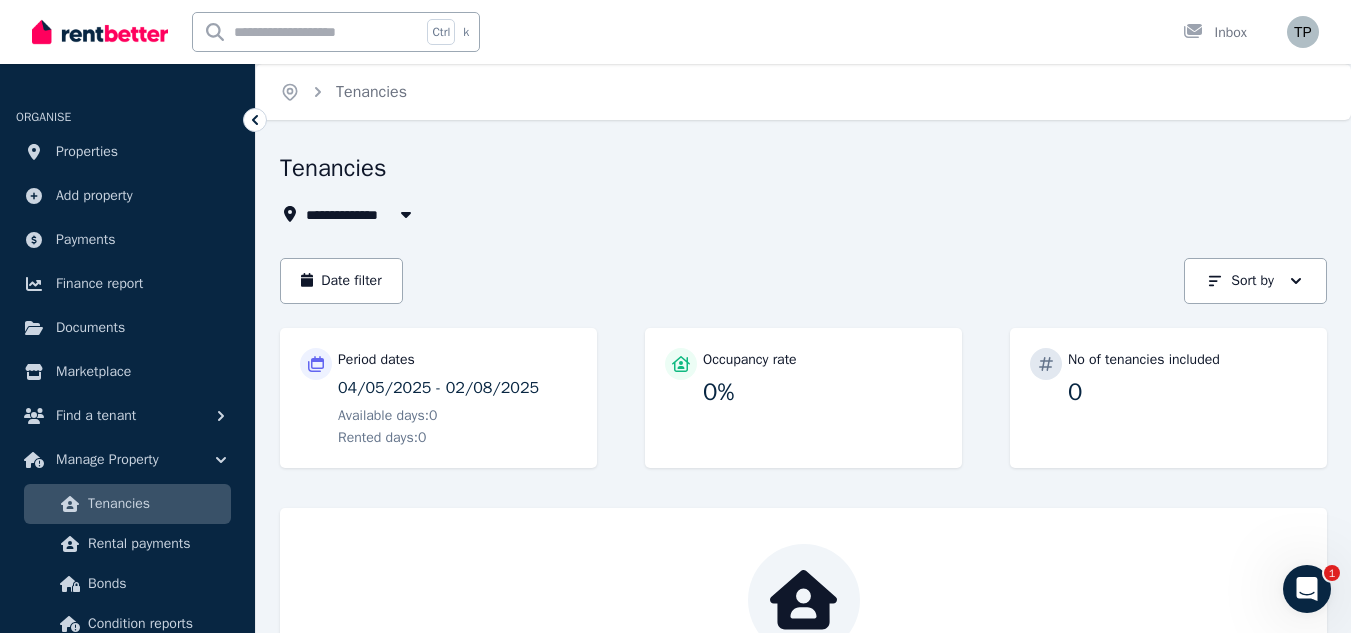 click 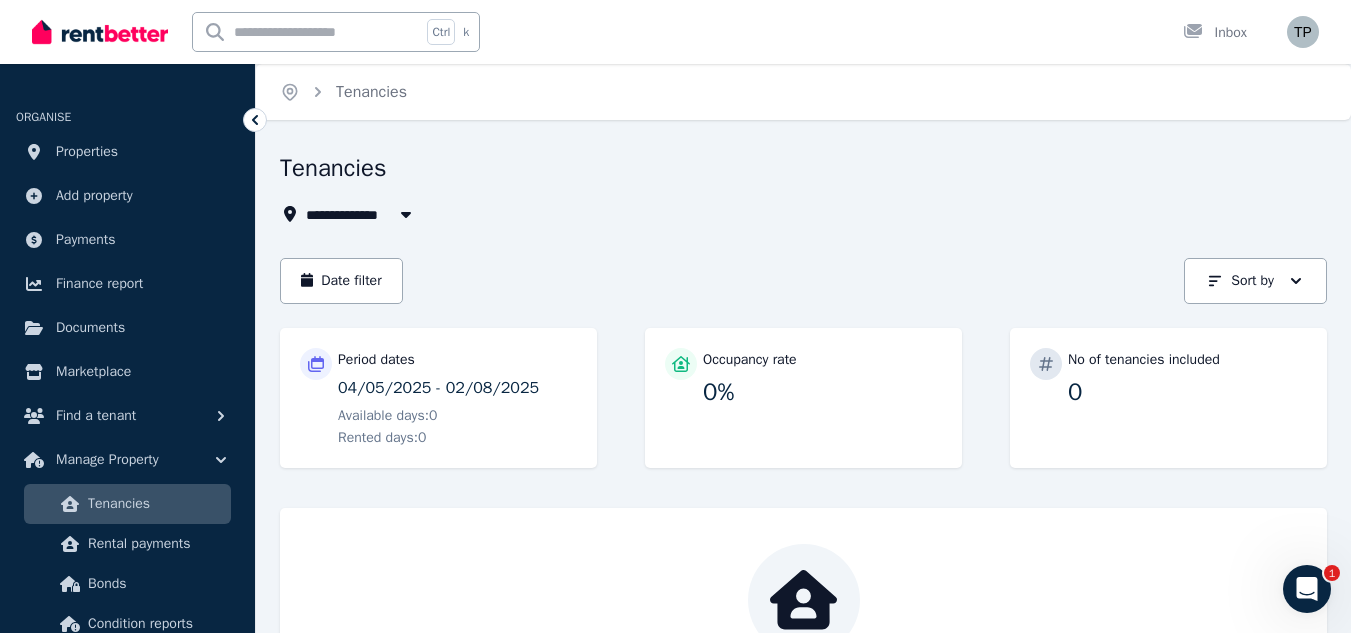 click on "Period dates" at bounding box center (376, 360) 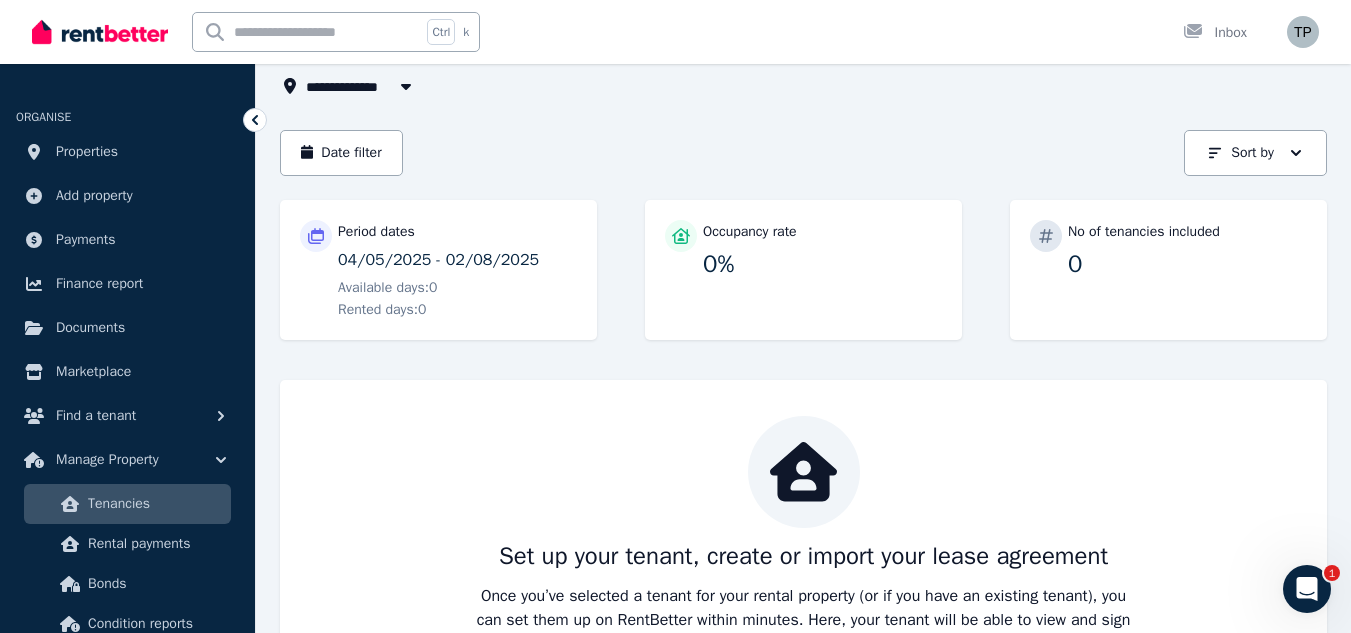 scroll, scrollTop: 0, scrollLeft: 0, axis: both 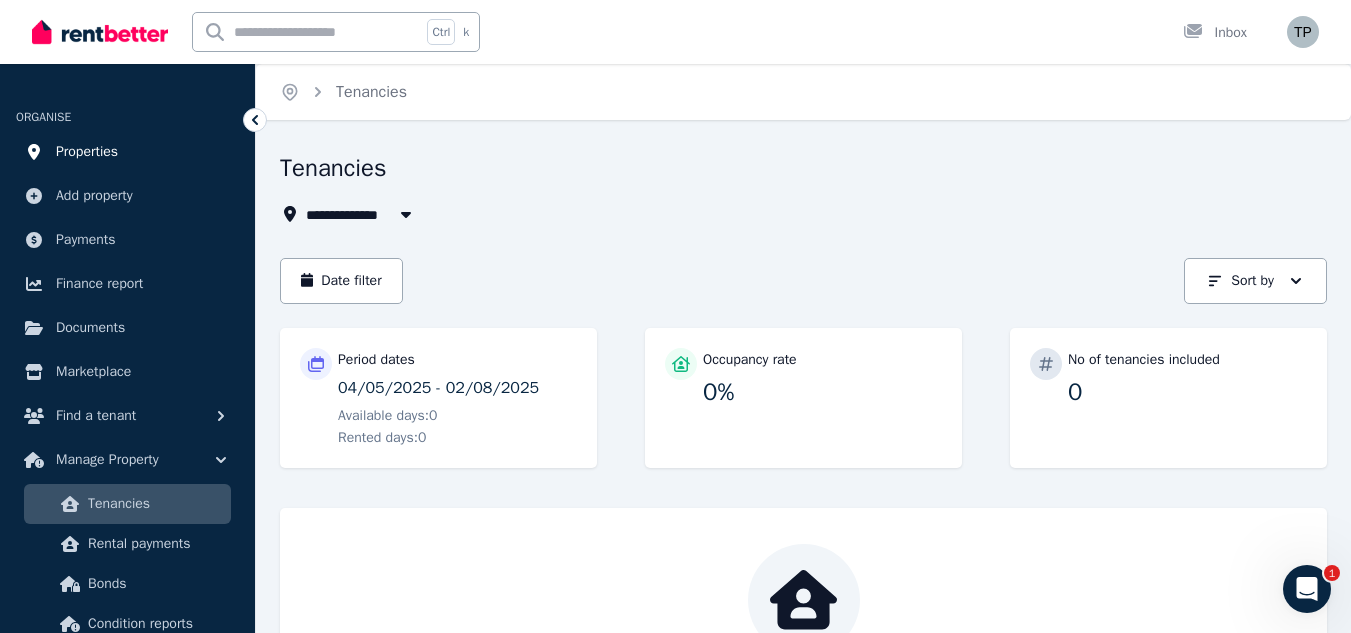 click on "Properties" at bounding box center (87, 152) 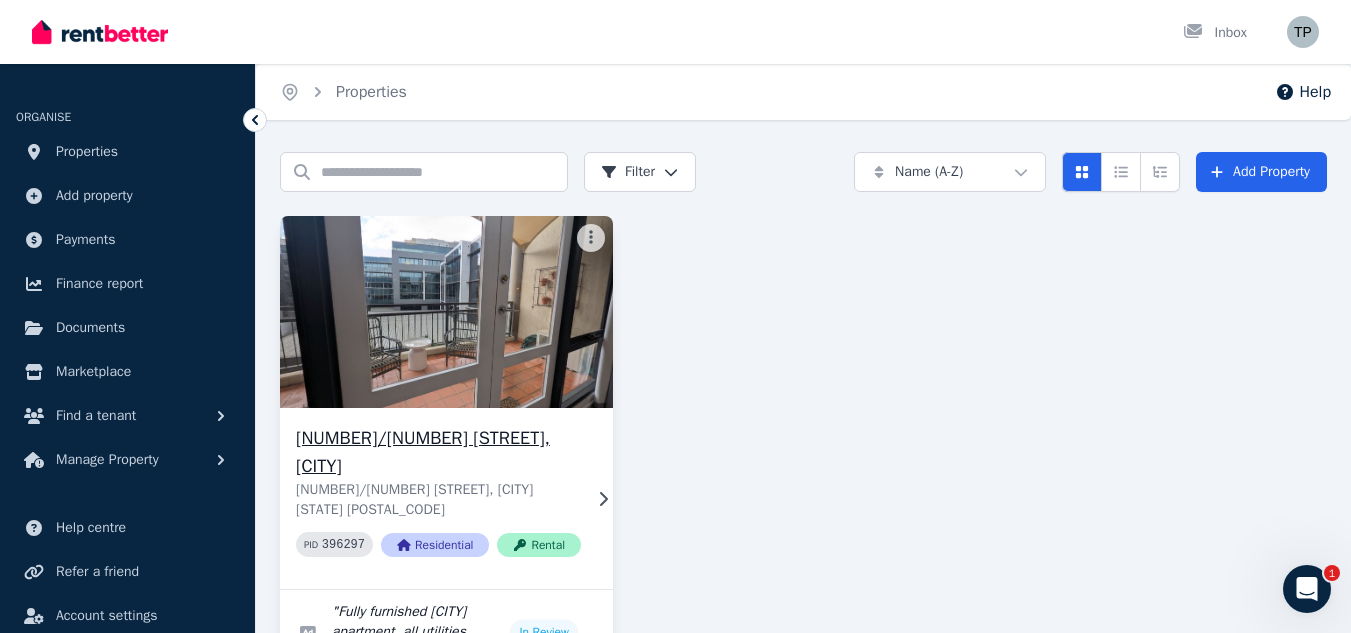scroll, scrollTop: 49, scrollLeft: 0, axis: vertical 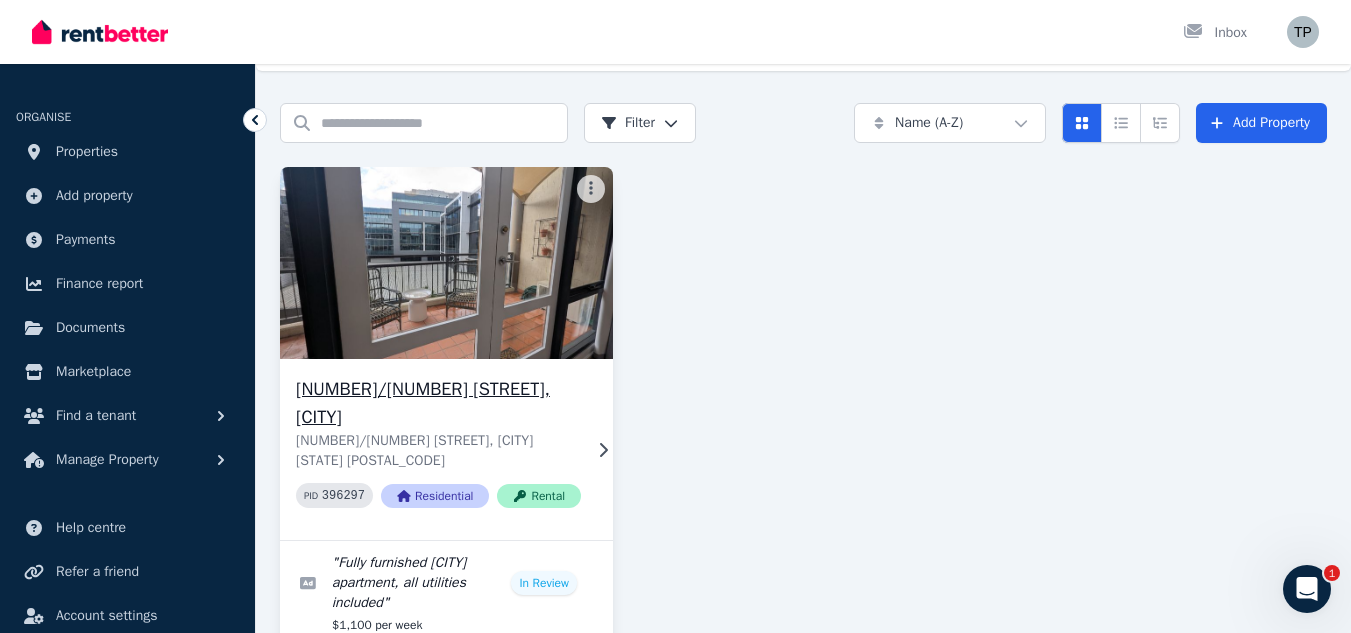 click on "[NUMBER]/[NUMBER] [STREET], [CITY]" at bounding box center [438, 403] 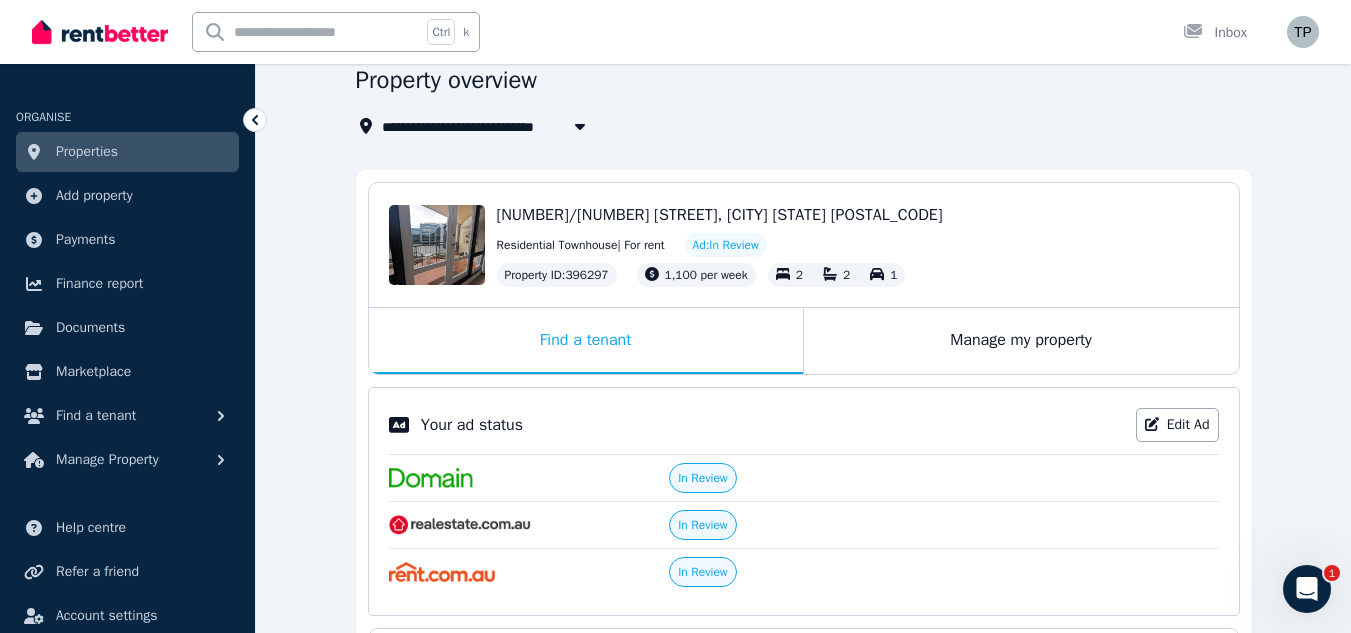 scroll, scrollTop: 200, scrollLeft: 0, axis: vertical 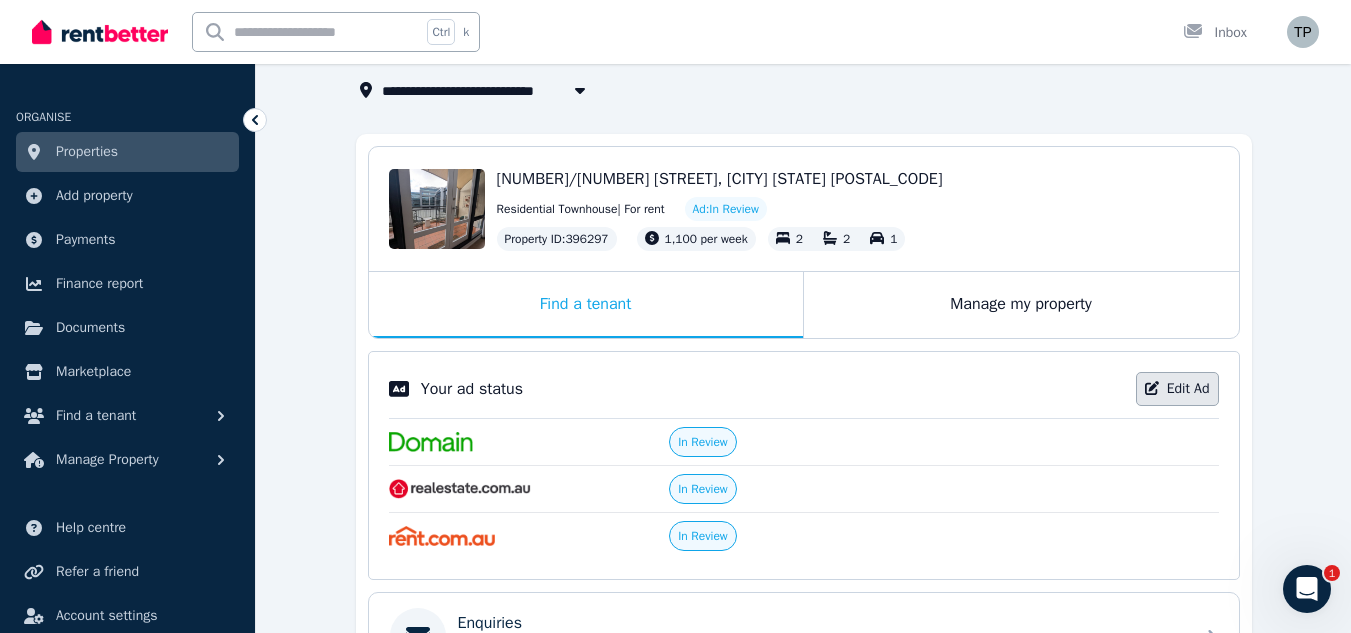 click on "Edit Ad" at bounding box center [1177, 389] 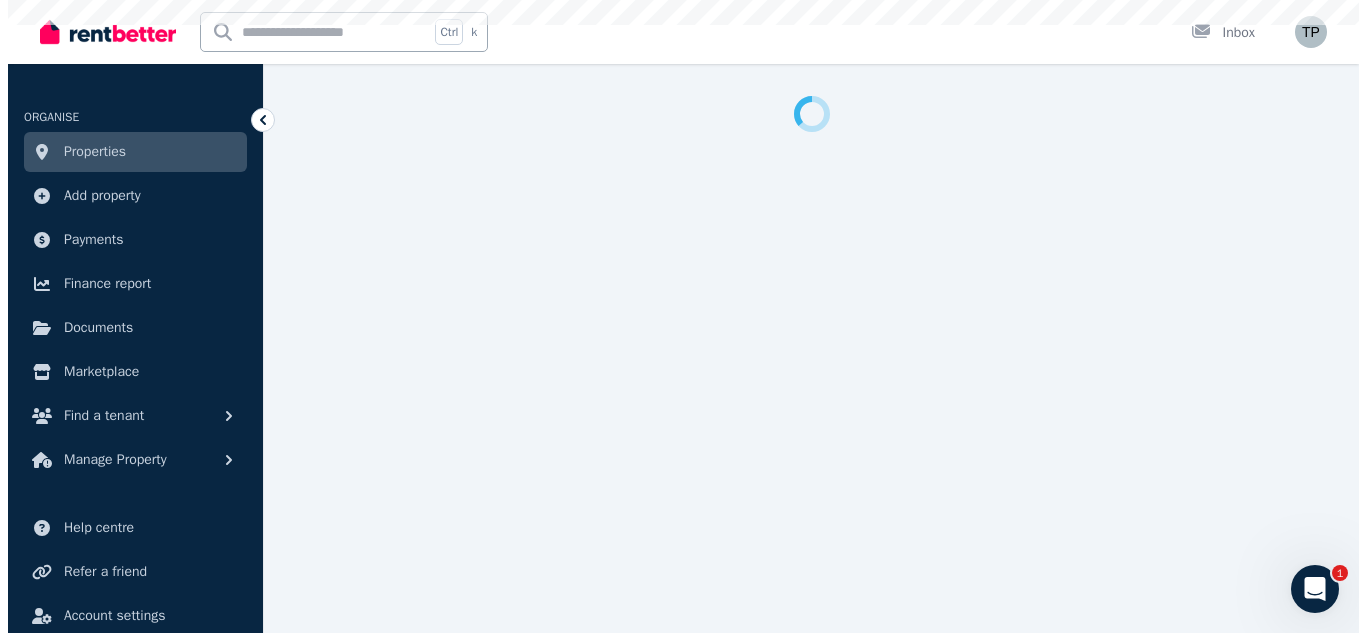 scroll, scrollTop: 0, scrollLeft: 0, axis: both 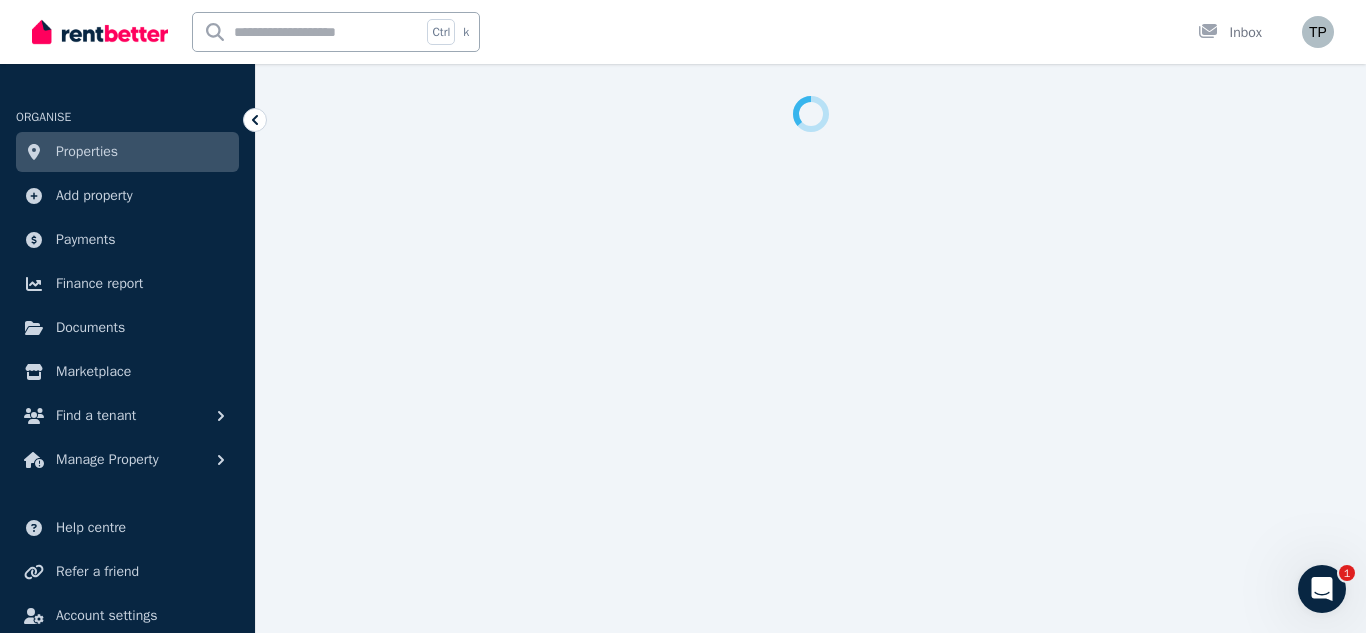 select on "***" 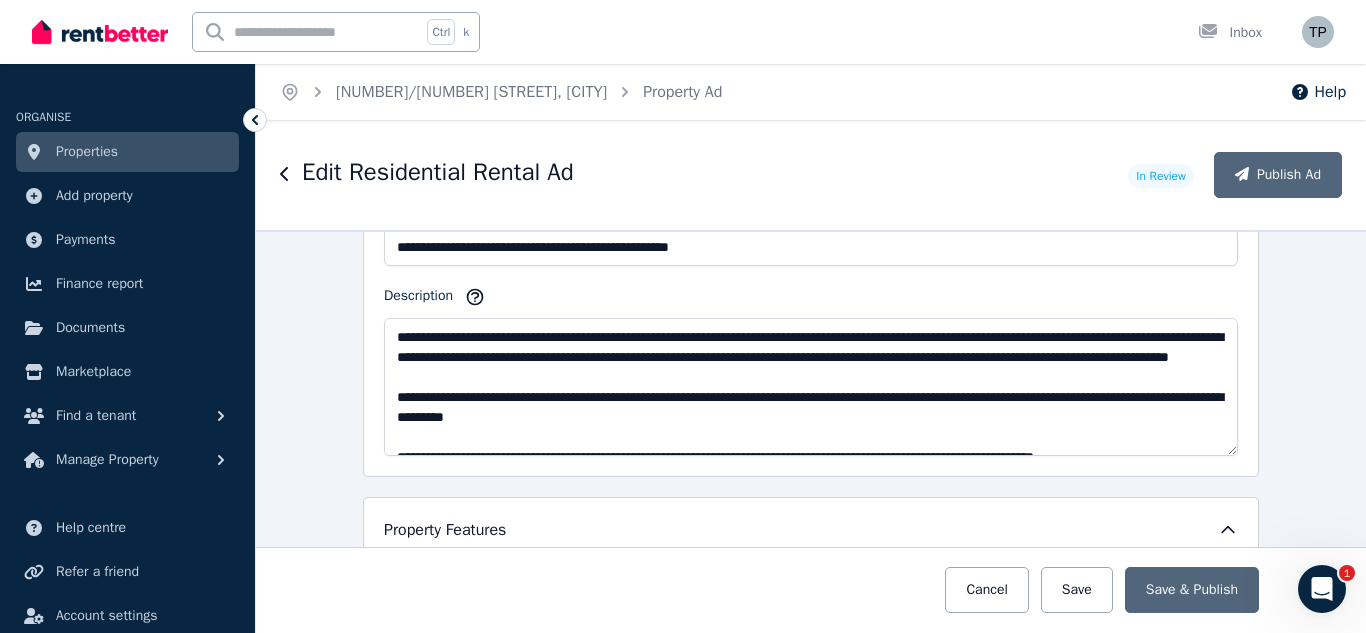 scroll, scrollTop: 1400, scrollLeft: 0, axis: vertical 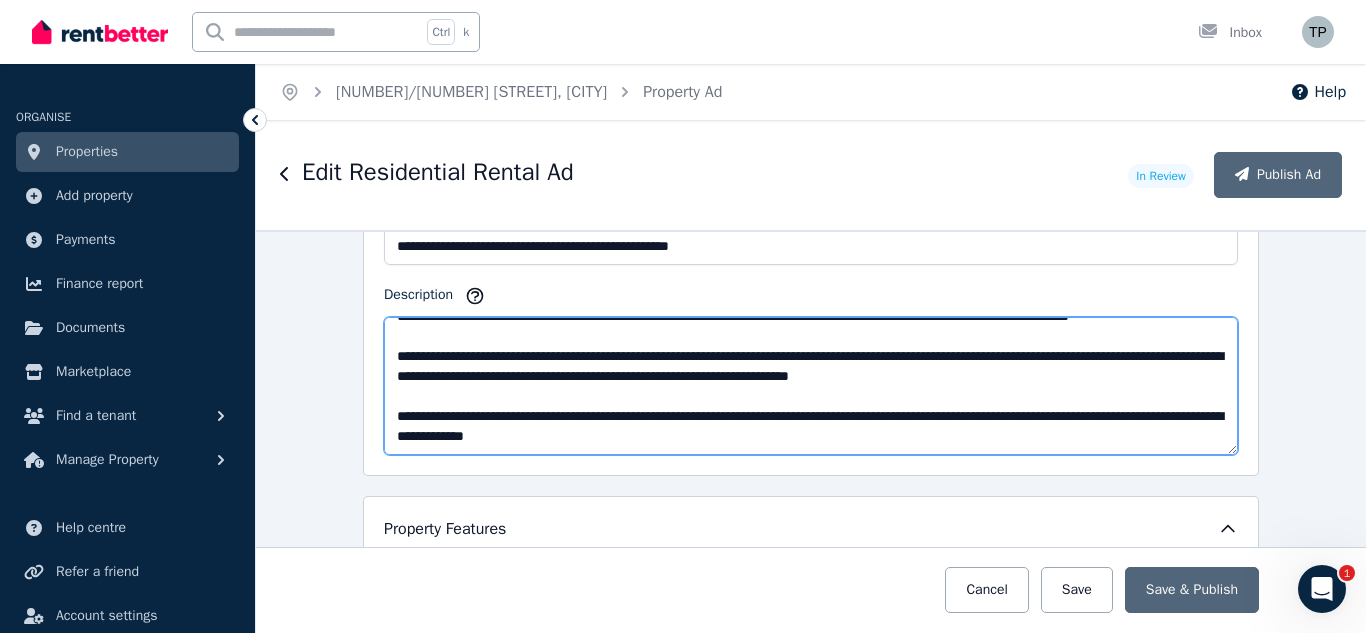 click on "Description" at bounding box center (811, 386) 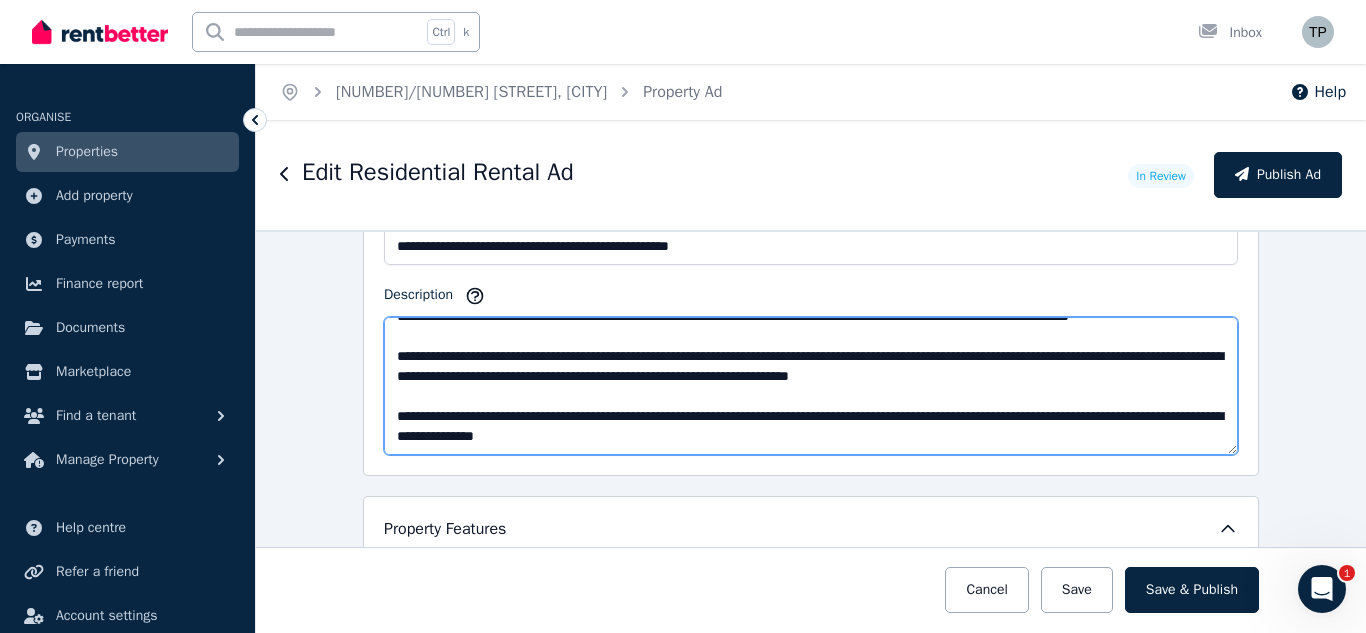 scroll, scrollTop: 271, scrollLeft: 0, axis: vertical 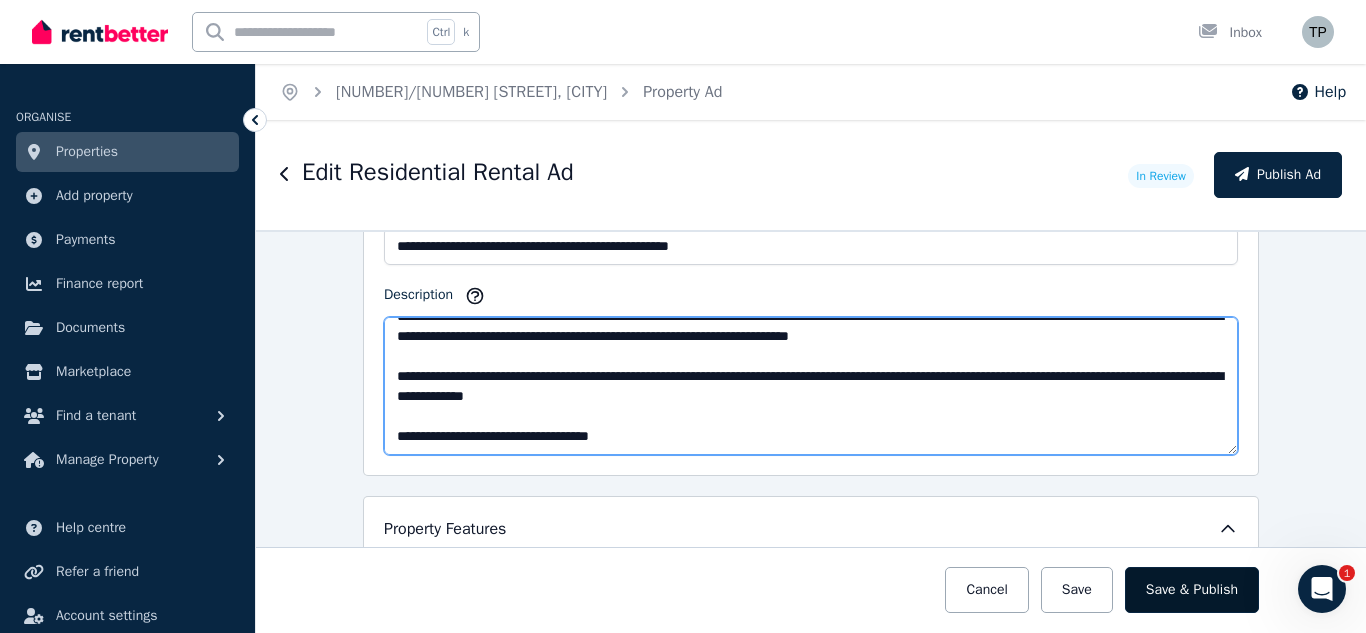 type on "**********" 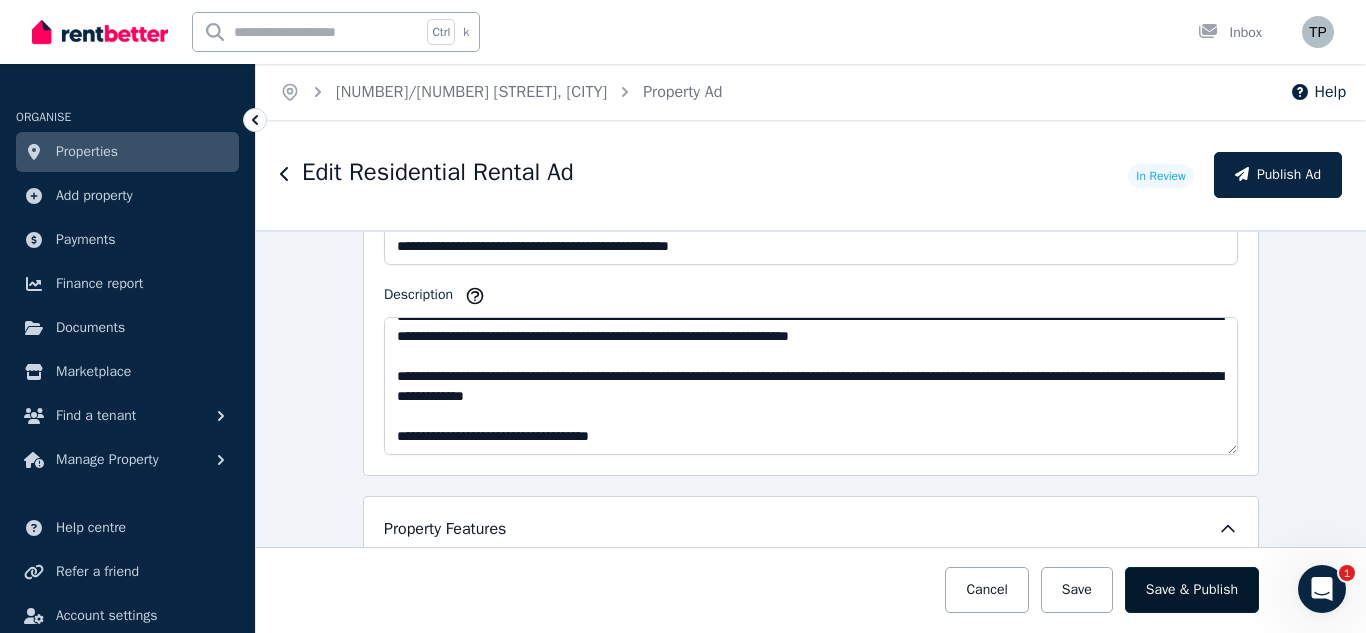 click on "Save & Publish" at bounding box center [1192, 590] 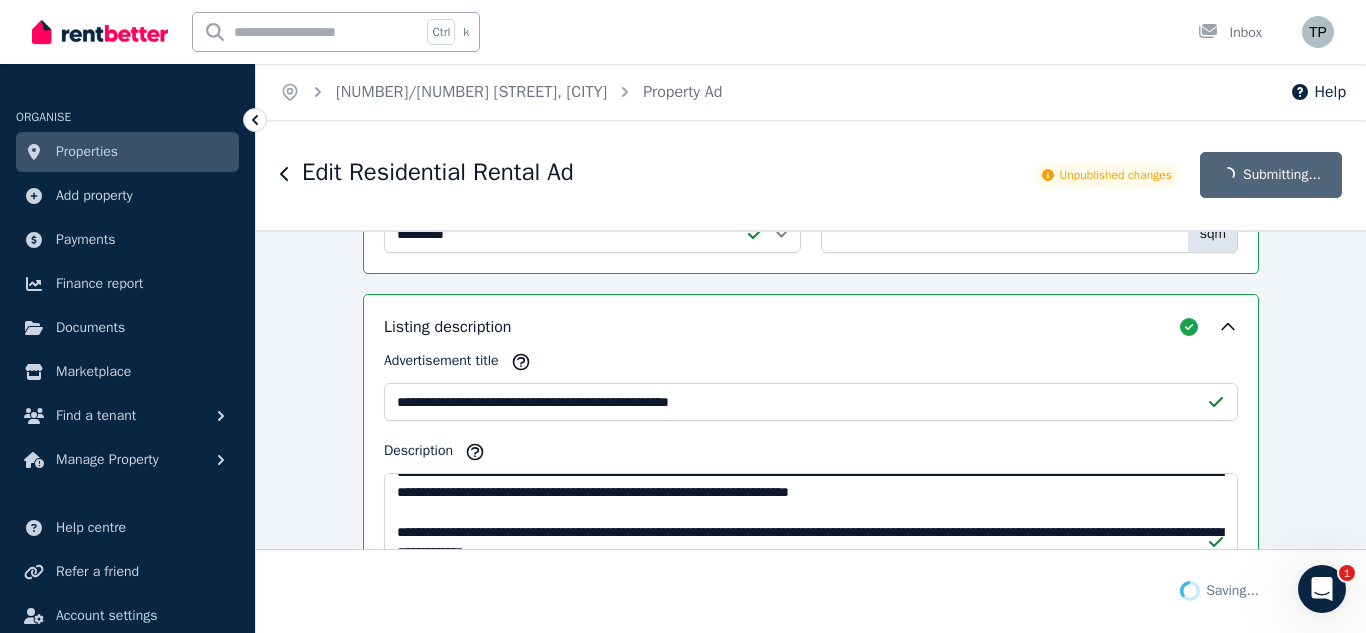 scroll, scrollTop: 1556, scrollLeft: 0, axis: vertical 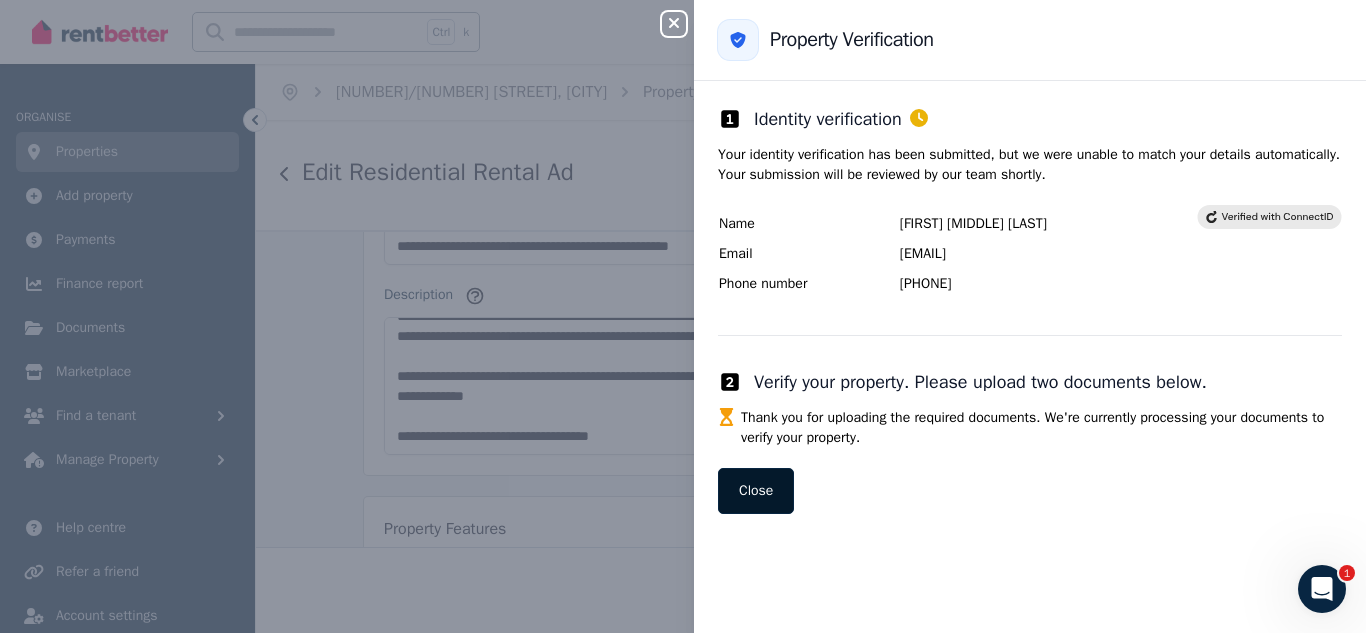 click on "Close" at bounding box center [756, 491] 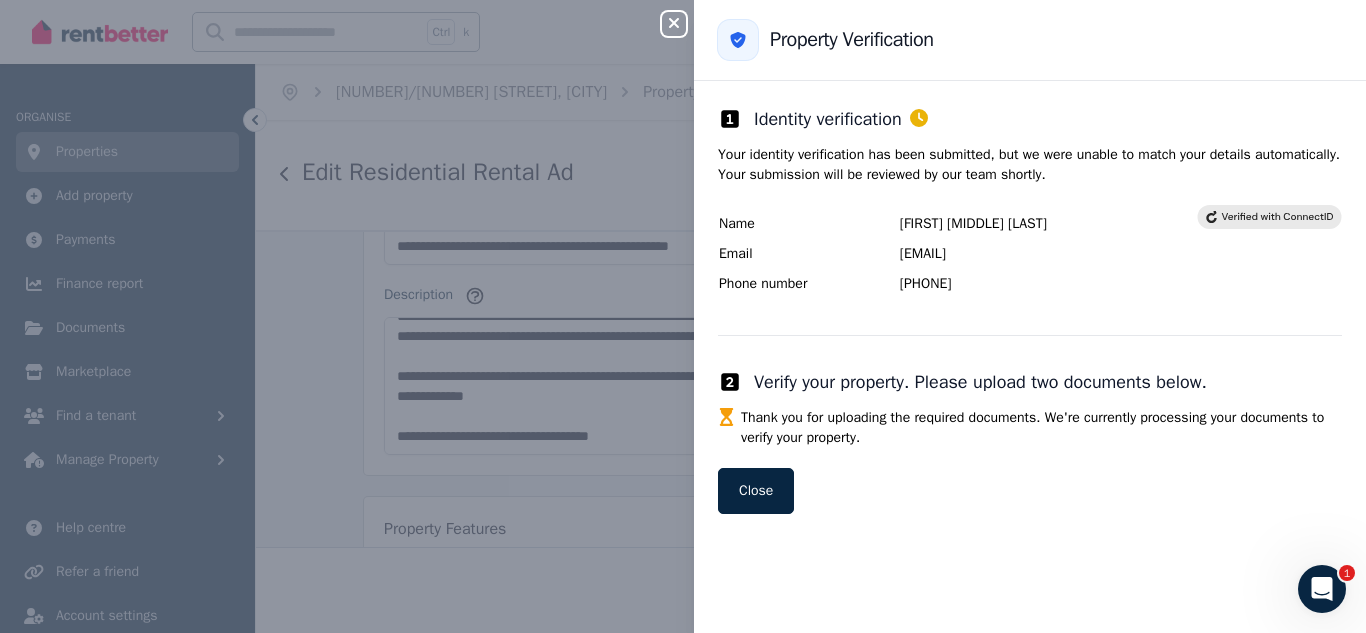 click 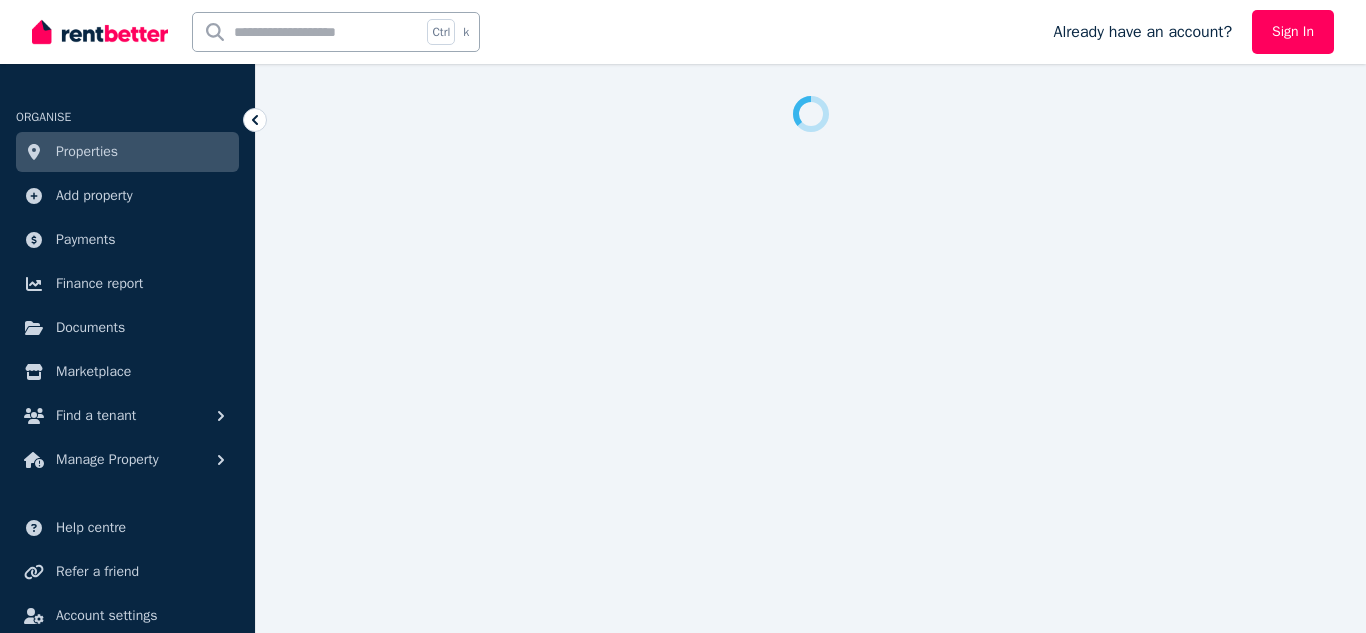 scroll, scrollTop: 0, scrollLeft: 0, axis: both 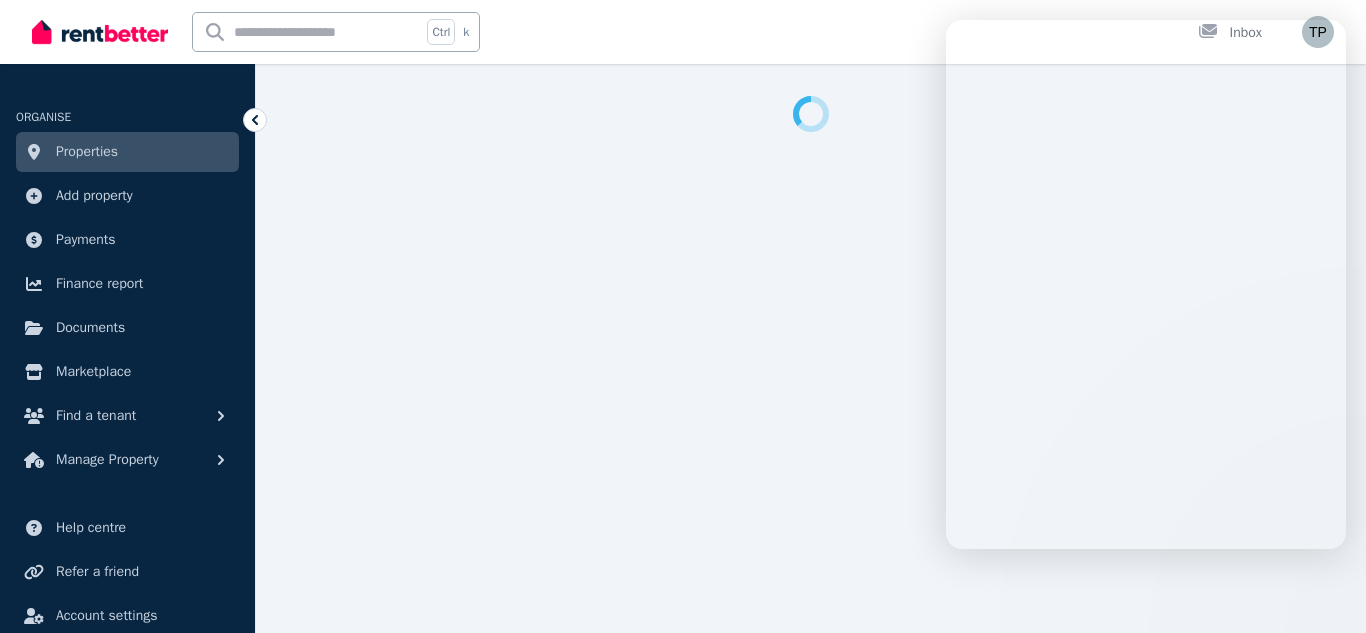 select on "***" 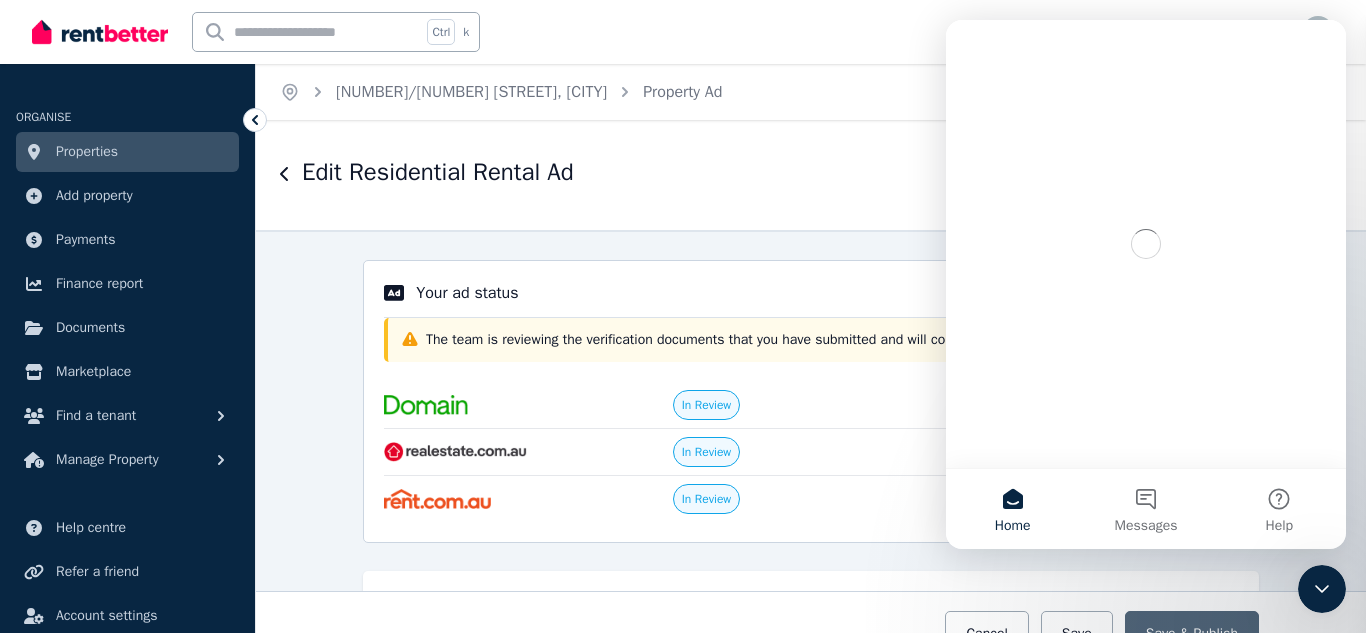 scroll, scrollTop: 0, scrollLeft: 0, axis: both 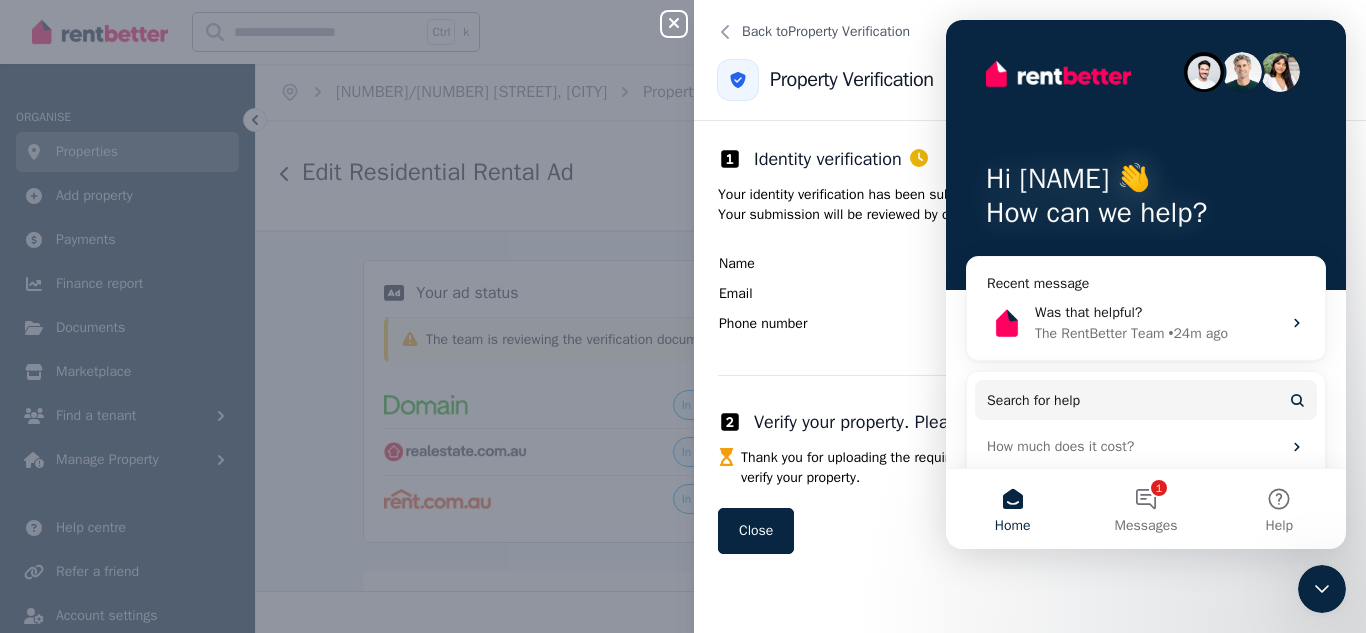 click 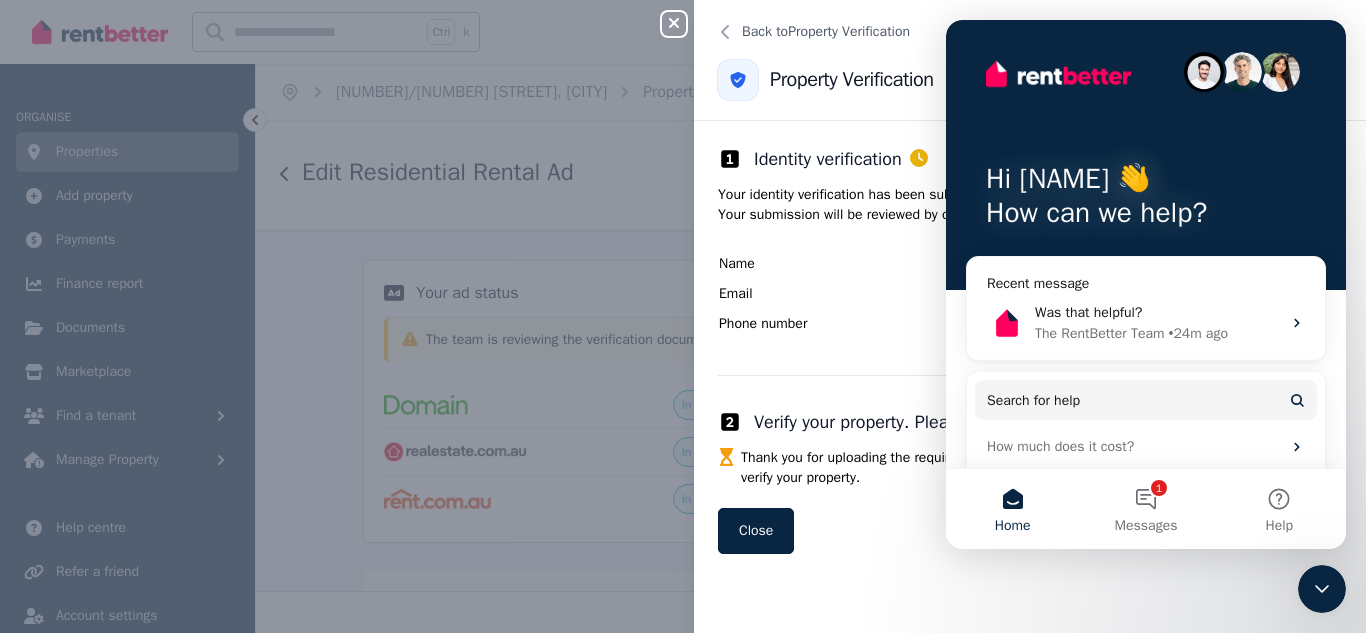 click on "Identity verification Your identity verification has been submitted, but we were unable to match your details automatically. Your submission will be reviewed by our team shortly. Name TAMARA JANINE PRATT Email tamara.melrose1606@gmail.com Phone number +61423282620 Verify your property. Please upload two documents below. Thank you for uploading the required documents. We're currently processing your documents to verify your property. Close" at bounding box center [1030, 377] 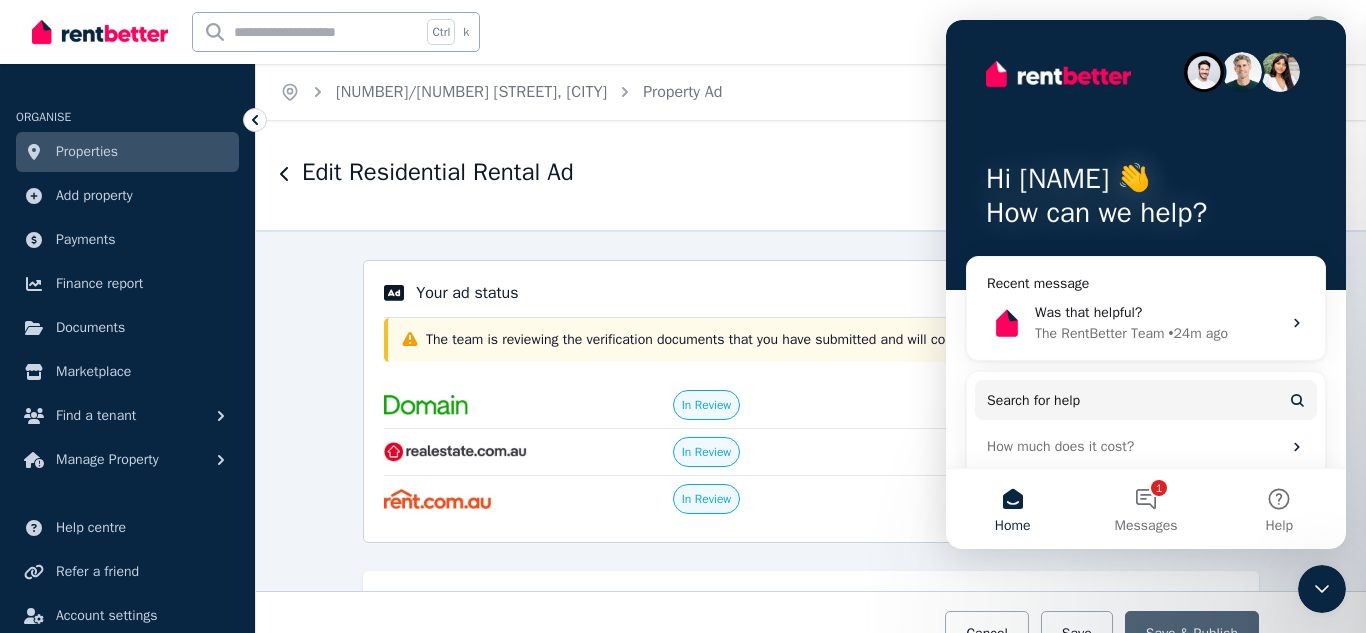 click 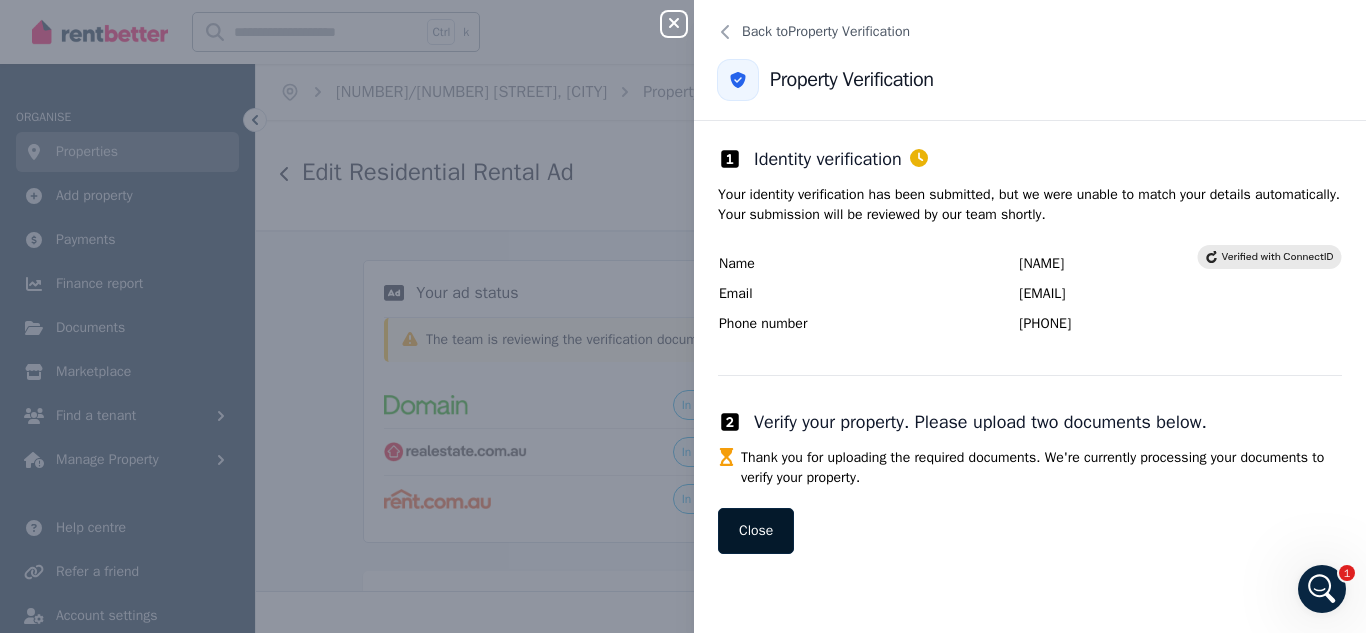 scroll, scrollTop: 0, scrollLeft: 0, axis: both 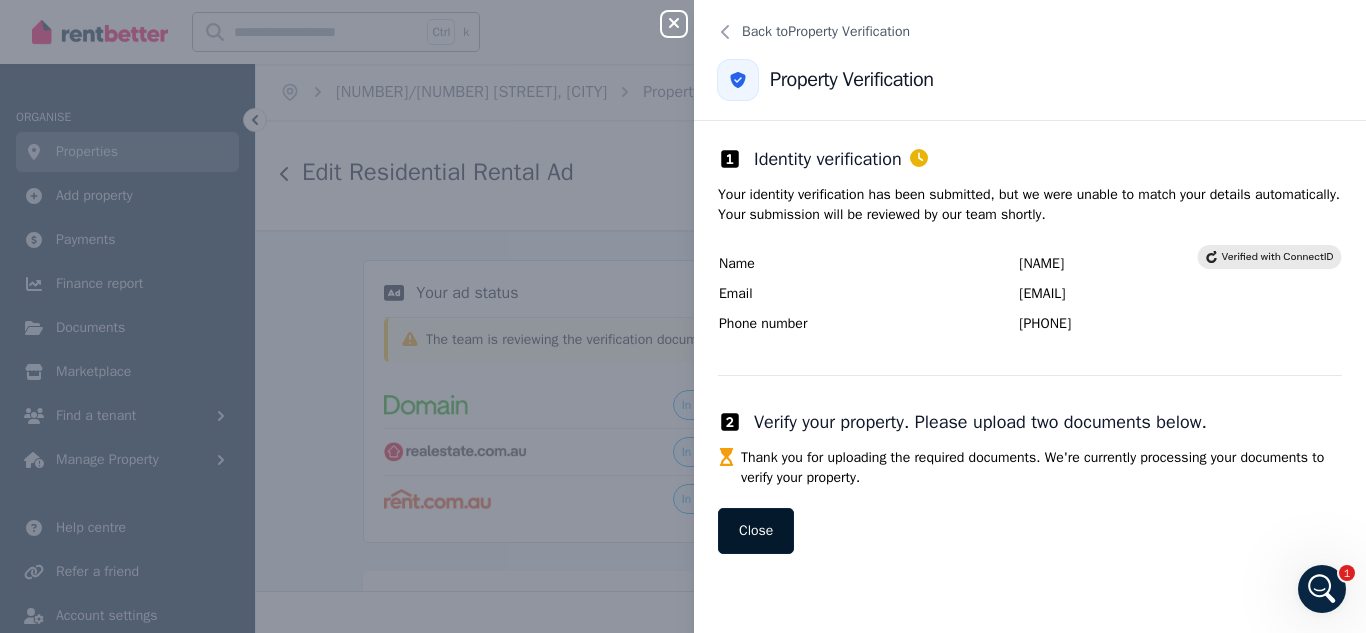 click on "Close" at bounding box center [756, 531] 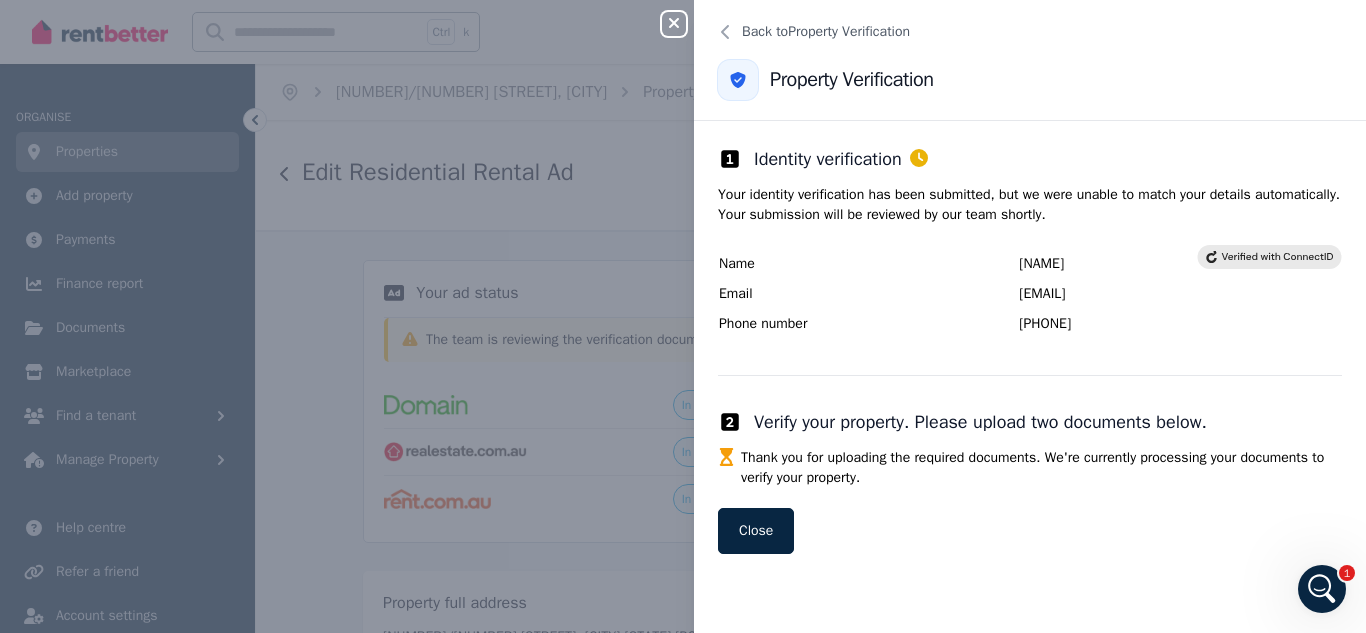 click 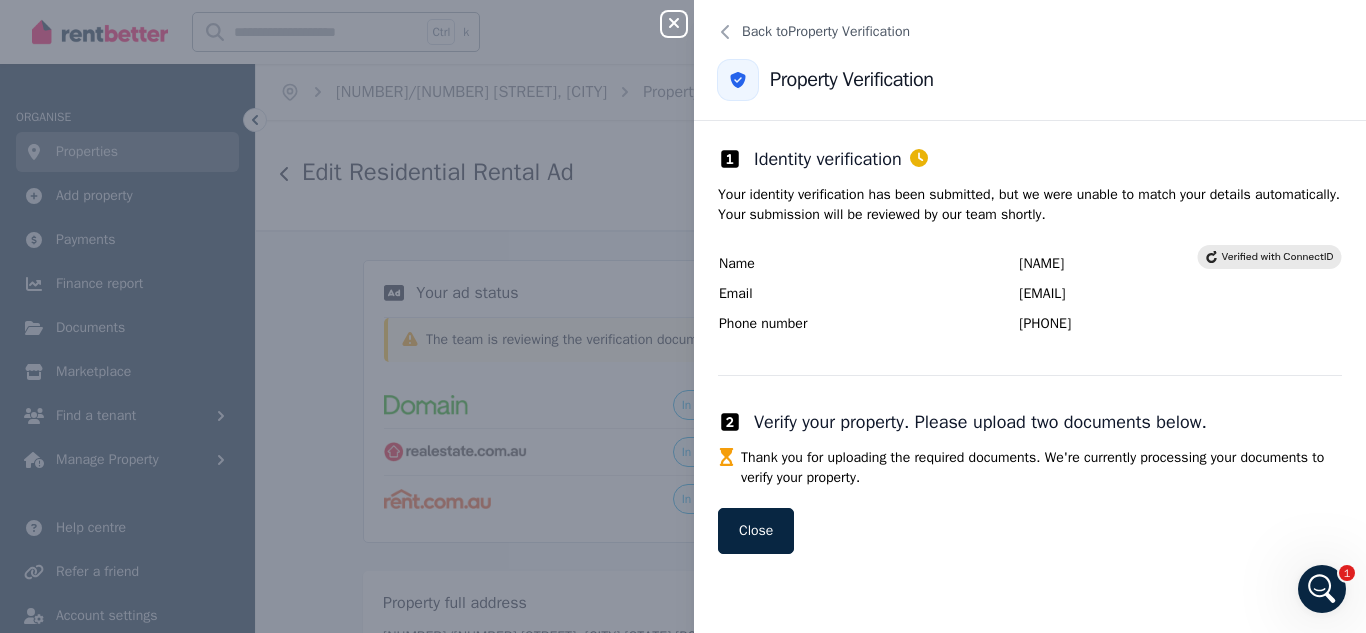 click on "Close panel Back to  Property Verification Property Verification Identity verification Your identity verification has been submitted, but we were unable to match your details automatically. Your submission will be reviewed by our team shortly. Name TAMARA JANINE PRATT Email tamara.melrose1606@gmail.com Phone number +61423282620 Verify your property. Please upload two documents below. Thank you for uploading the required documents. We're currently processing your documents to verify your property. Close" at bounding box center [683, 316] 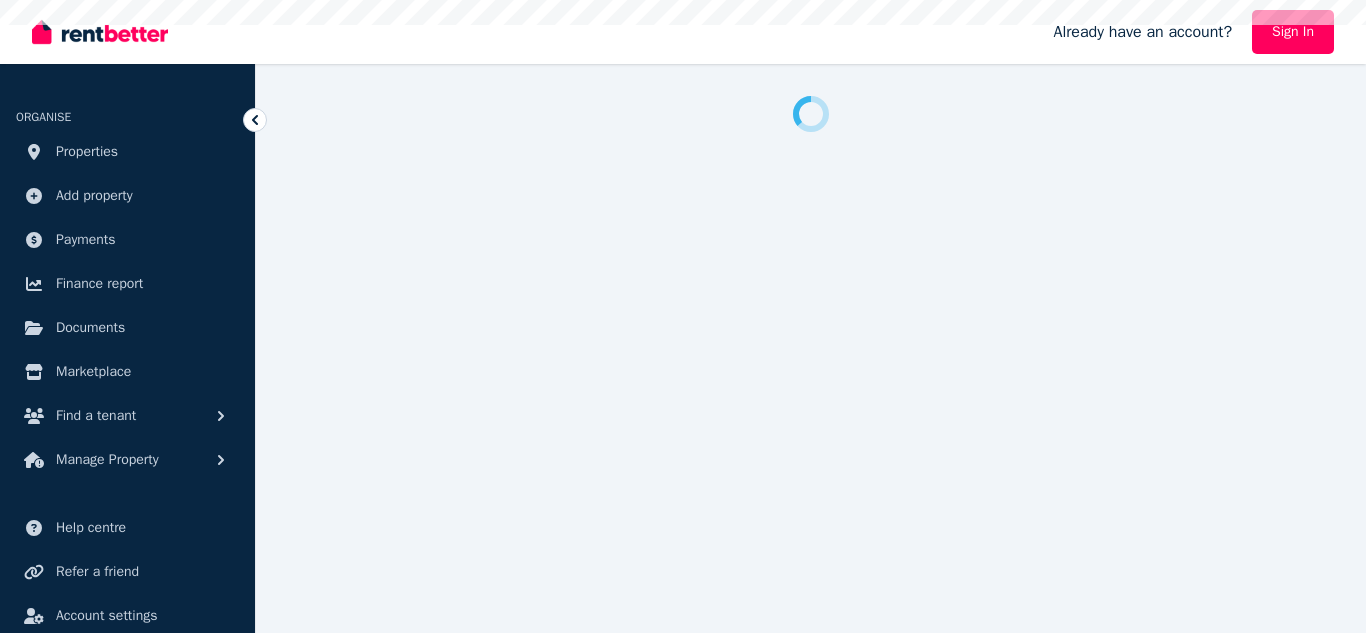 scroll, scrollTop: 0, scrollLeft: 0, axis: both 